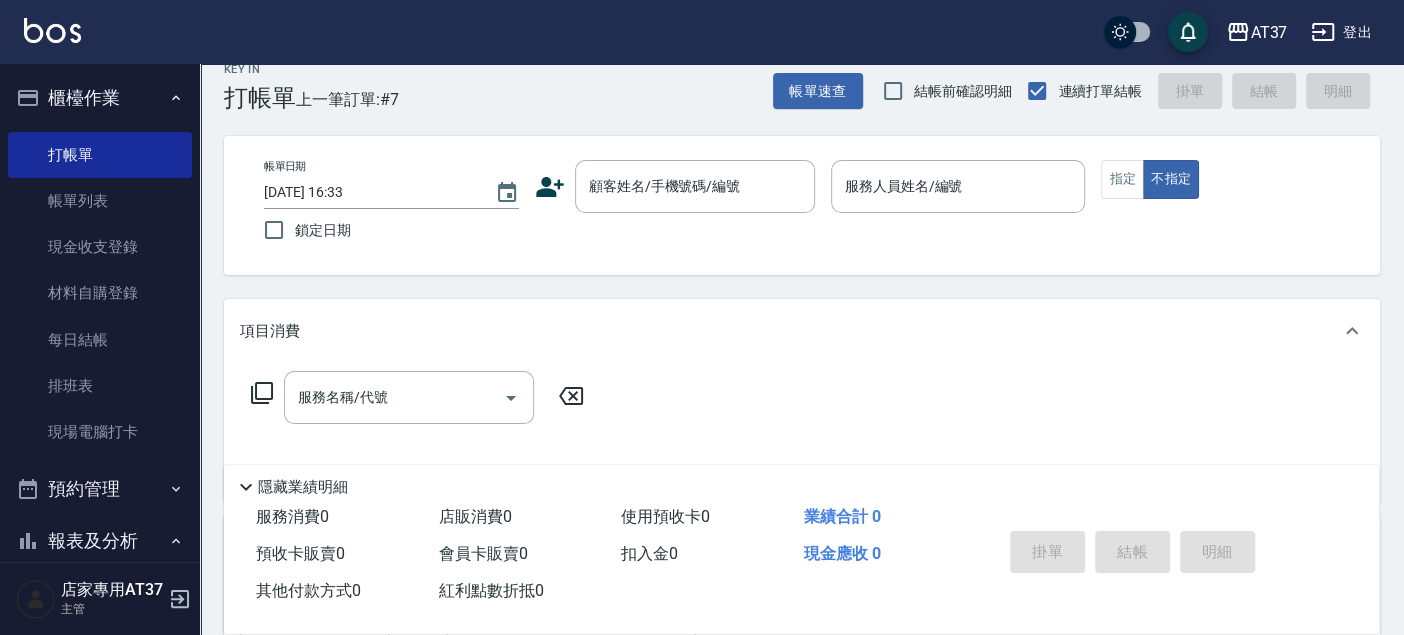 scroll, scrollTop: 0, scrollLeft: 0, axis: both 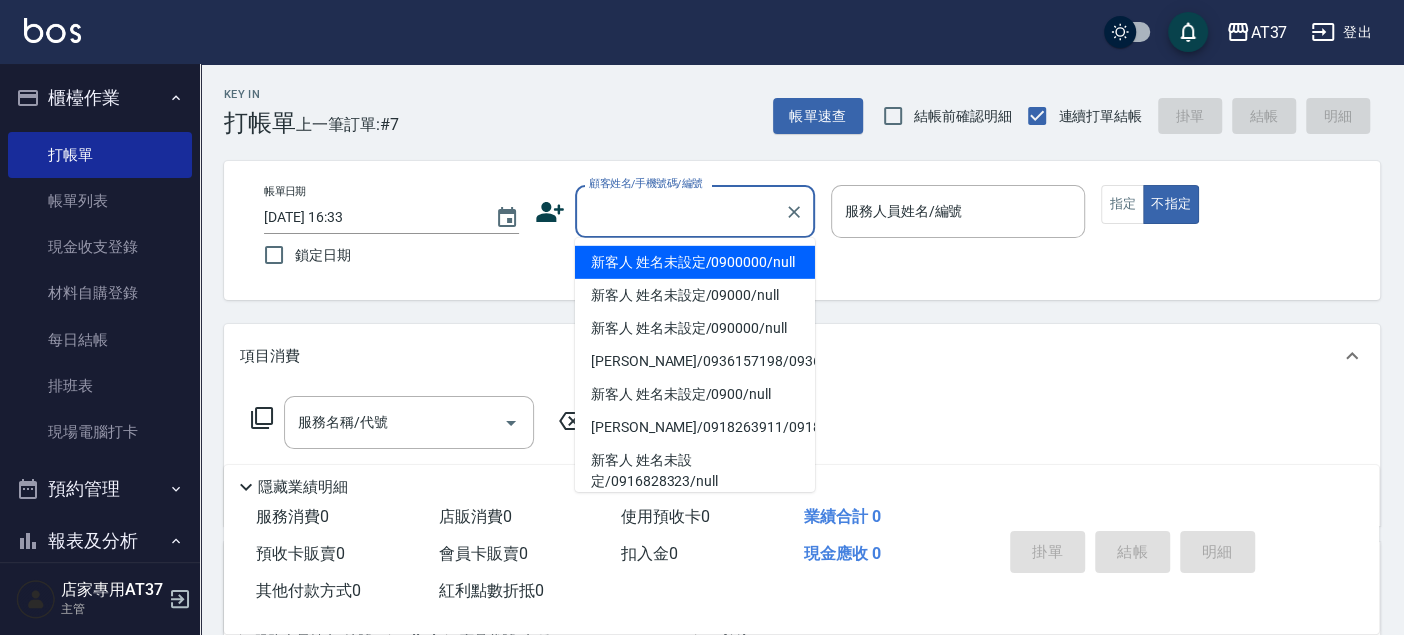 click on "顧客姓名/手機號碼/編號" at bounding box center [680, 211] 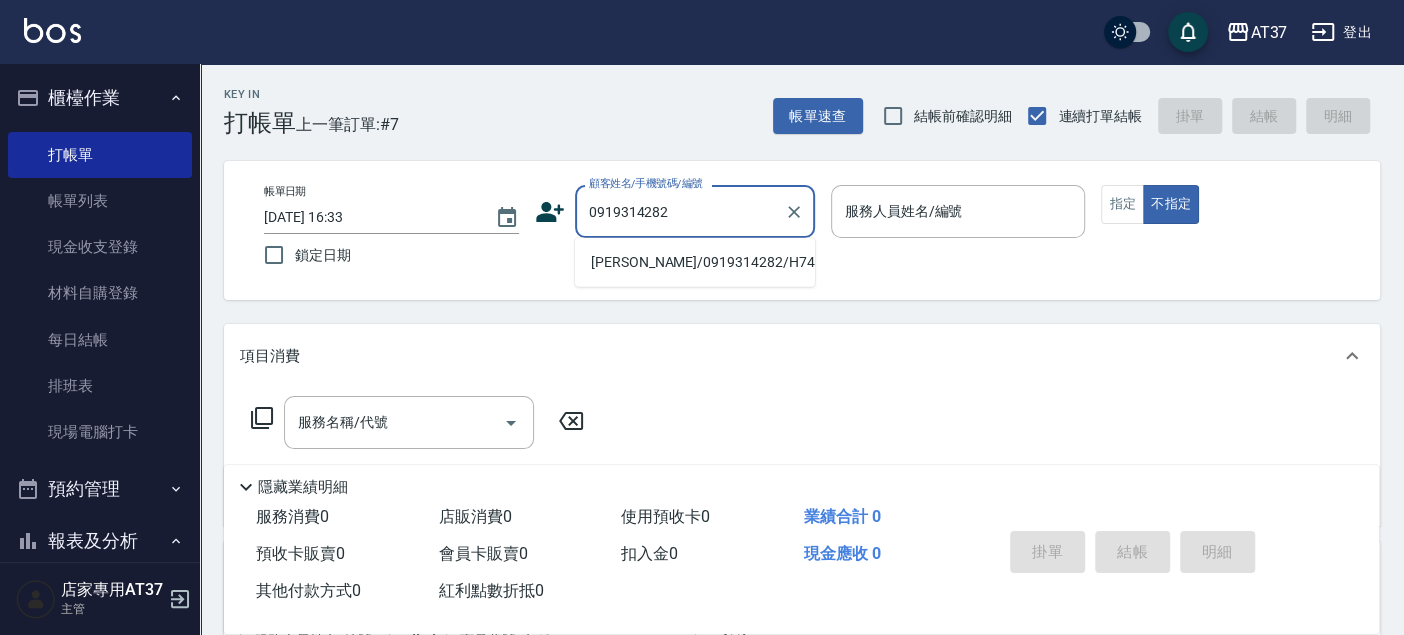 click on "[PERSON_NAME]/0919314282/H745" at bounding box center [695, 262] 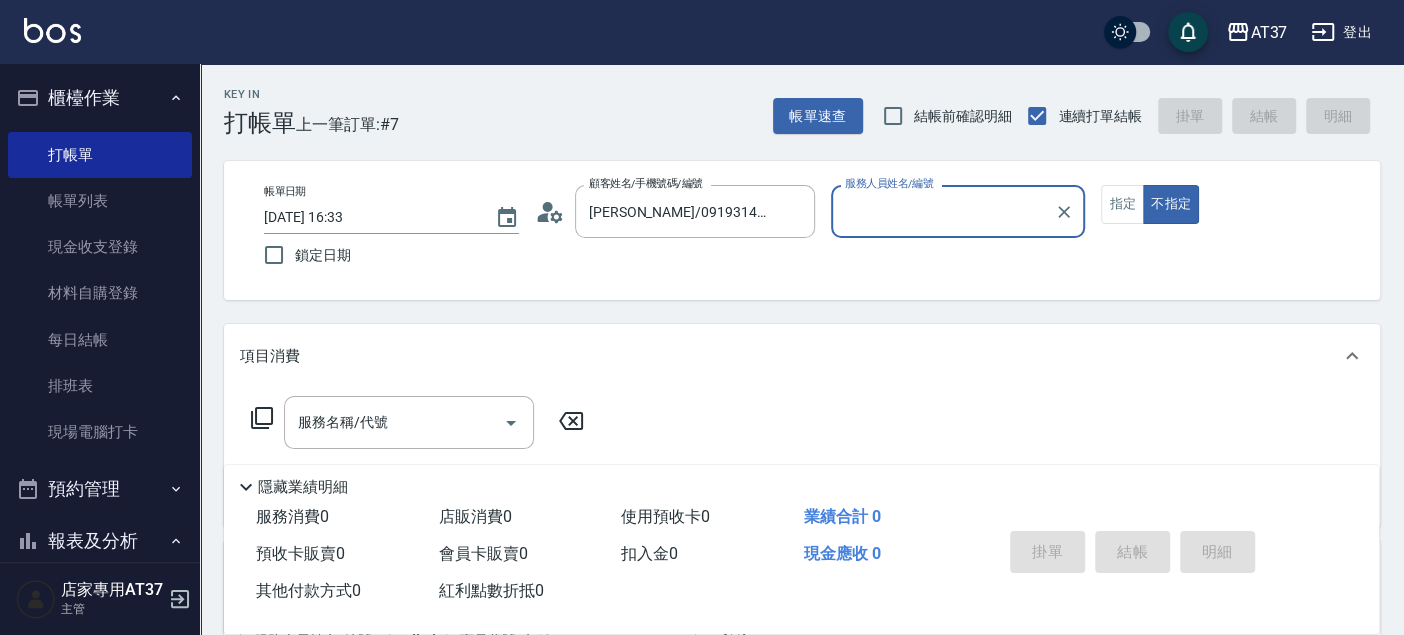 type on "[PERSON_NAME]-4" 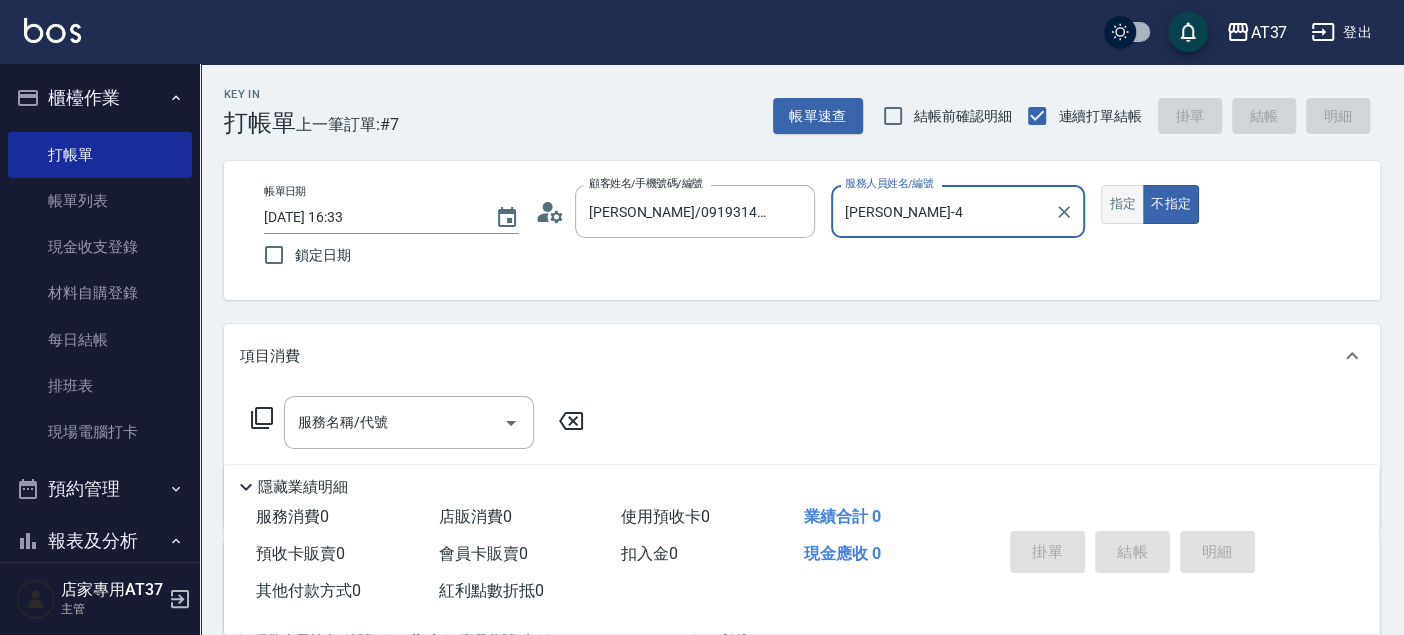 click on "指定" at bounding box center [1122, 204] 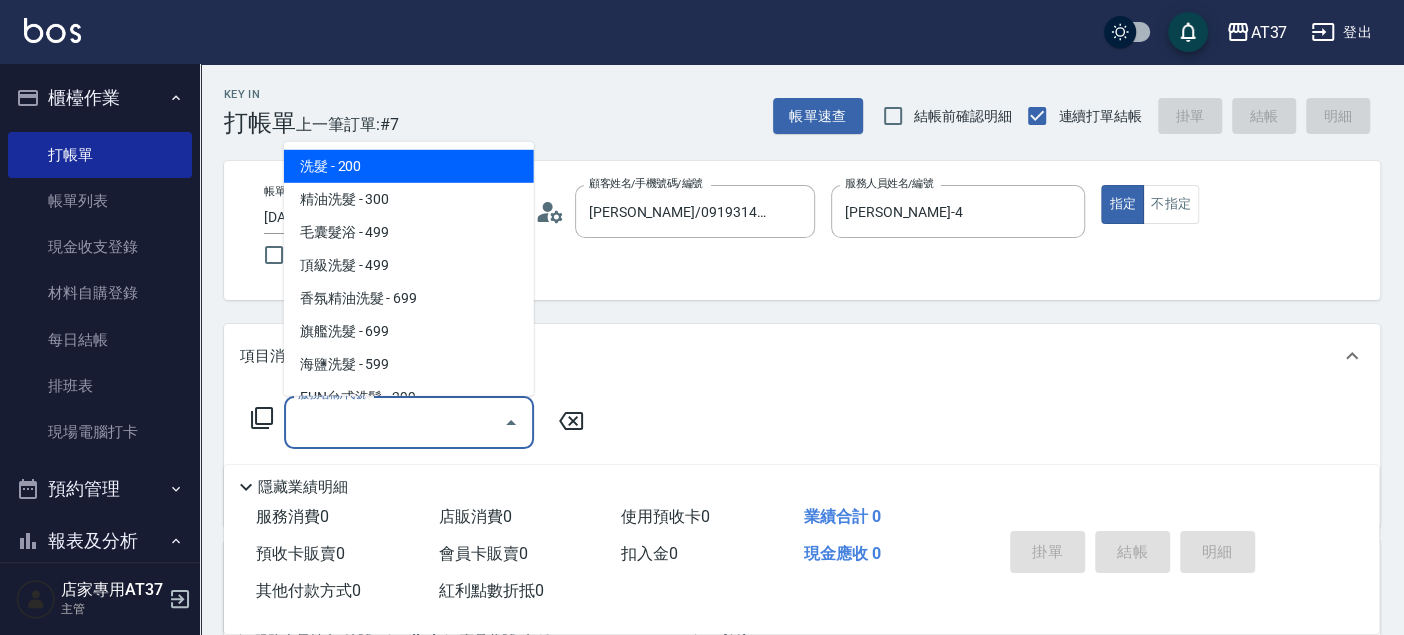 click on "服務名稱/代號" at bounding box center [394, 422] 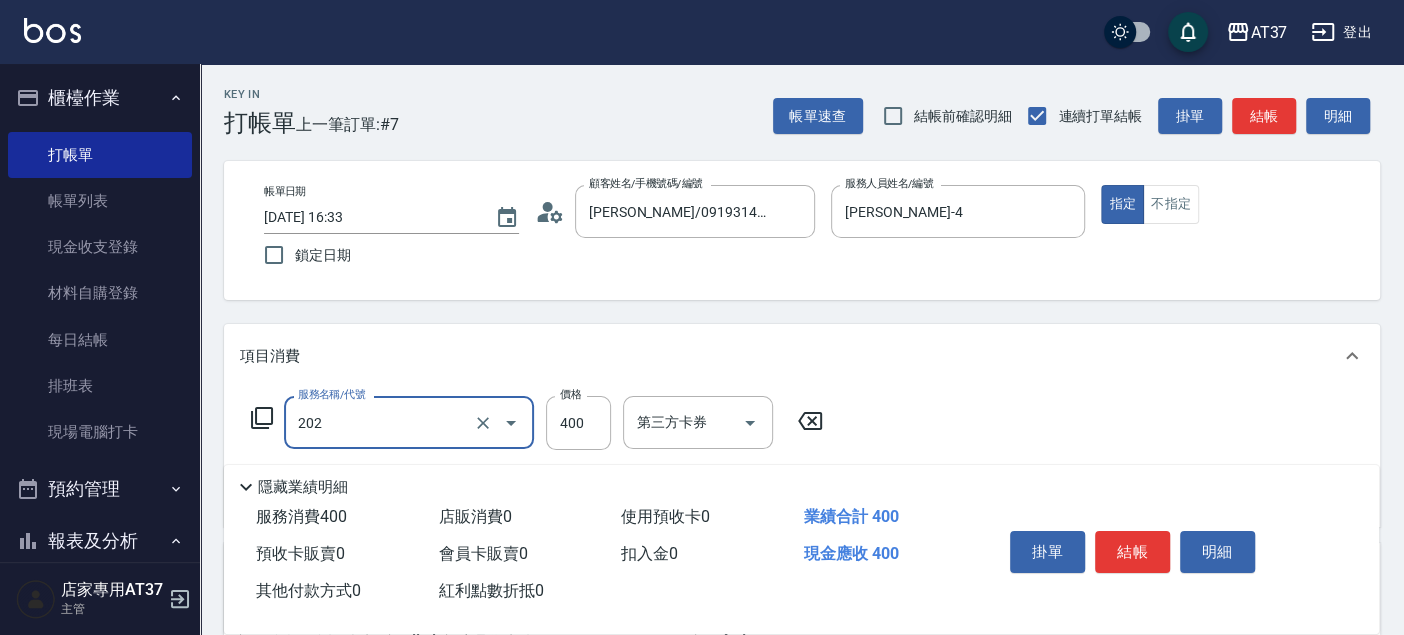 type on "A級單剪(202)" 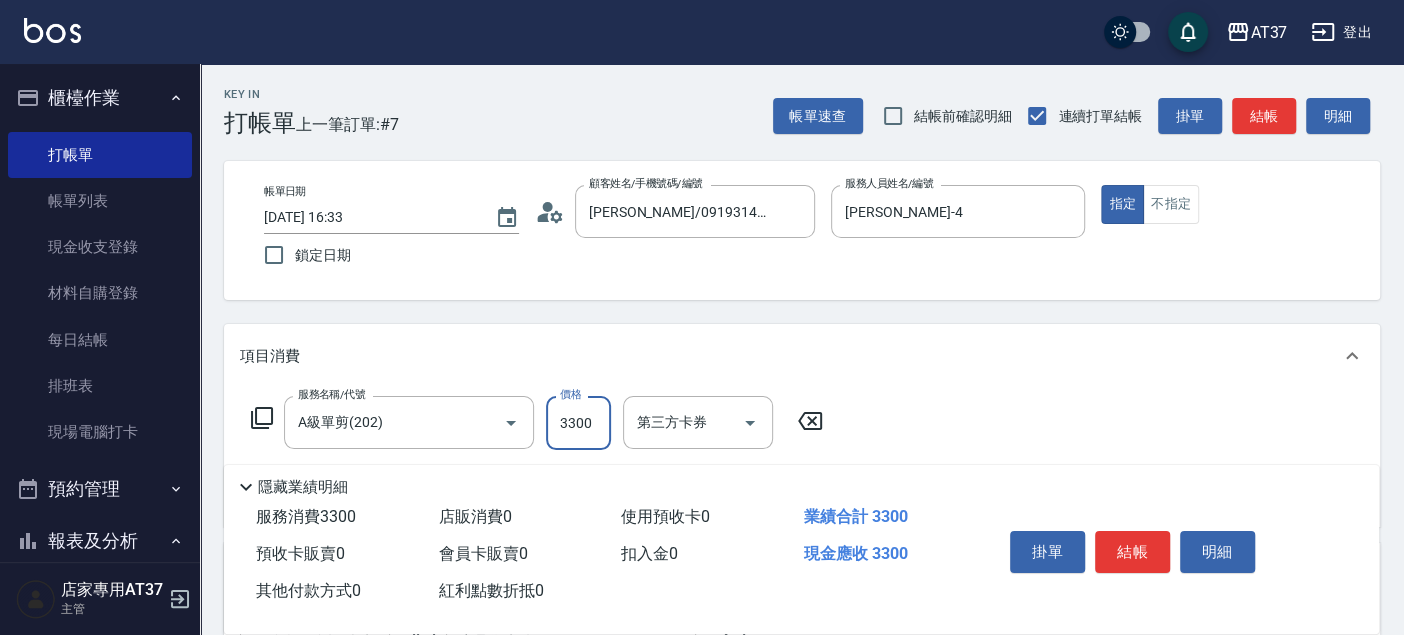 click on "3300" at bounding box center [578, 423] 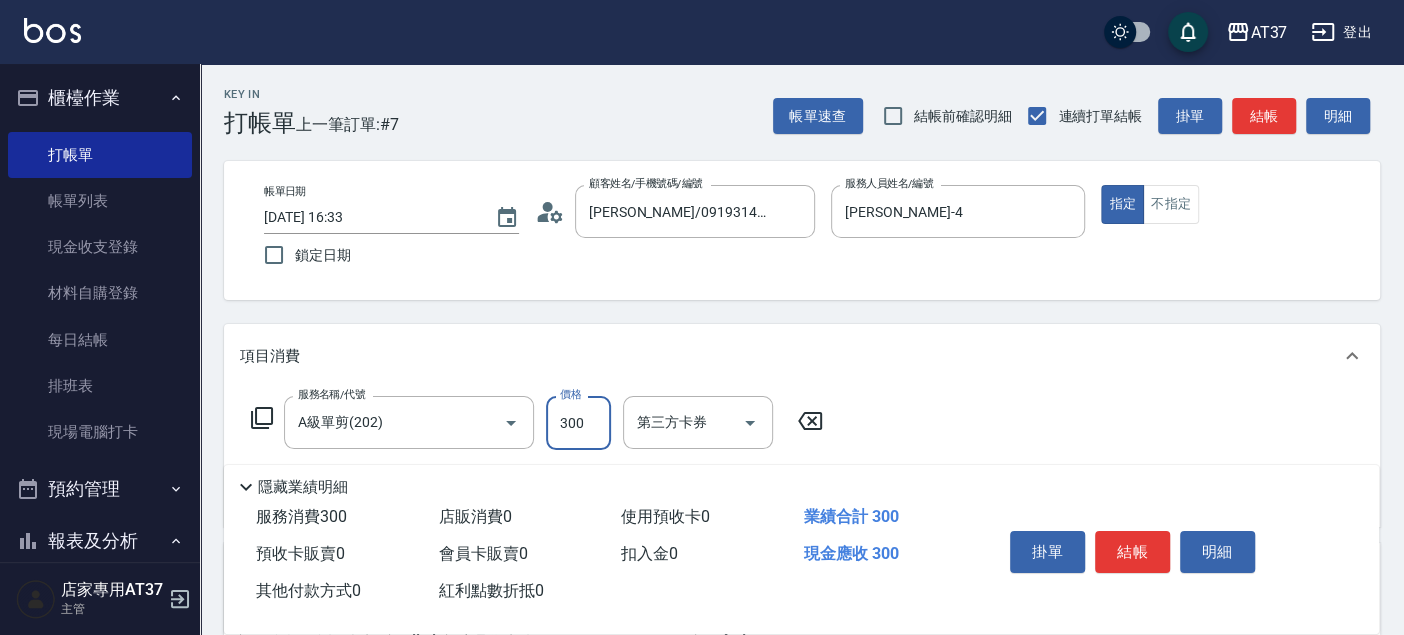 type on "300" 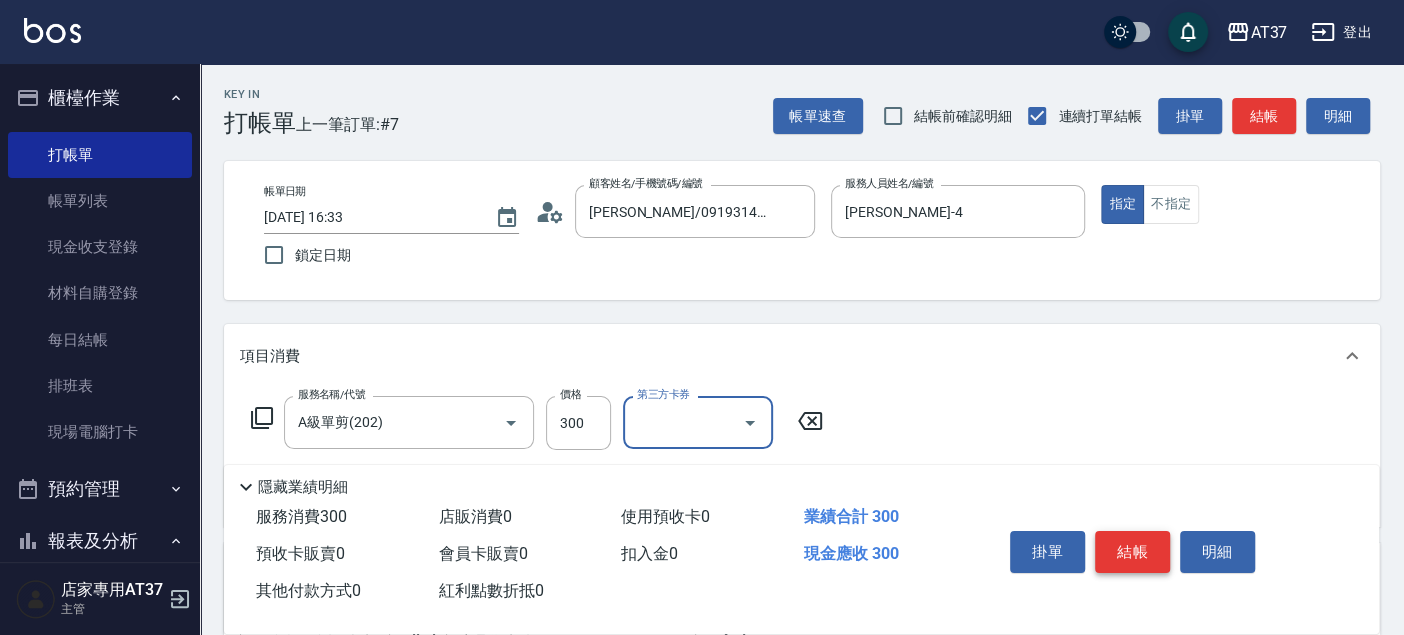 click on "結帳" at bounding box center [1132, 552] 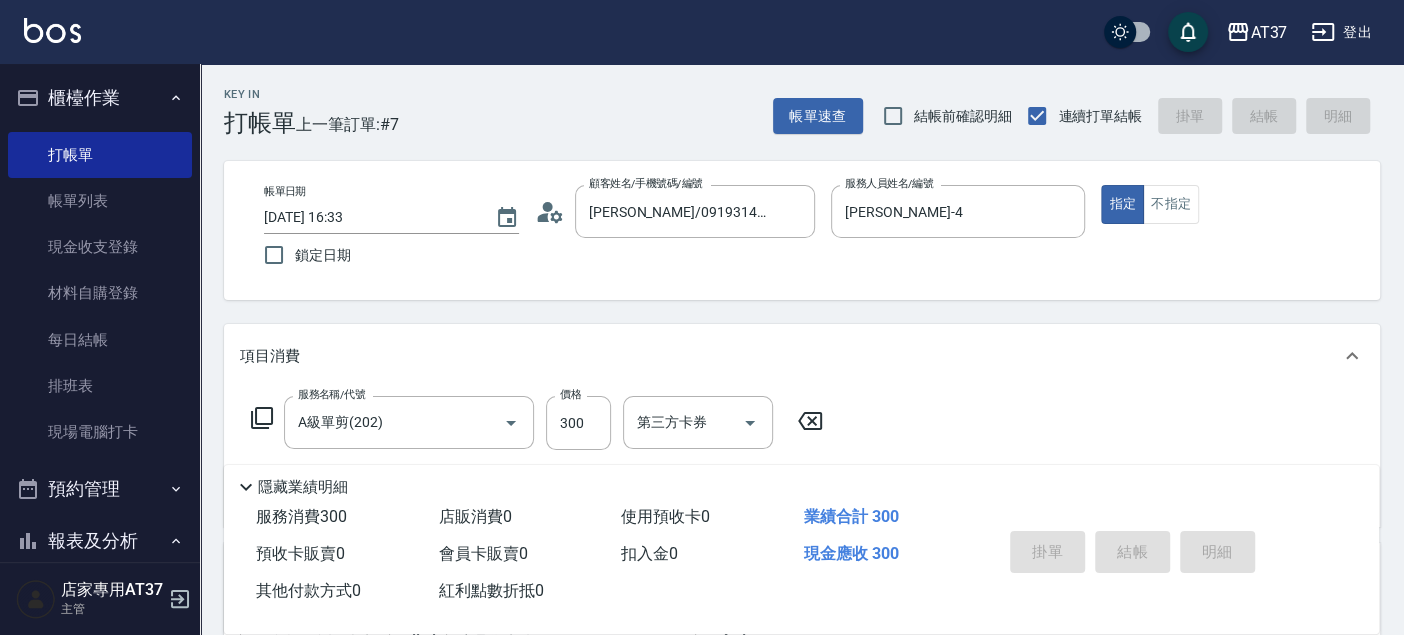 type on "2025/07/10 17:13" 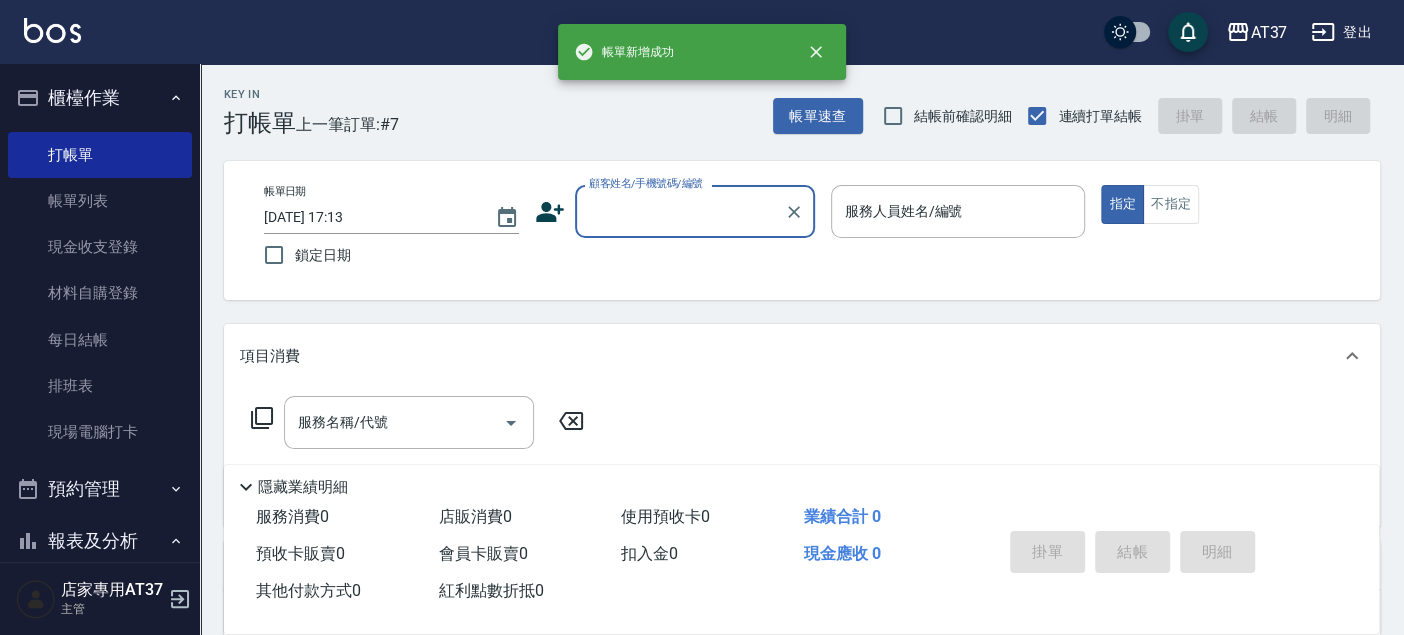 scroll, scrollTop: 0, scrollLeft: 0, axis: both 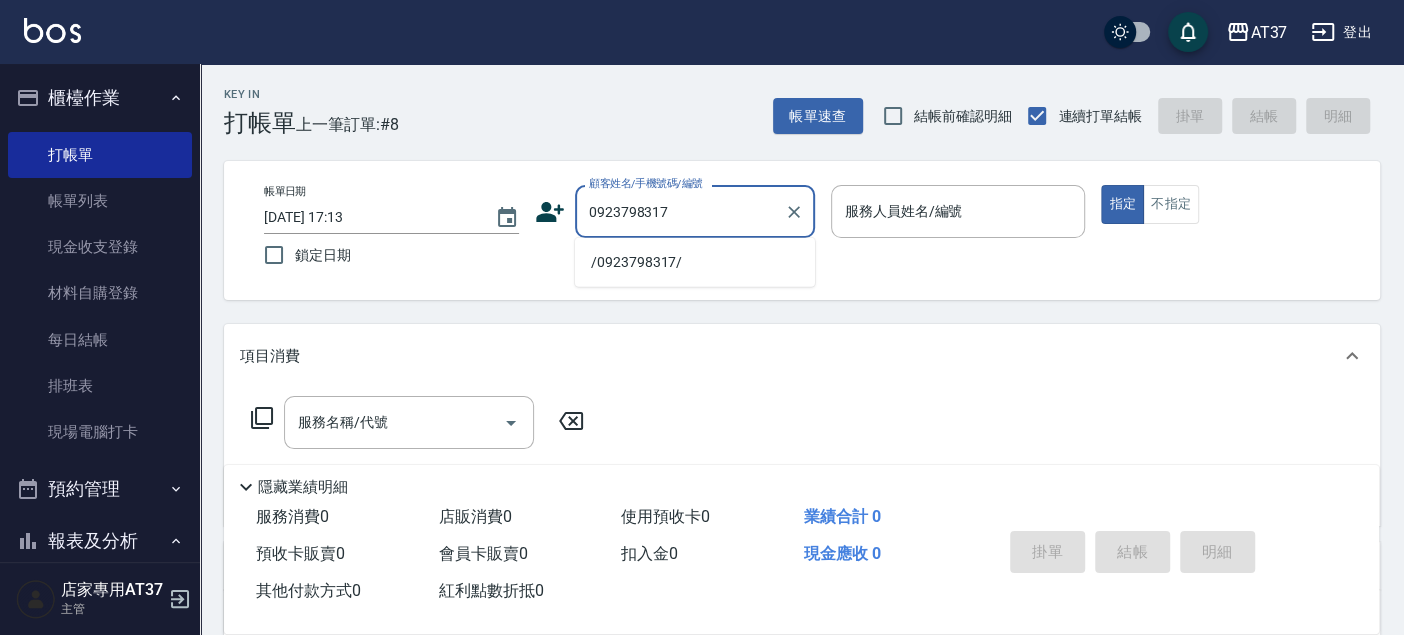 click on "/0923798317/" at bounding box center (695, 262) 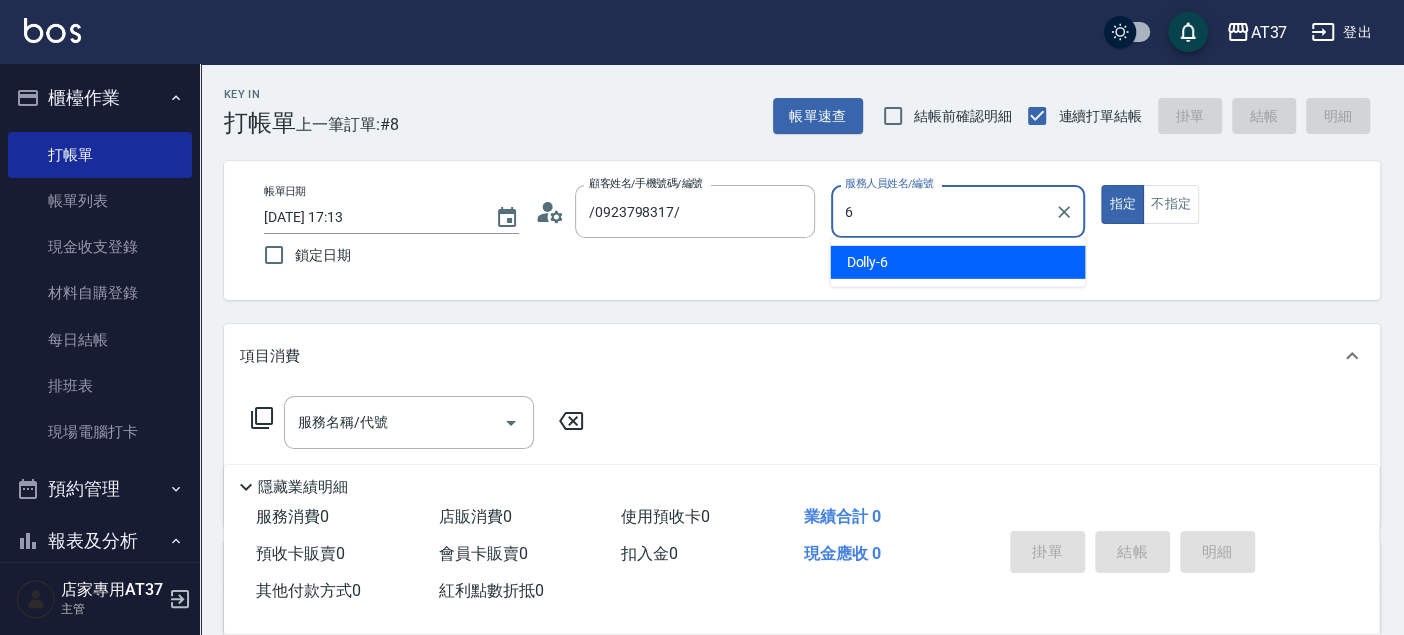 type on "6" 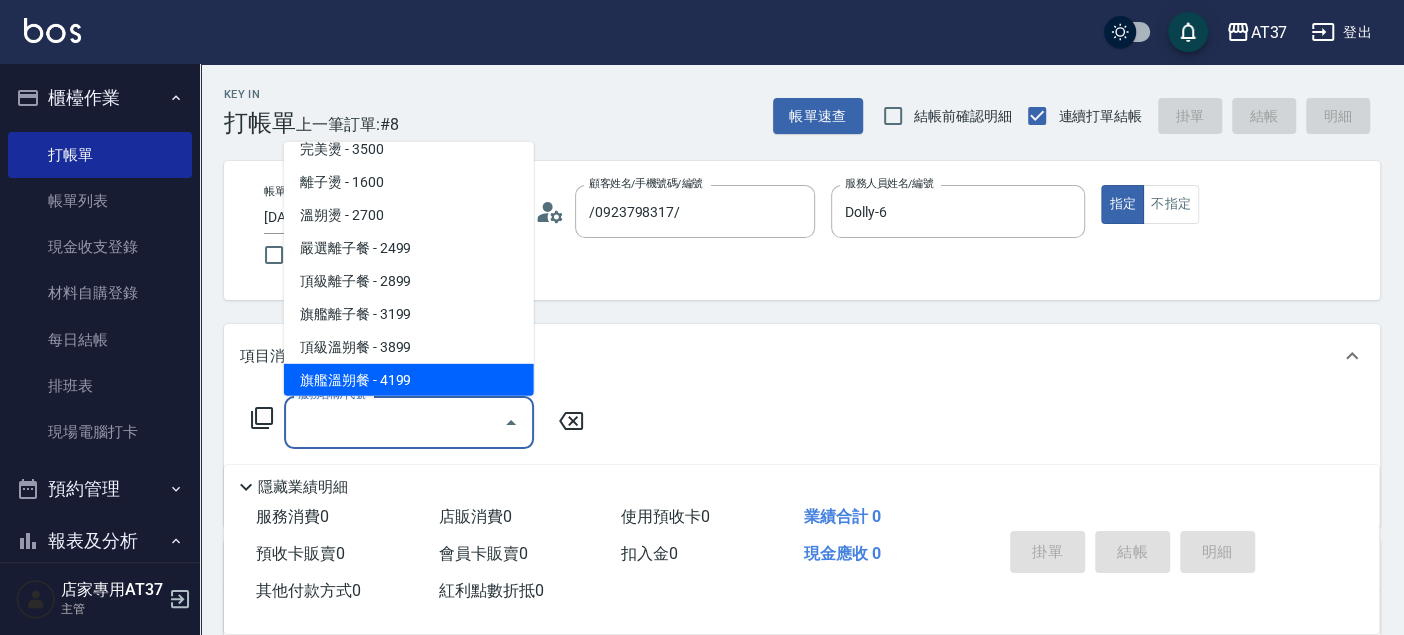 scroll, scrollTop: 1060, scrollLeft: 0, axis: vertical 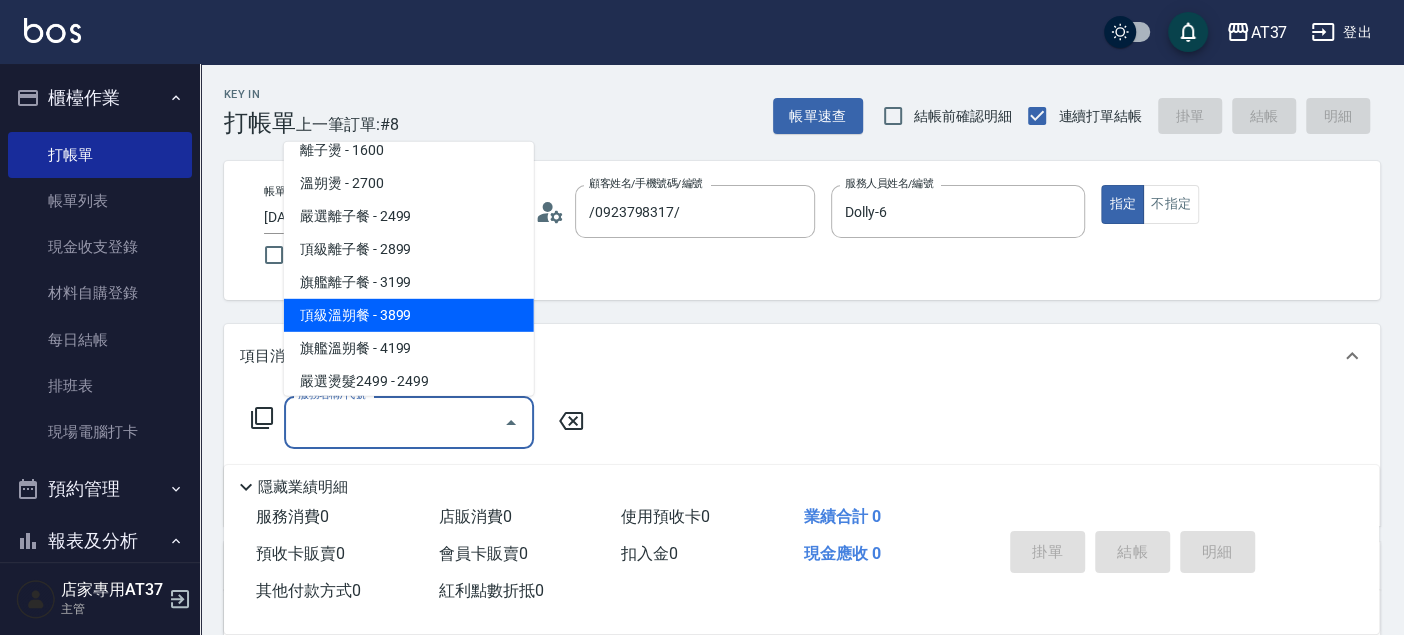 type on "頂級溫朔餐(311)" 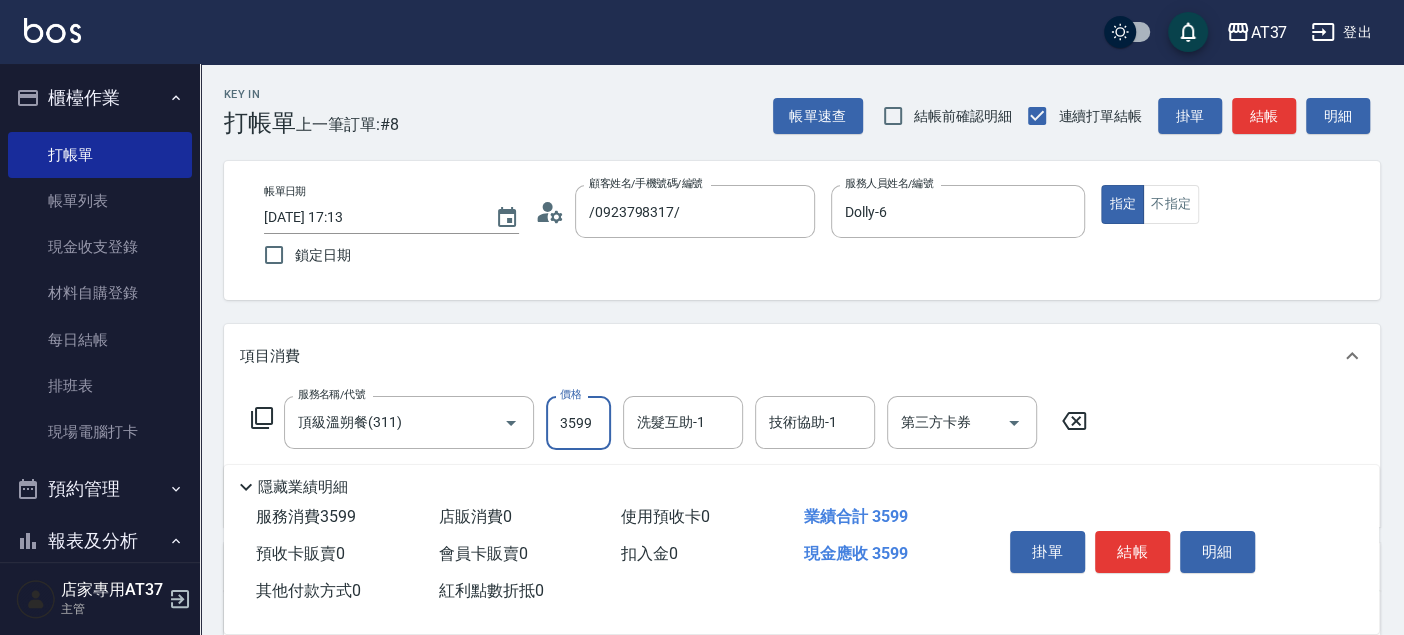 type on "3599" 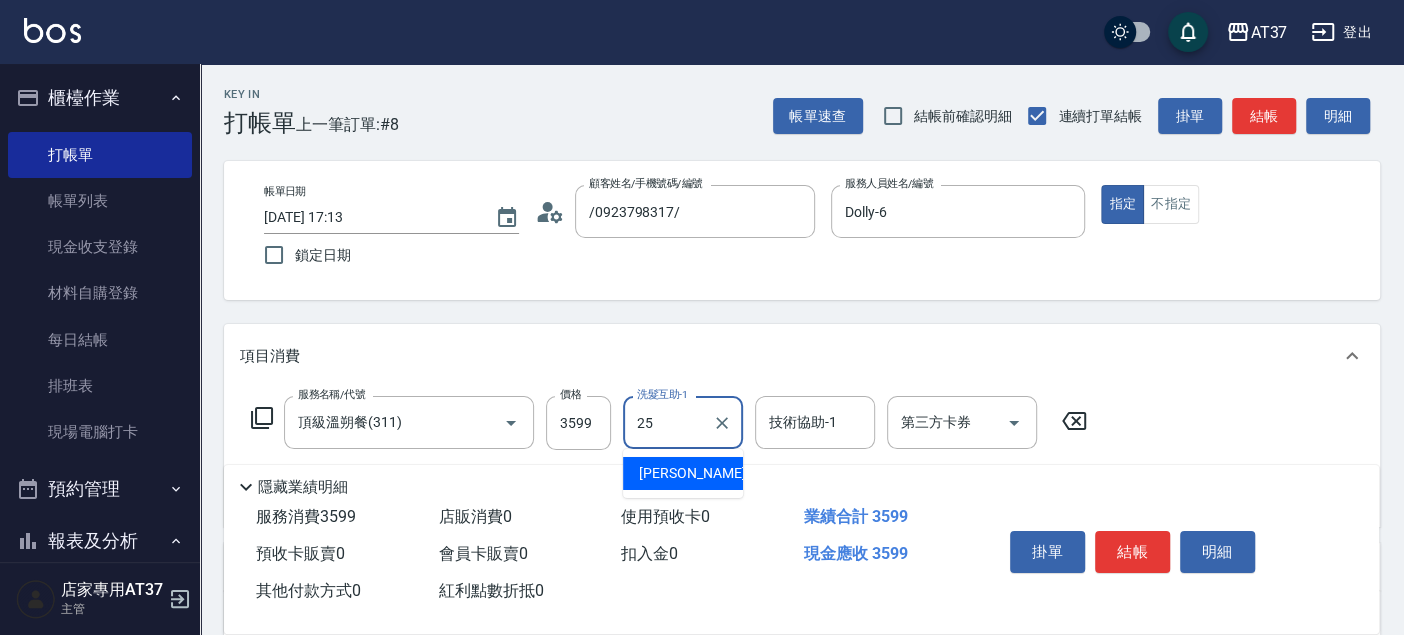 type on "[PERSON_NAME]-25" 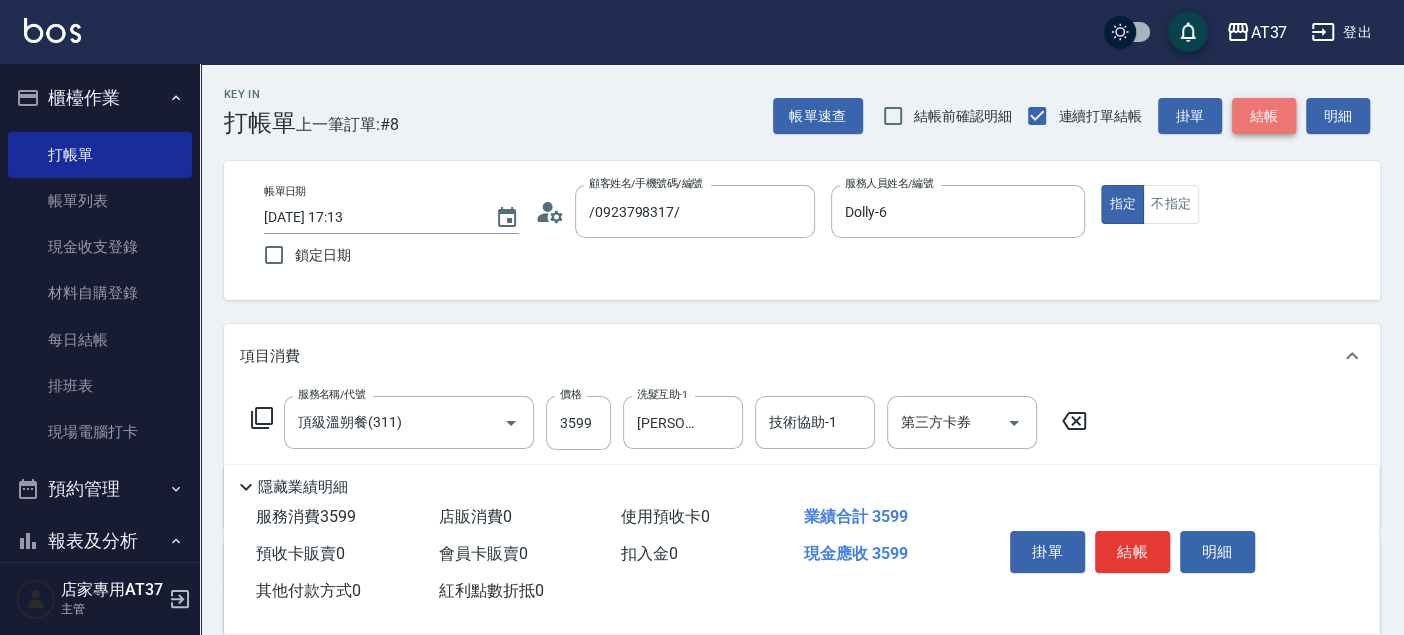 click on "結帳" at bounding box center (1264, 116) 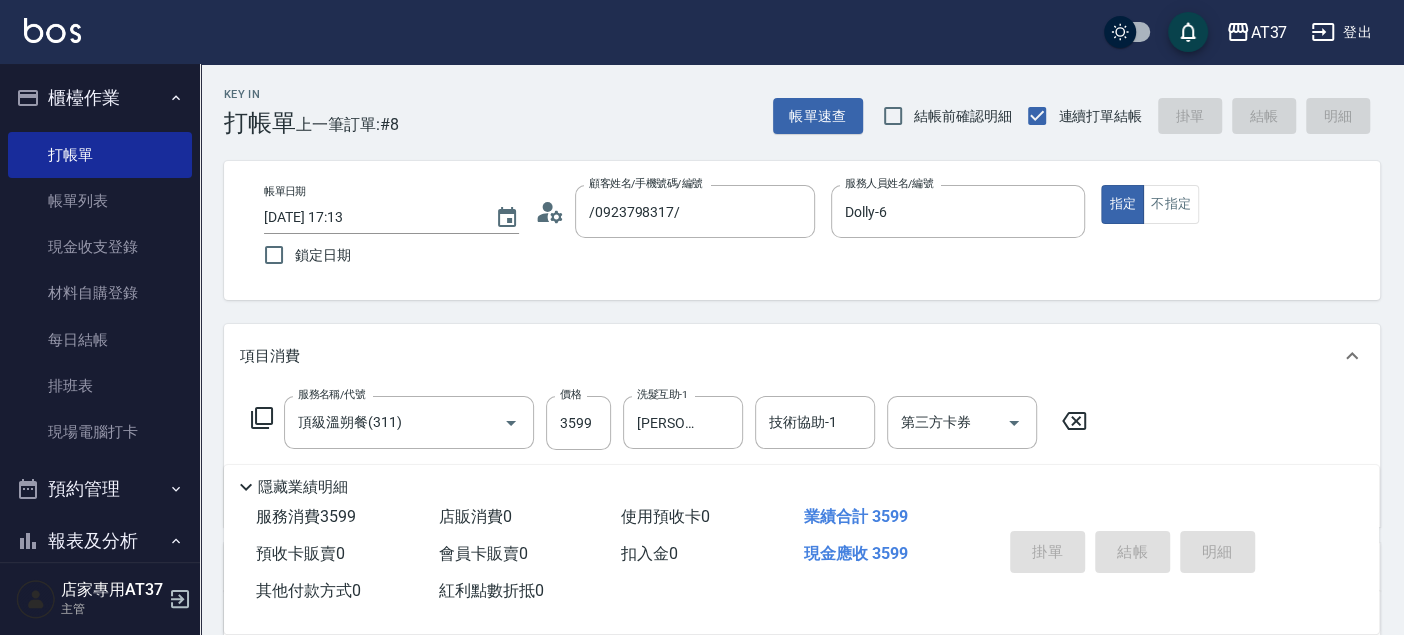 type on "2025/07/10 17:37" 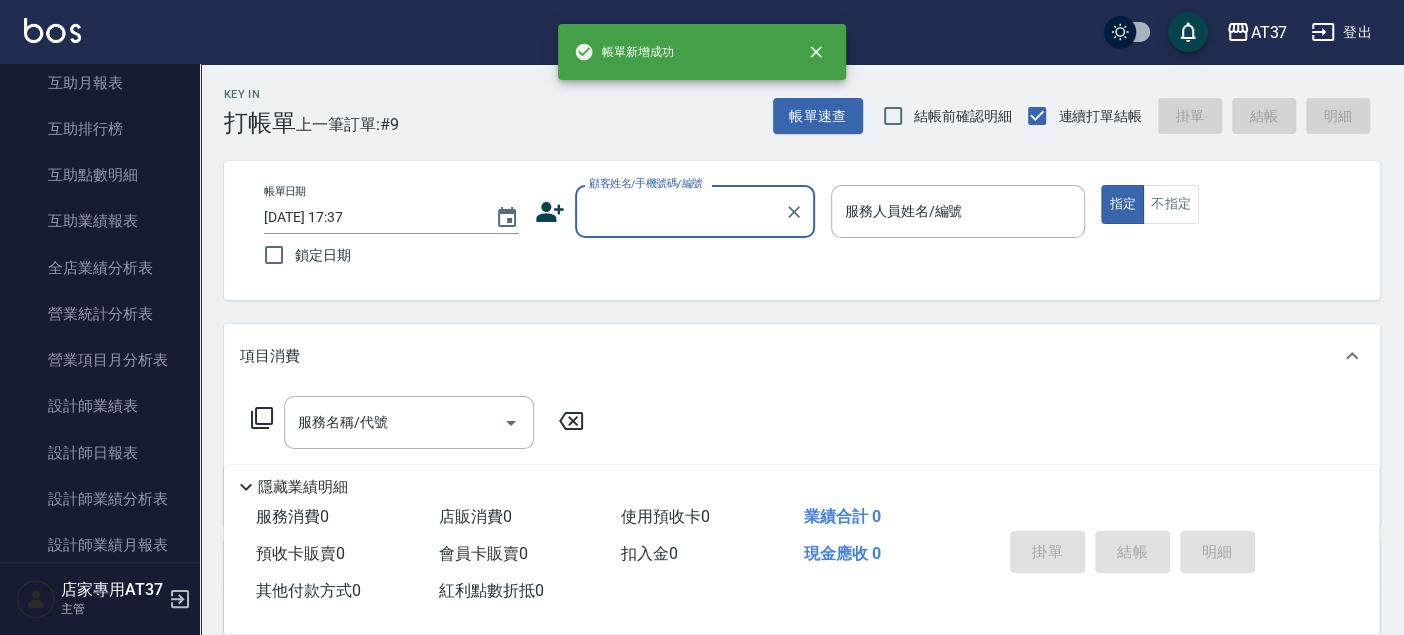 scroll, scrollTop: 888, scrollLeft: 0, axis: vertical 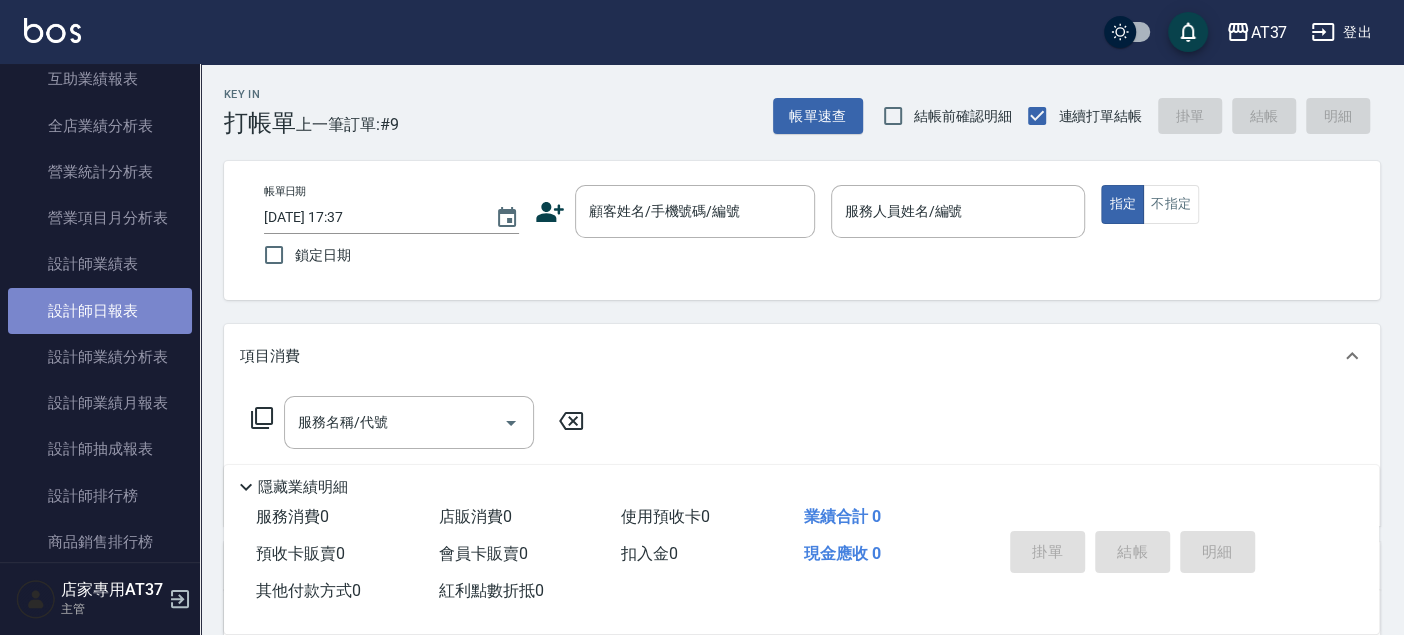 click on "設計師日報表" at bounding box center (100, 311) 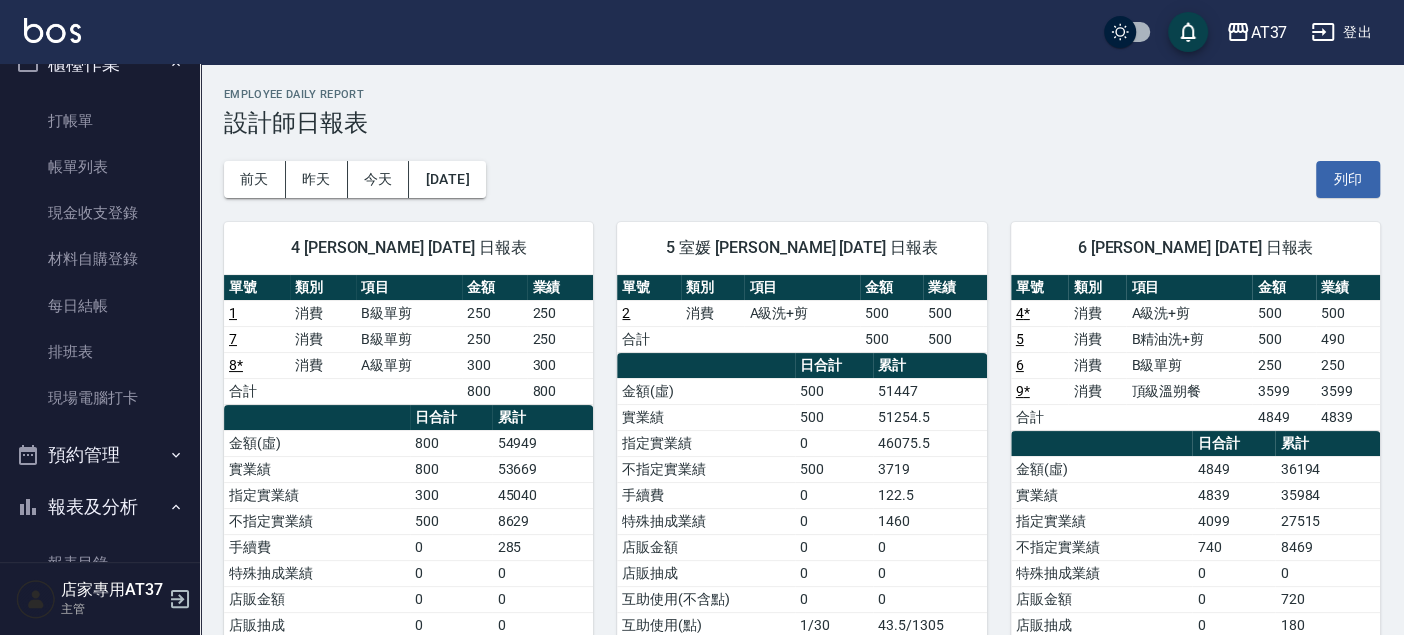 scroll, scrollTop: 0, scrollLeft: 0, axis: both 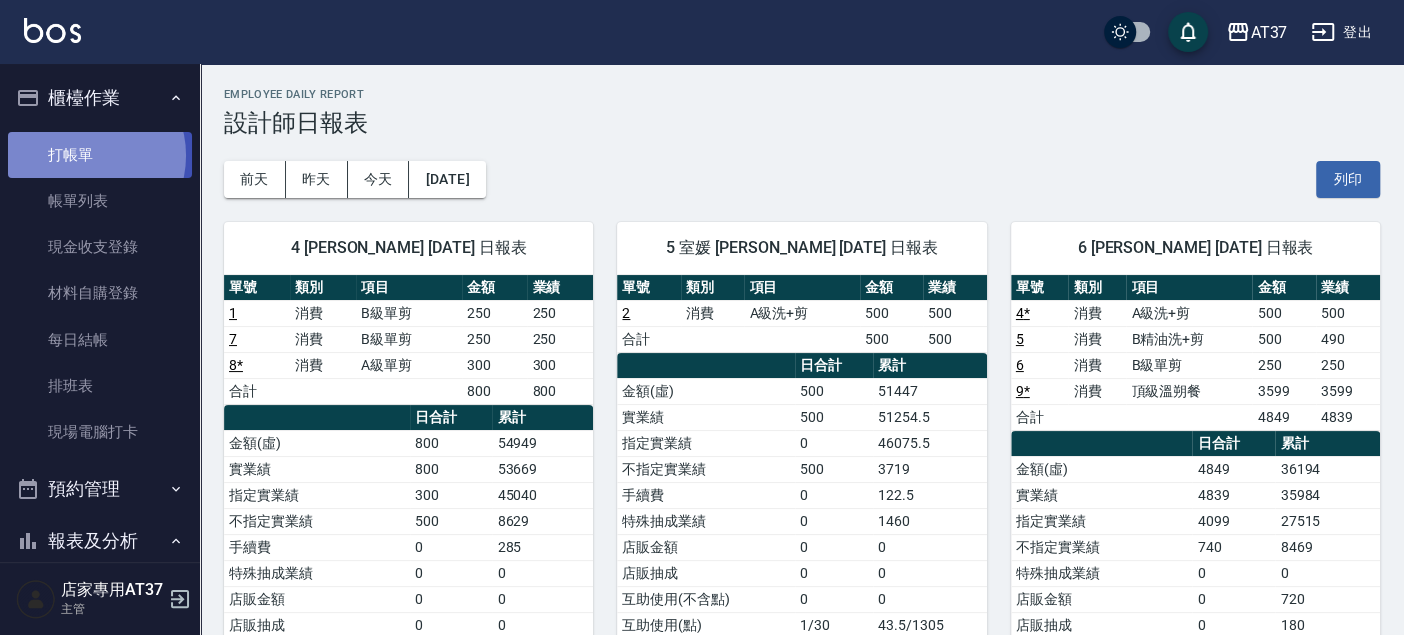 click on "打帳單" at bounding box center [100, 155] 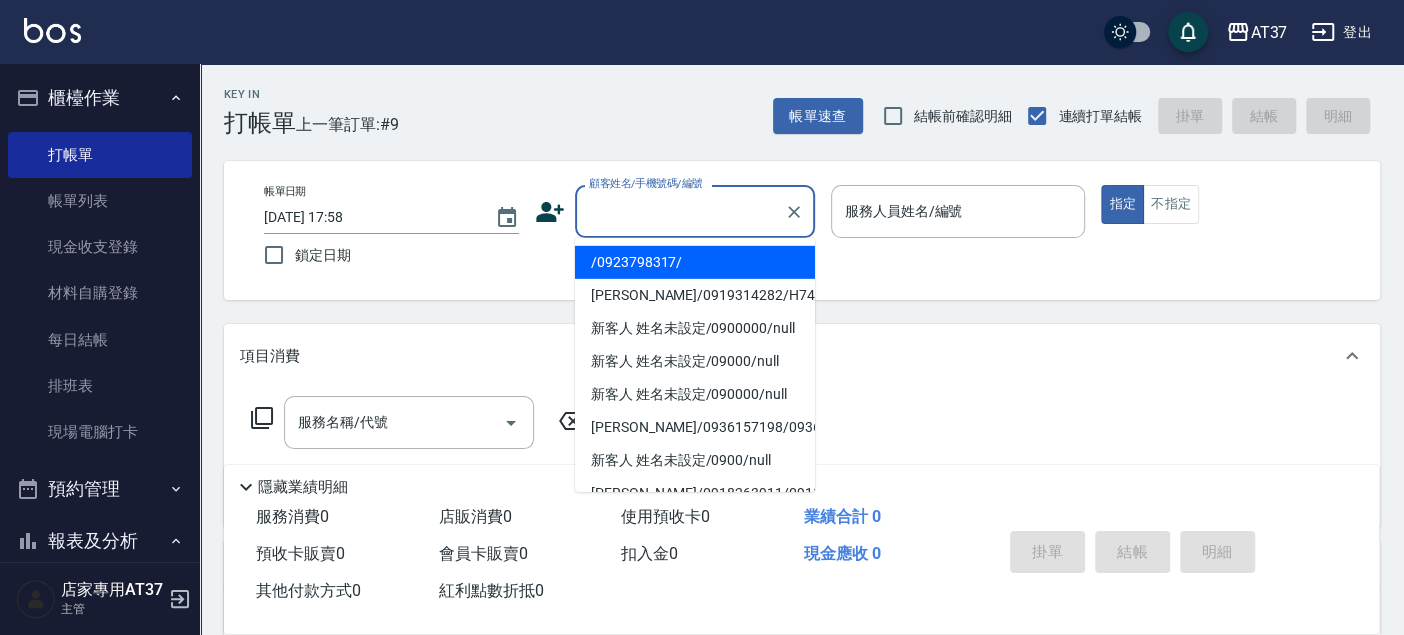 click on "顧客姓名/手機號碼/編號" at bounding box center [680, 211] 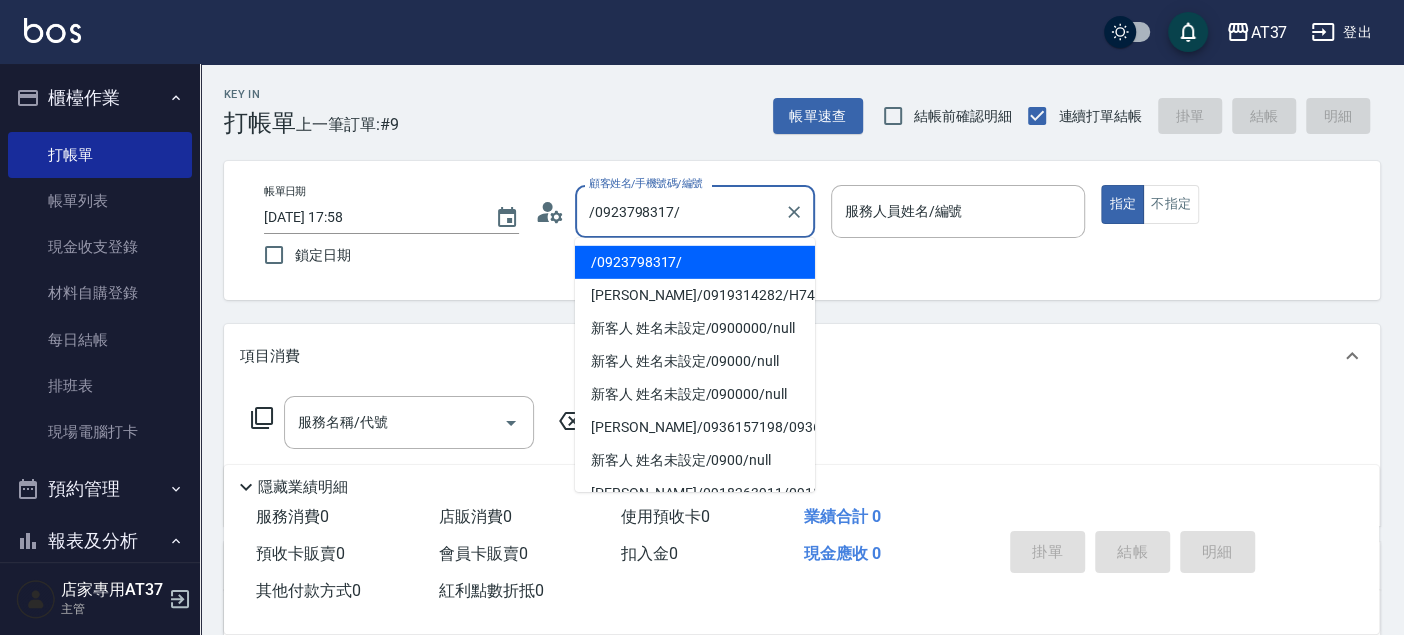 drag, startPoint x: 597, startPoint y: 215, endPoint x: 671, endPoint y: 219, distance: 74.10803 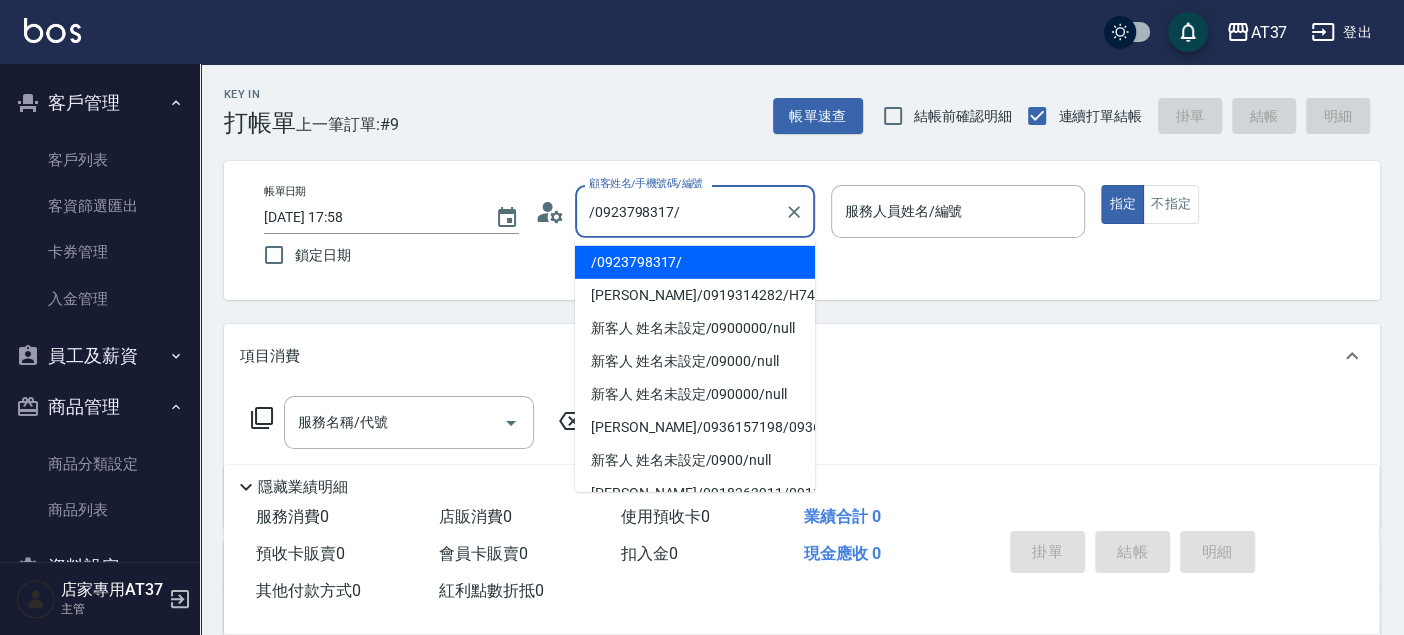 scroll, scrollTop: 2037, scrollLeft: 0, axis: vertical 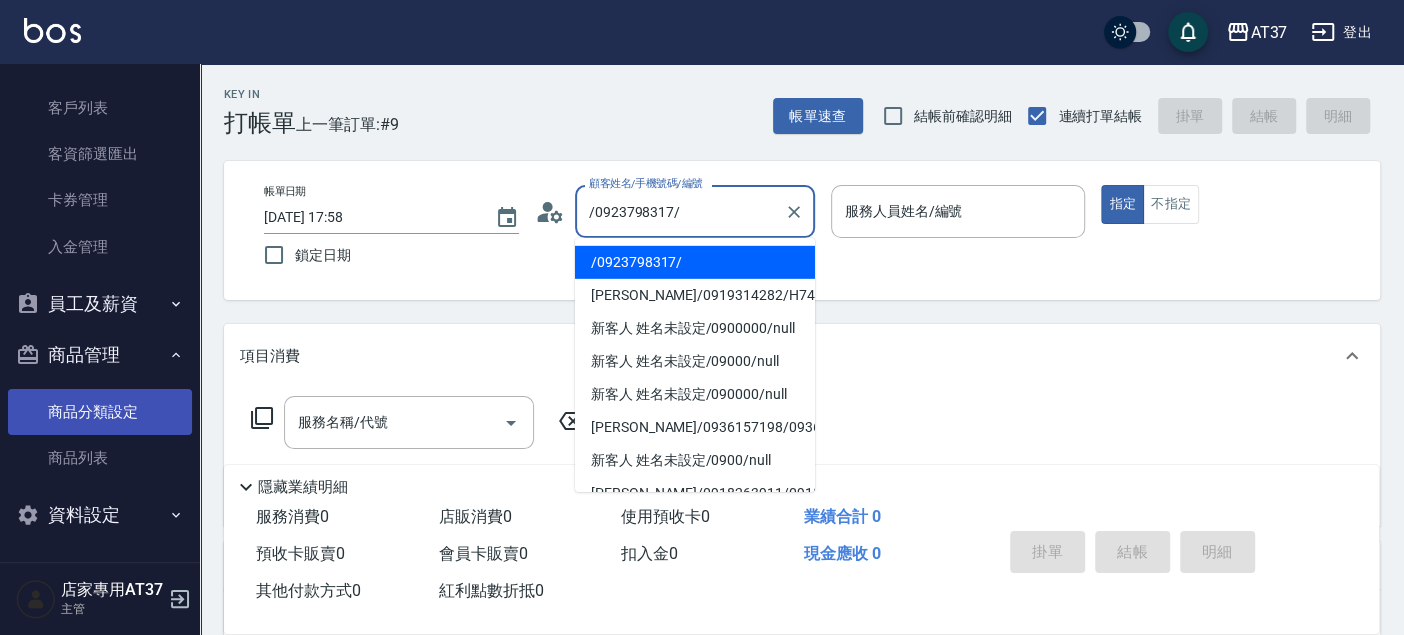 drag, startPoint x: 132, startPoint y: 400, endPoint x: 132, endPoint y: 389, distance: 11 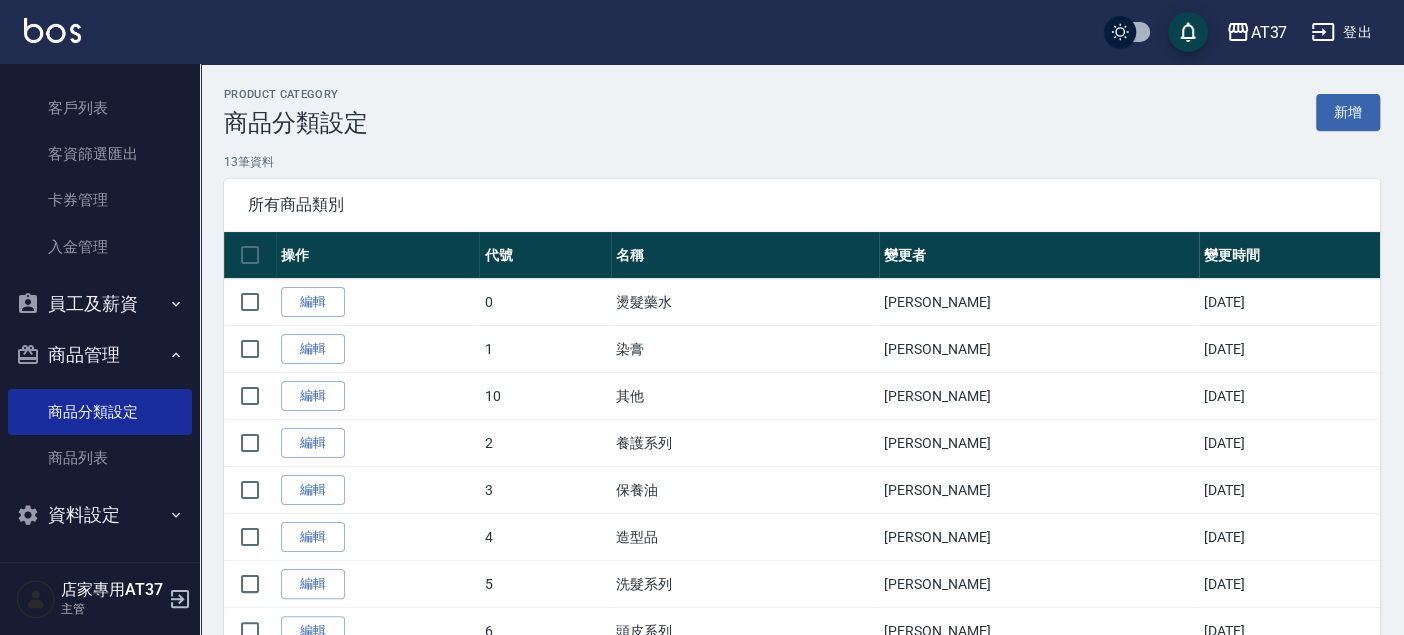 scroll, scrollTop: 1815, scrollLeft: 0, axis: vertical 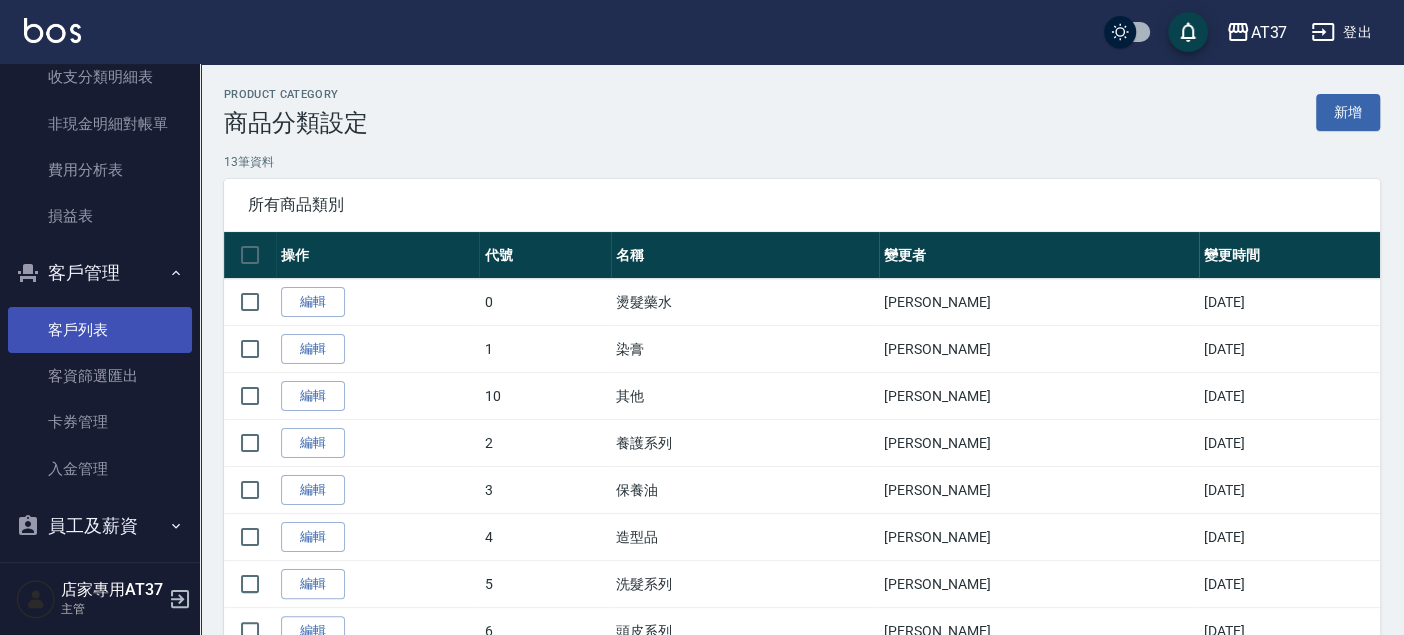 click on "客戶列表" at bounding box center [100, 330] 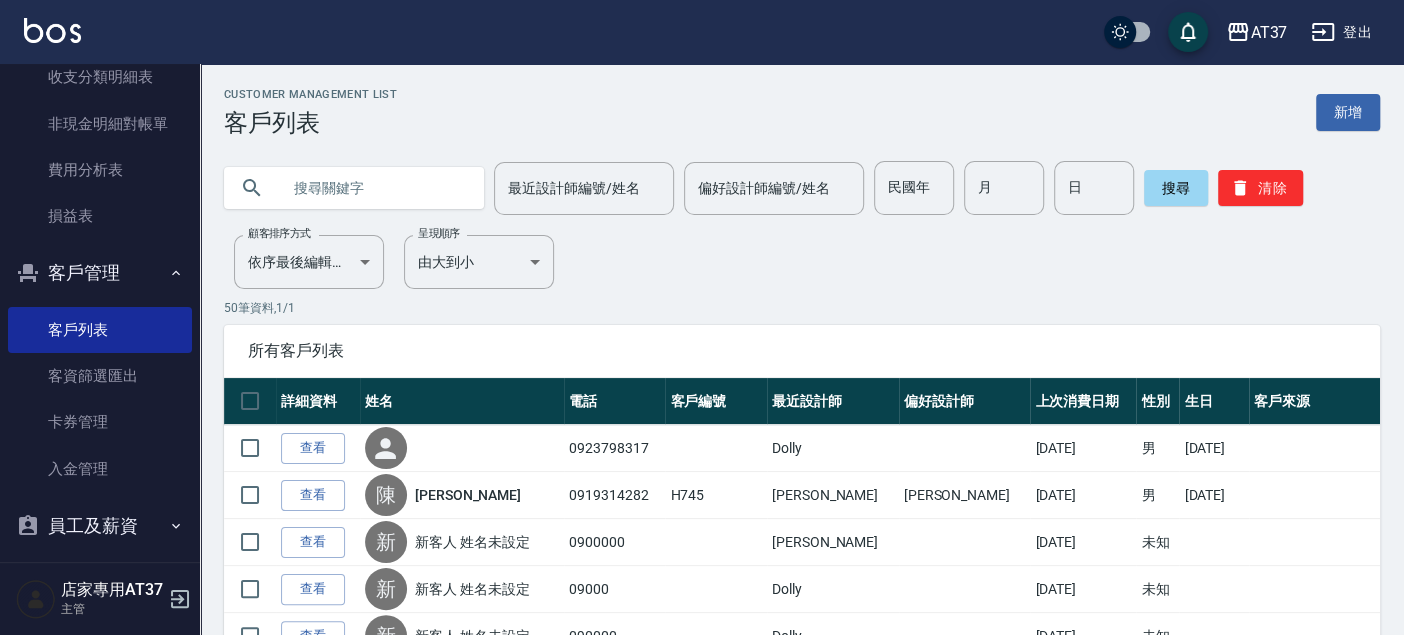 paste on "0923798317" 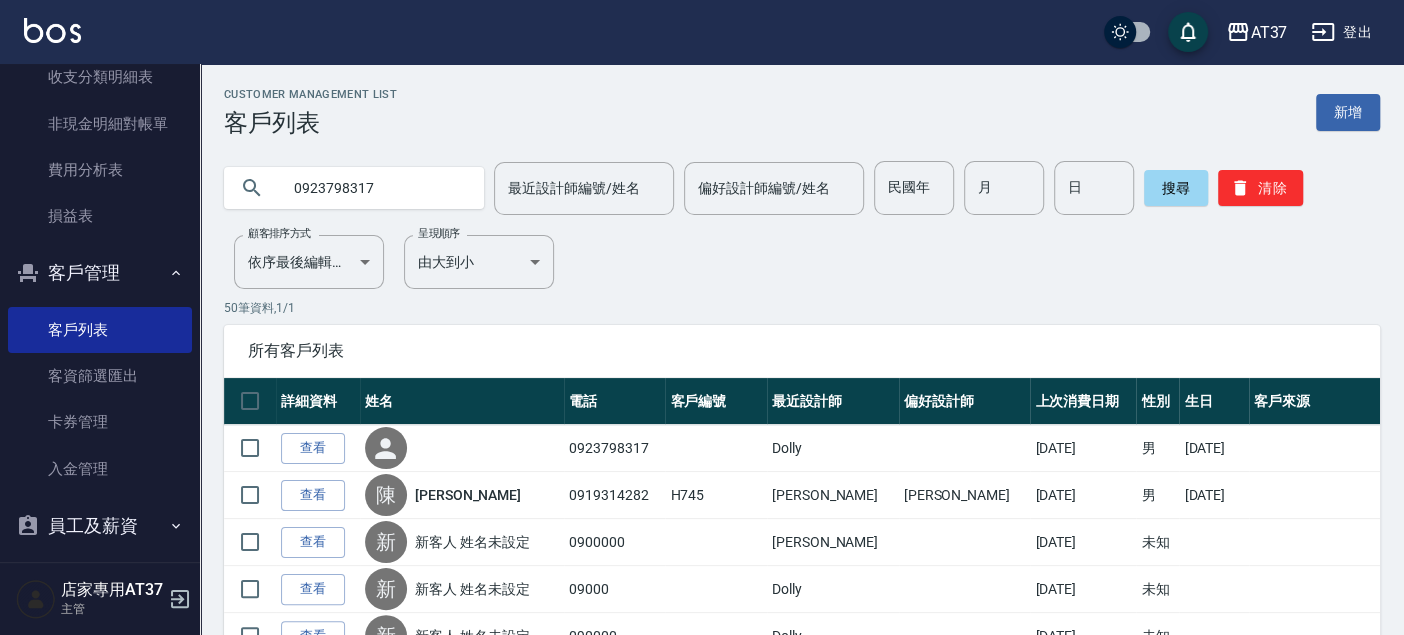 type on "0923798317" 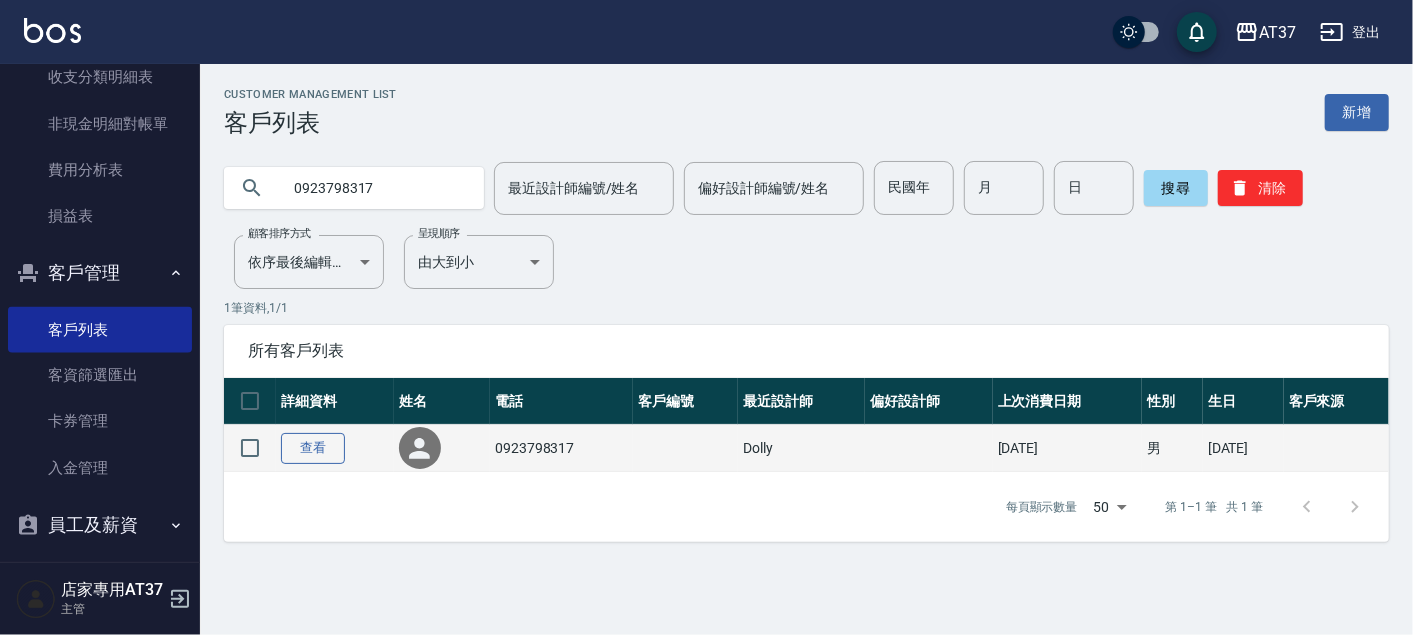 click on "查看" at bounding box center (313, 448) 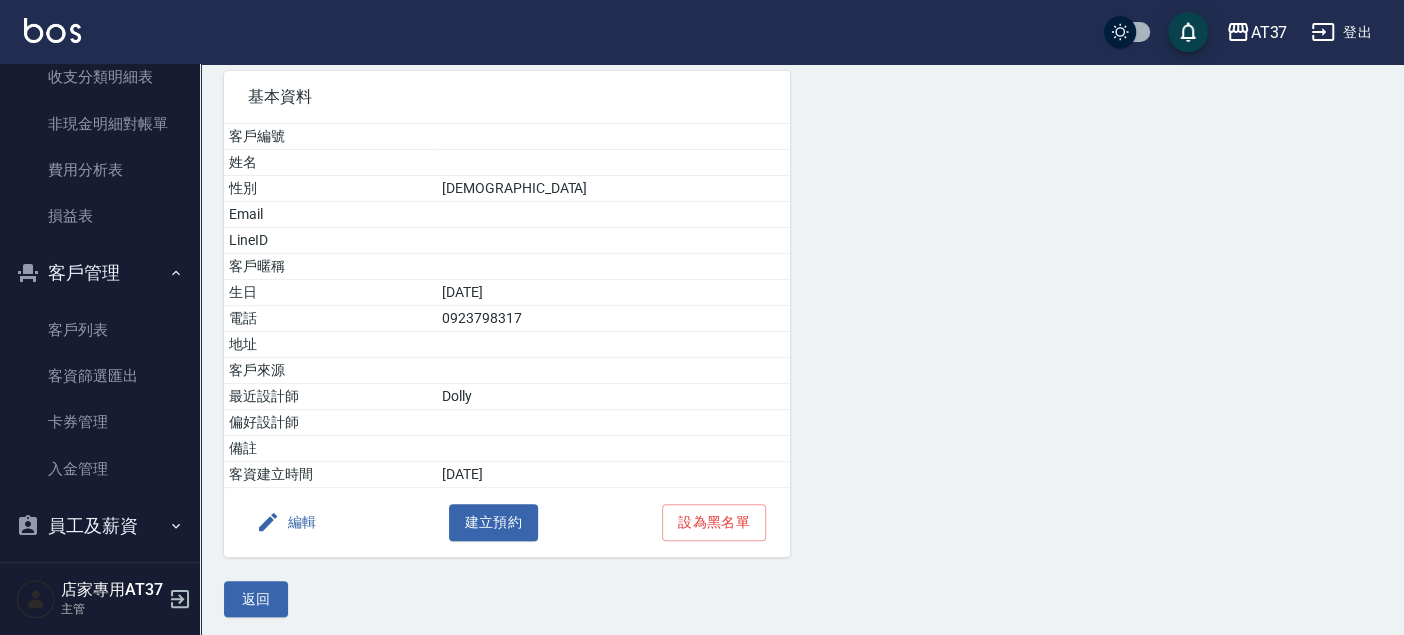 scroll, scrollTop: 0, scrollLeft: 0, axis: both 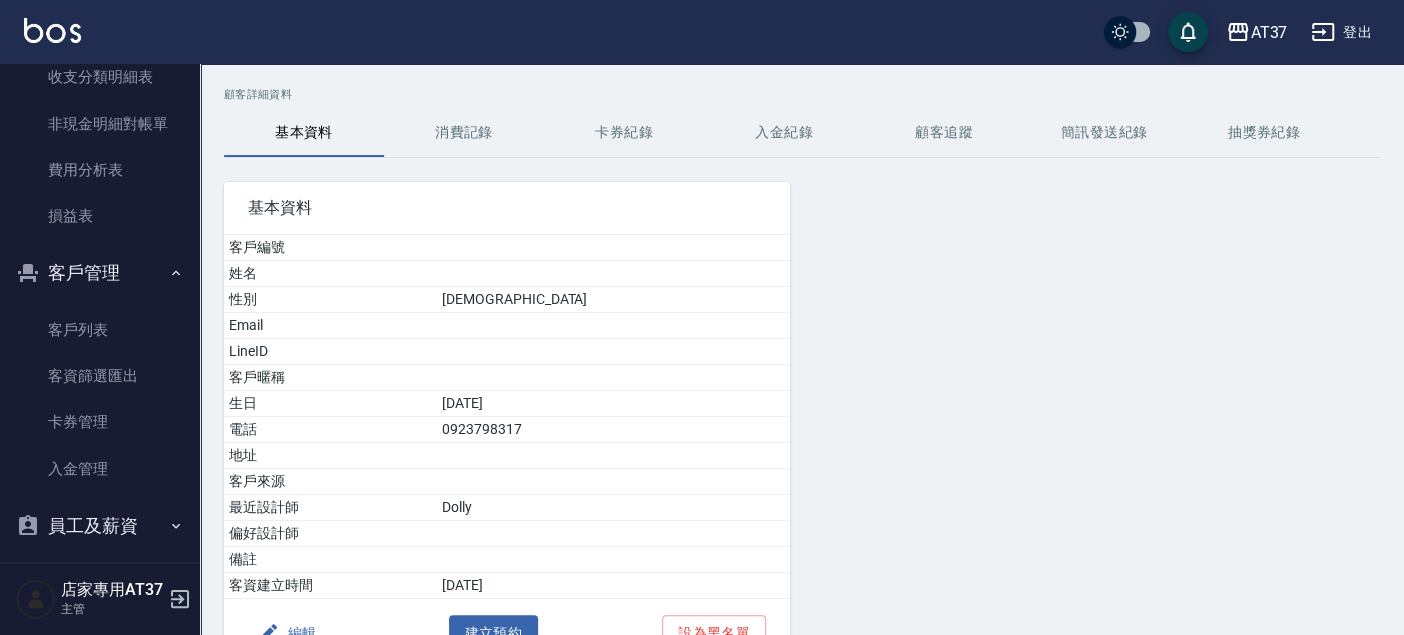 click on "消費記錄" at bounding box center (464, 133) 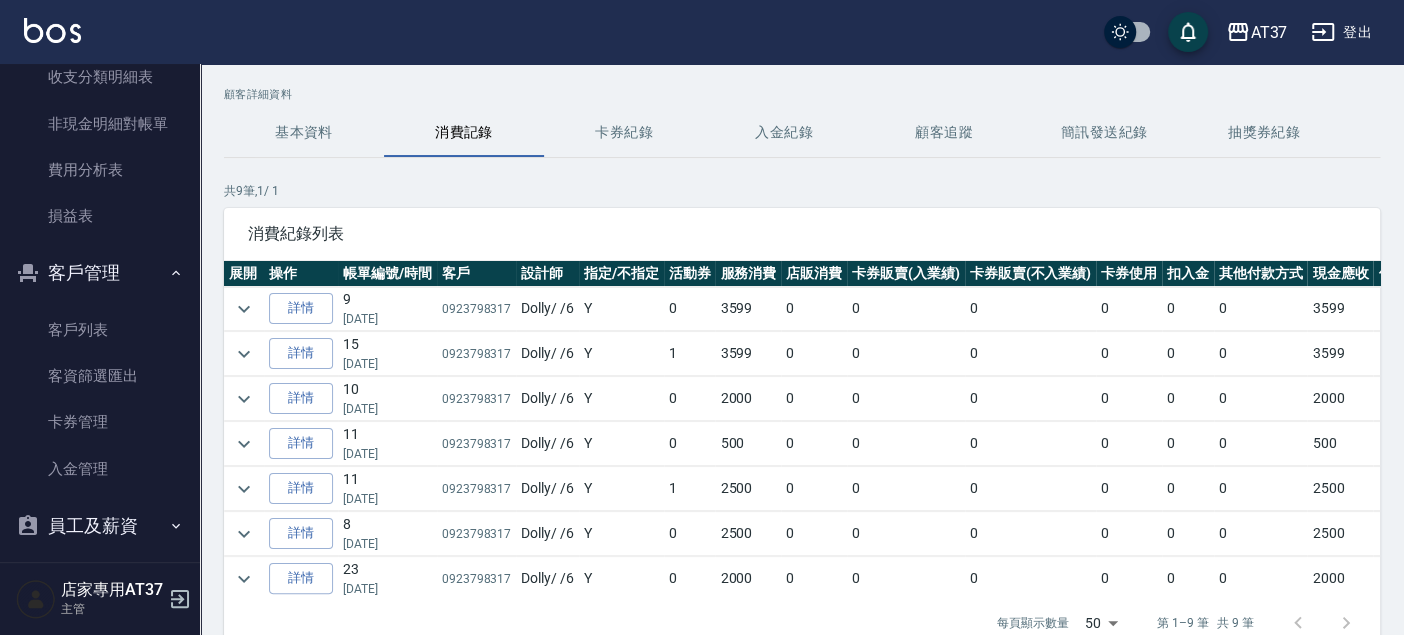 scroll, scrollTop: 106, scrollLeft: 0, axis: vertical 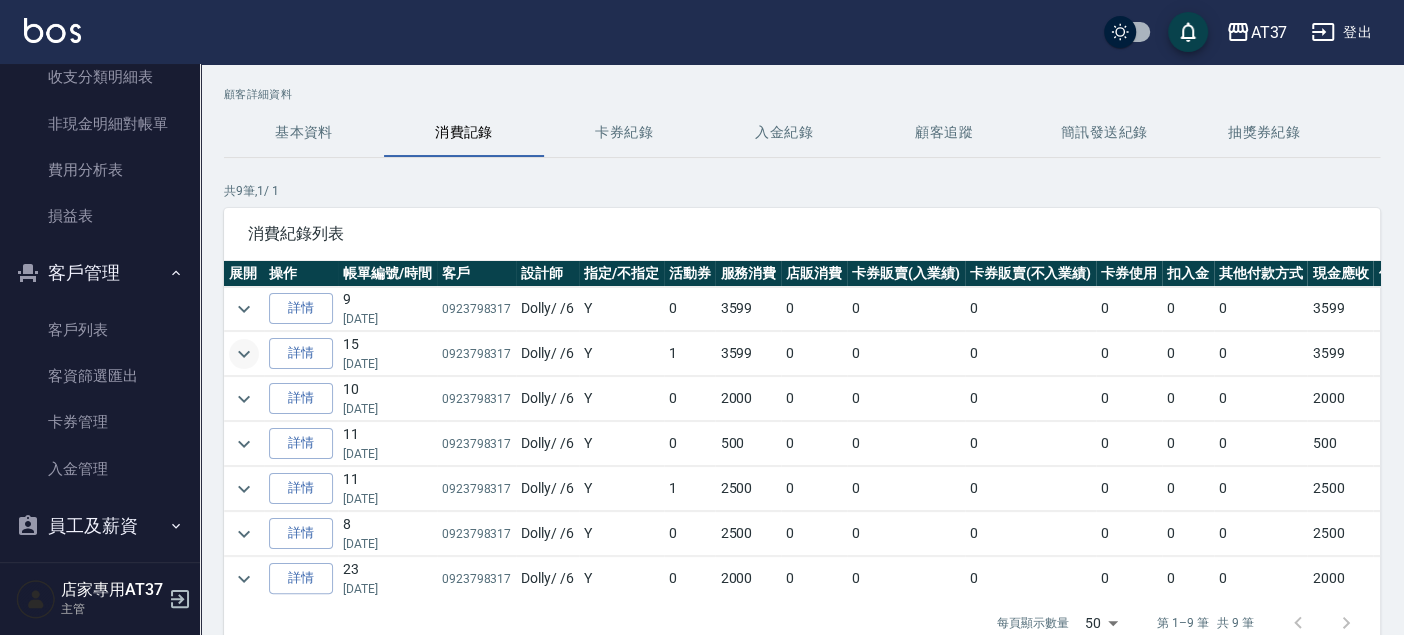 click 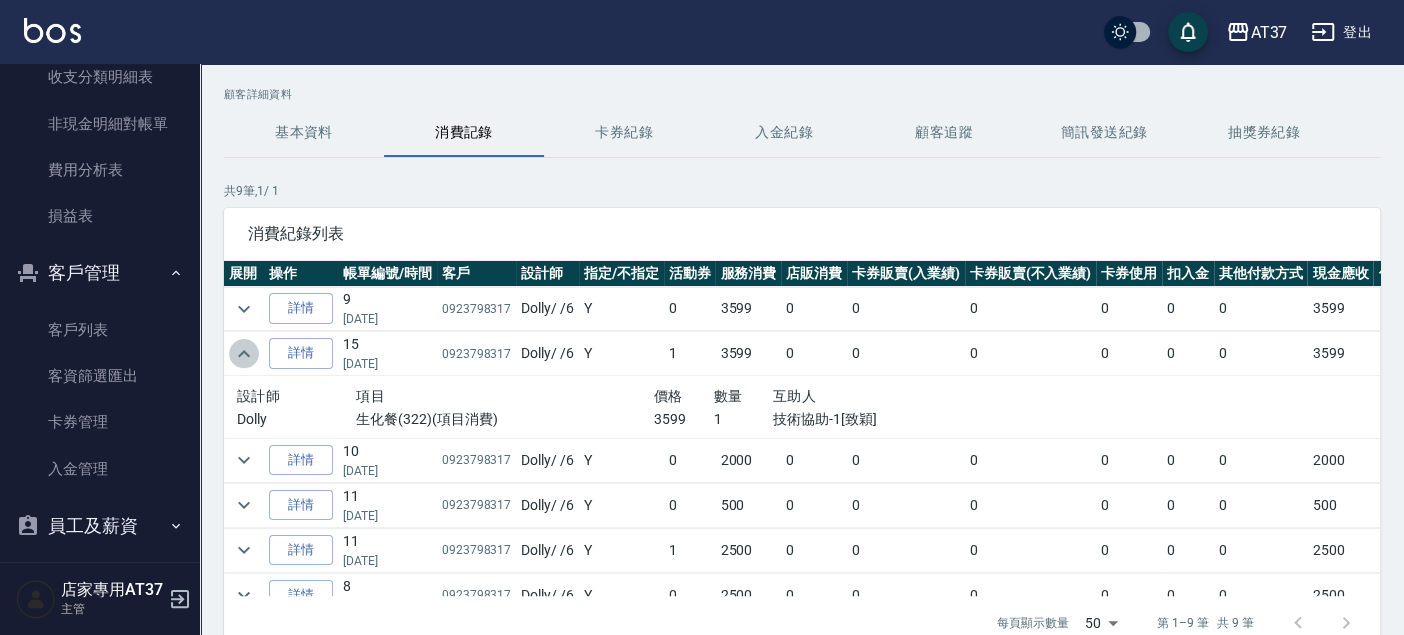 click 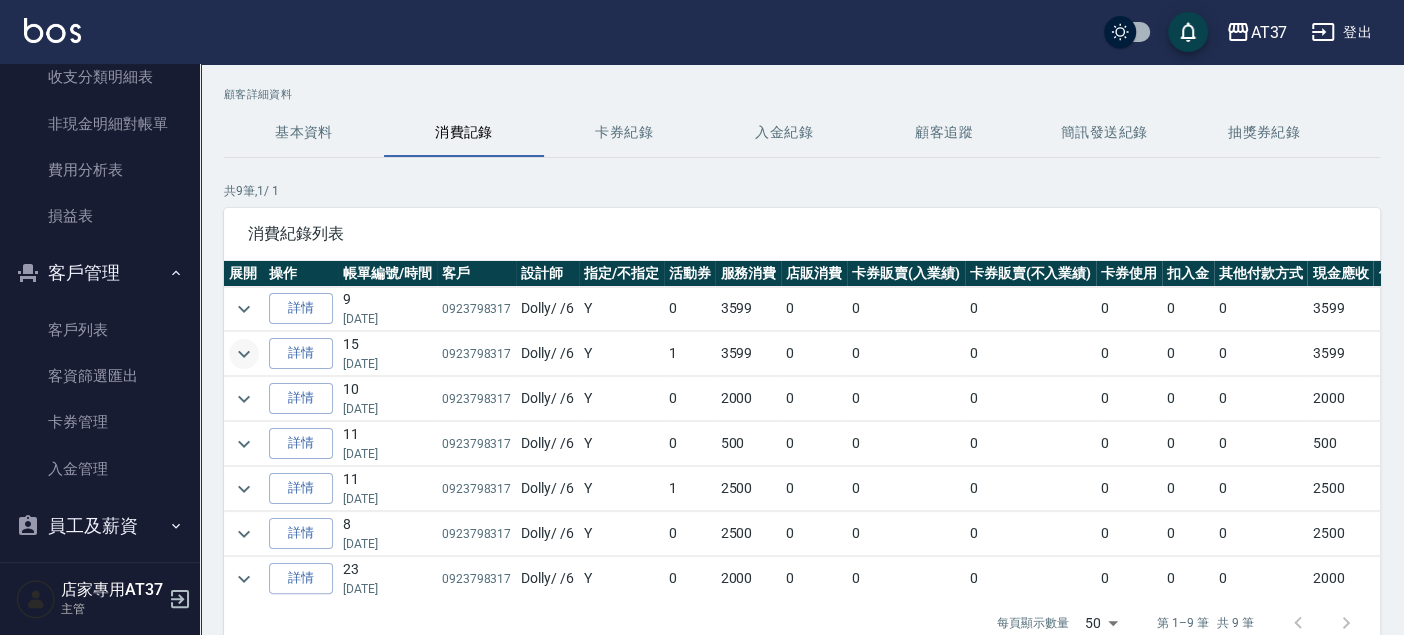 scroll, scrollTop: 106, scrollLeft: 0, axis: vertical 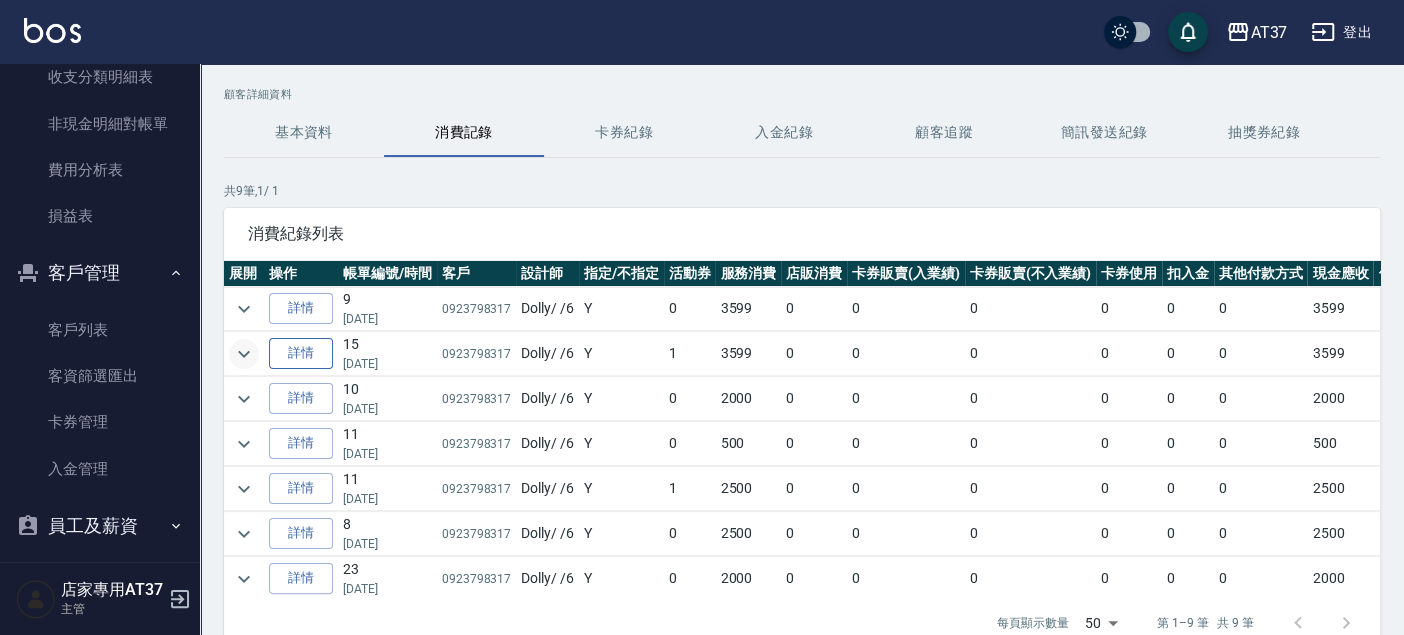 click on "詳情" at bounding box center [301, 353] 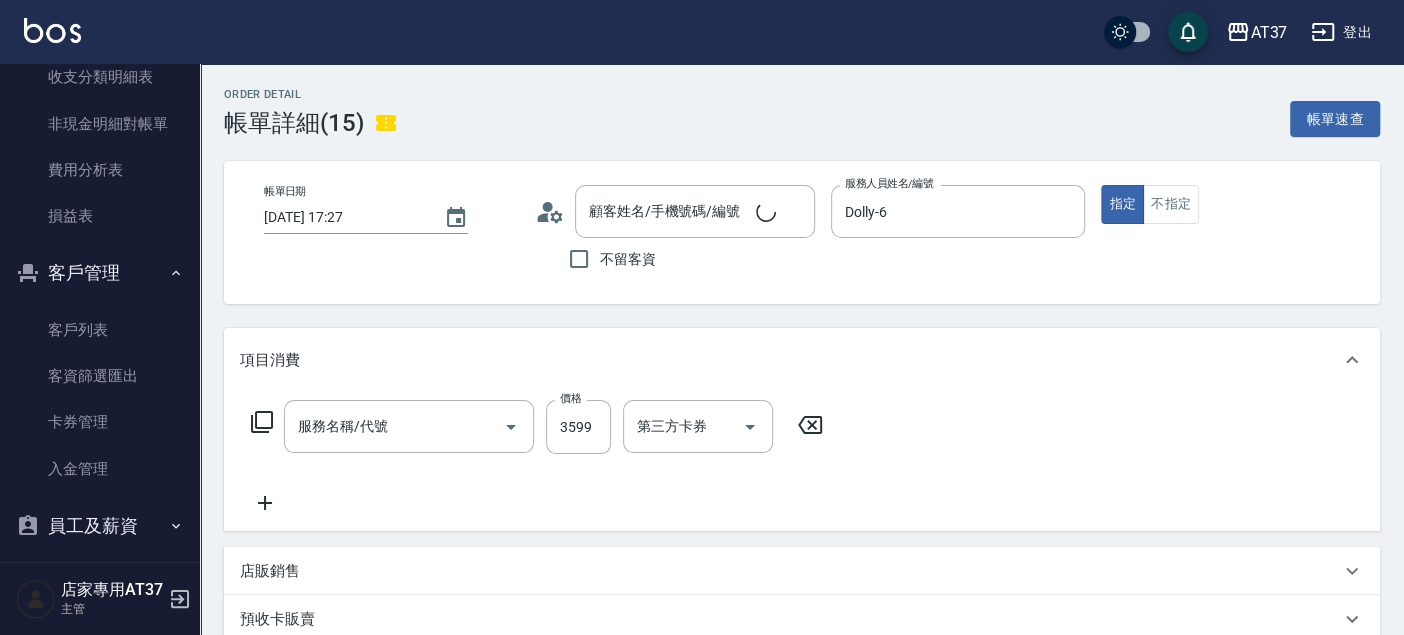 type on "2025/01/12 17:27" 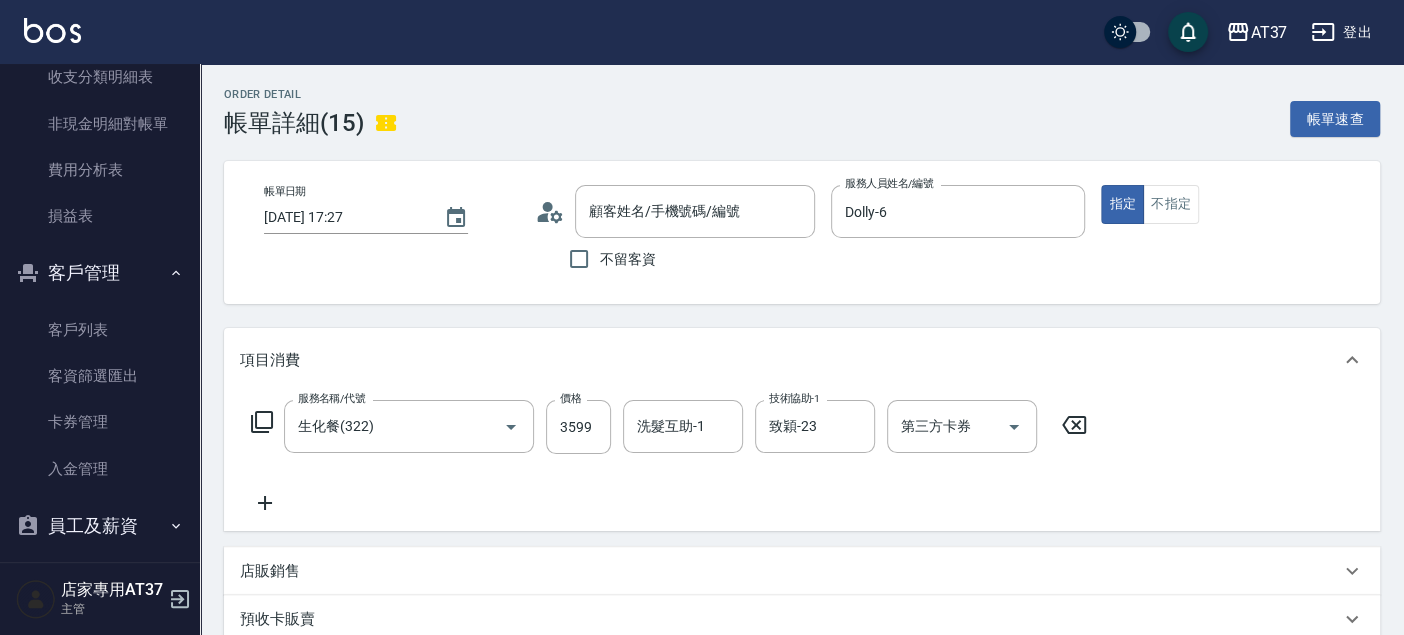 type on "/0923798317/" 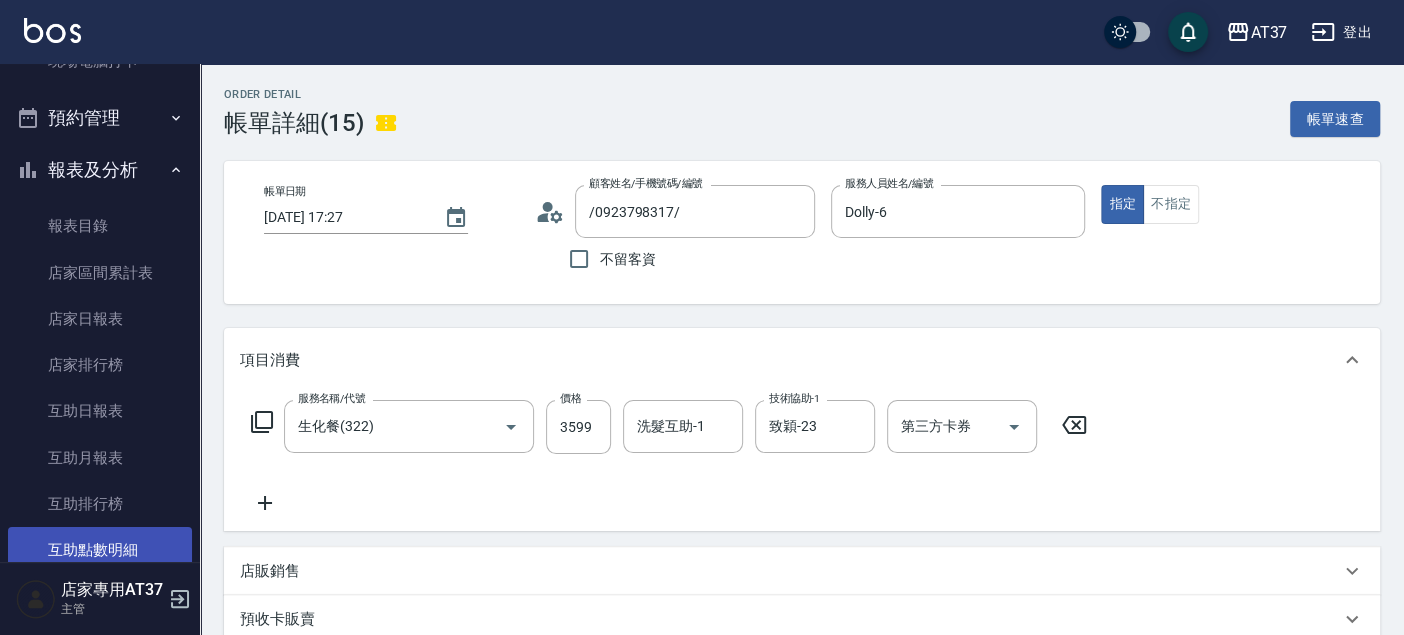 scroll, scrollTop: 0, scrollLeft: 0, axis: both 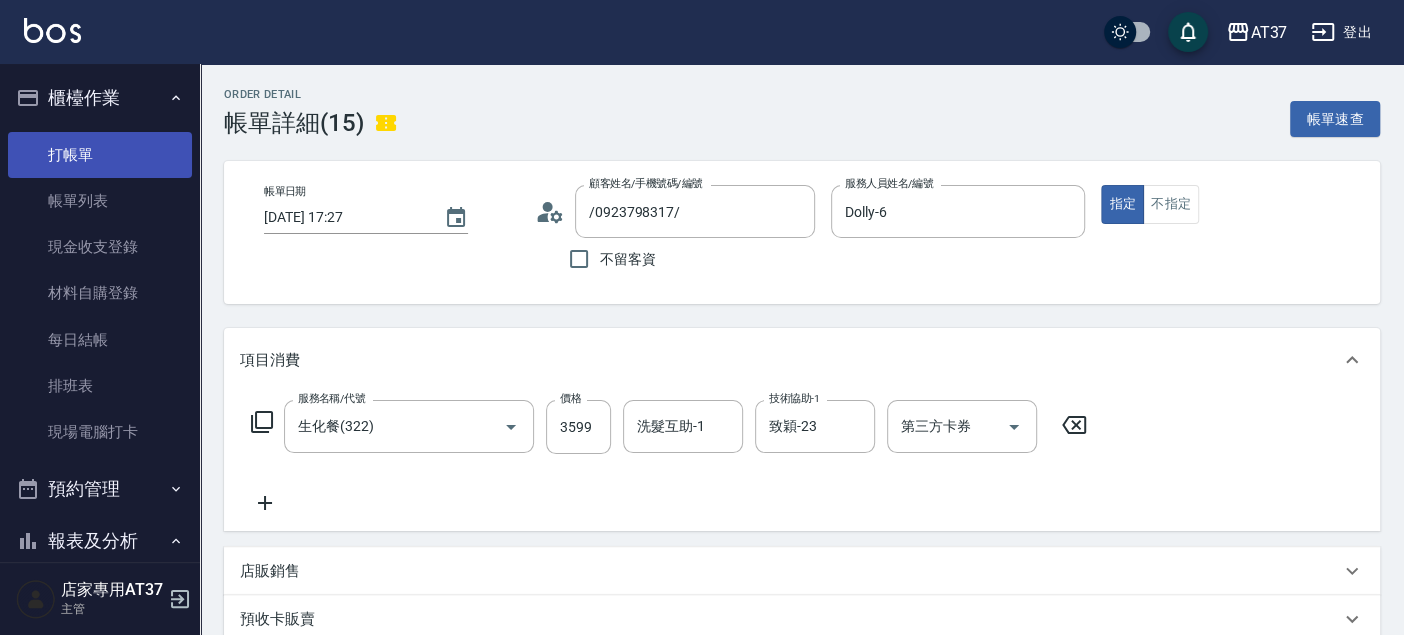 click on "打帳單" at bounding box center (100, 155) 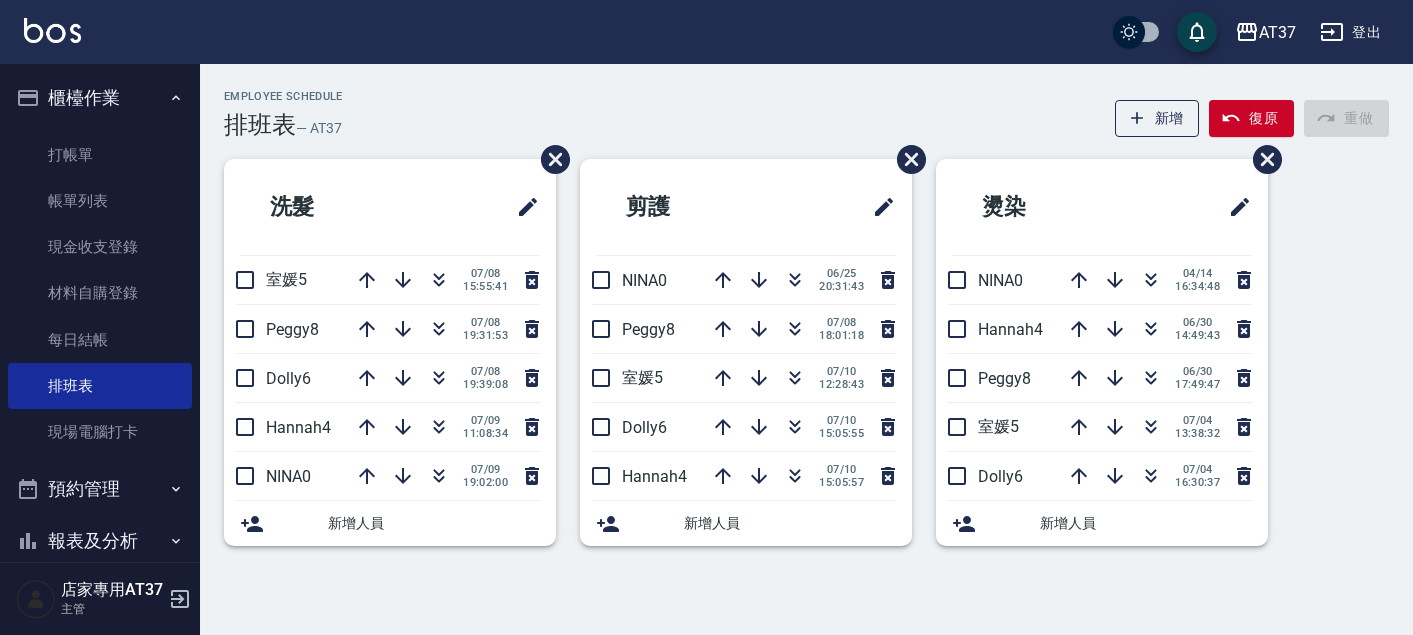 scroll, scrollTop: 0, scrollLeft: 0, axis: both 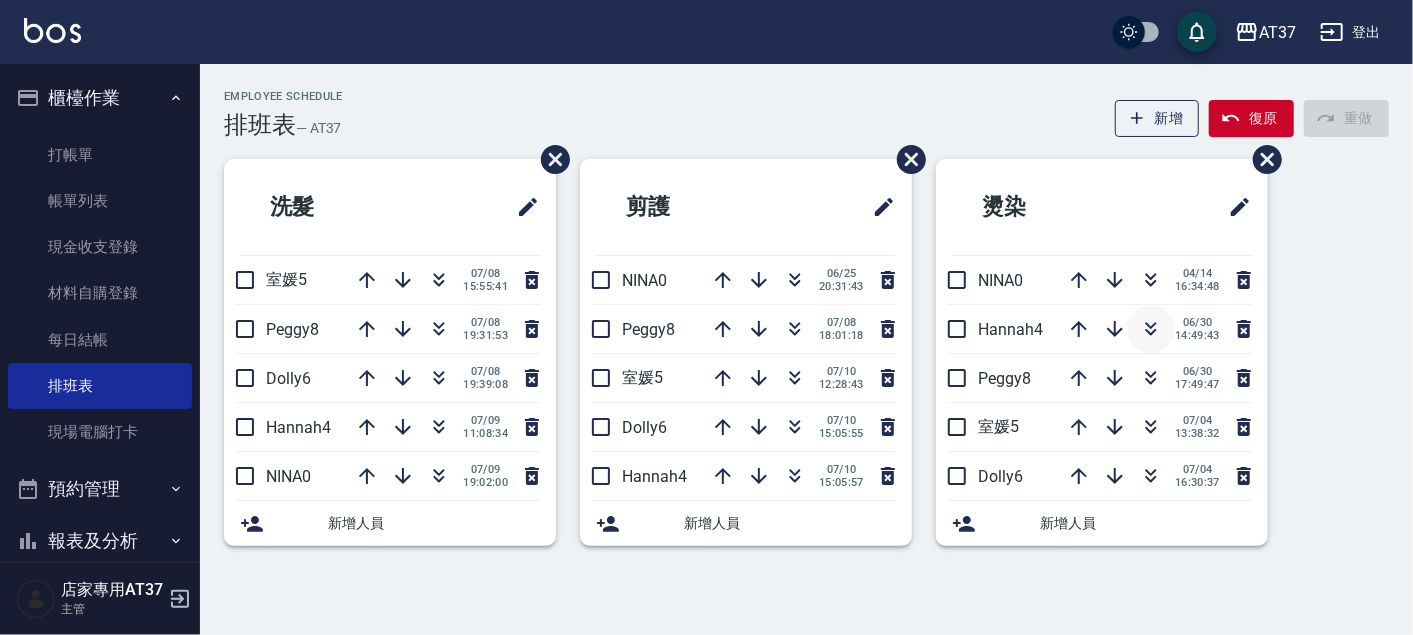 click 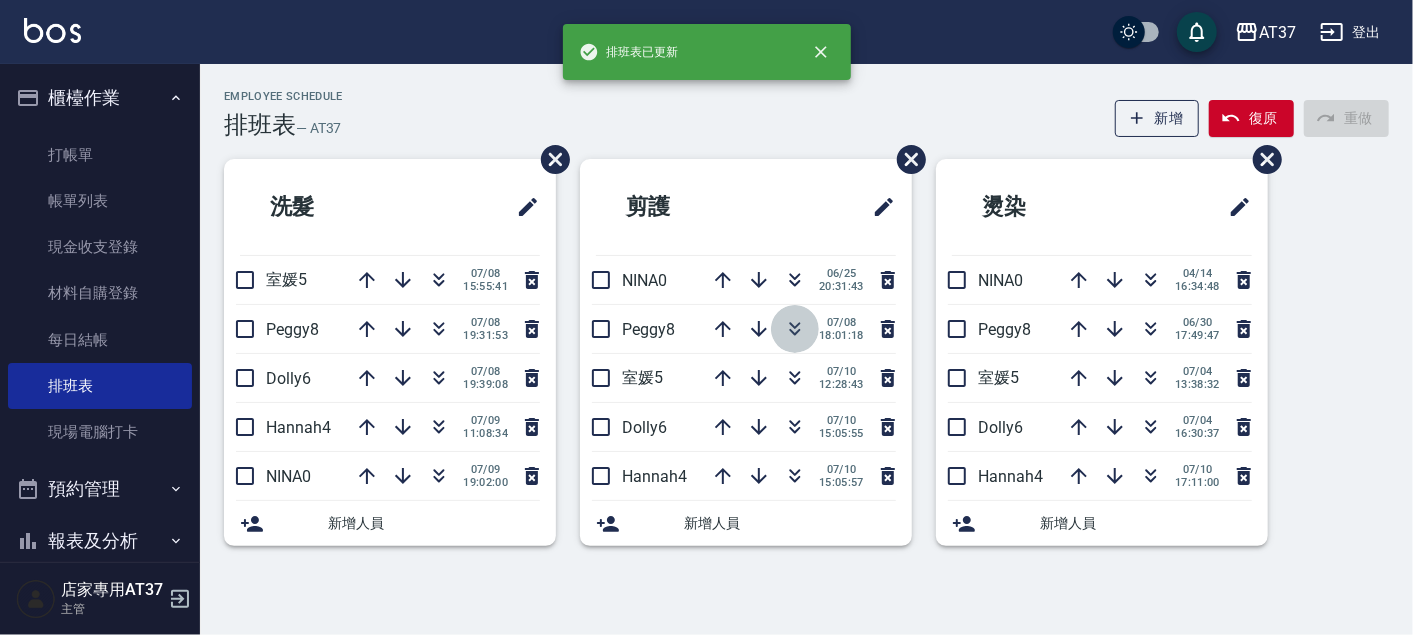 click 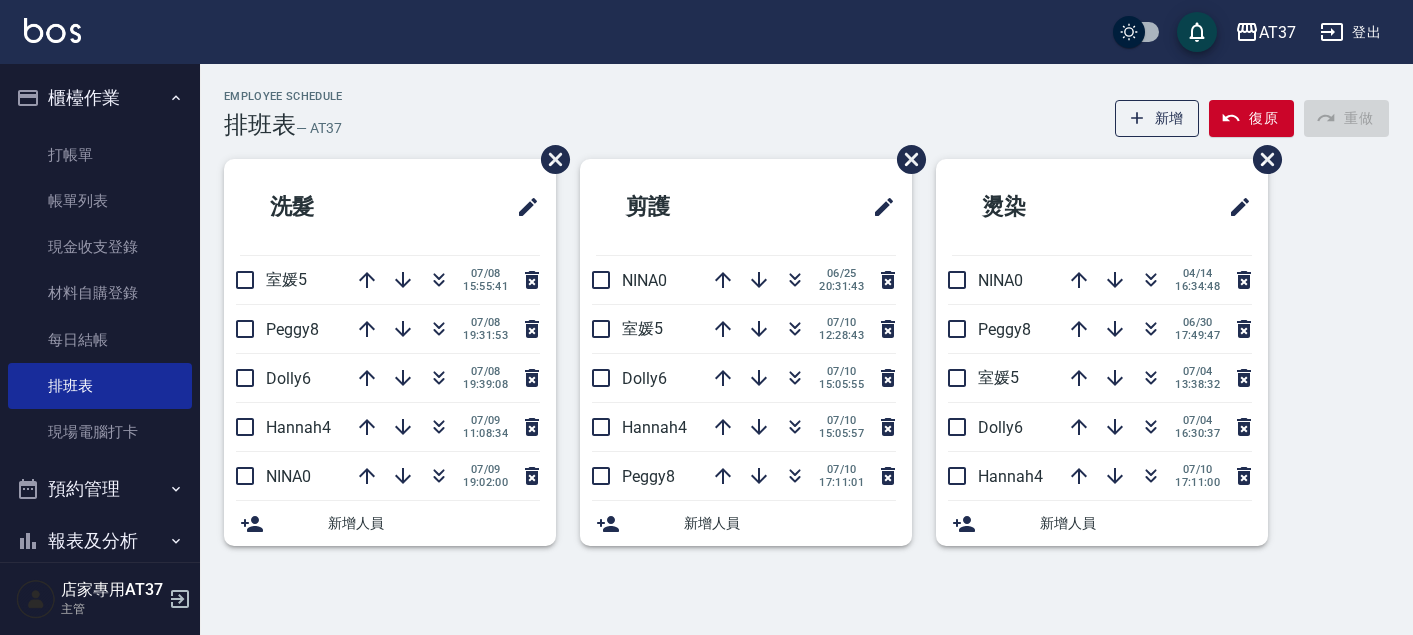 scroll, scrollTop: 0, scrollLeft: 0, axis: both 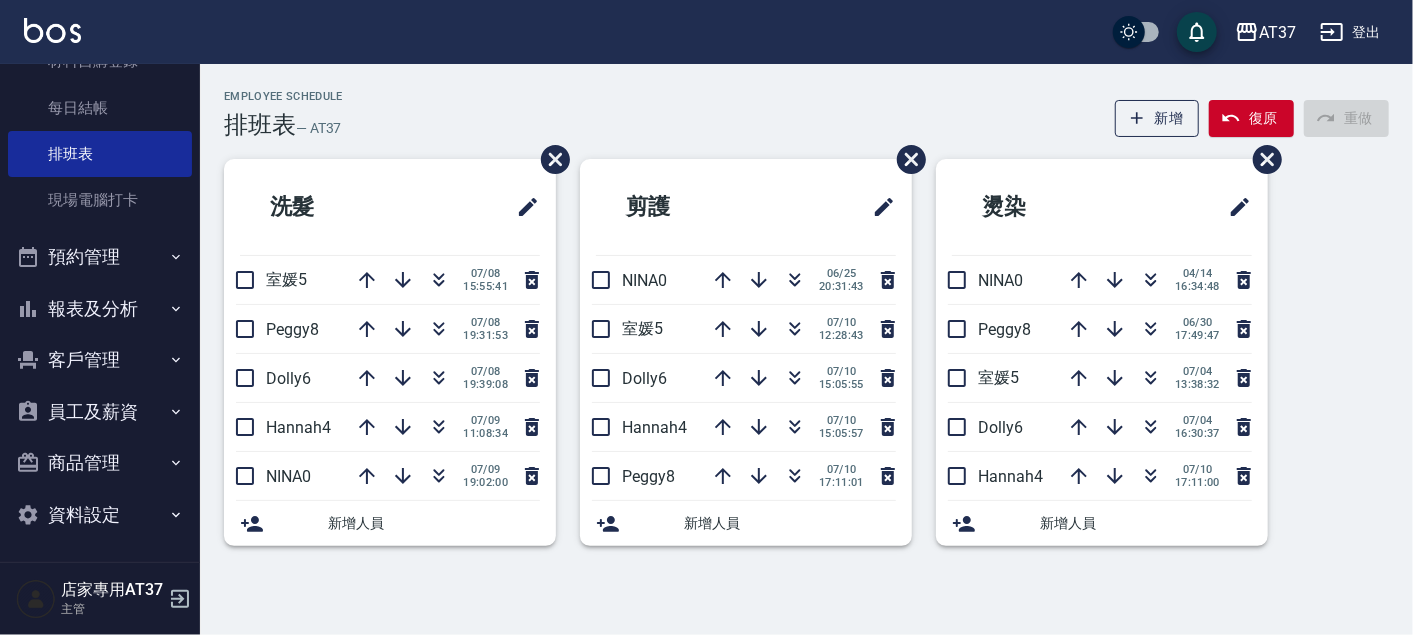 click on "客戶管理" at bounding box center [100, 360] 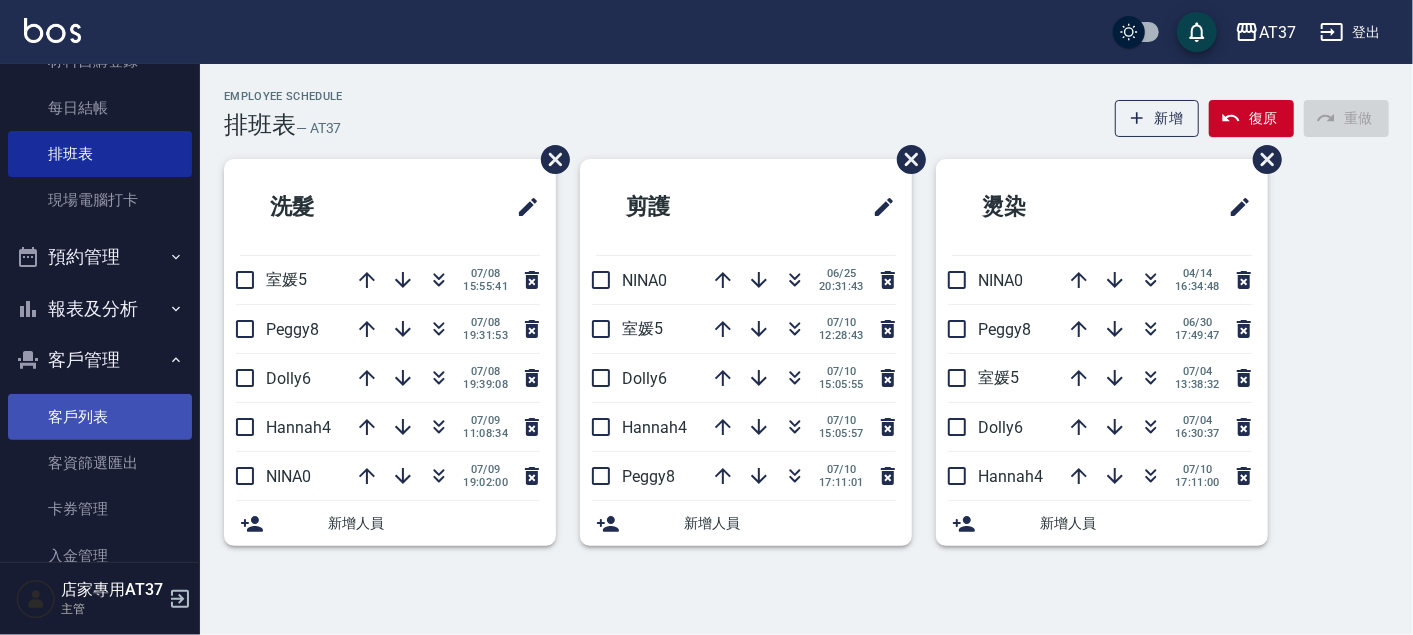 click on "客戶列表" at bounding box center [100, 417] 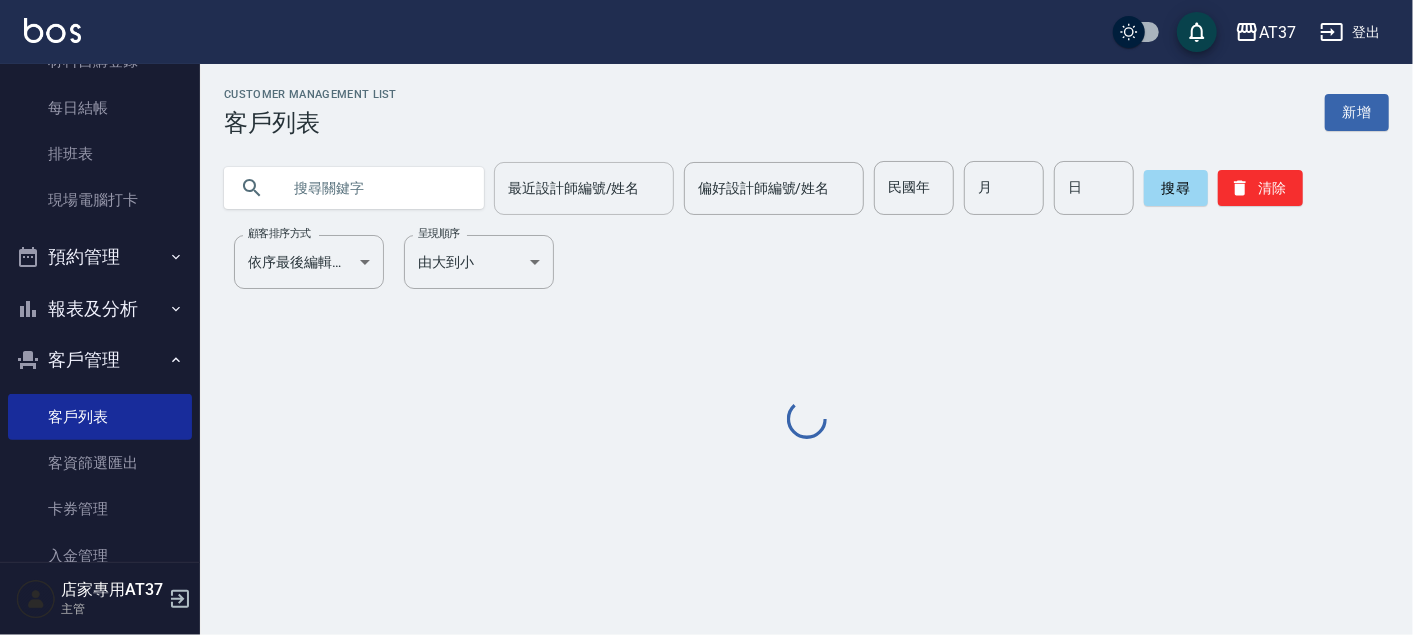 click on "最近設計師編號/姓名 最近設計師編號/姓名" at bounding box center [584, 188] 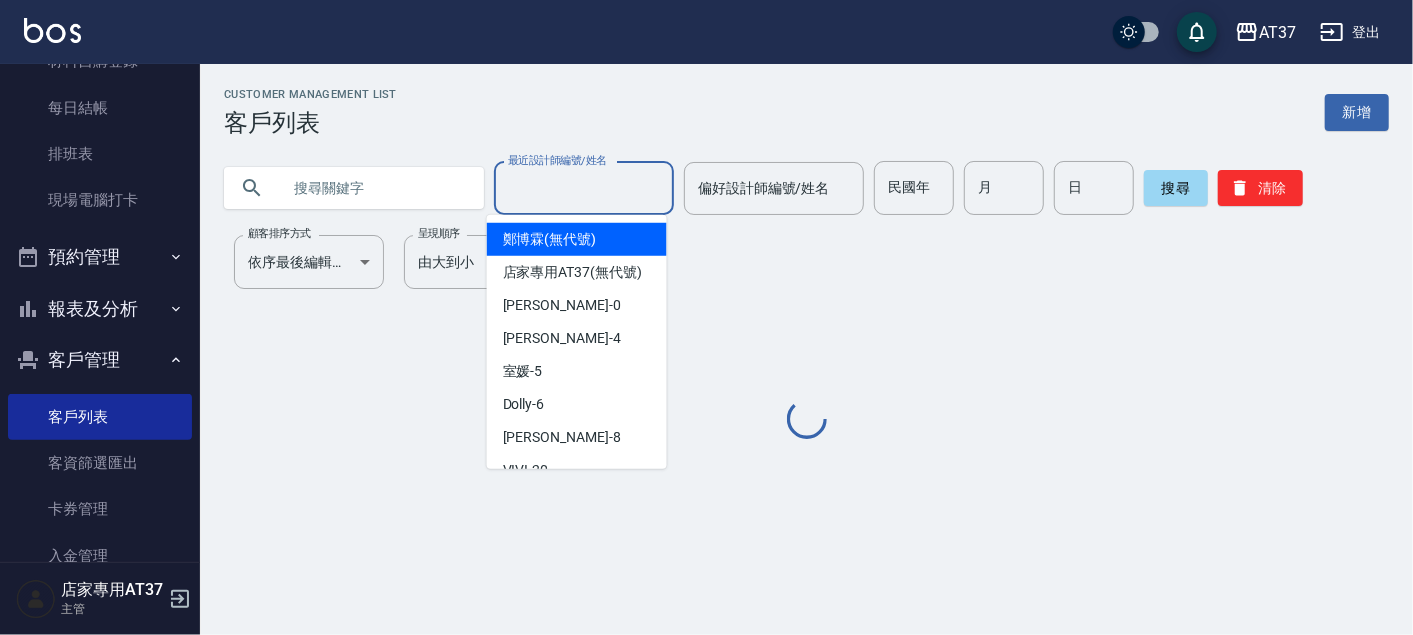 click on "Hannah -4" at bounding box center [562, 338] 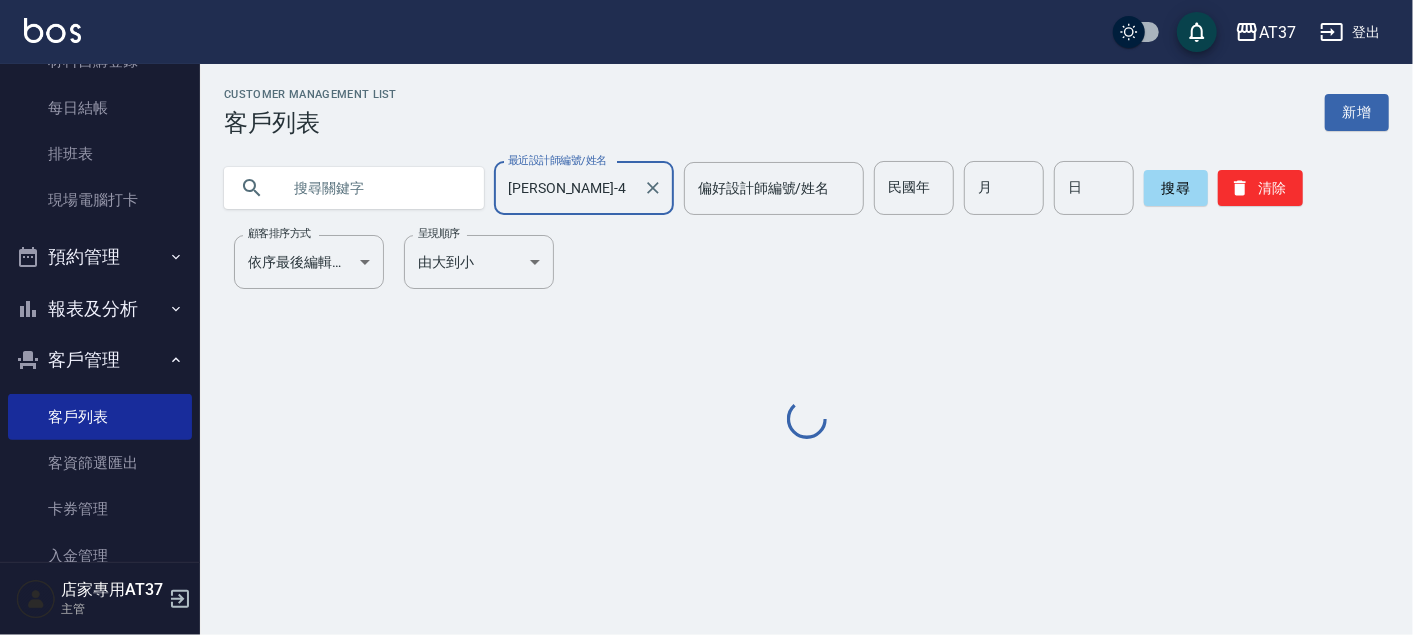 type on "[PERSON_NAME]-4" 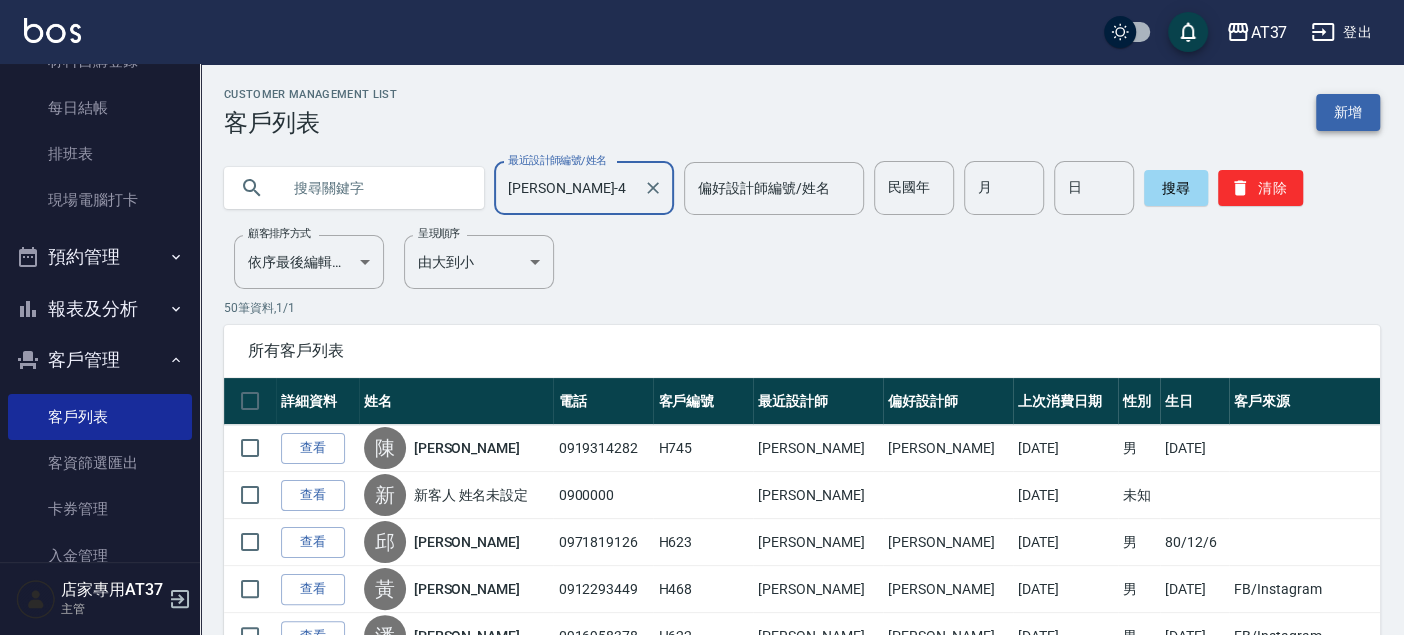 click on "新增" at bounding box center [1348, 112] 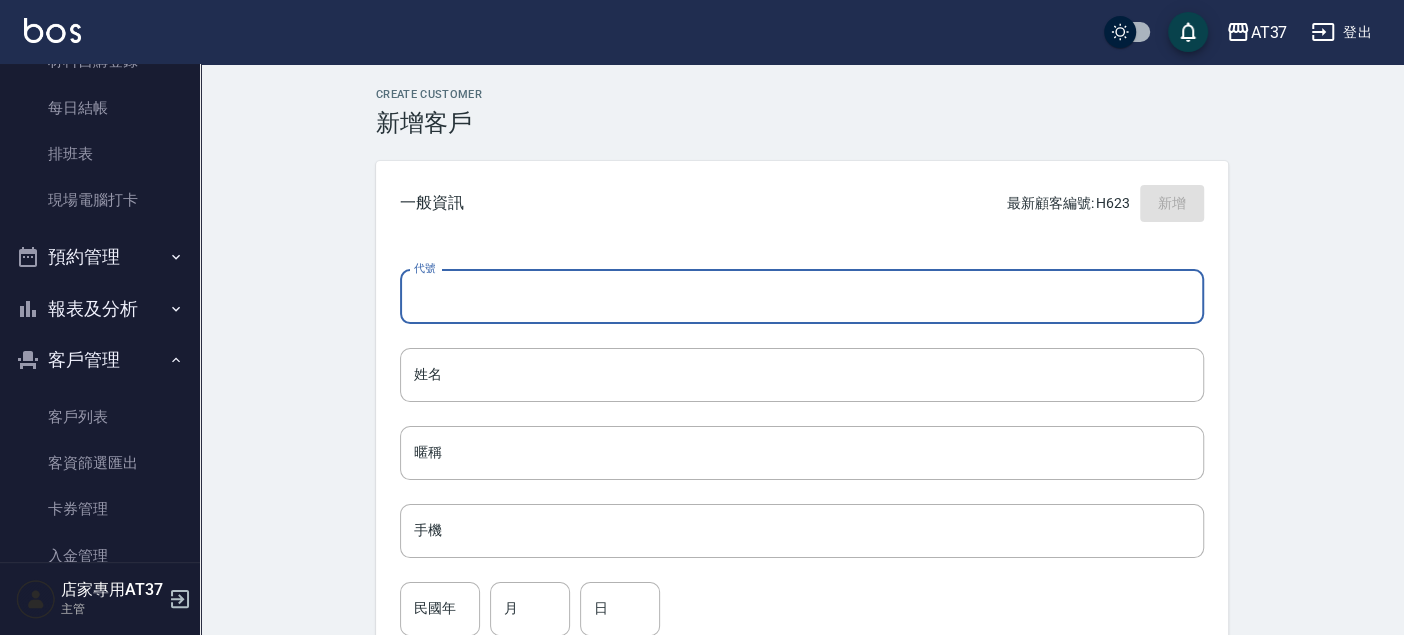 drag, startPoint x: 748, startPoint y: 282, endPoint x: 801, endPoint y: 283, distance: 53.009434 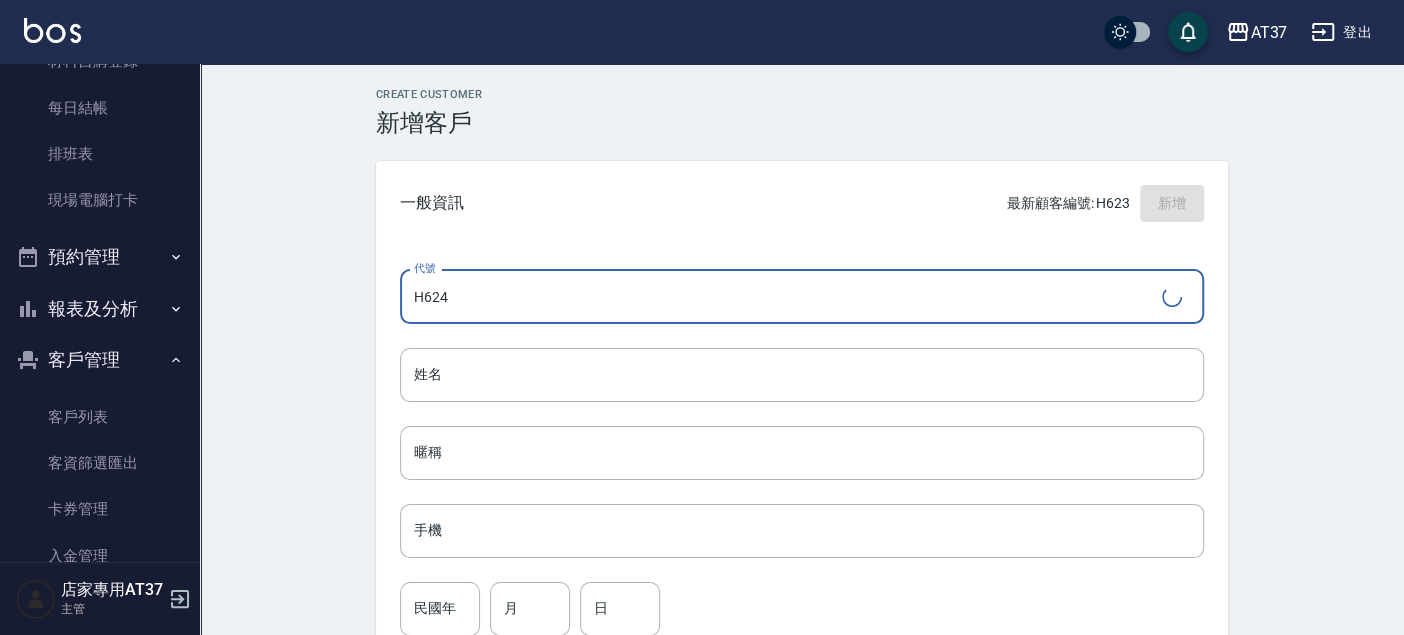 type on "H624" 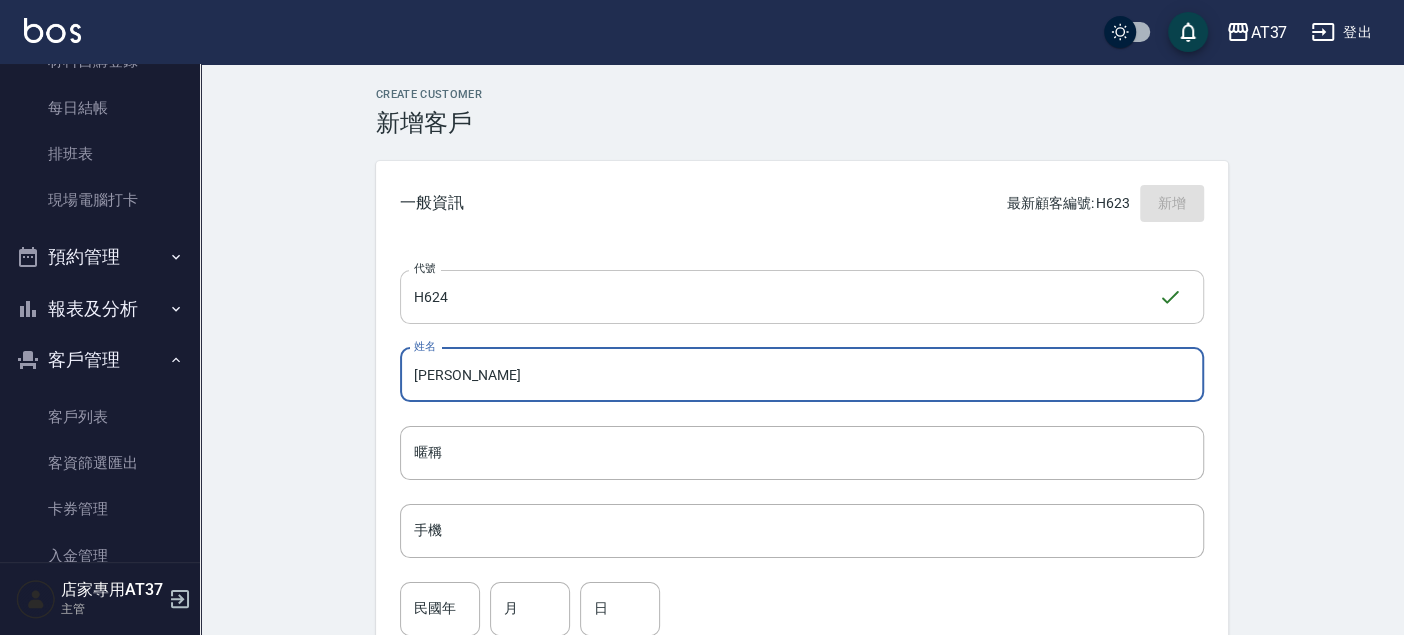 type on "[PERSON_NAME]" 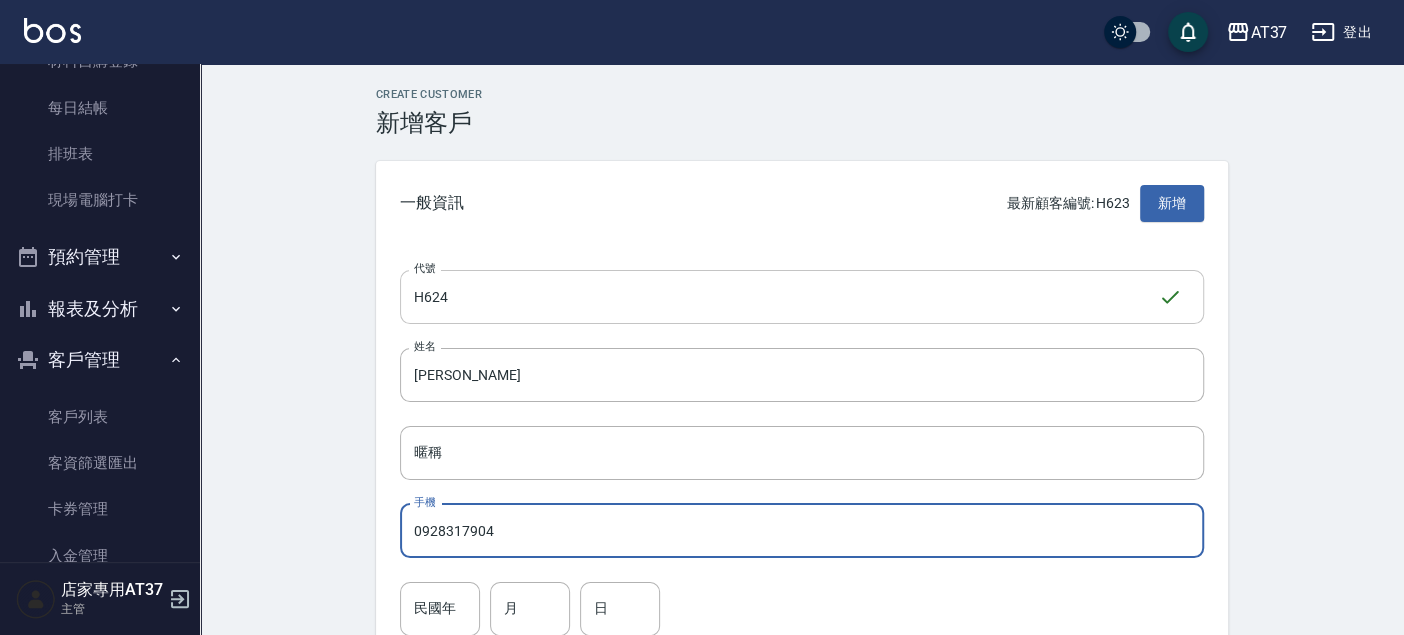 type on "0928317904" 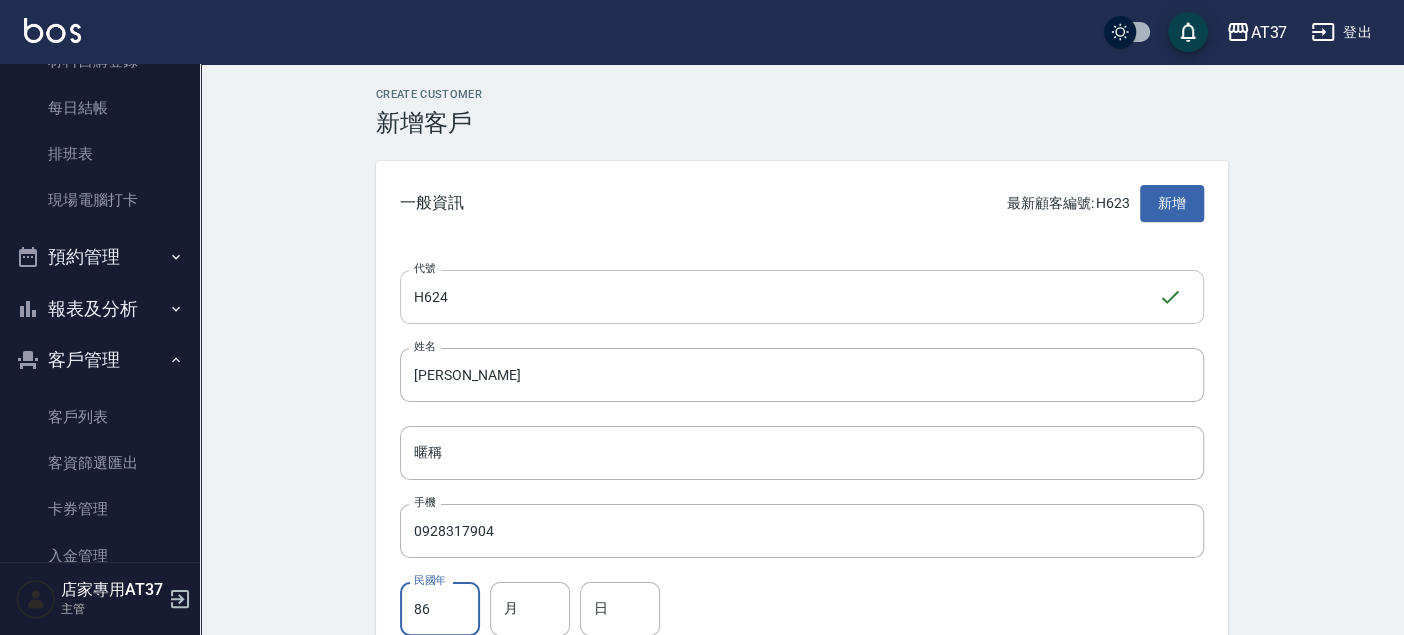 type on "86" 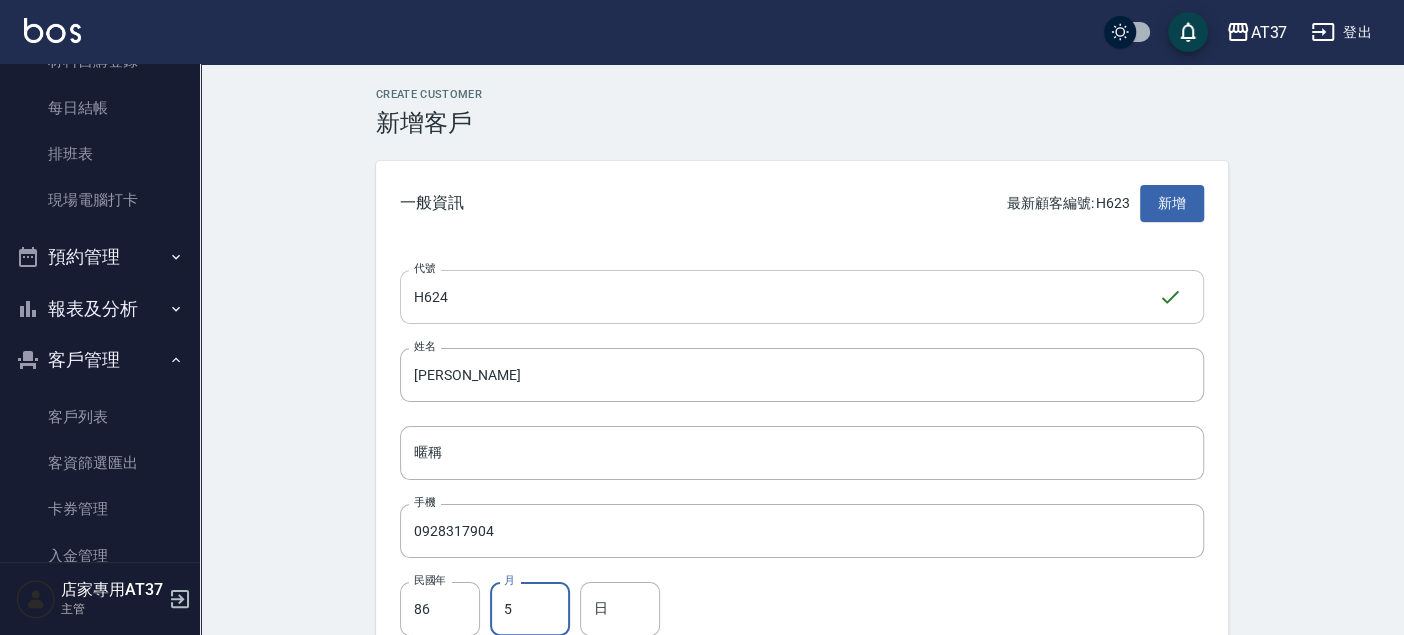 type on "5" 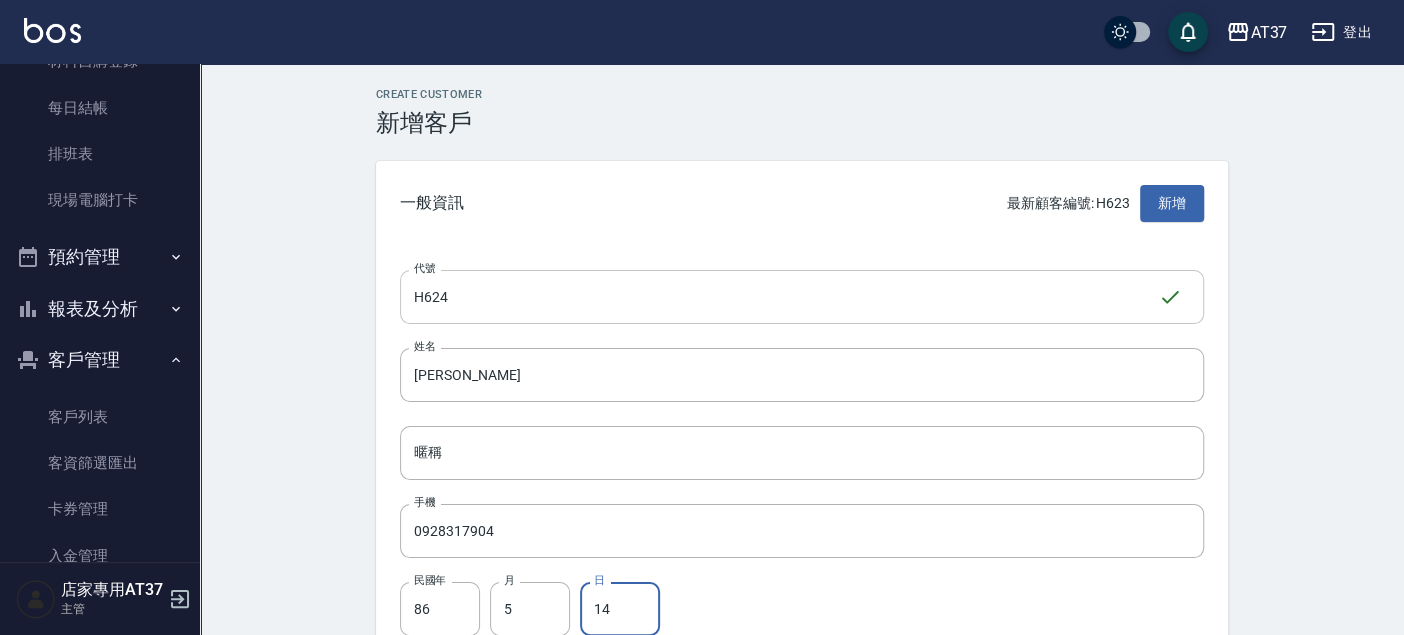 type on "14" 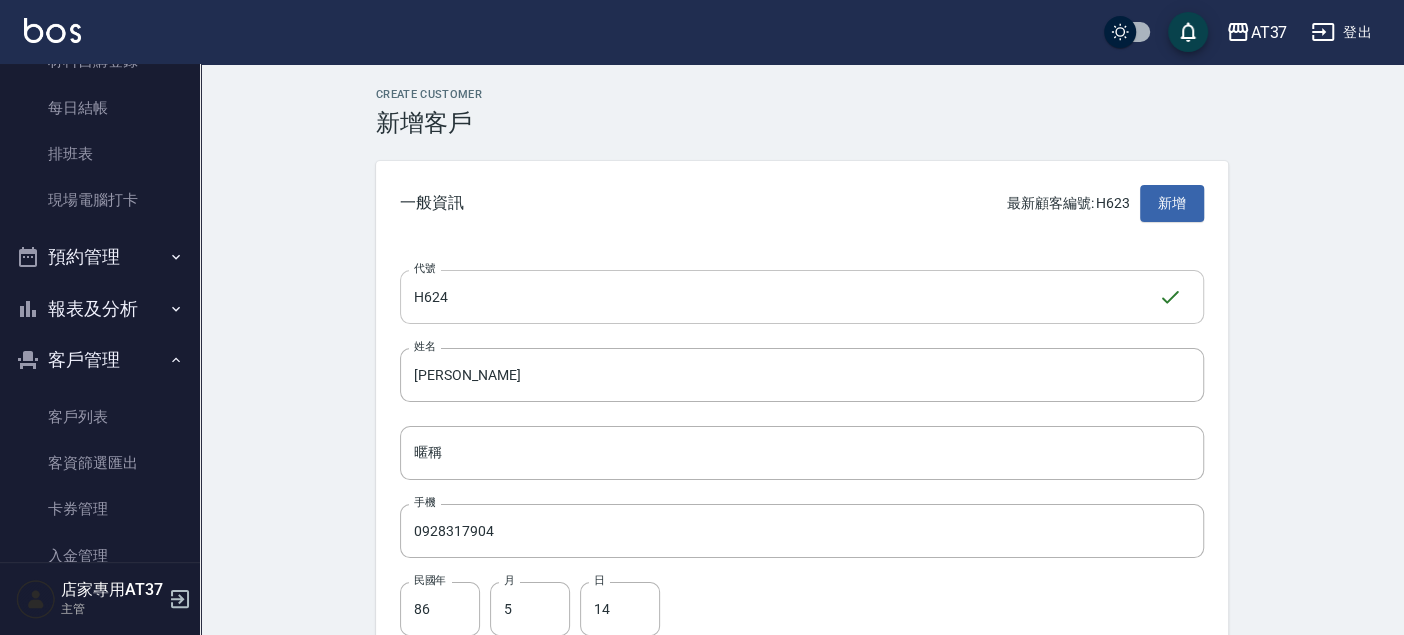 scroll, scrollTop: 368, scrollLeft: 0, axis: vertical 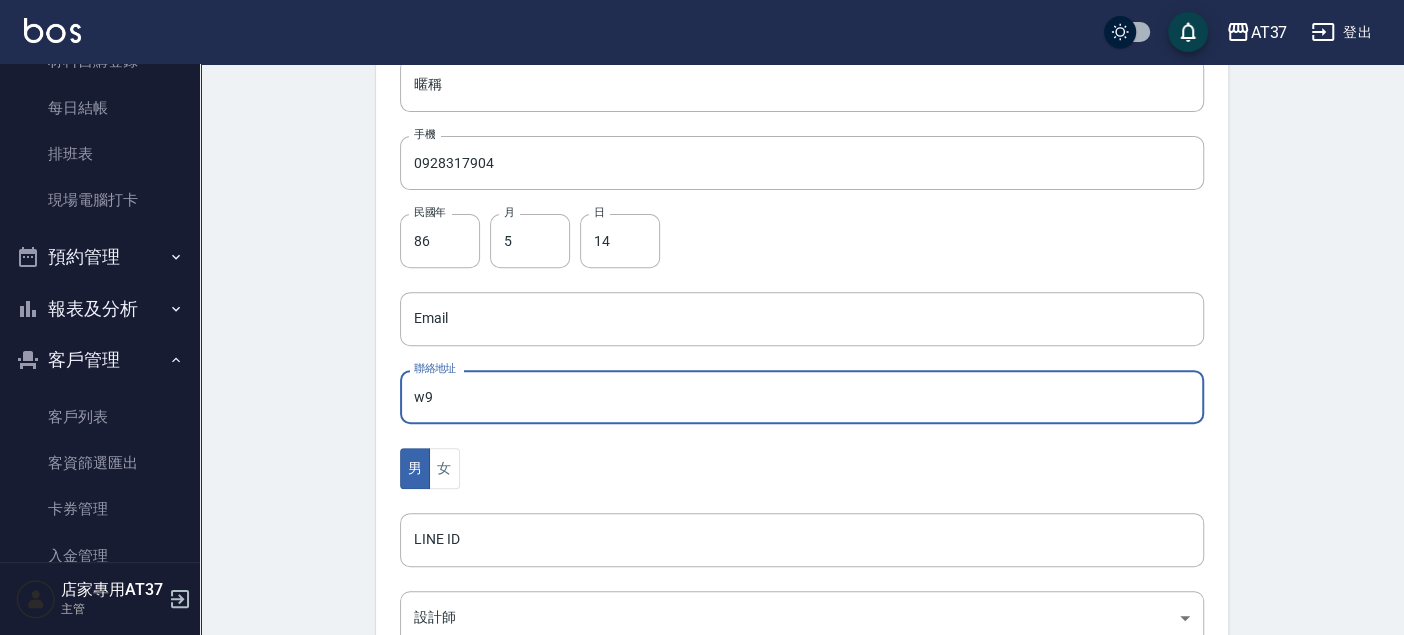 type on "w" 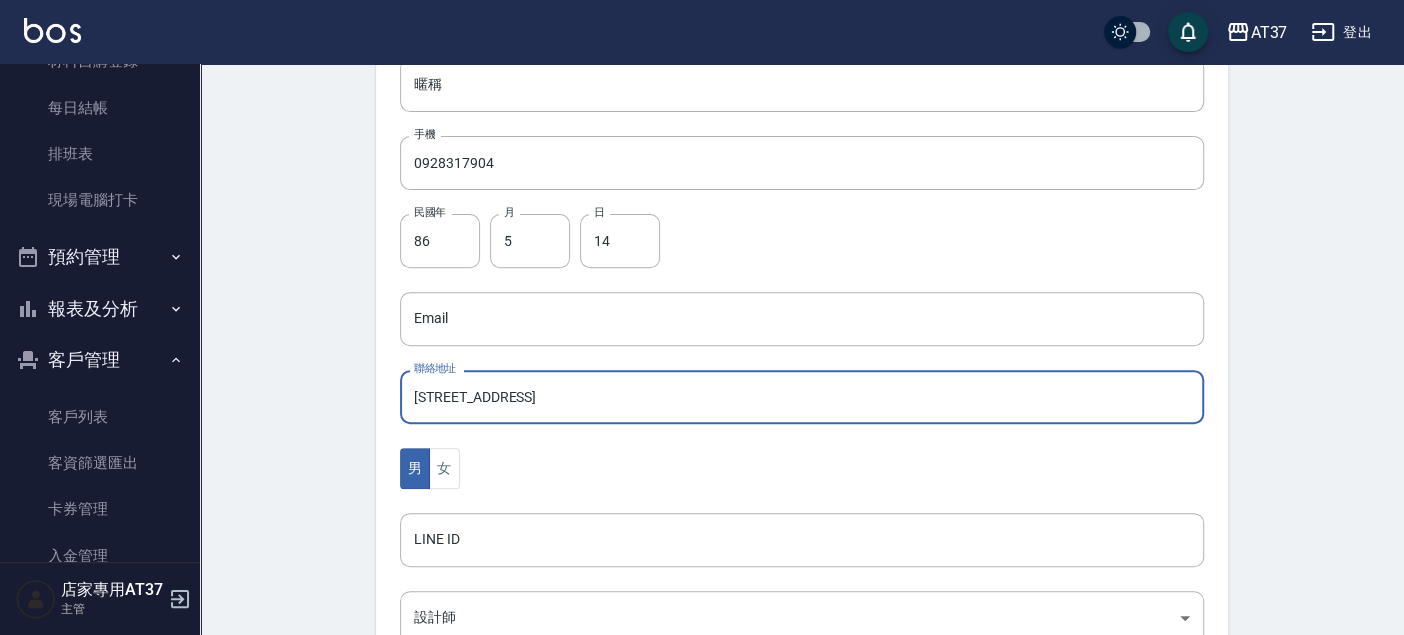 scroll, scrollTop: 480, scrollLeft: 0, axis: vertical 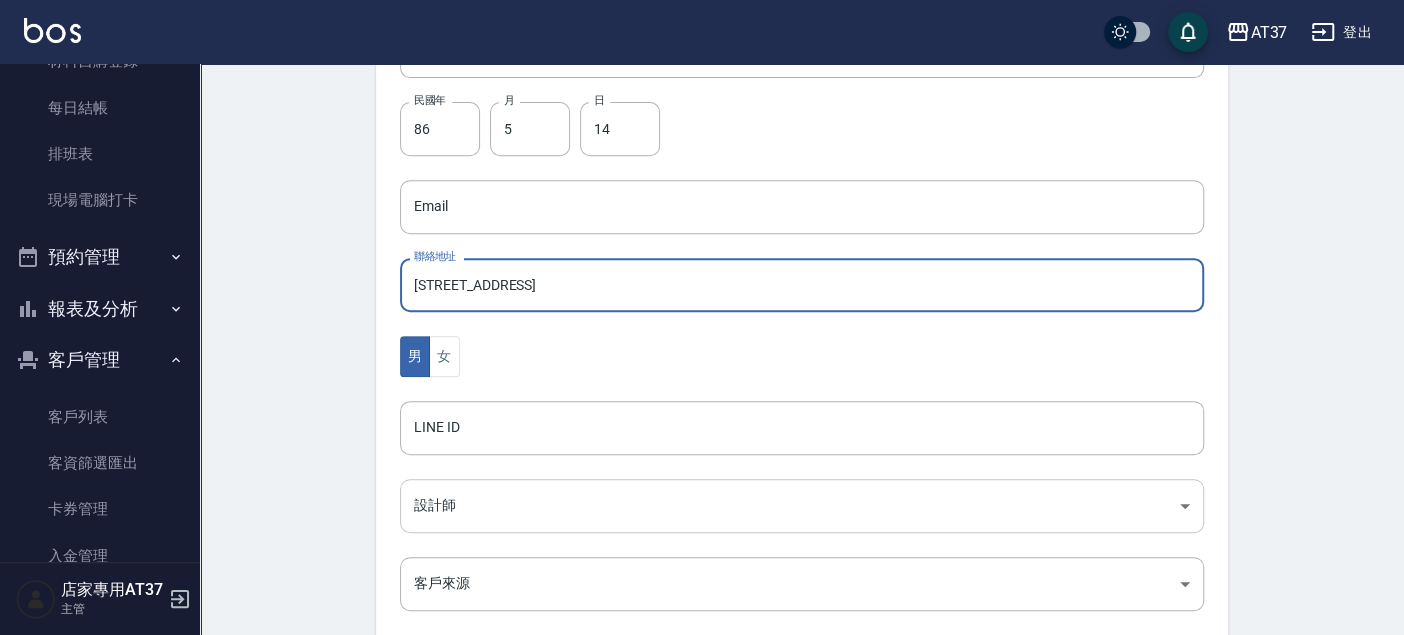 type on "台北市士林區華岡路一段" 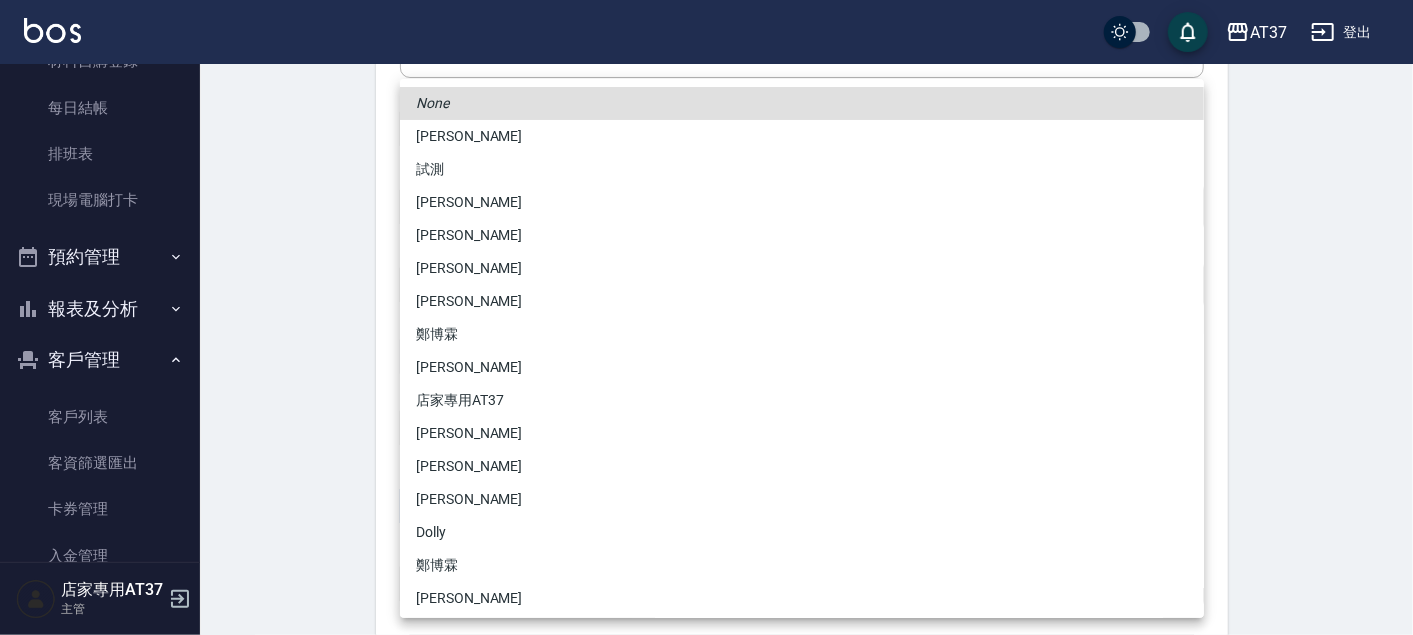click on "[PERSON_NAME]" at bounding box center (802, 136) 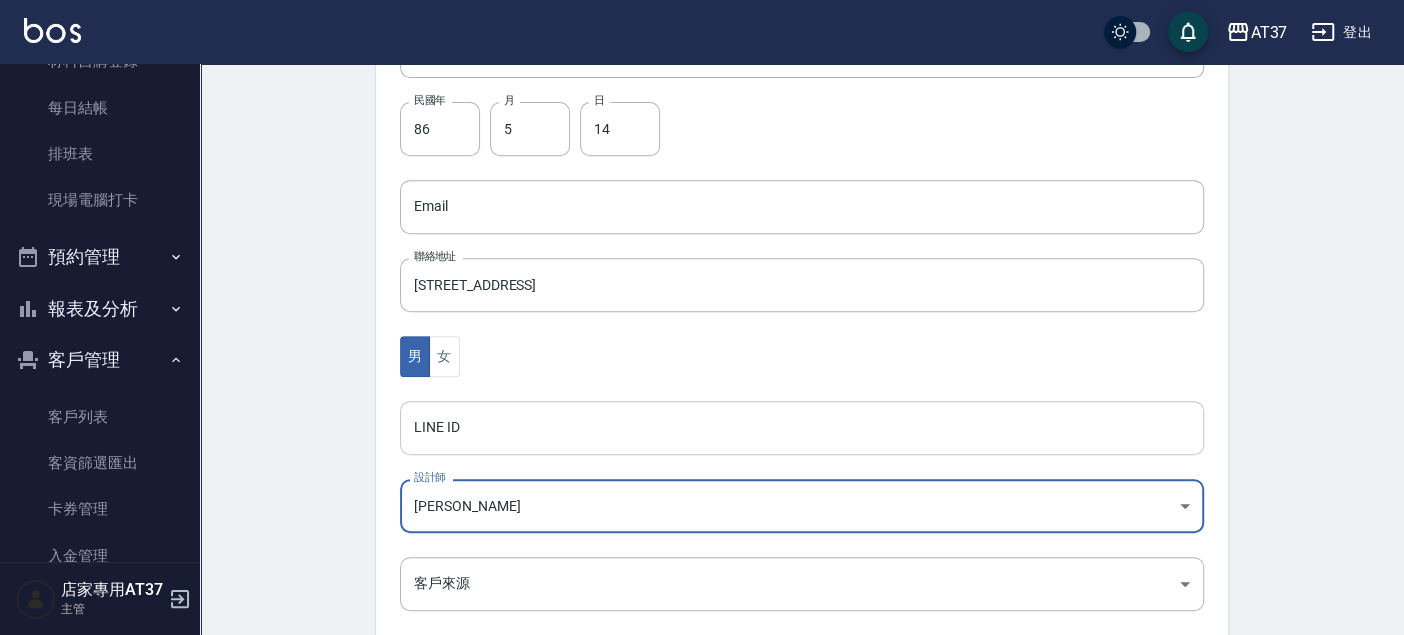 scroll, scrollTop: 665, scrollLeft: 0, axis: vertical 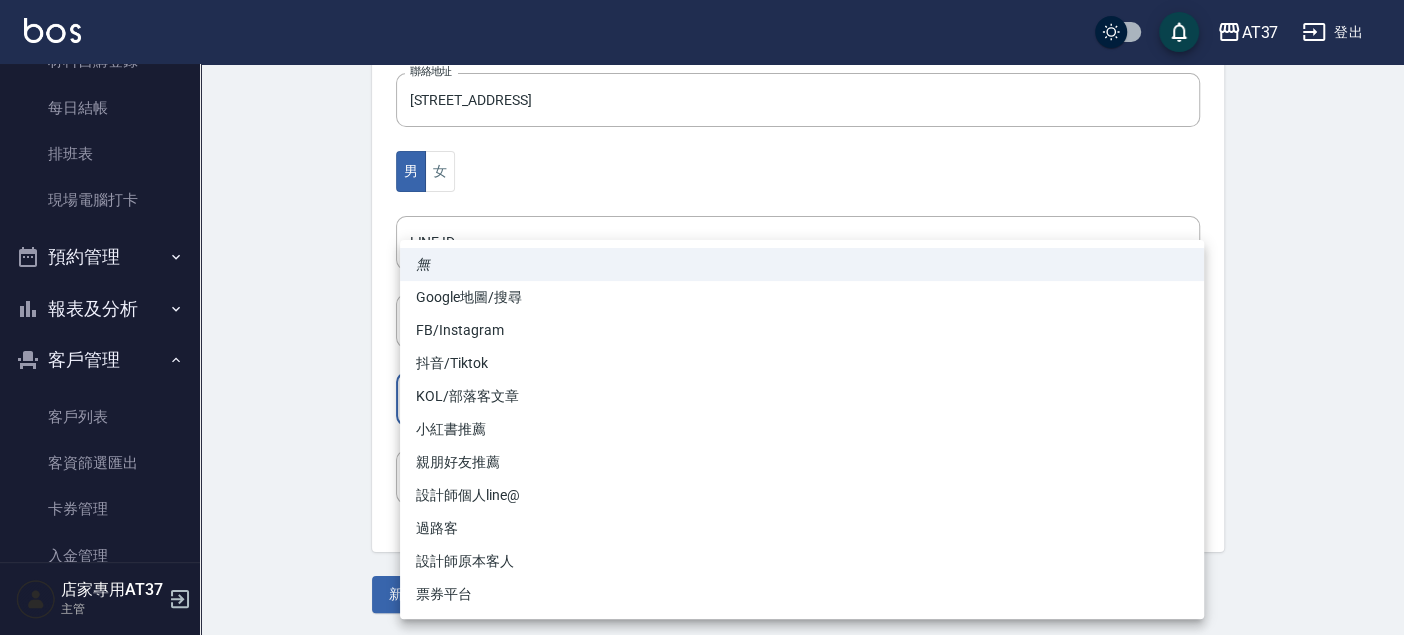click on "AT37 登出 櫃檯作業 打帳單 帳單列表 現金收支登錄 材料自購登錄 每日結帳 排班表 現場電腦打卡 預約管理 預約管理 單日預約紀錄 單週預約紀錄 報表及分析 報表目錄 店家區間累計表 店家日報表 店家排行榜 互助日報表 互助月報表 互助排行榜 互助點數明細 互助業績報表 全店業績分析表 營業統計分析表 營業項目月分析表 設計師業績表 設計師日報表 設計師業績分析表 設計師業績月報表 設計師抽成報表 設計師排行榜 商品銷售排行榜 商品消耗明細 服務扣項明細表 單一服務項目查詢 店販抽成明細 店販分類抽成明細 顧客入金餘額表 顧客卡券餘額表 每日非現金明細 每日收支明細 收支分類明細表 非現金明細對帳單 費用分析表 損益表 客戶管理 客戶列表 客資篩選匯出 卡券管理 入金管理 員工及薪資 員工列表 全店打卡記錄 考勤排班總表 薪資條 薪資明細表 主管 H624" at bounding box center [702, -14] 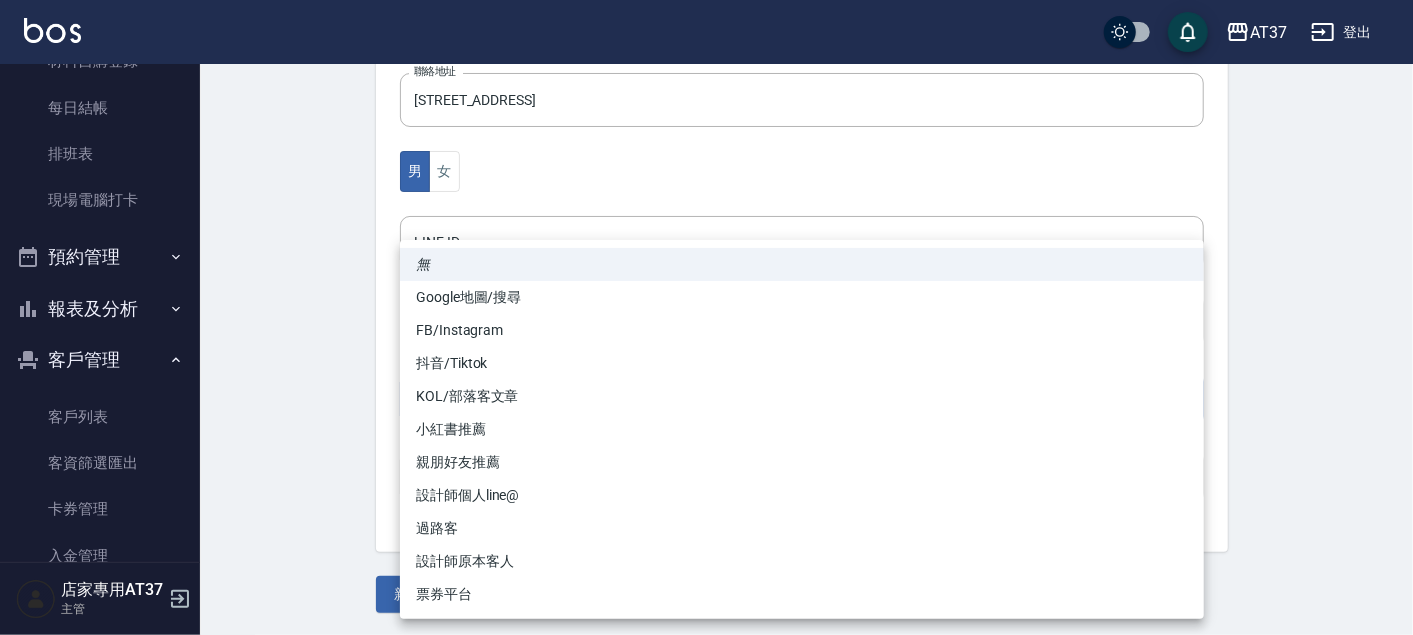 click on "親朋好友推薦" at bounding box center (802, 462) 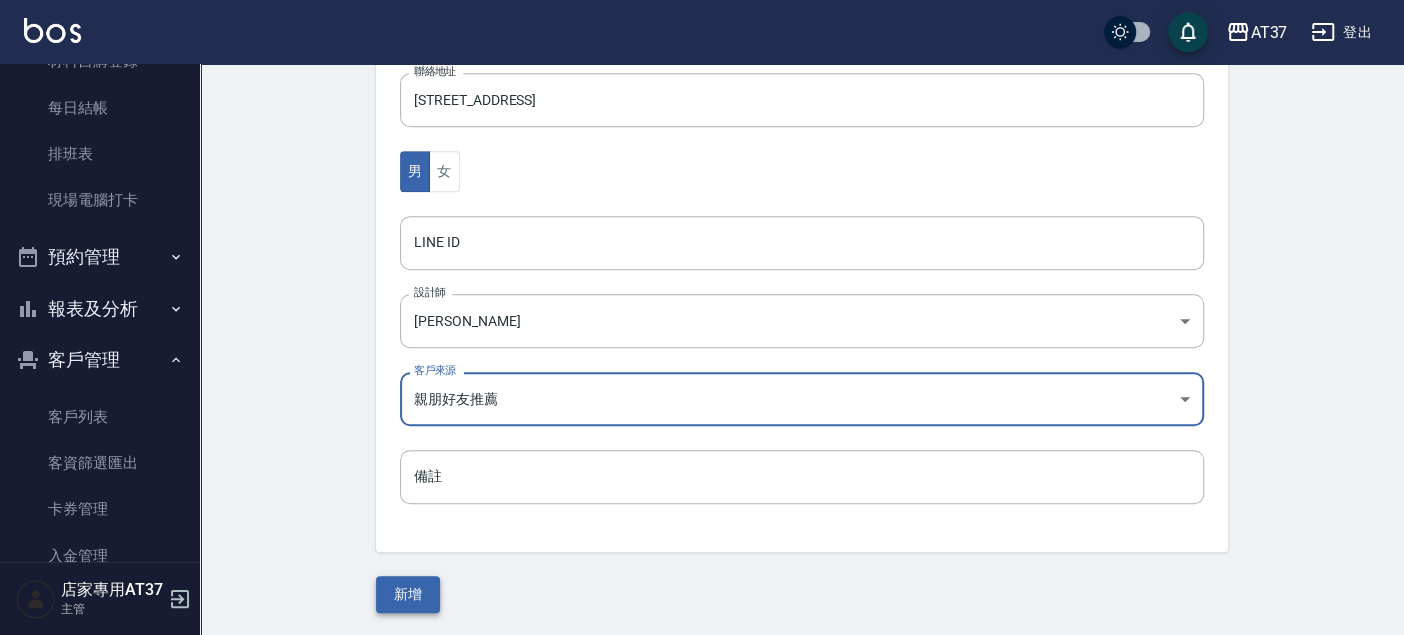 click on "新增" at bounding box center [408, 594] 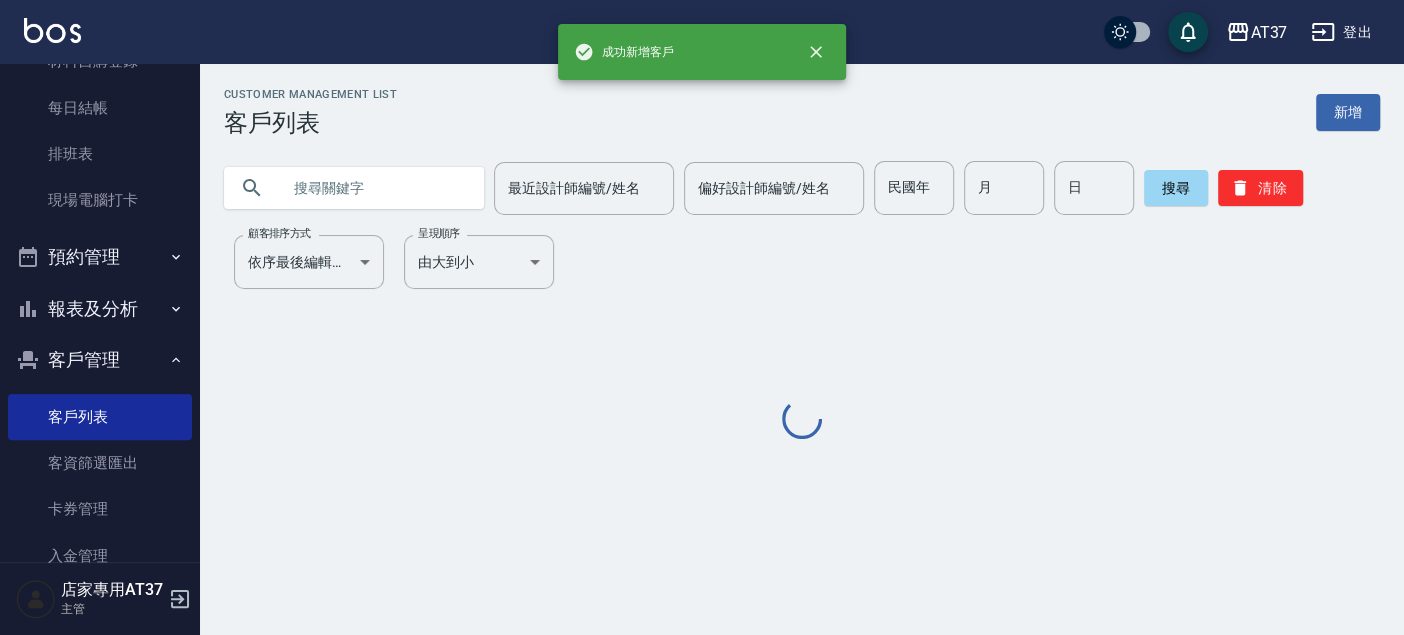 scroll, scrollTop: 0, scrollLeft: 0, axis: both 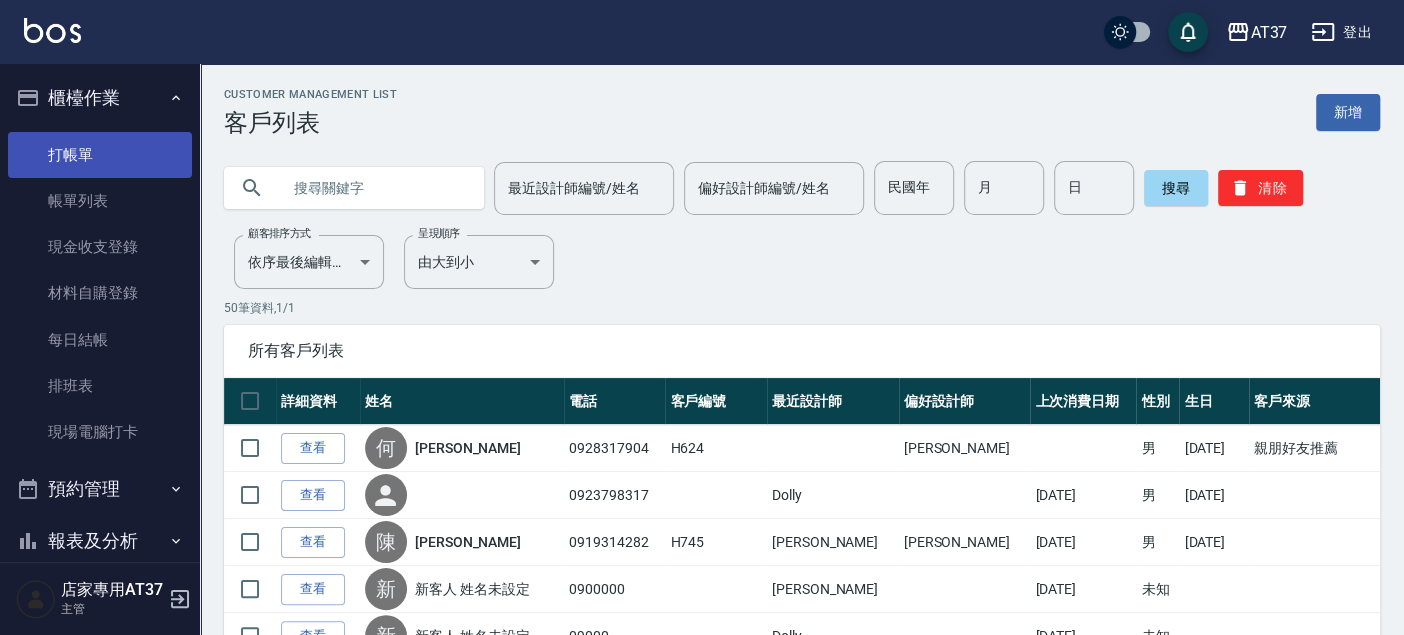 click on "打帳單" at bounding box center [100, 155] 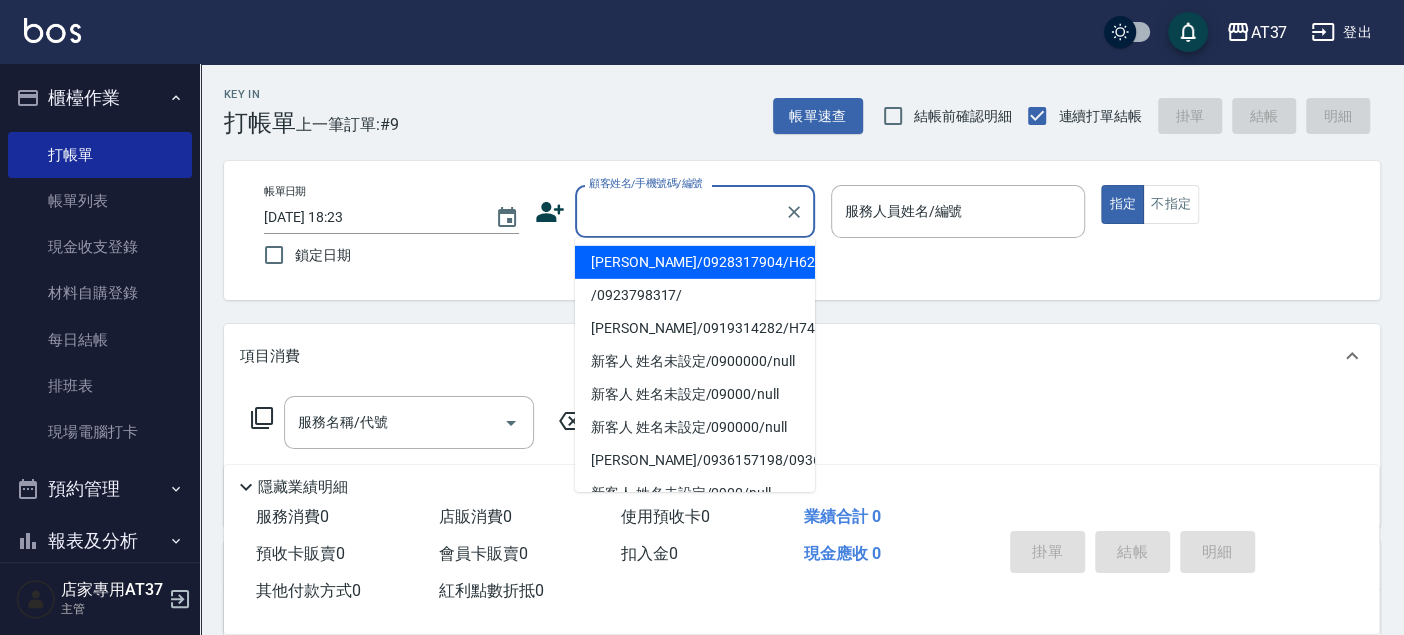 click on "顧客姓名/手機號碼/編號" at bounding box center [680, 211] 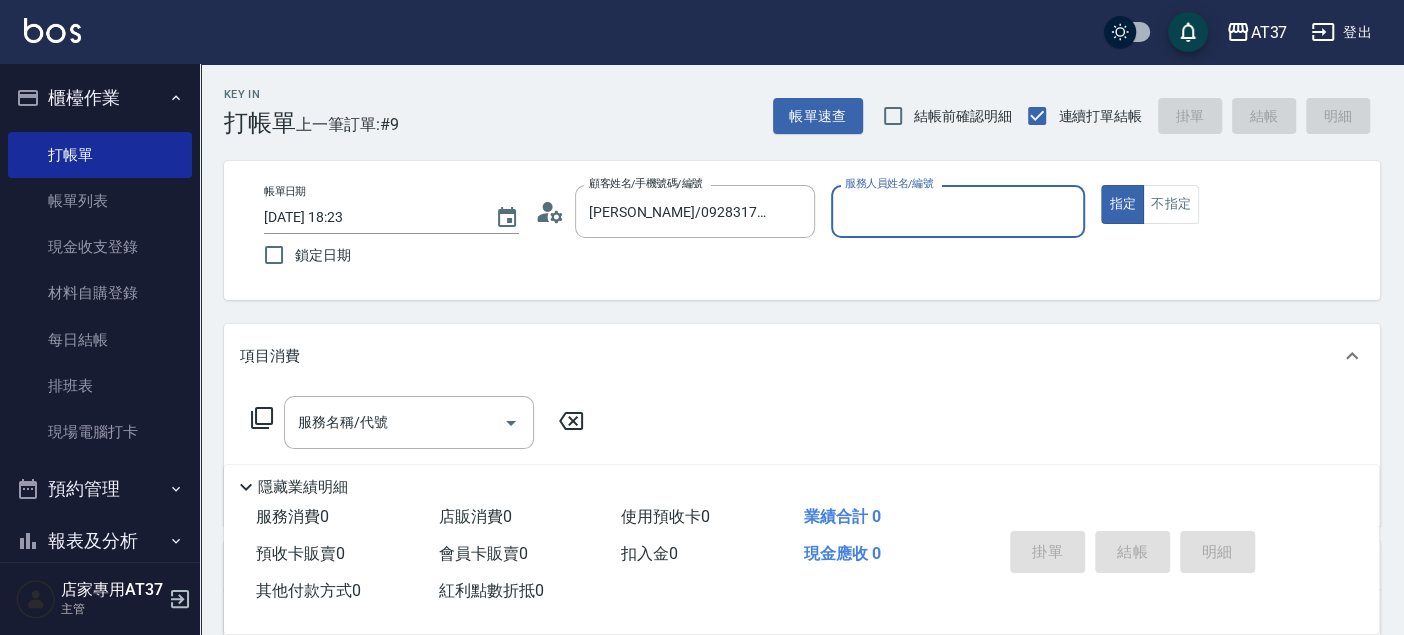 type on "[PERSON_NAME]-4" 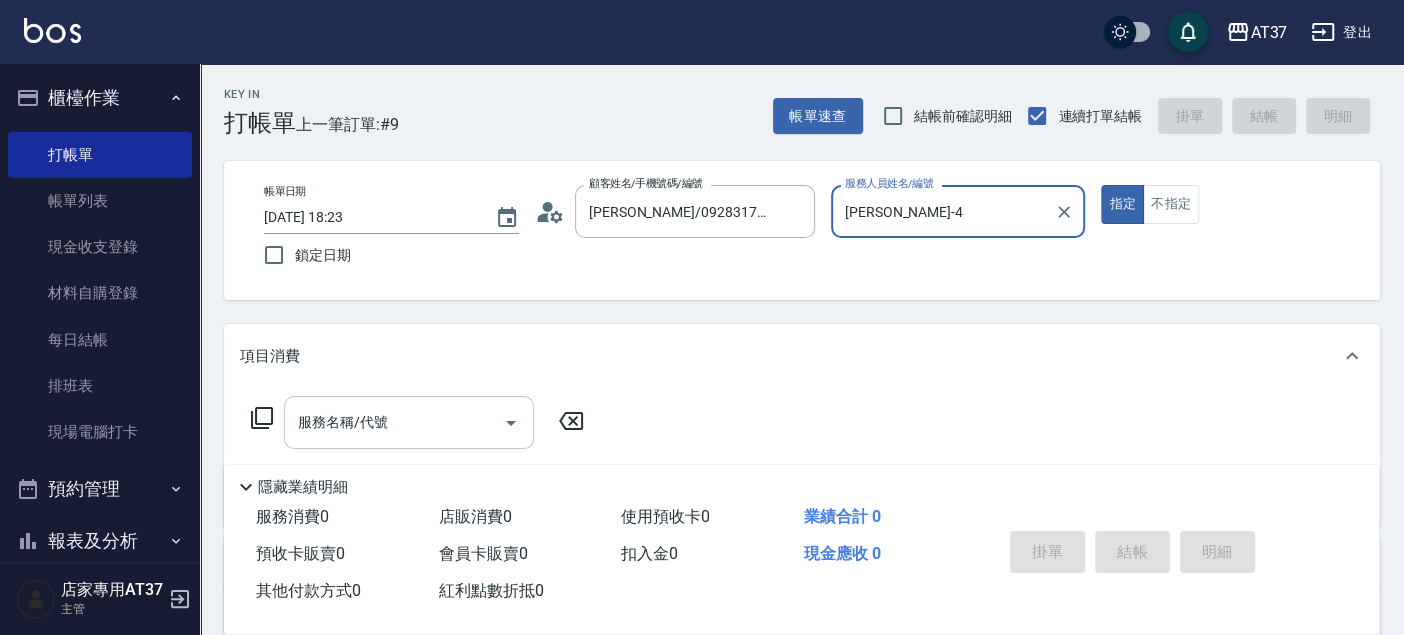 click on "服務名稱/代號" at bounding box center [394, 422] 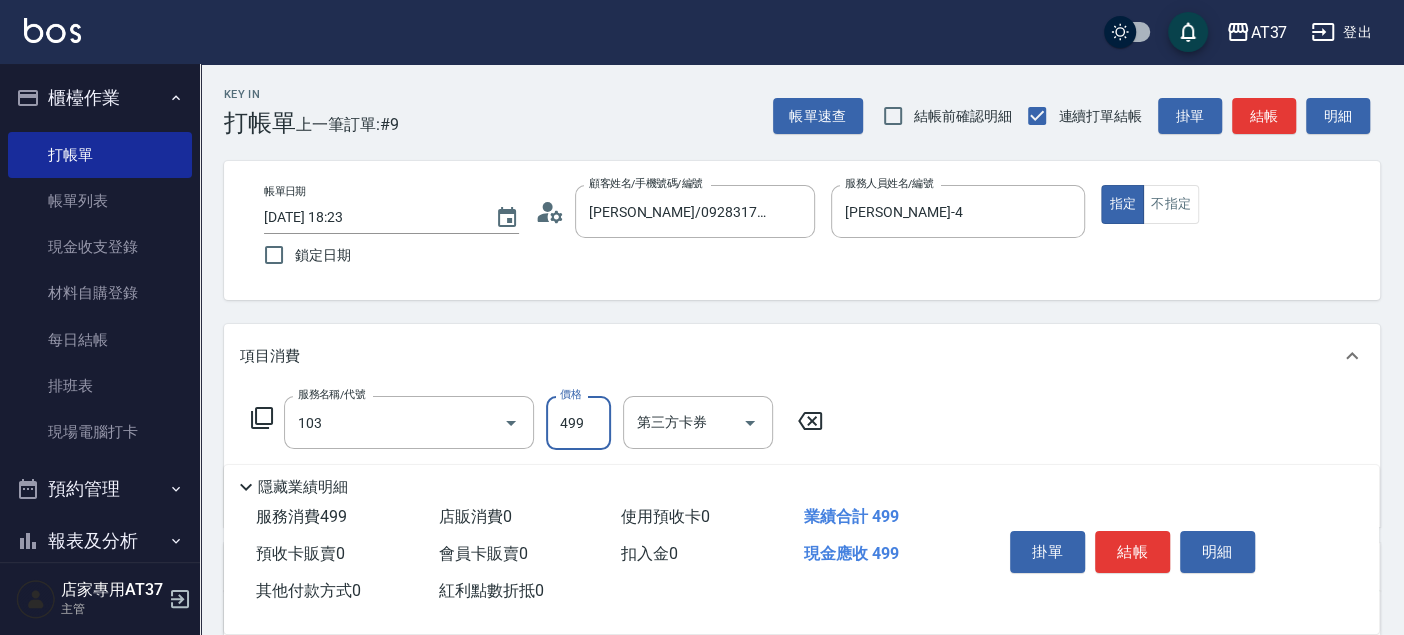 type on "毛囊髮浴(103)" 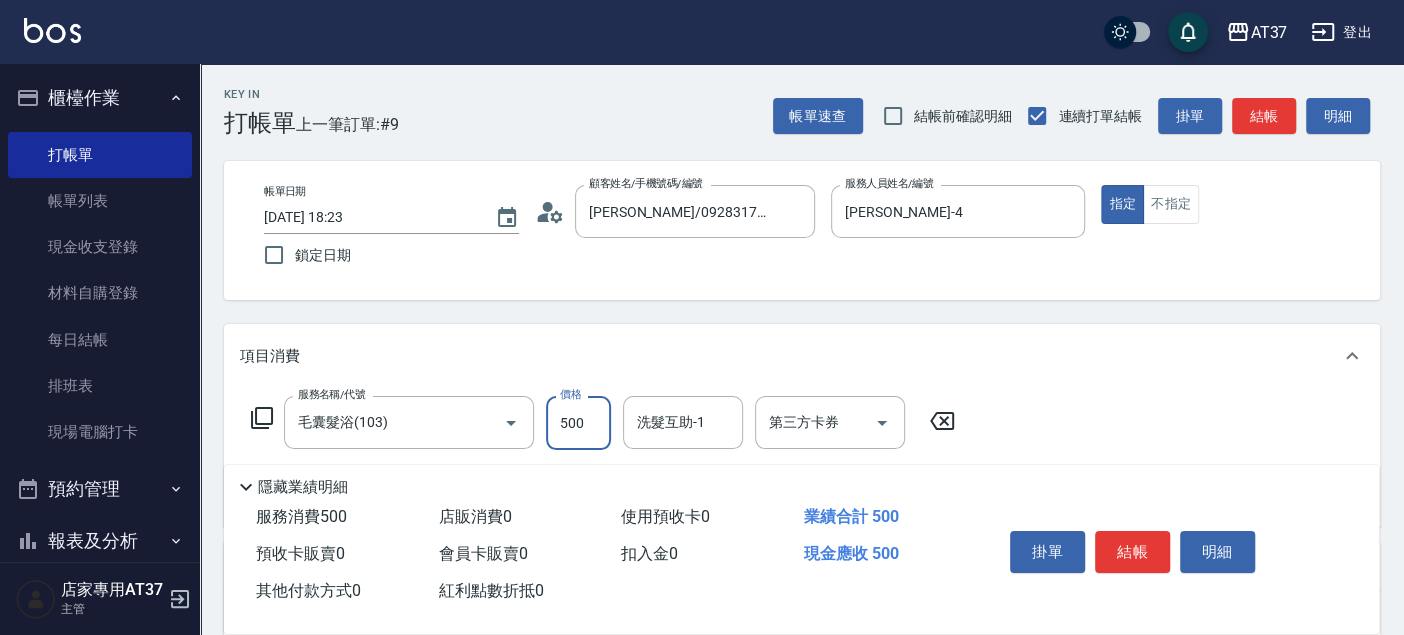 type on "500" 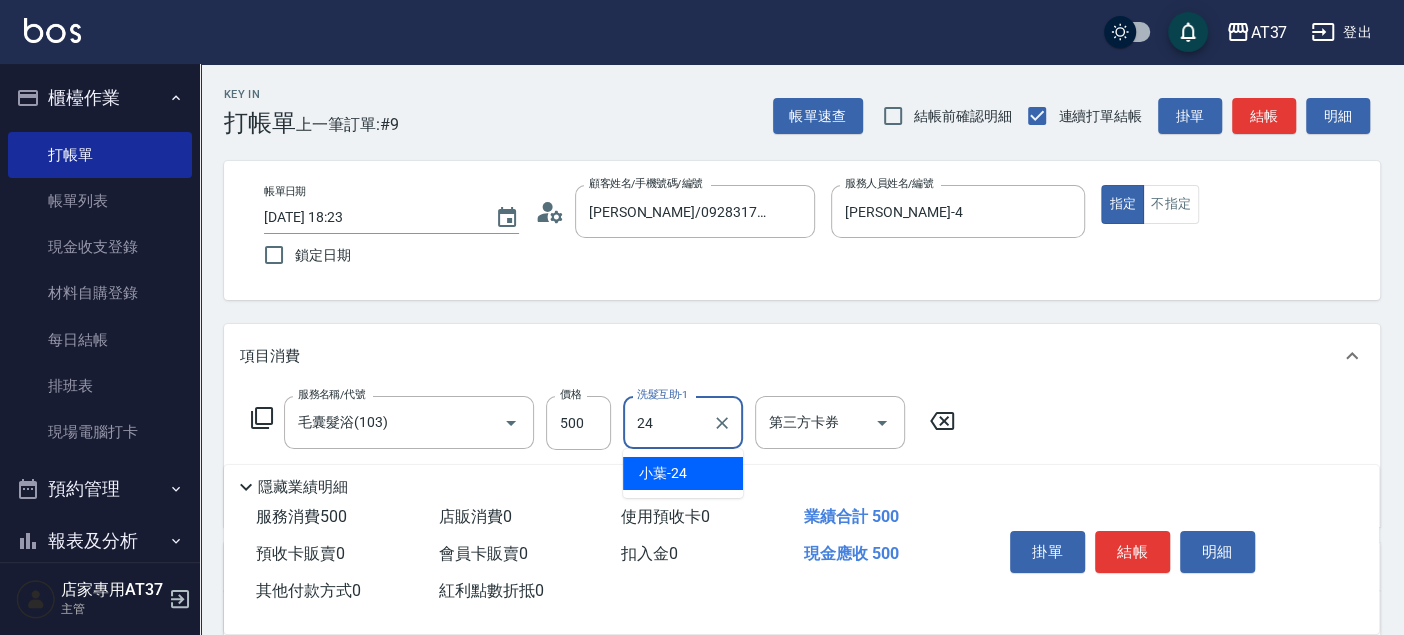 type on "小葉-24" 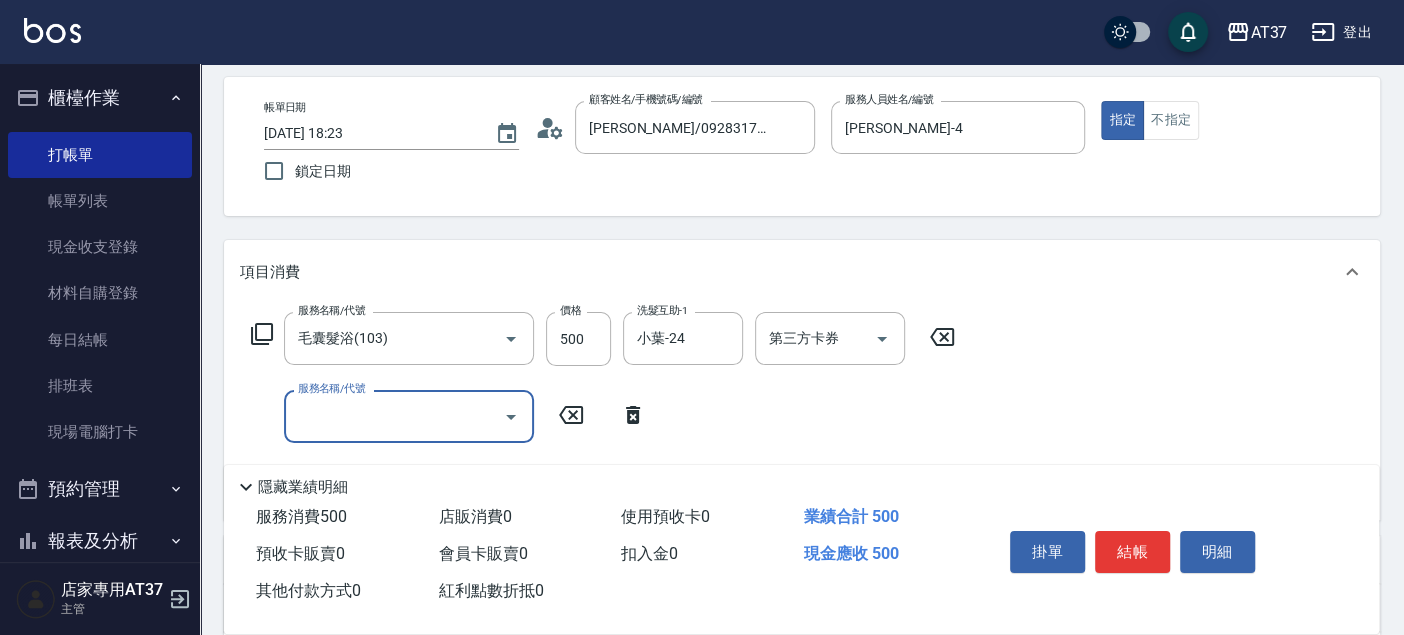 scroll, scrollTop: 222, scrollLeft: 0, axis: vertical 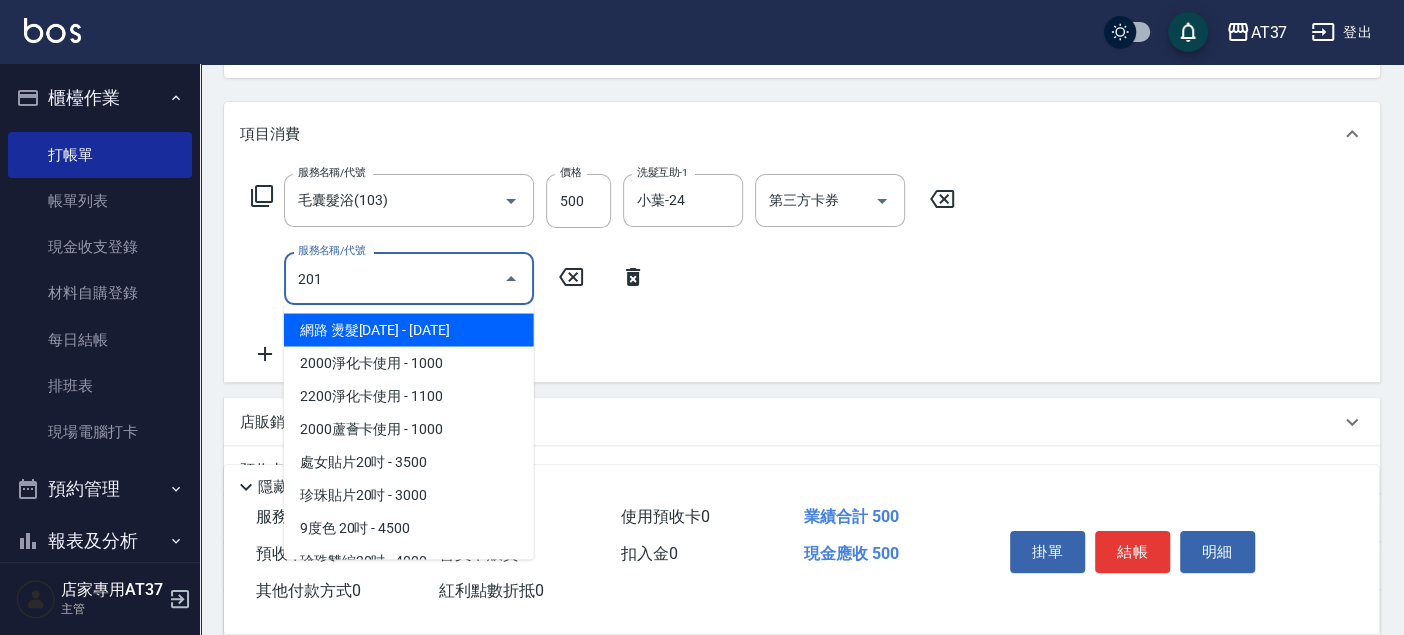 type on "B級單剪(201)" 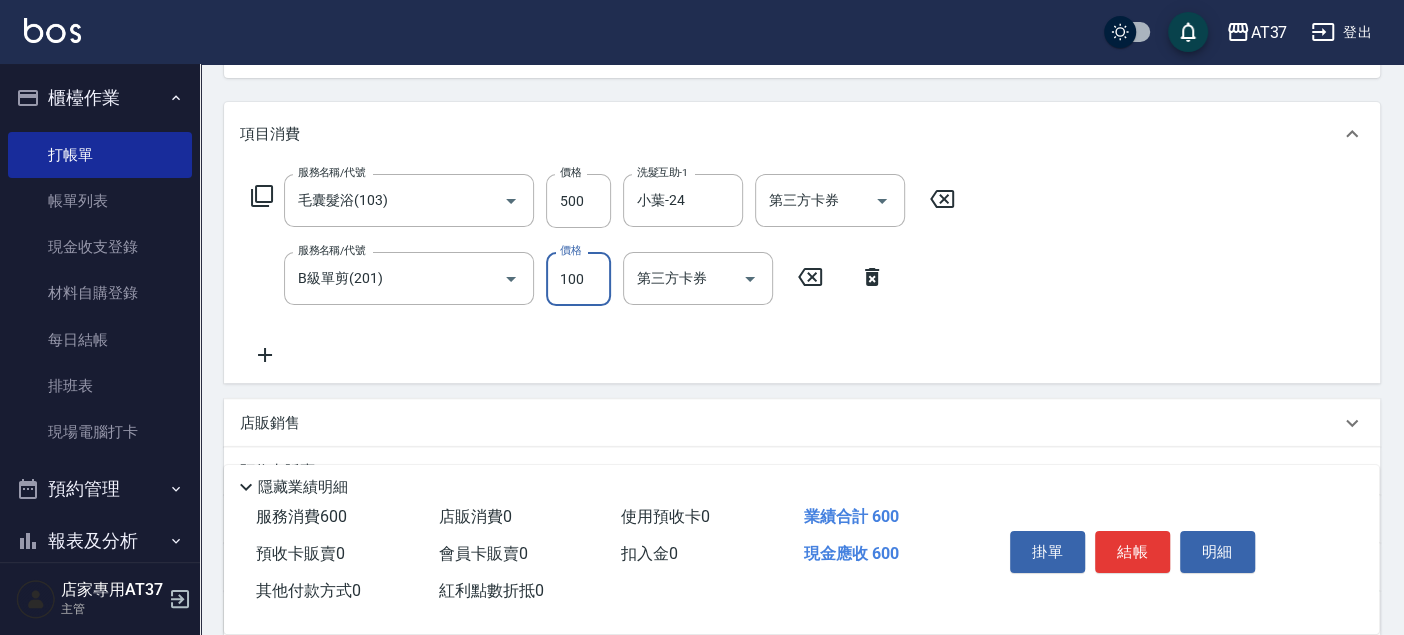 type on "100" 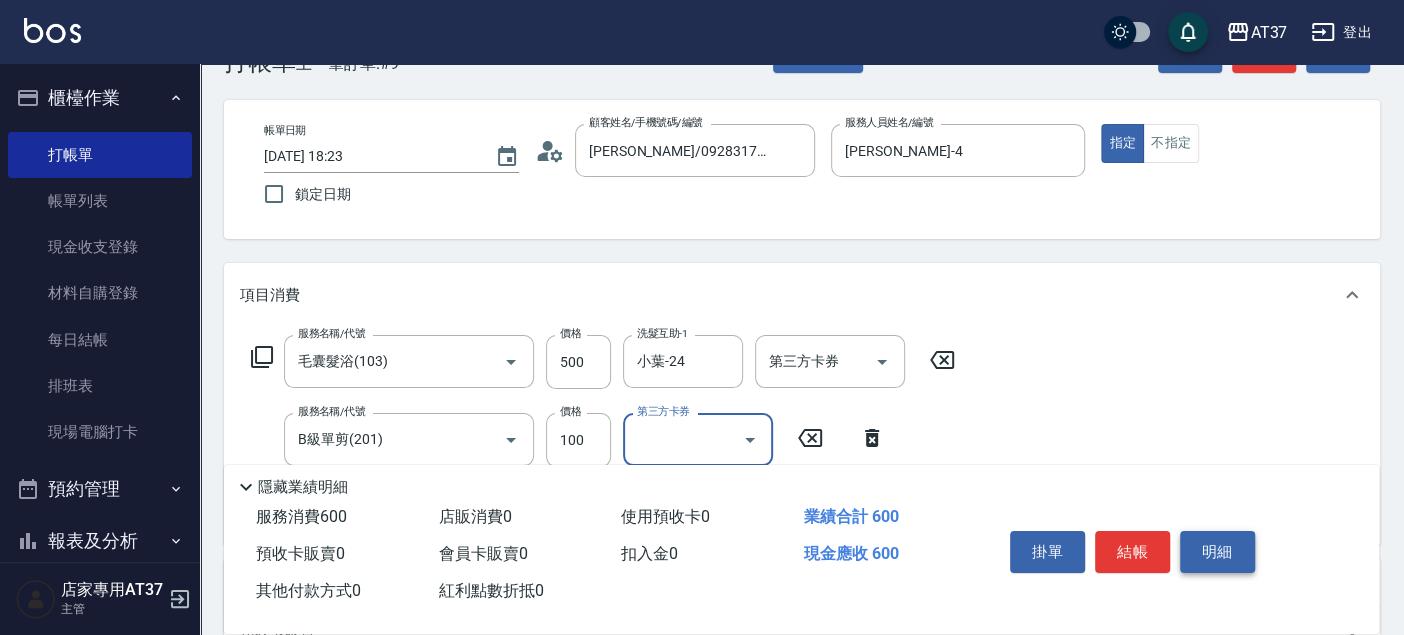 scroll, scrollTop: 0, scrollLeft: 0, axis: both 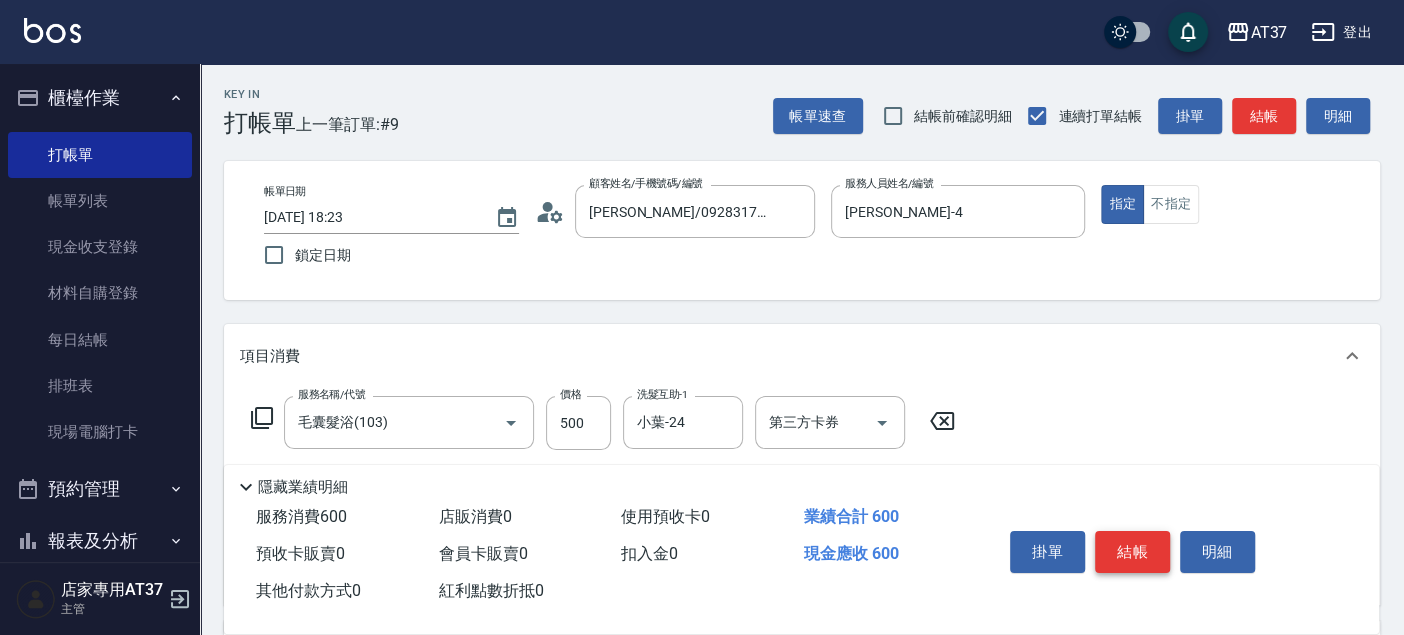 click on "結帳" at bounding box center [1132, 552] 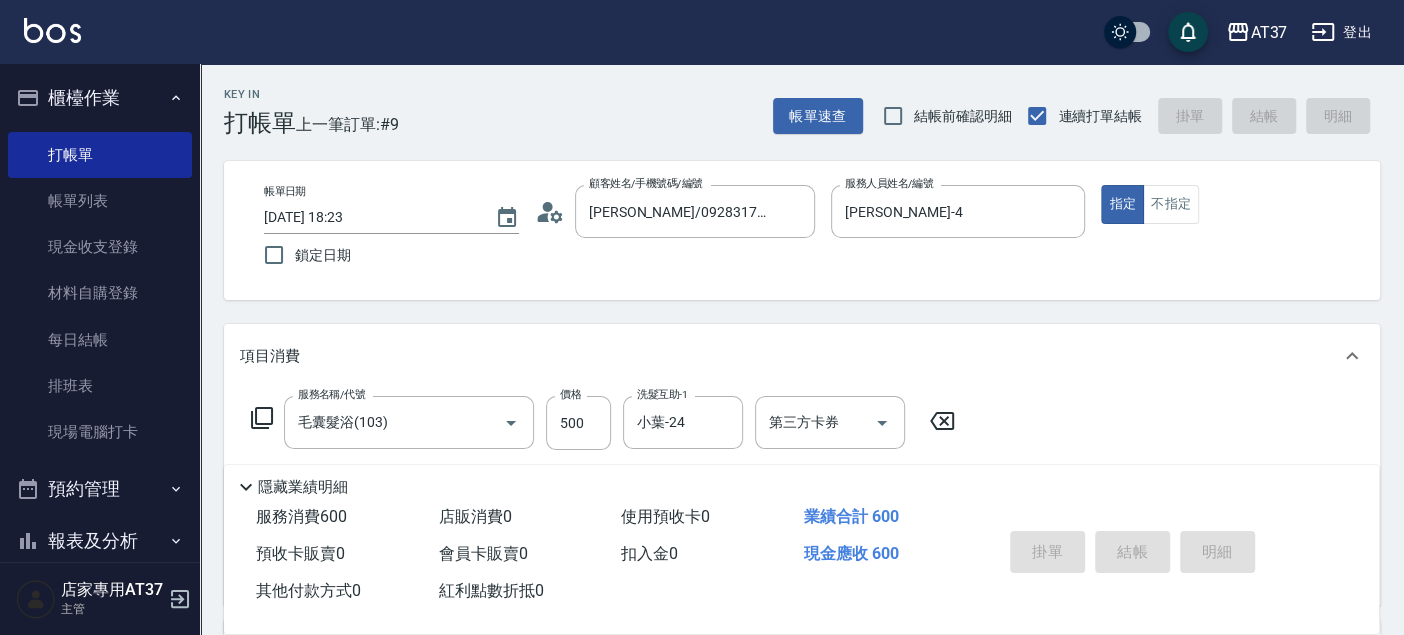 type 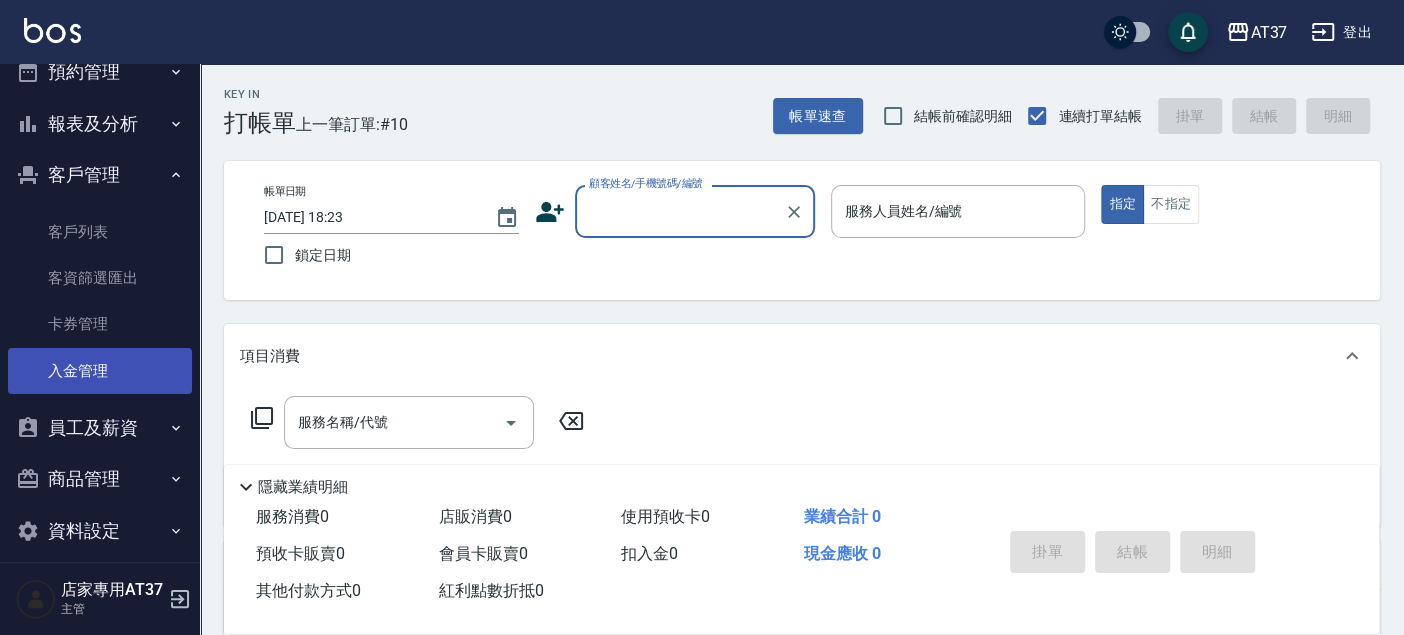 scroll, scrollTop: 434, scrollLeft: 0, axis: vertical 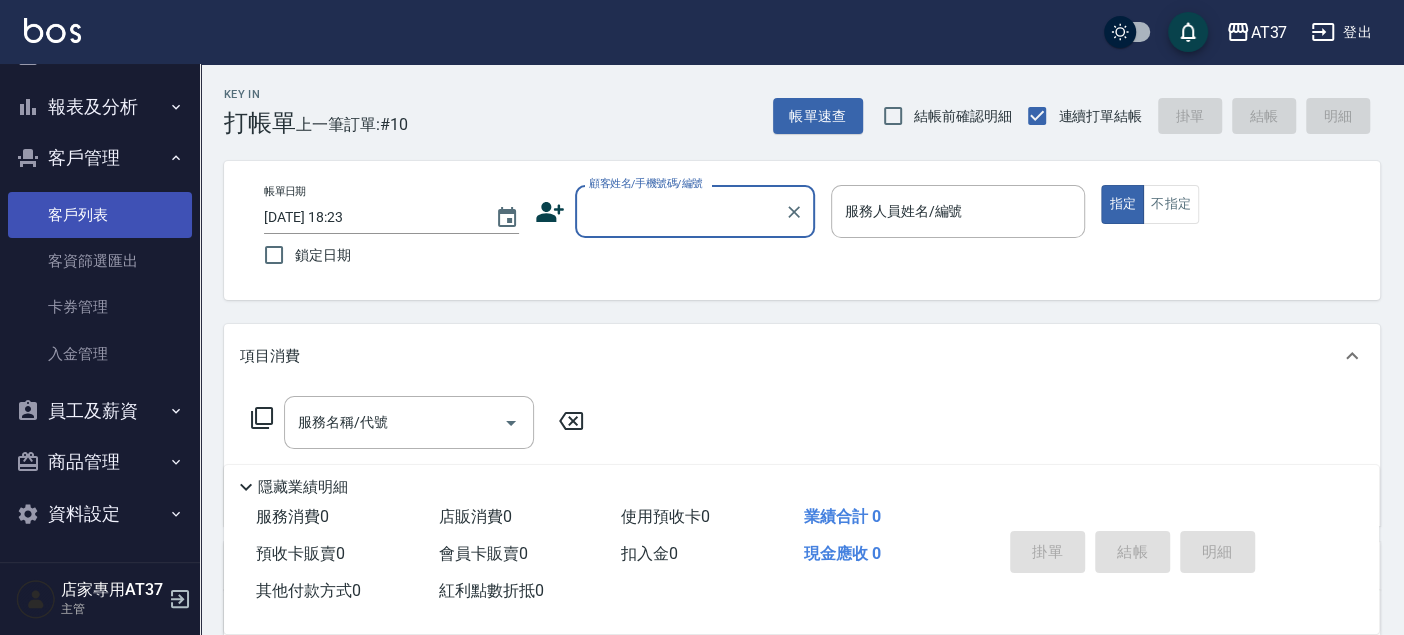 click on "客戶列表" at bounding box center [100, 215] 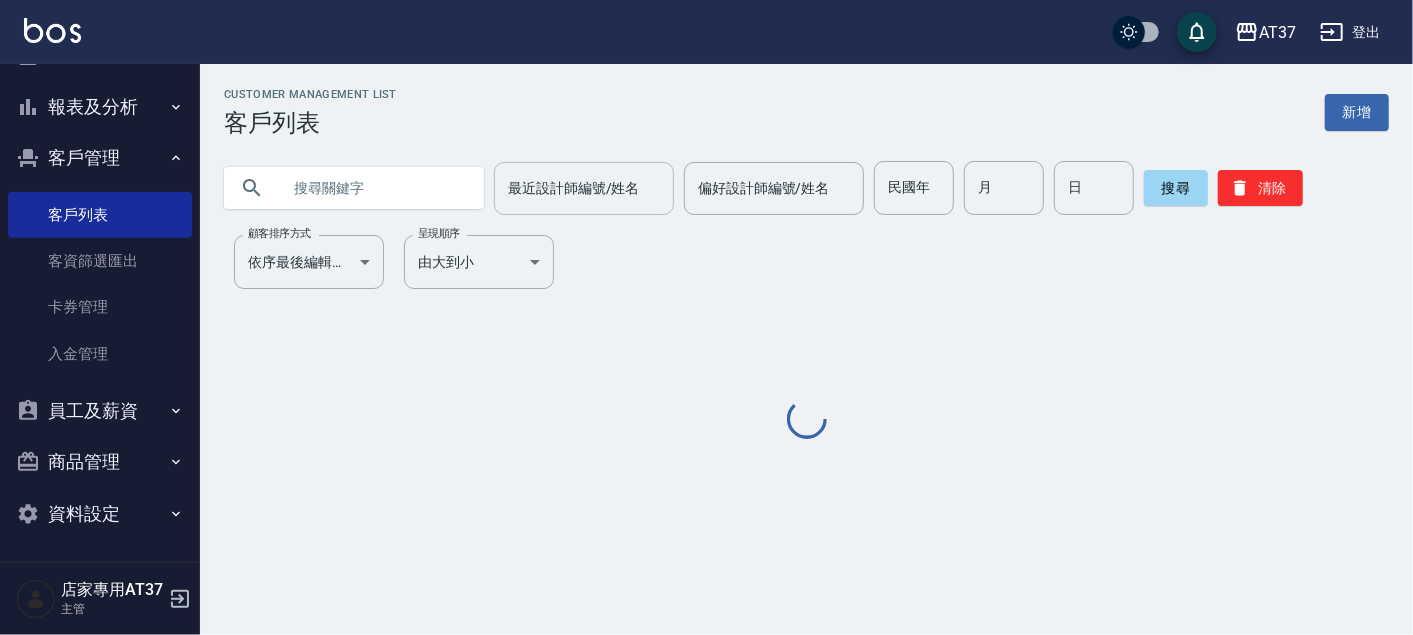 click on "最近設計師編號/姓名" at bounding box center (584, 188) 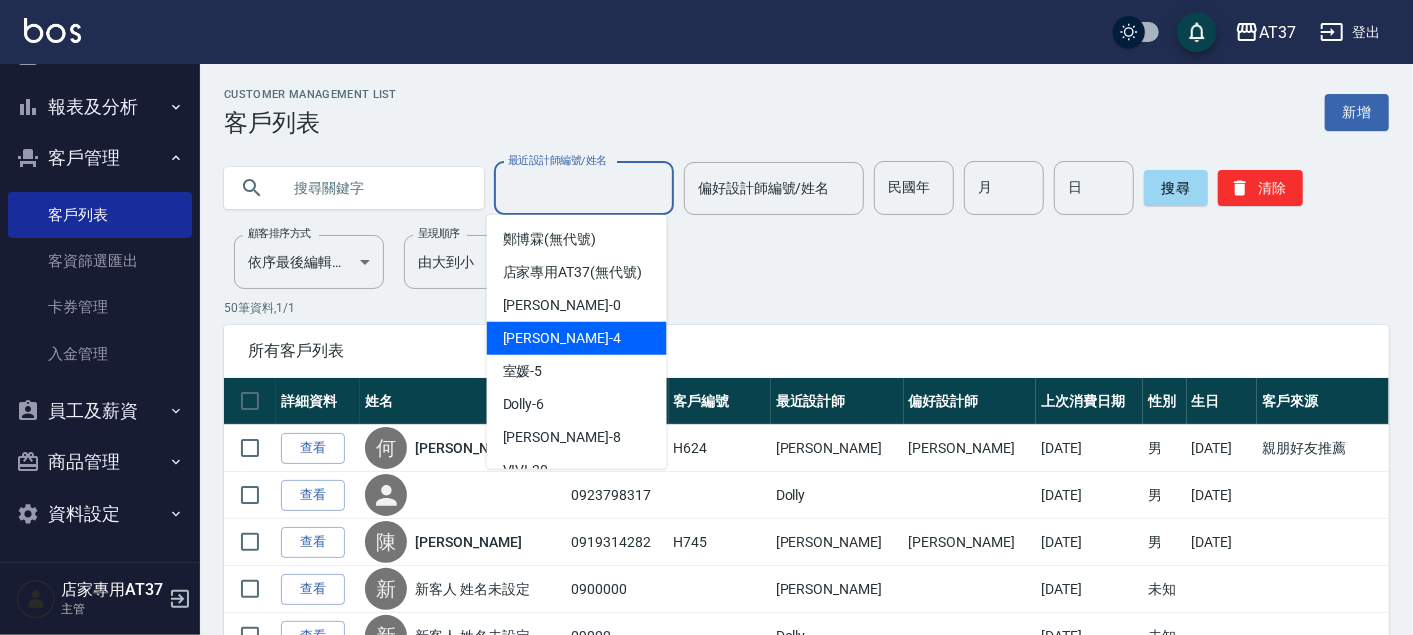 click on "Hannah -4" at bounding box center (577, 338) 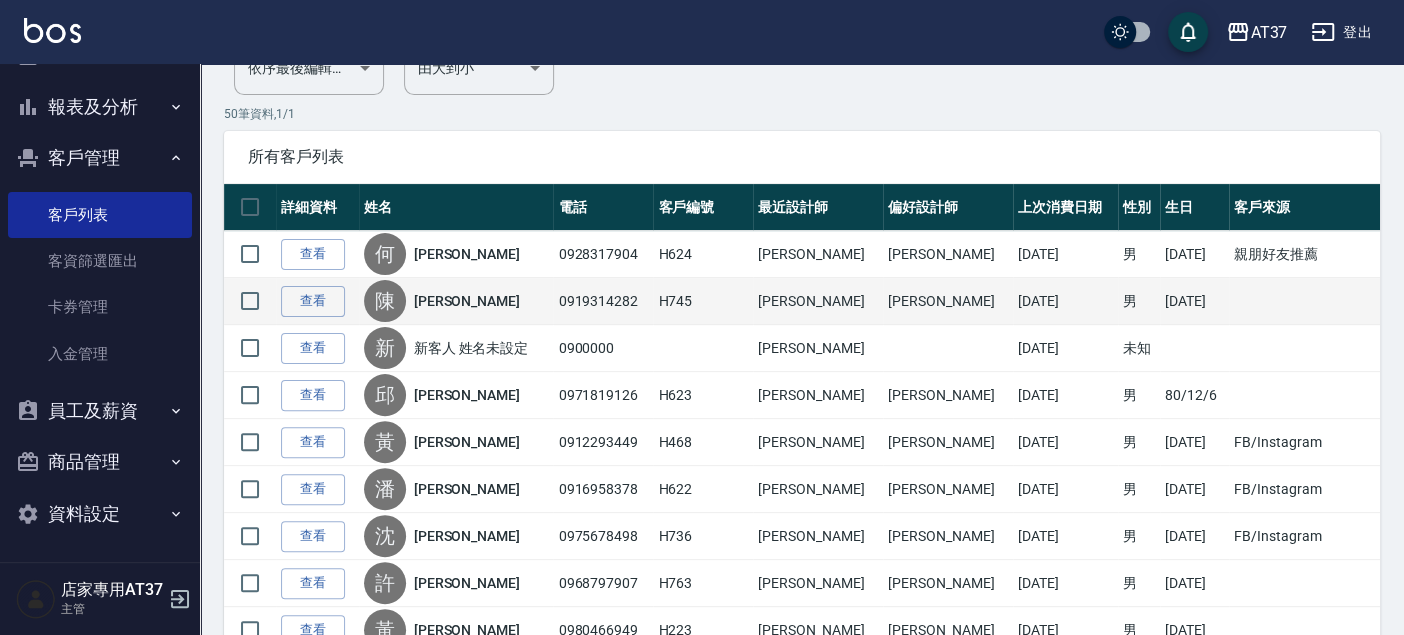 scroll, scrollTop: 222, scrollLeft: 0, axis: vertical 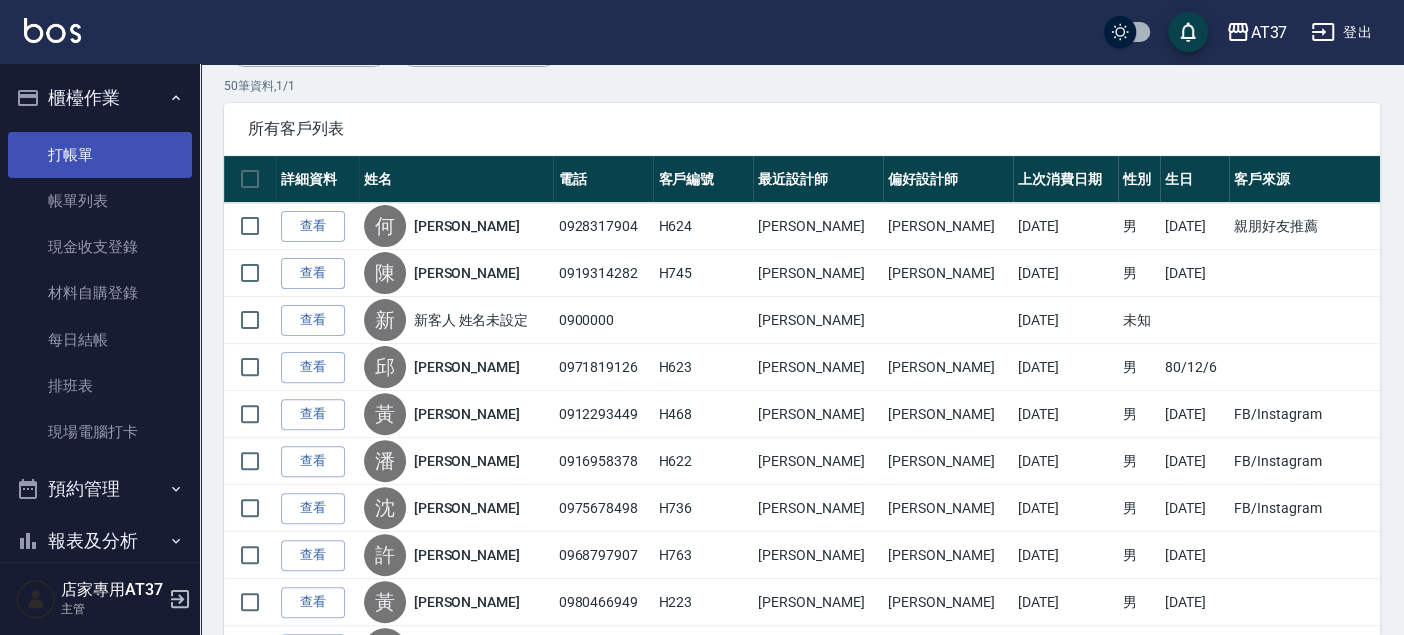 click on "打帳單" at bounding box center [100, 155] 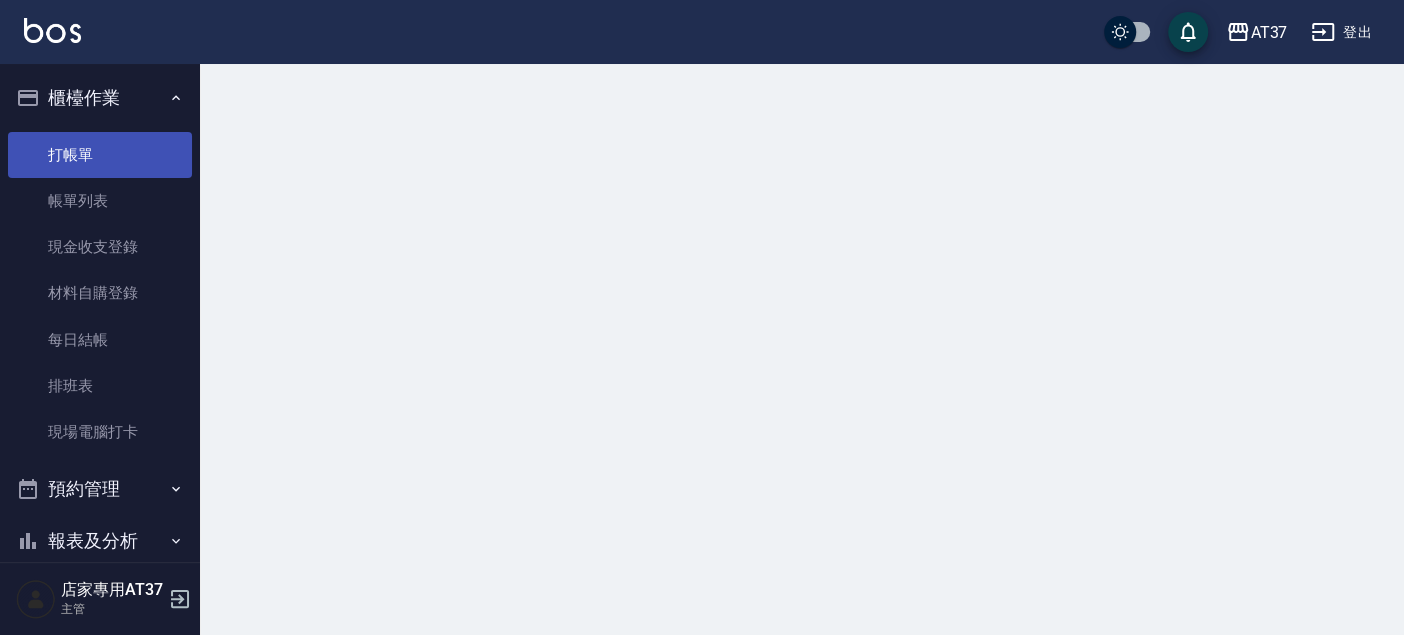 scroll, scrollTop: 0, scrollLeft: 0, axis: both 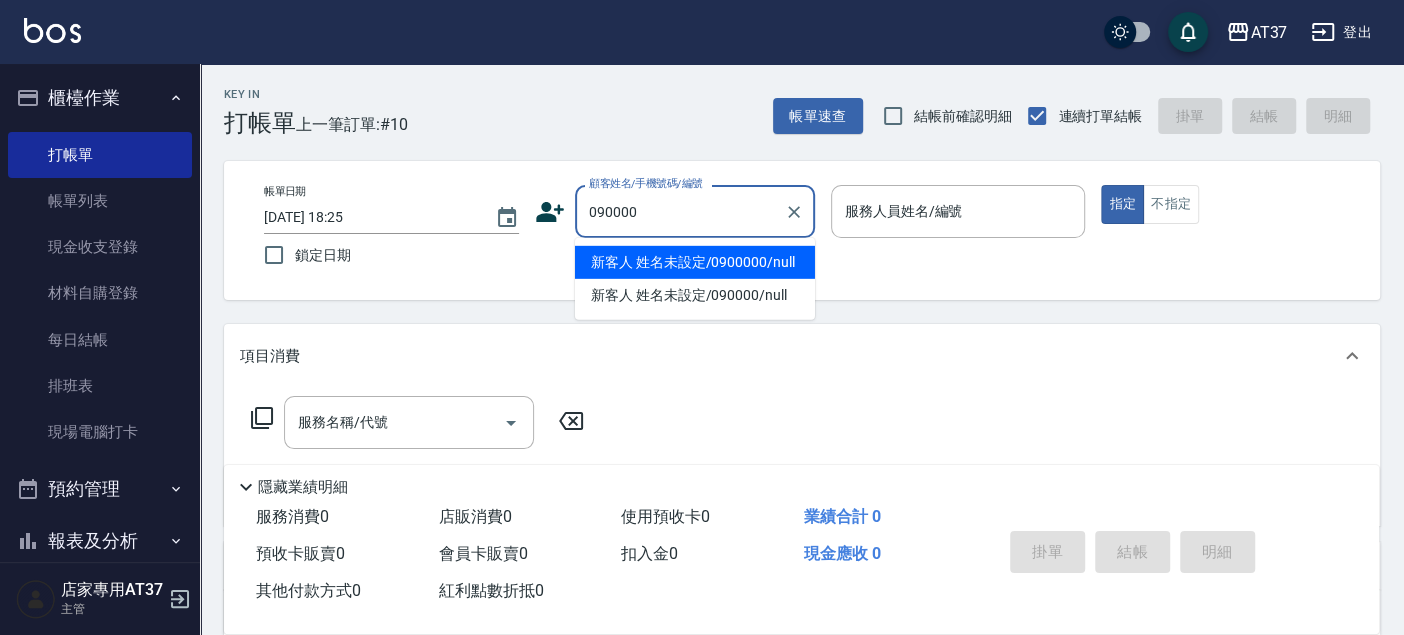 type on "新客人 姓名未設定/0900000/null" 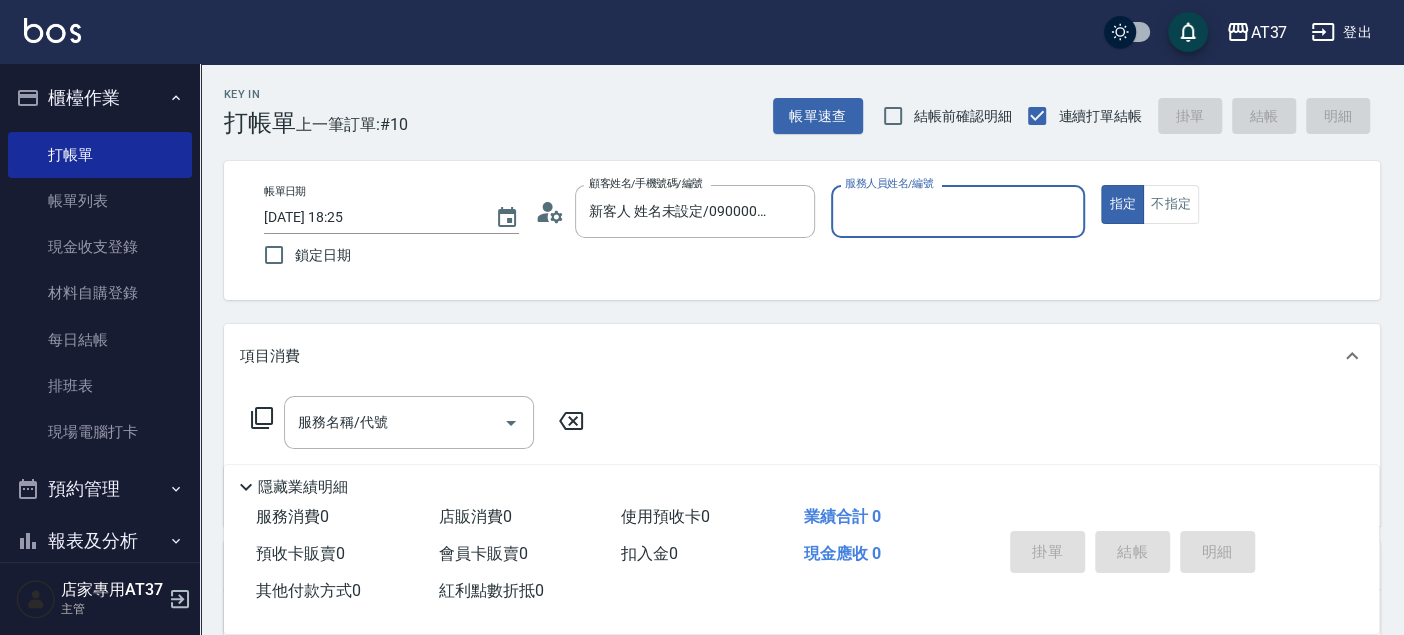 type on "6" 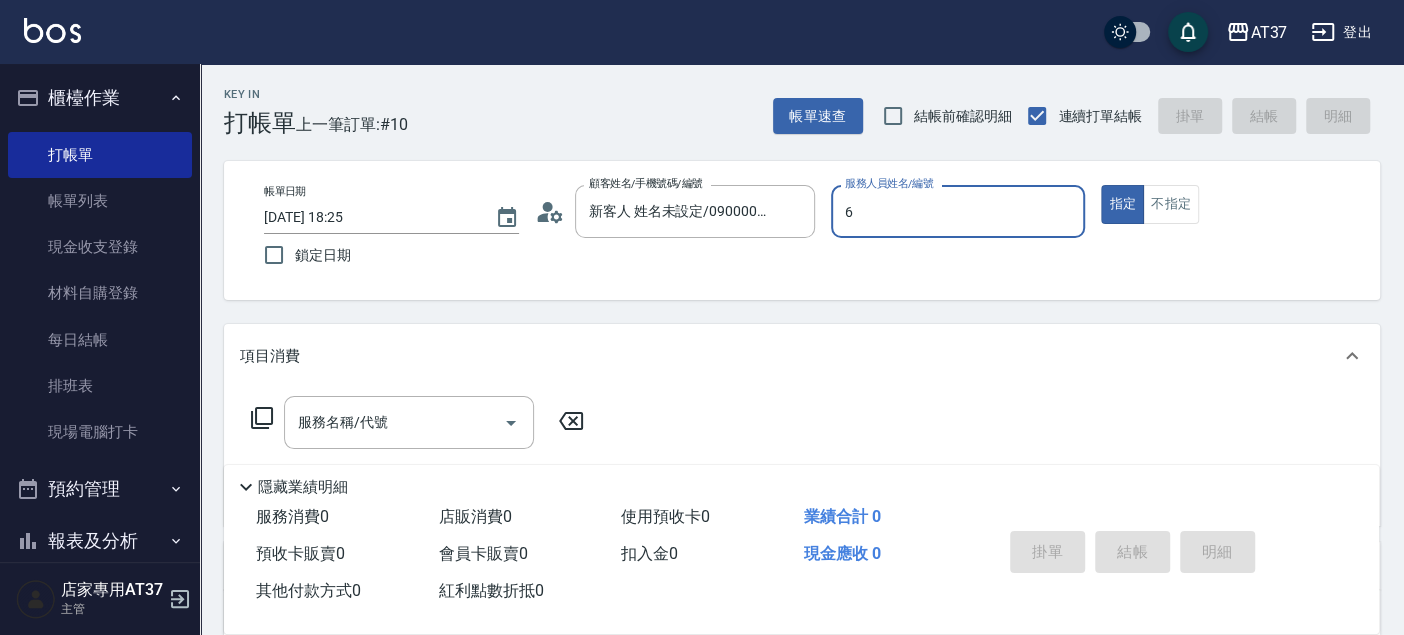 type on "true" 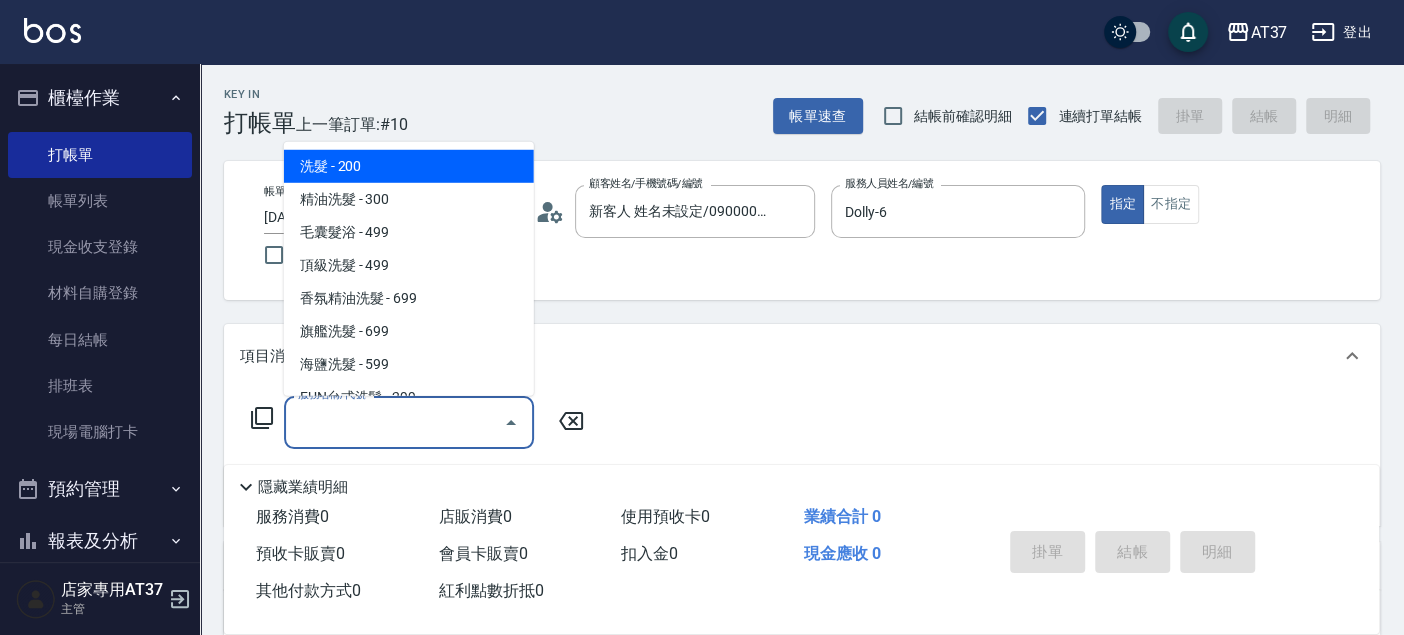 type on "新客人 姓名未設定/090000/null" 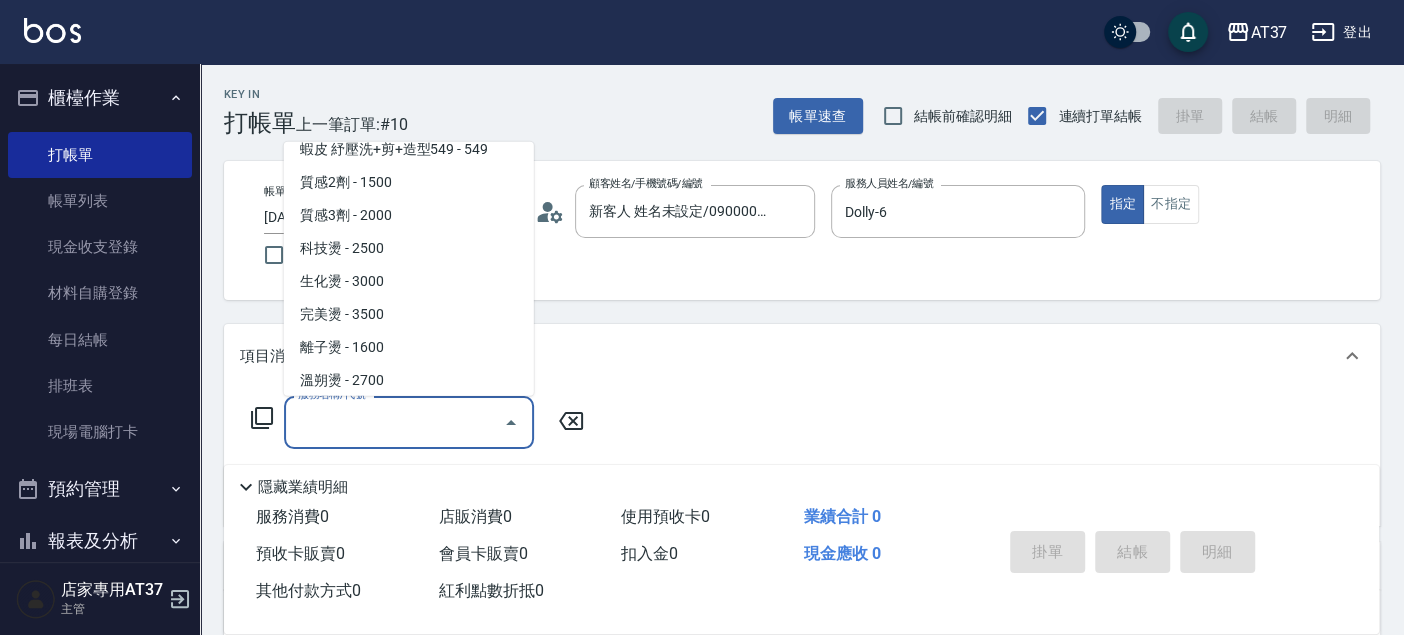 scroll, scrollTop: 962, scrollLeft: 0, axis: vertical 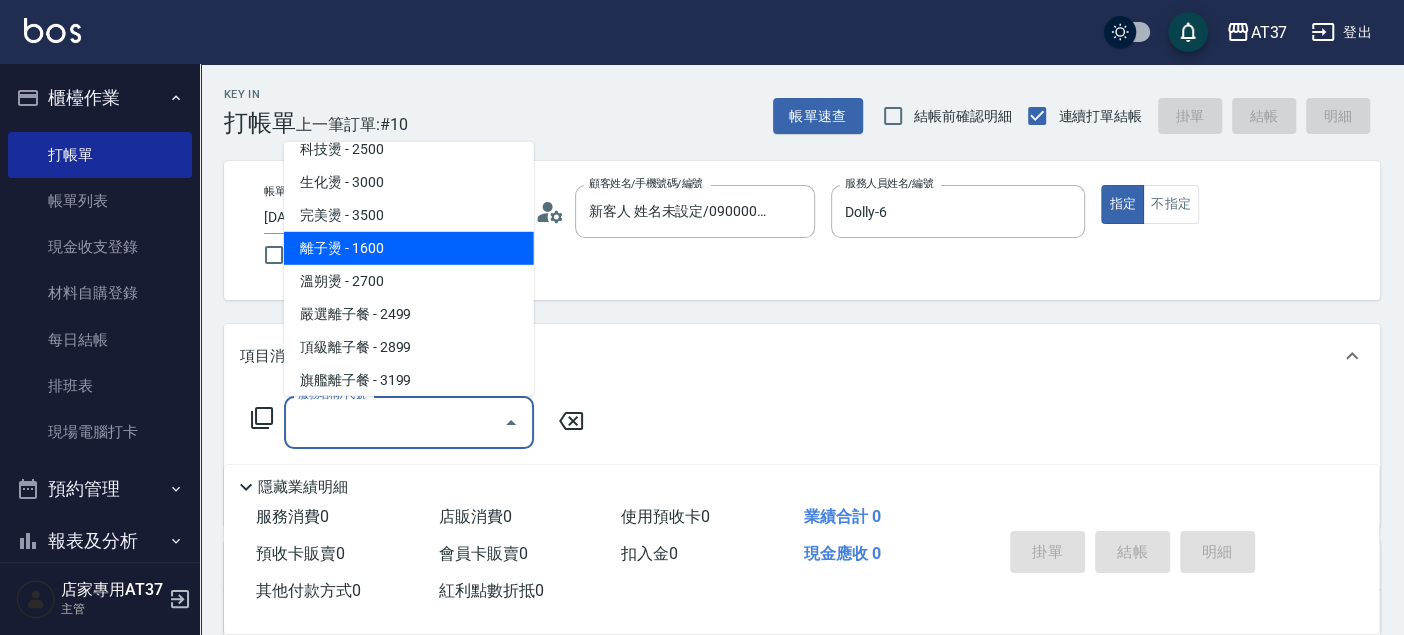 type on "離子燙(306)" 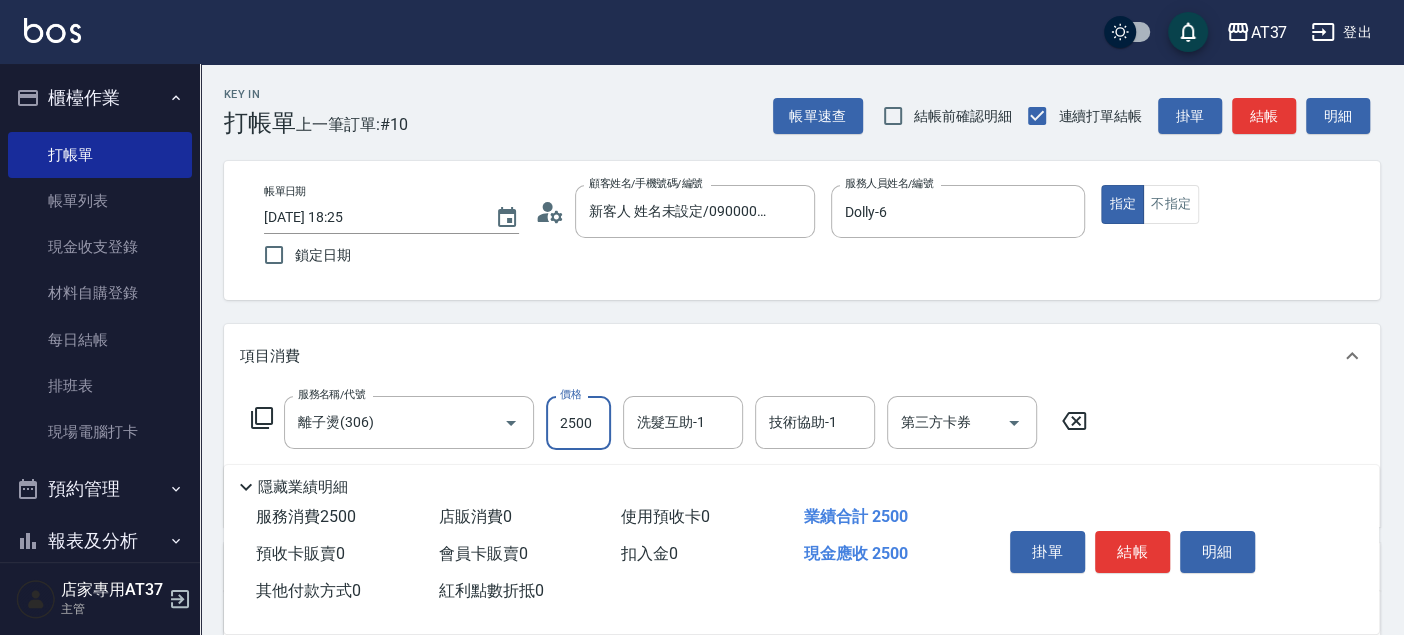 type on "2500" 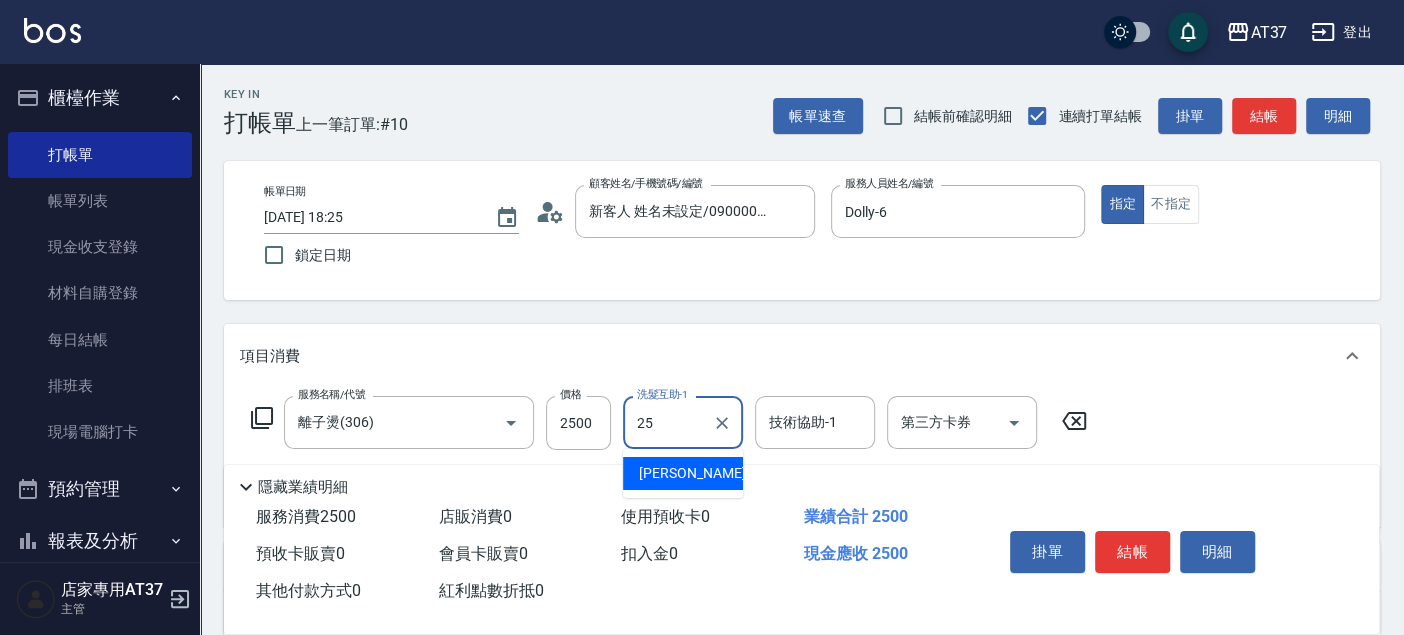 type on "[PERSON_NAME]-25" 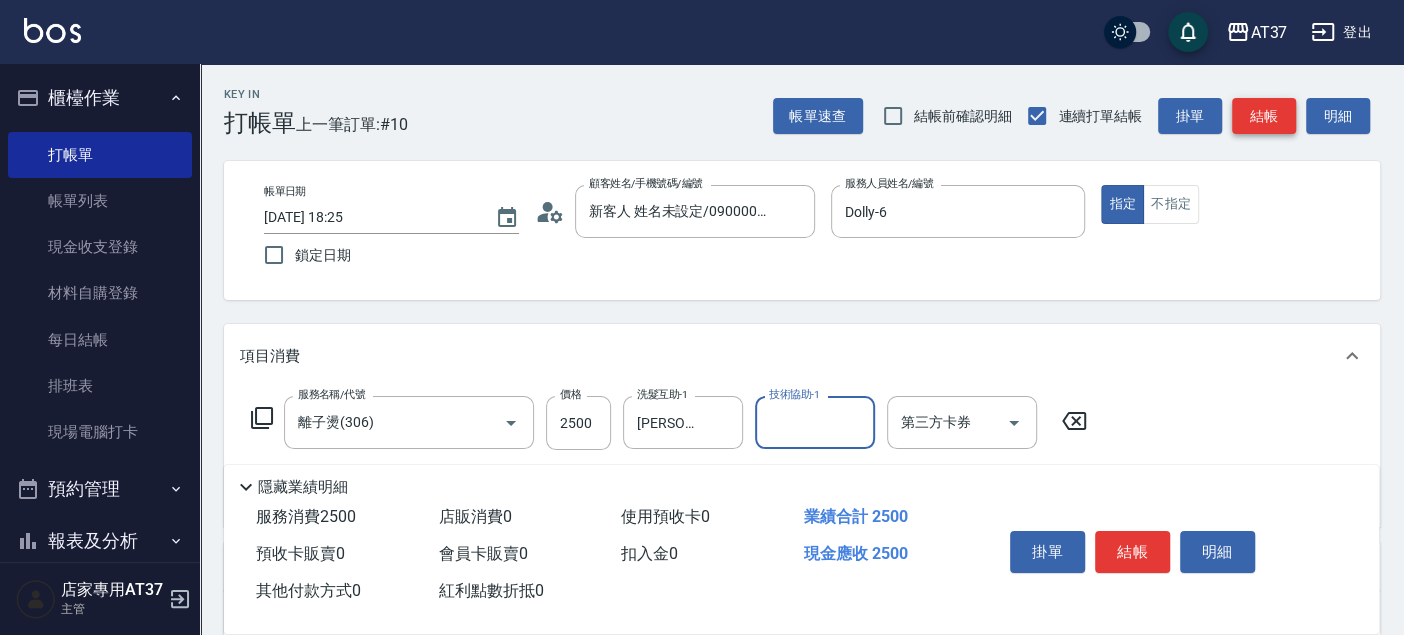 click on "結帳" at bounding box center (1264, 116) 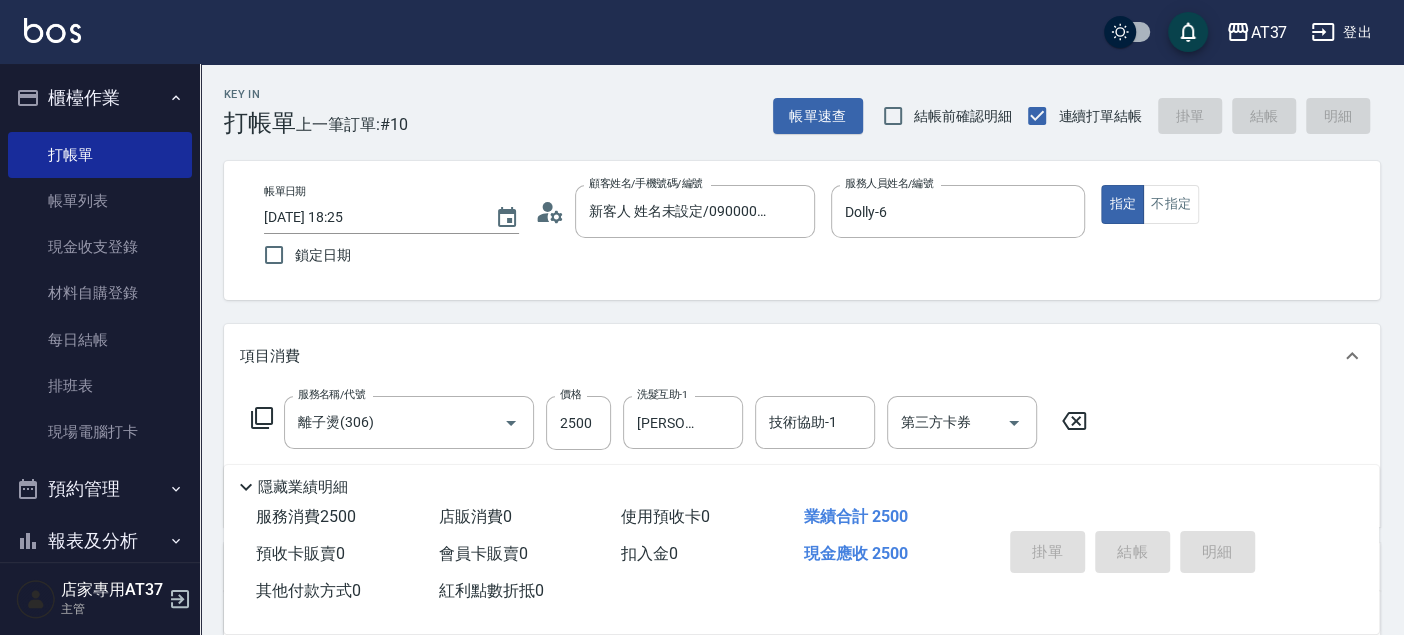 type on "2025/07/10 18:52" 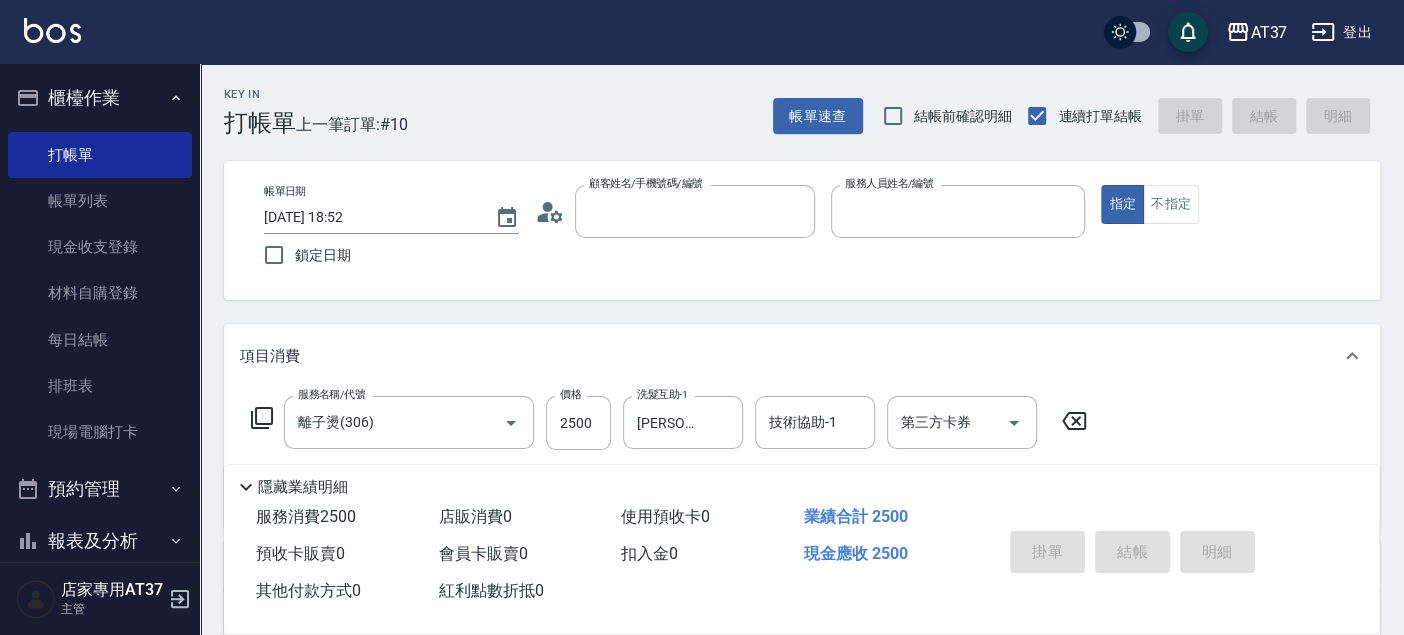 type 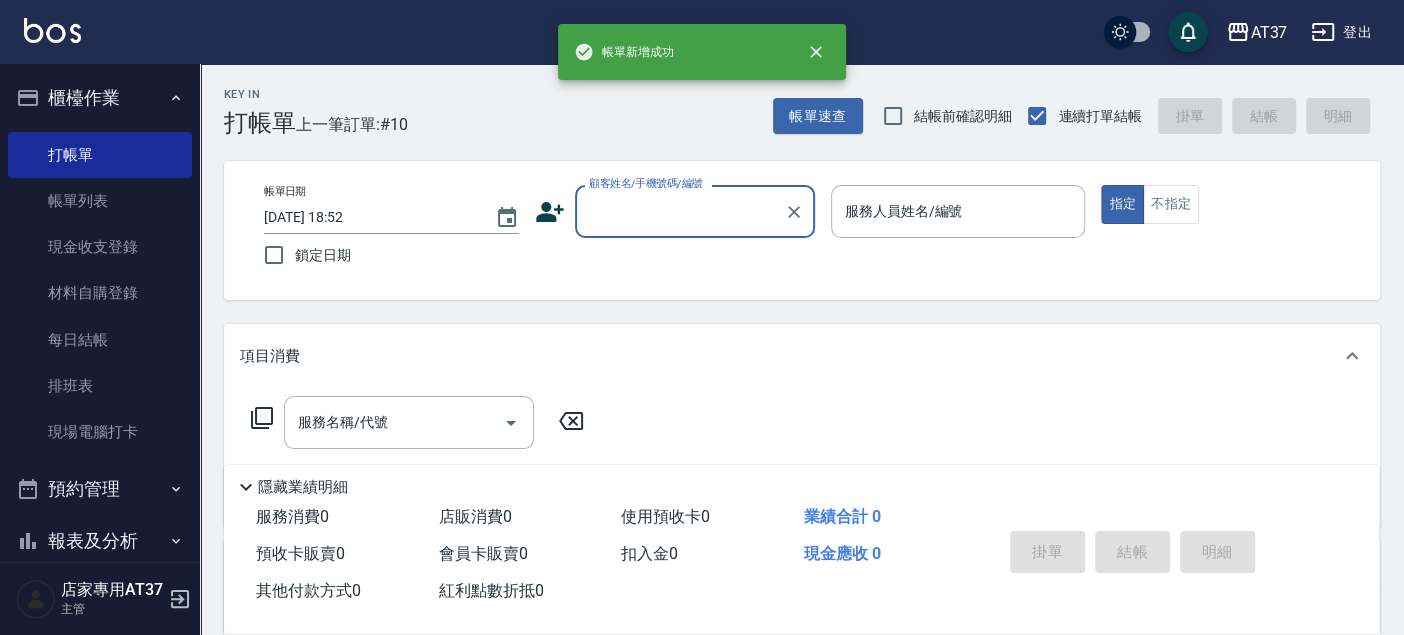 scroll, scrollTop: 0, scrollLeft: 0, axis: both 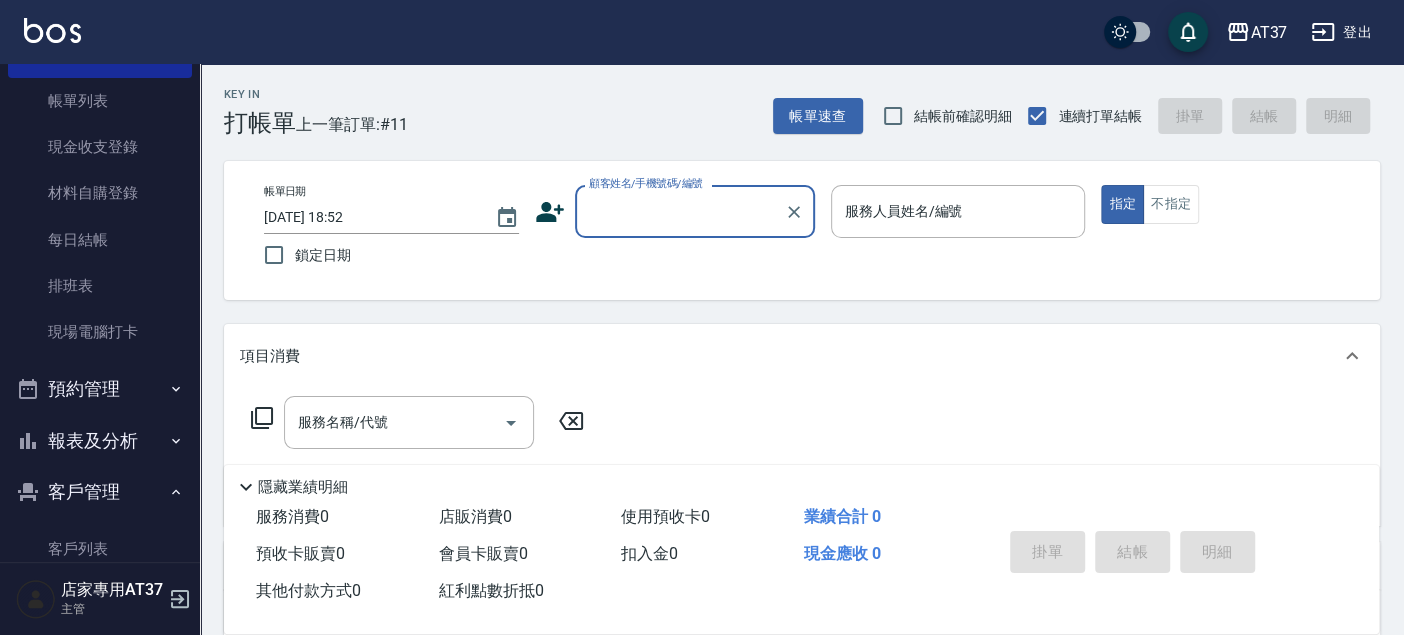 click on "報表及分析" at bounding box center (100, 441) 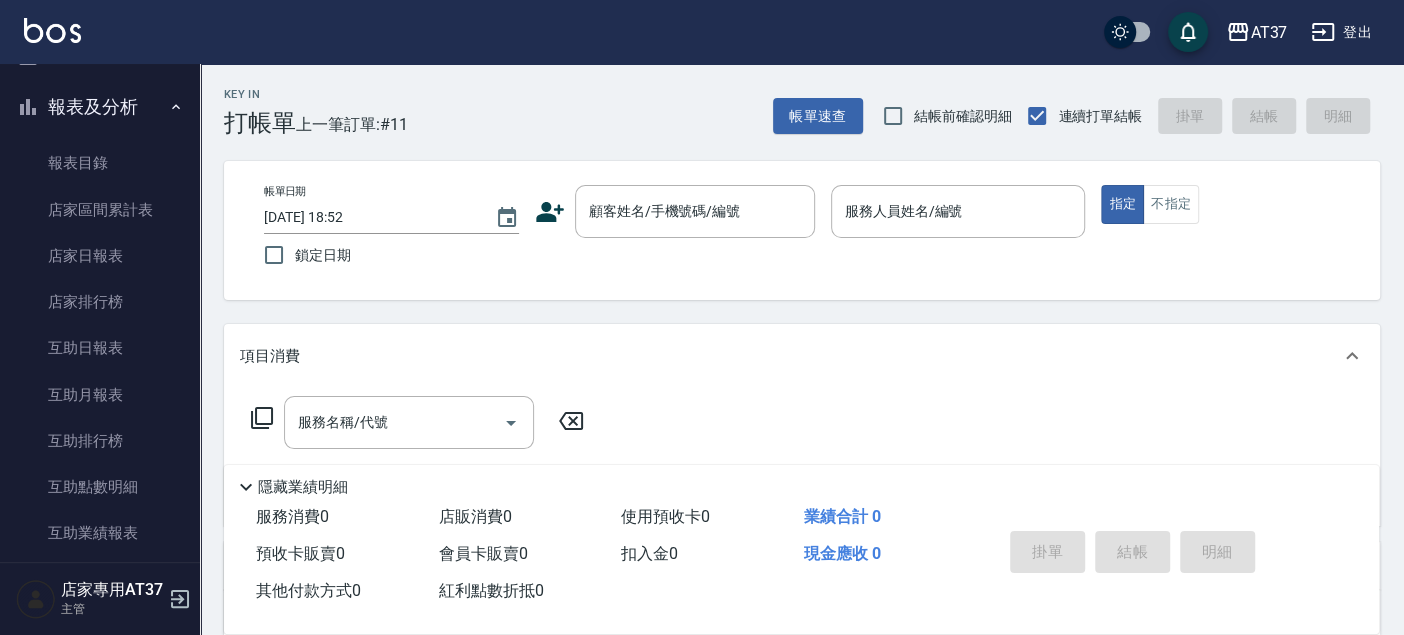 scroll, scrollTop: 767, scrollLeft: 0, axis: vertical 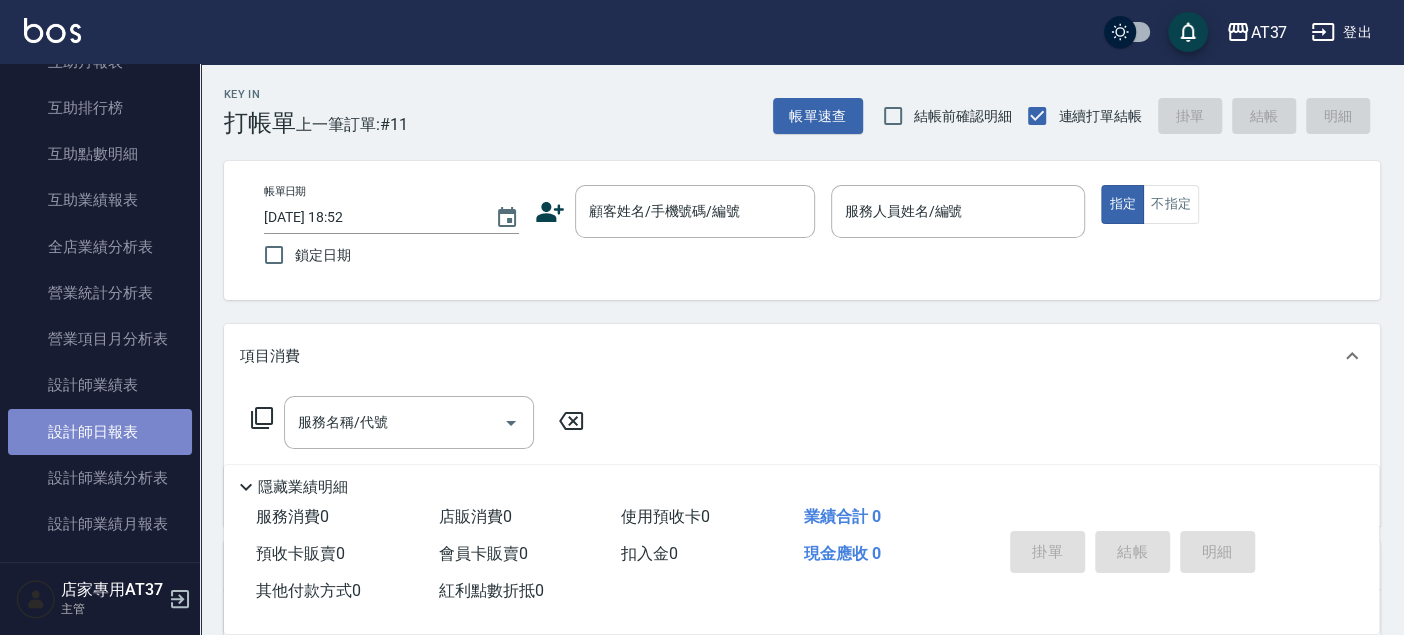 click on "設計師日報表" at bounding box center [100, 432] 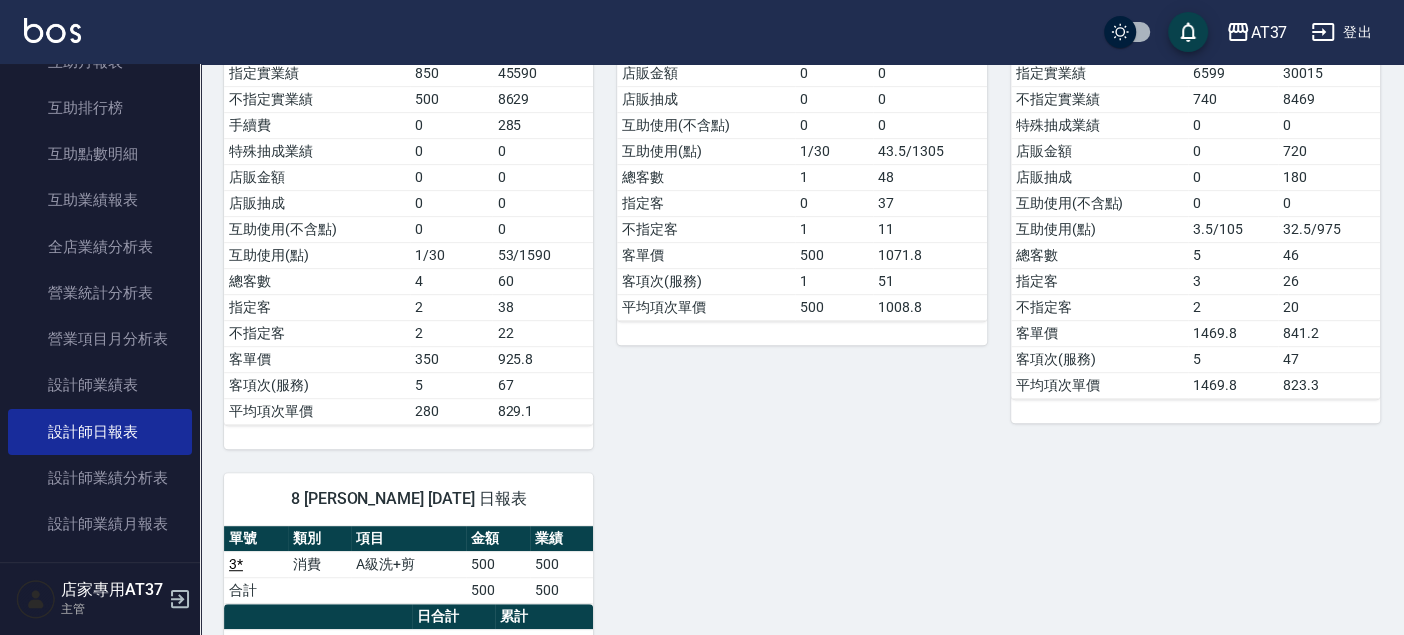 scroll, scrollTop: 0, scrollLeft: 0, axis: both 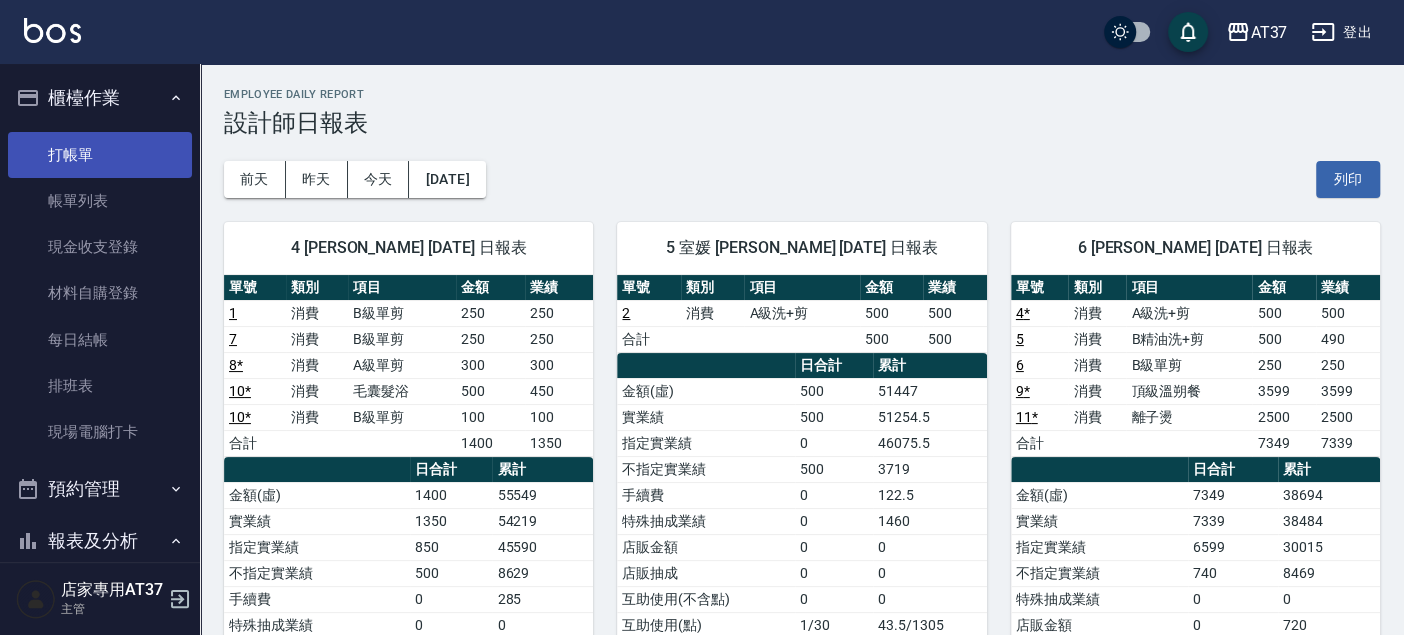 click on "打帳單" at bounding box center (100, 155) 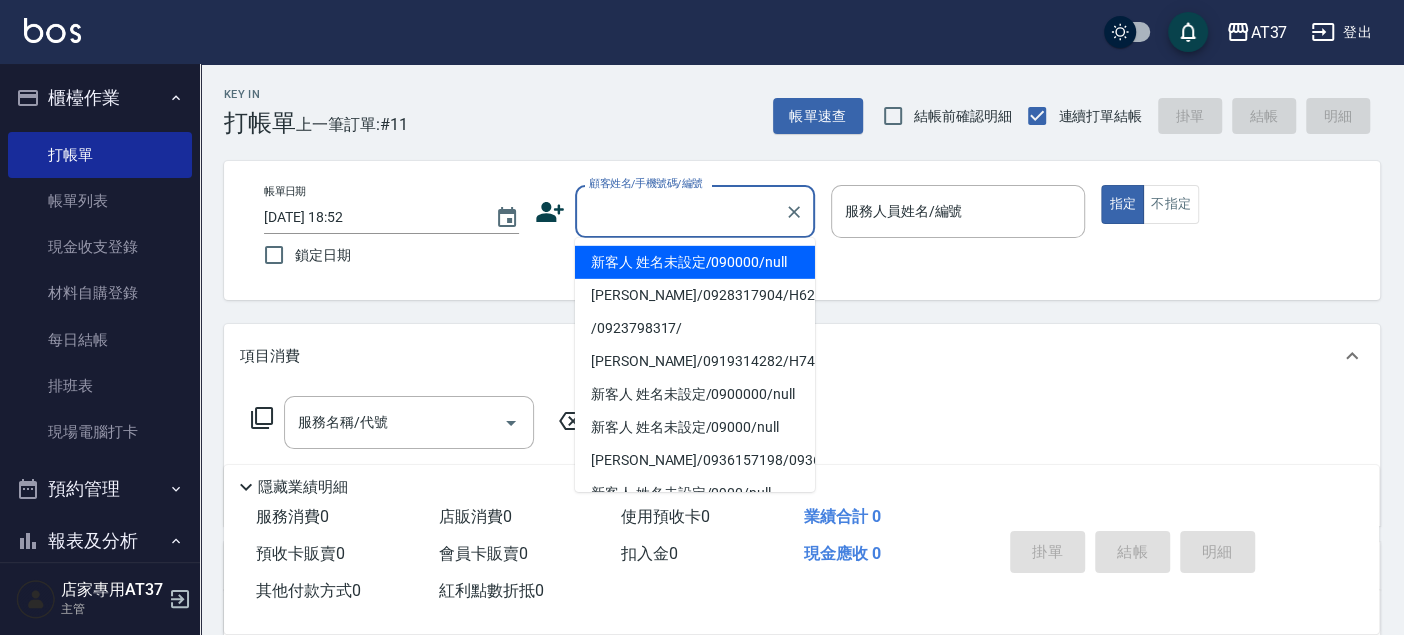 click on "顧客姓名/手機號碼/編號" at bounding box center [680, 211] 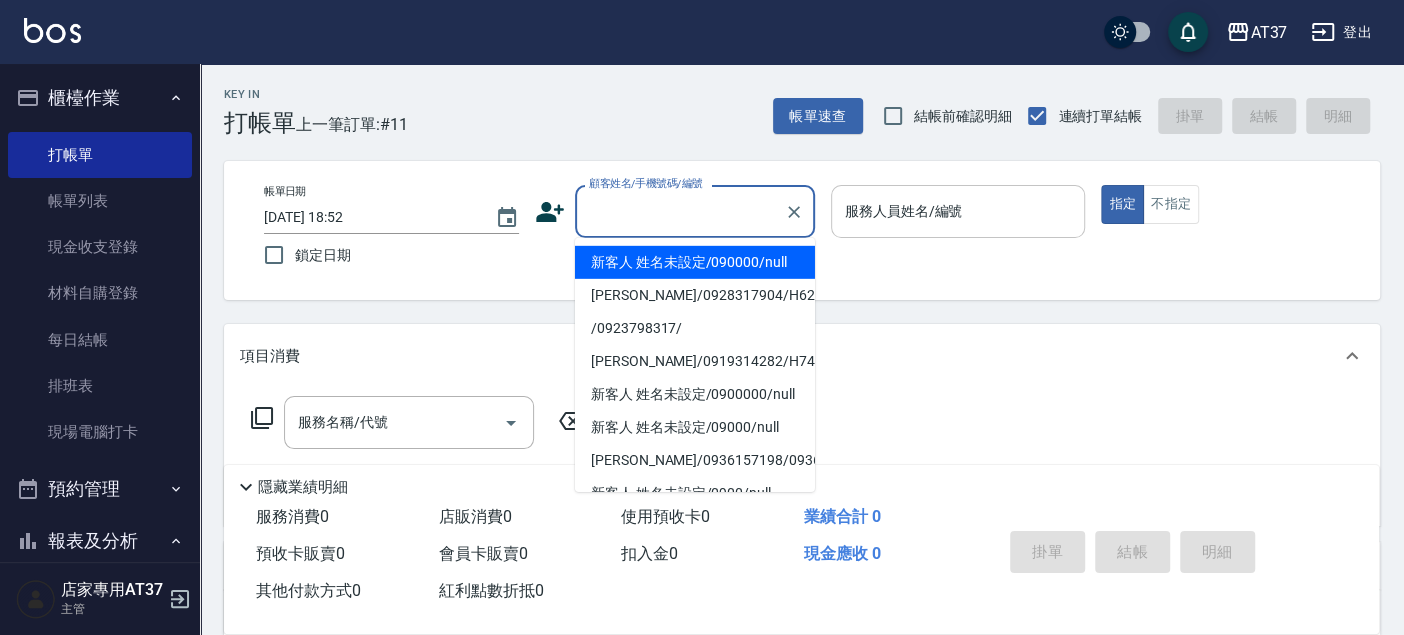 type on "新客人 姓名未設定/090000/null" 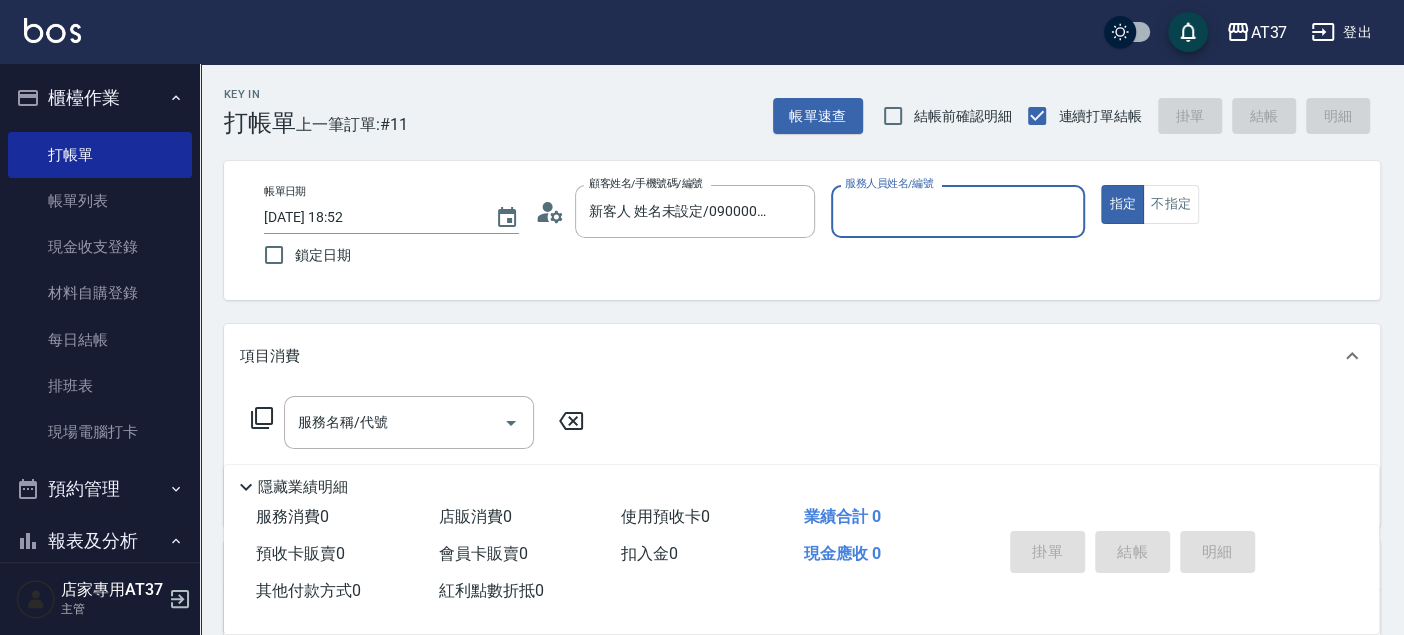 click on "服務人員姓名/編號" at bounding box center (958, 211) 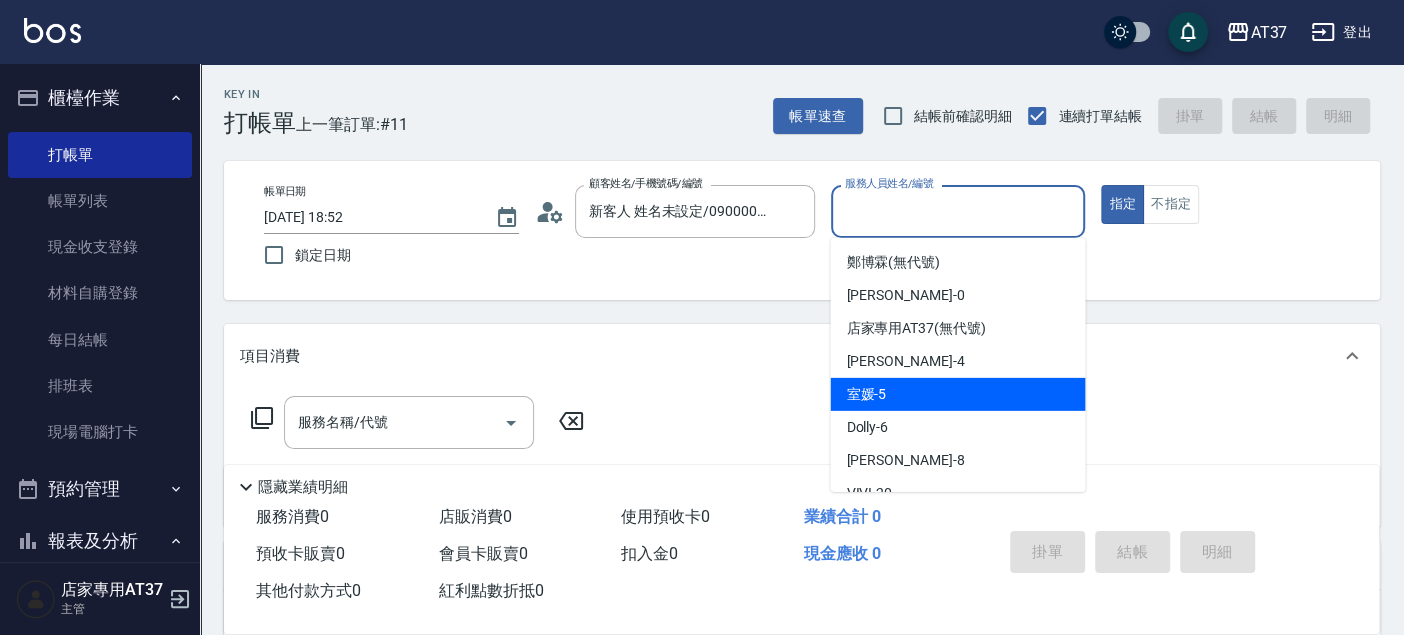 click on "室媛 -5" at bounding box center [957, 394] 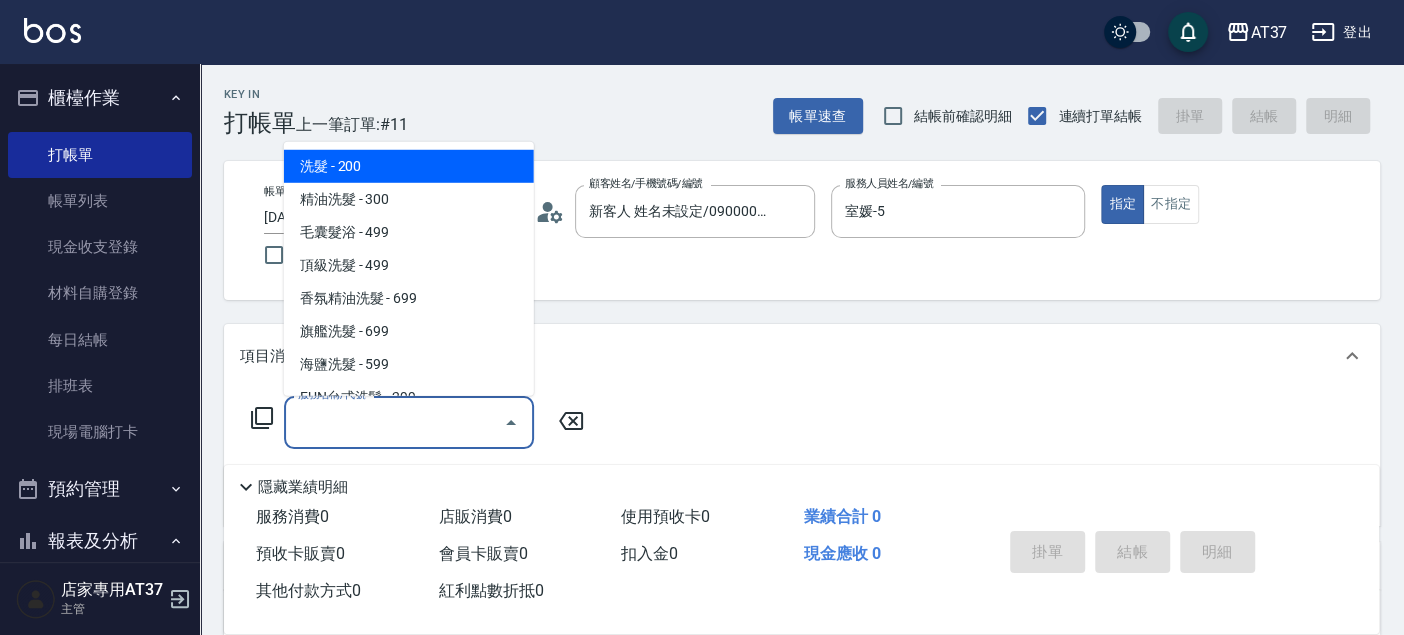 click on "服務名稱/代號" at bounding box center (394, 422) 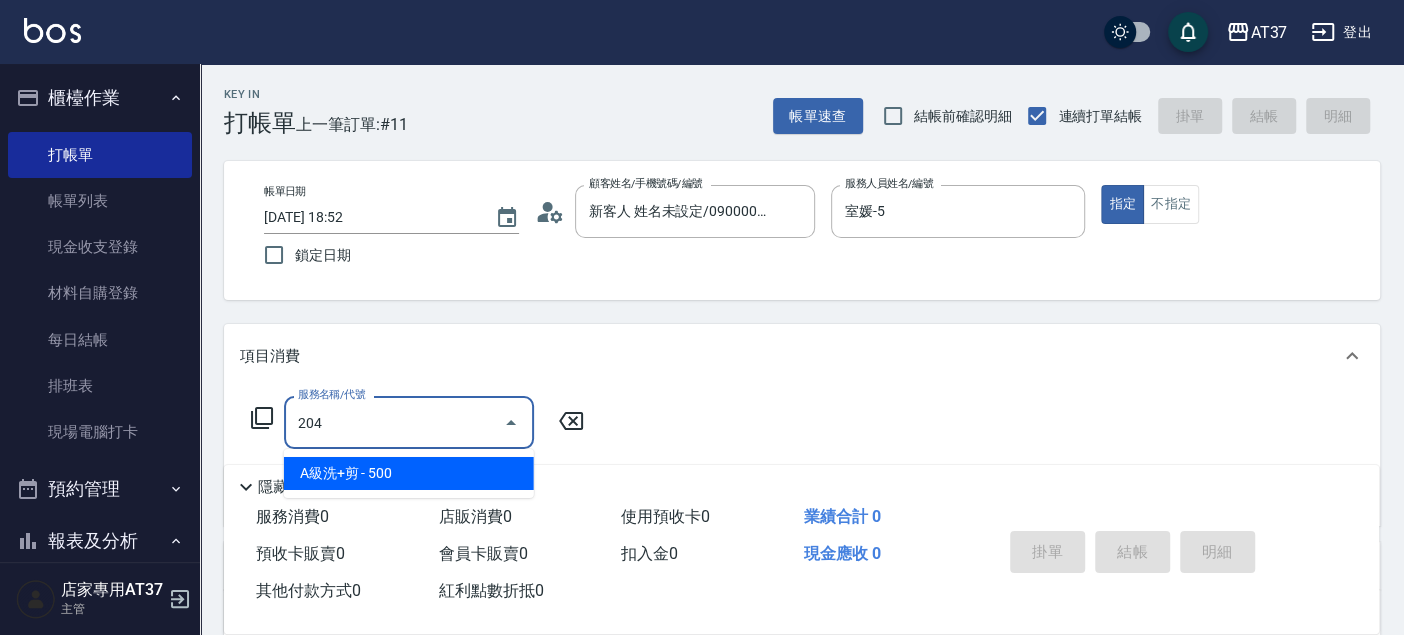 type on "A級洗+剪(204)" 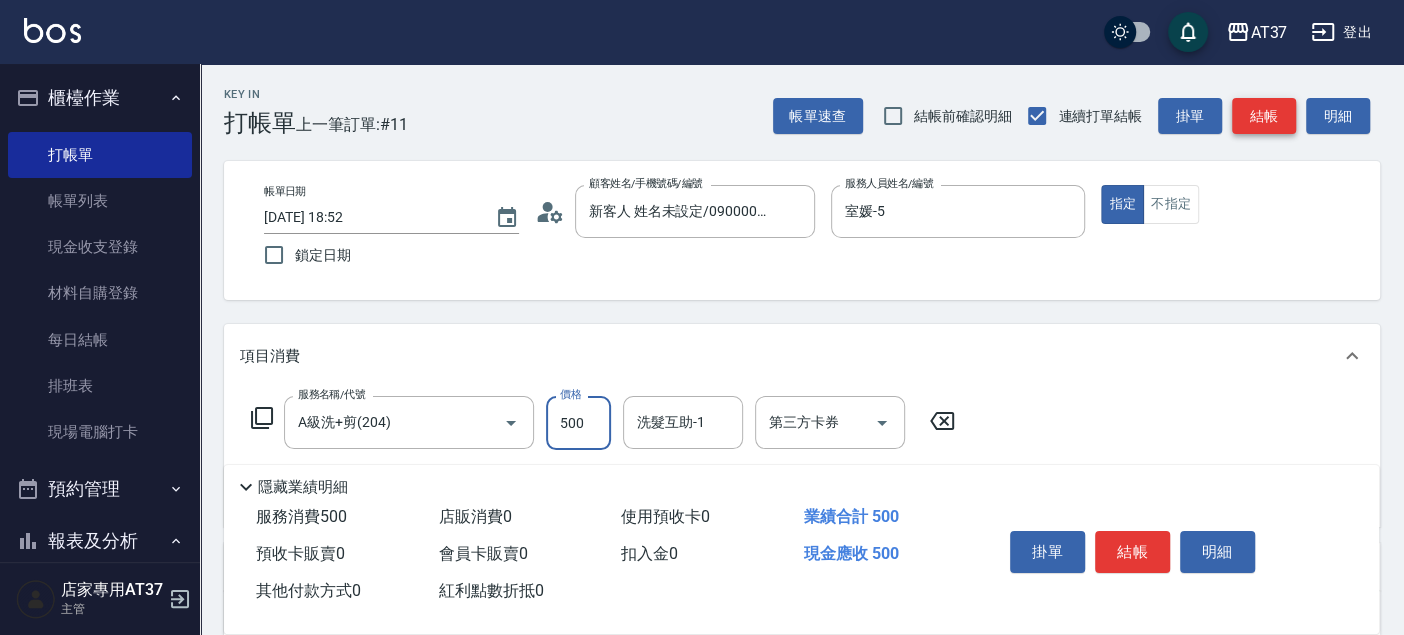 click on "結帳" at bounding box center [1264, 116] 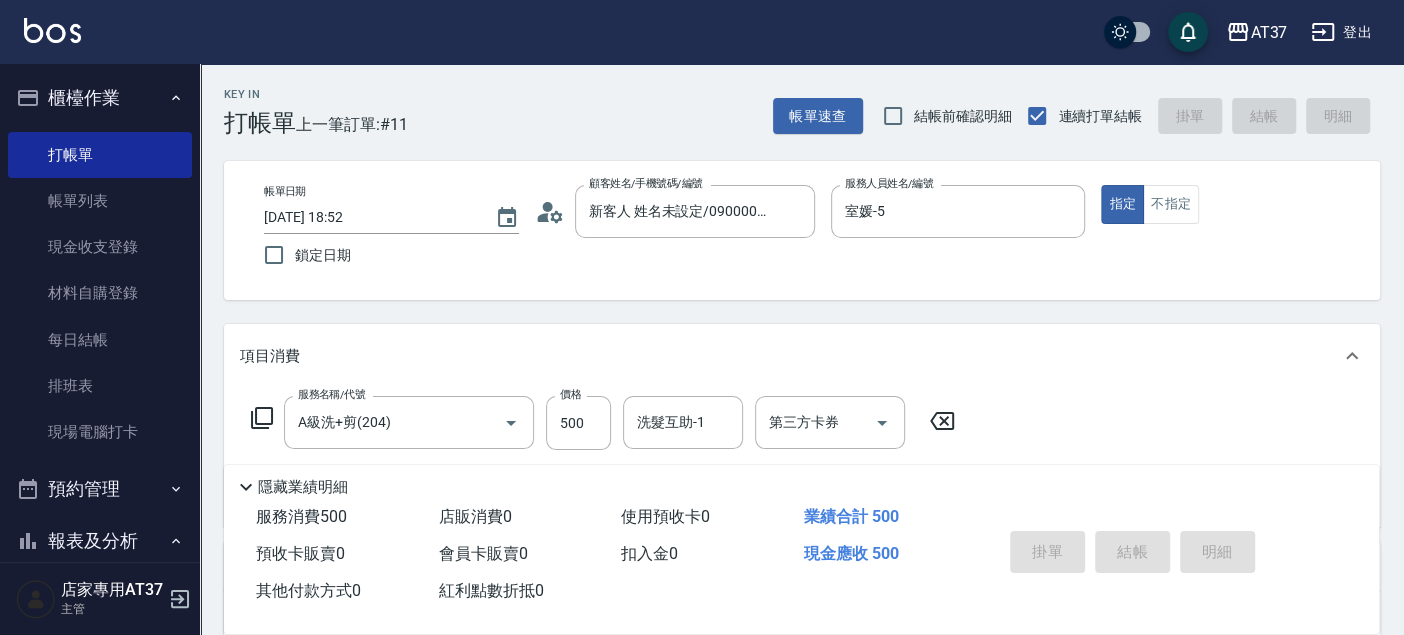 type on "2025/07/10 18:54" 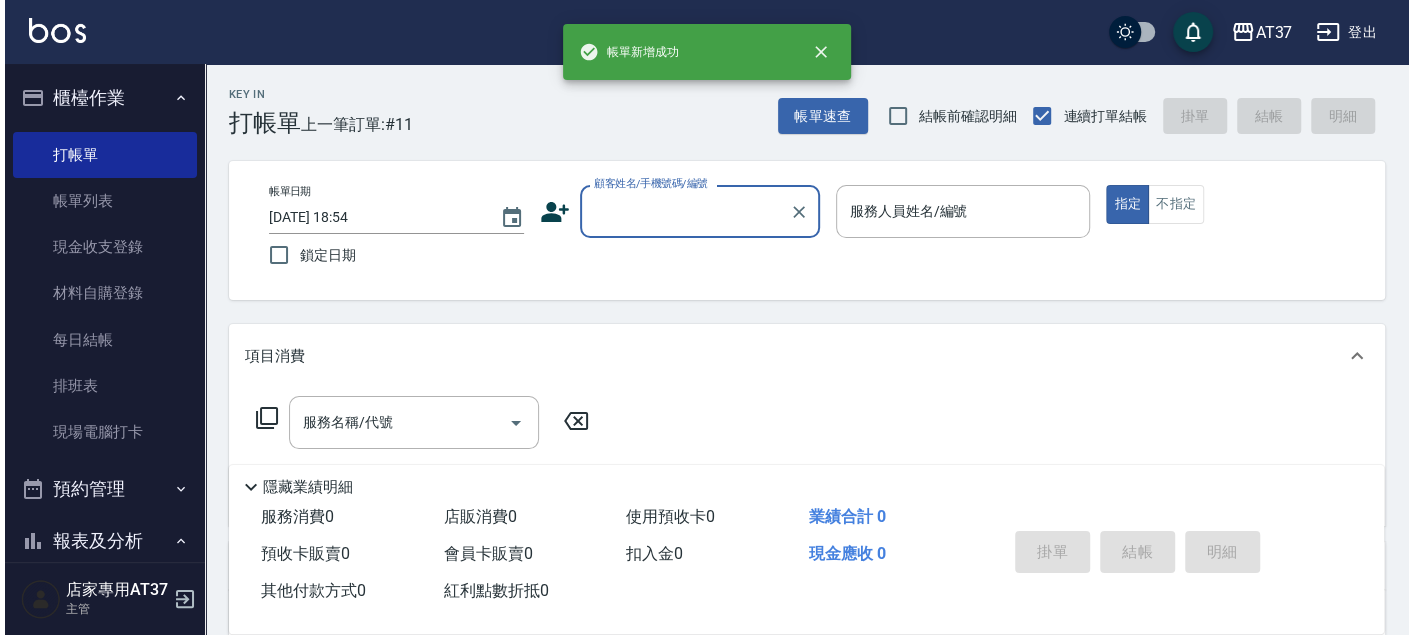 scroll, scrollTop: 0, scrollLeft: 0, axis: both 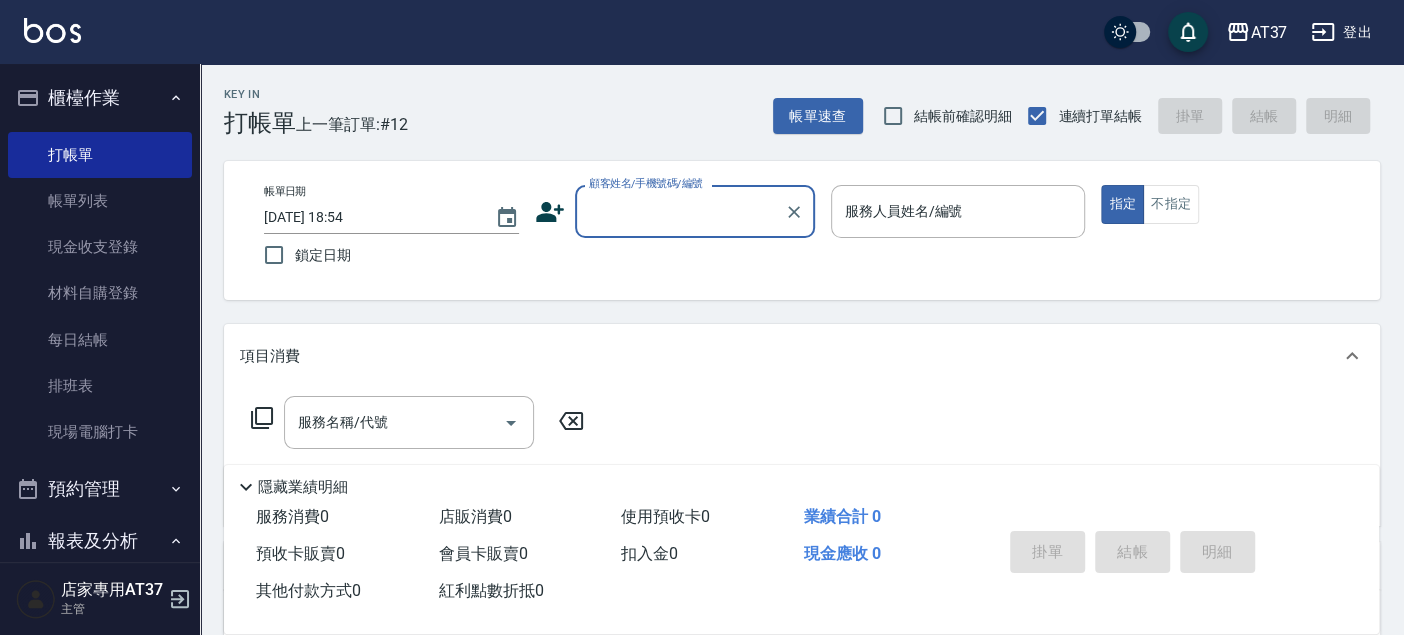 drag, startPoint x: 89, startPoint y: 388, endPoint x: 578, endPoint y: 0, distance: 624.2315 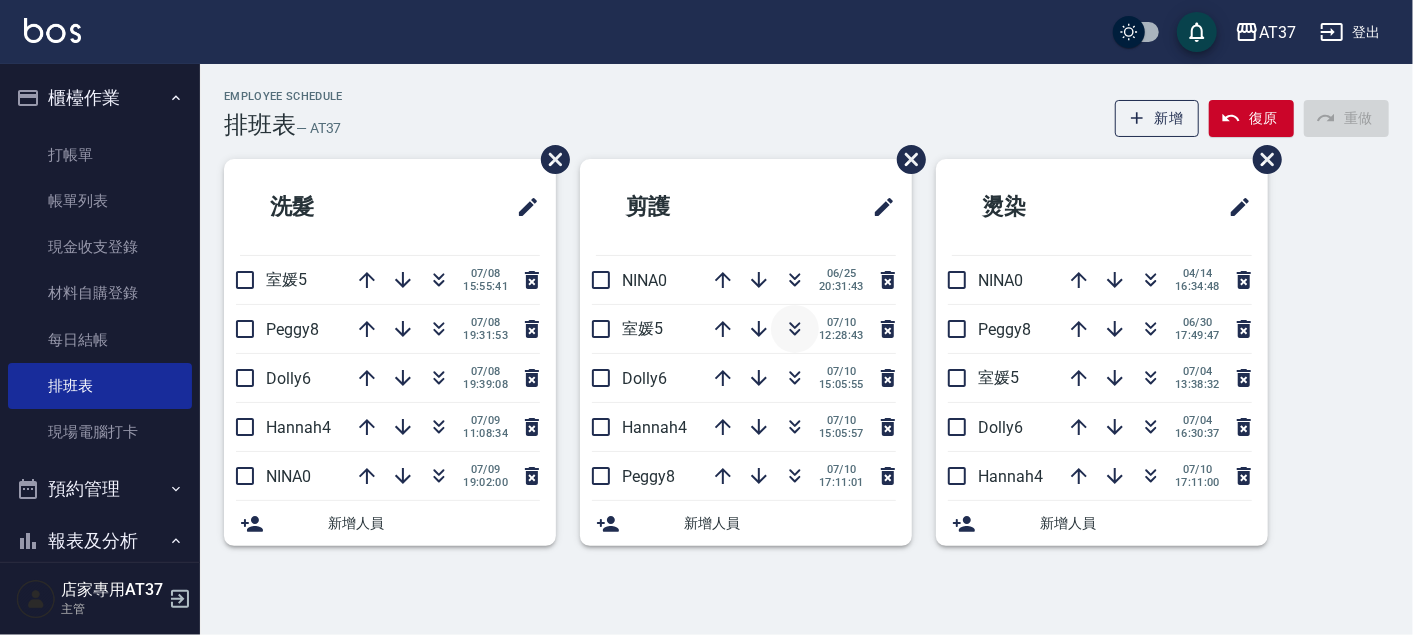 click 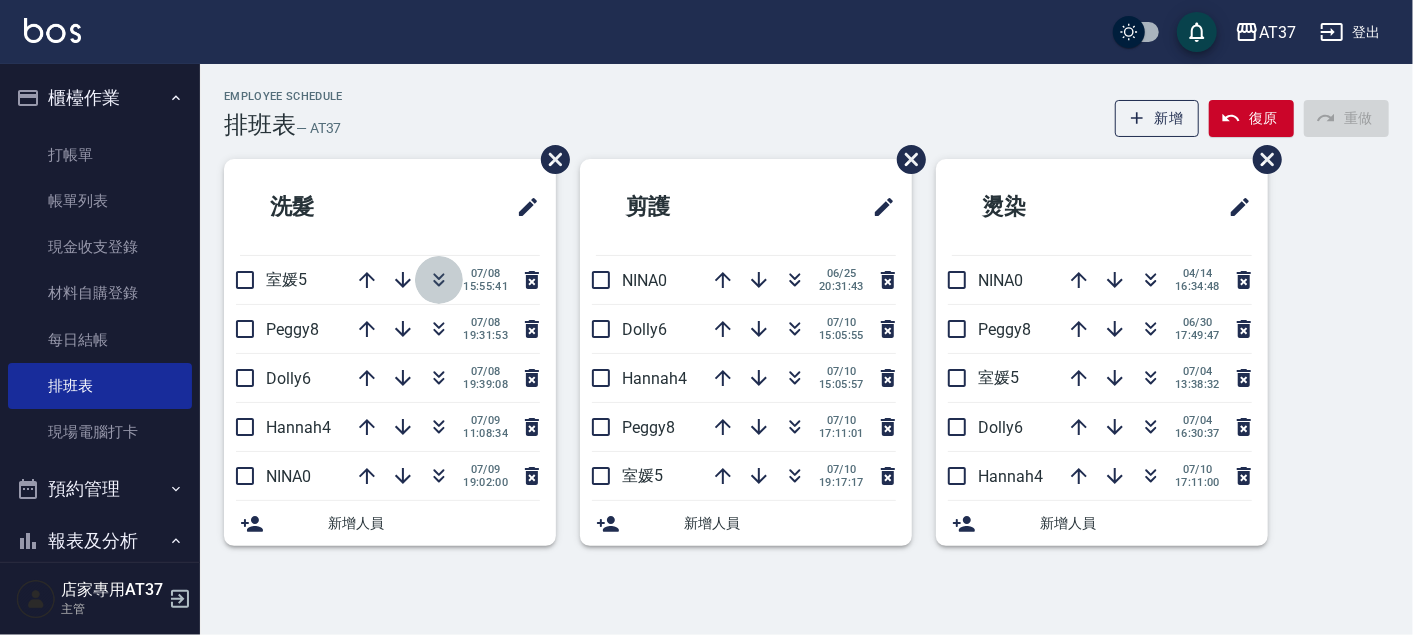 click 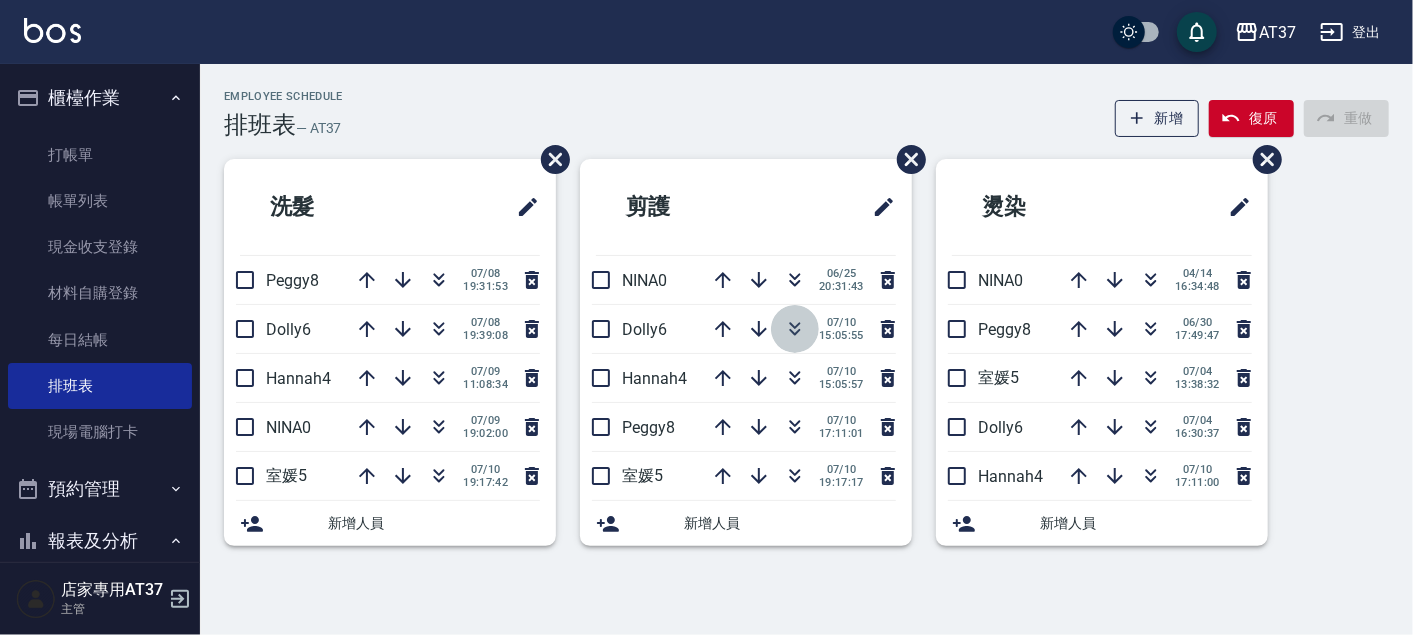 click 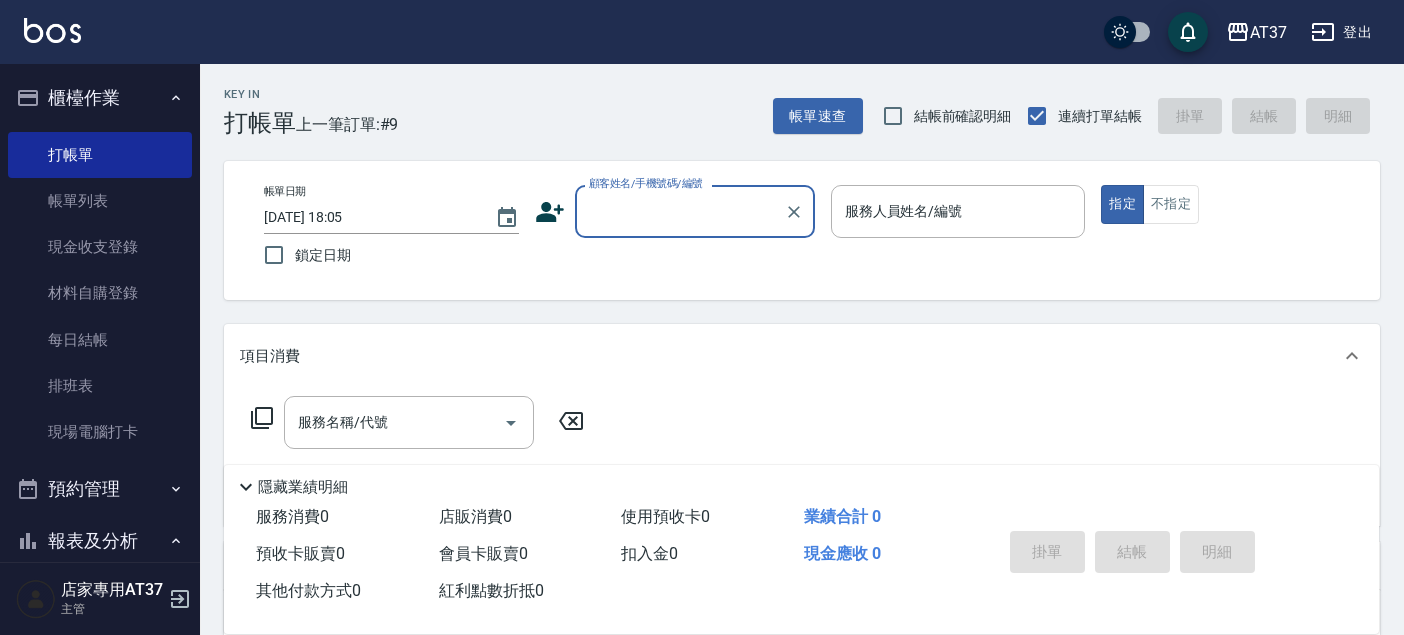 scroll, scrollTop: 0, scrollLeft: 0, axis: both 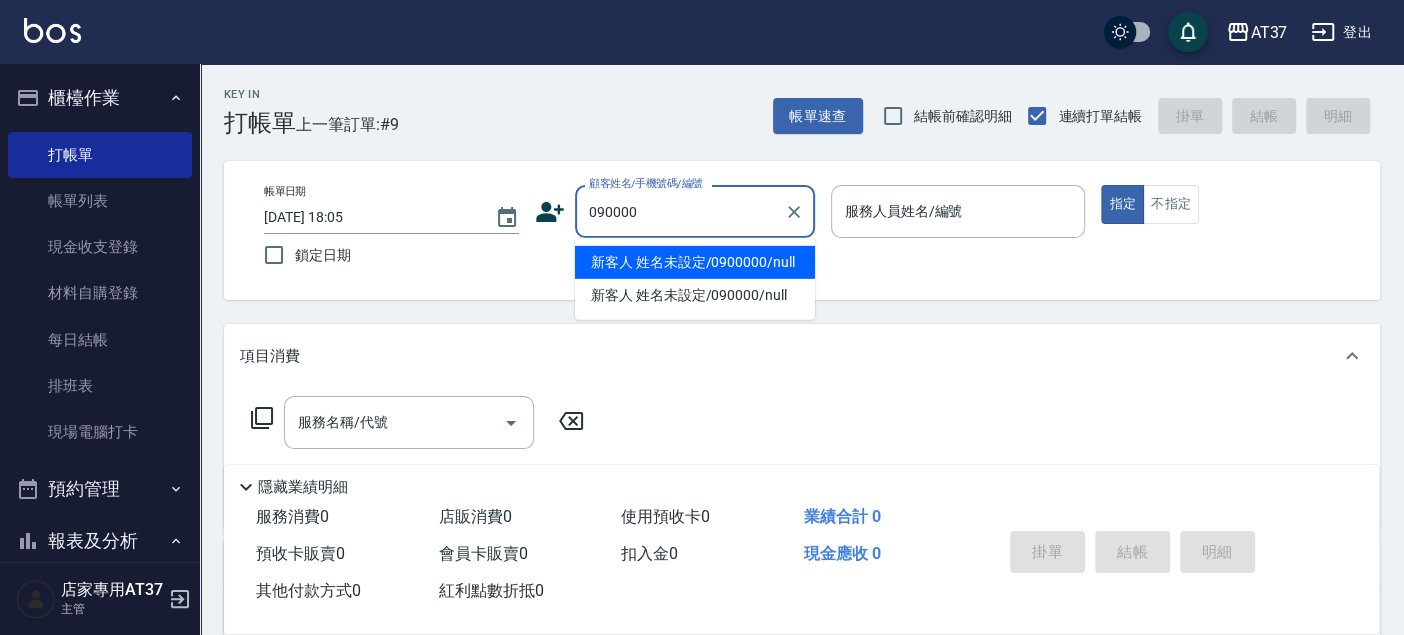 type on "新客人 姓名未設定/0900000/null" 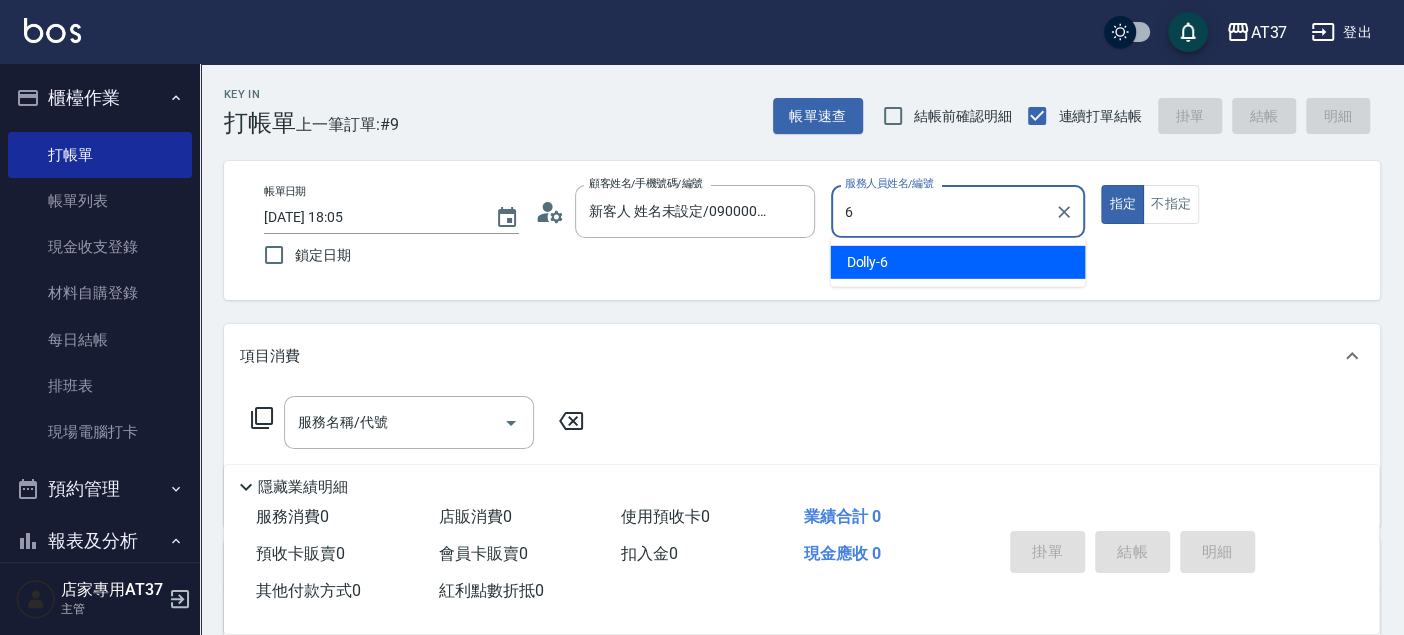 type on "6" 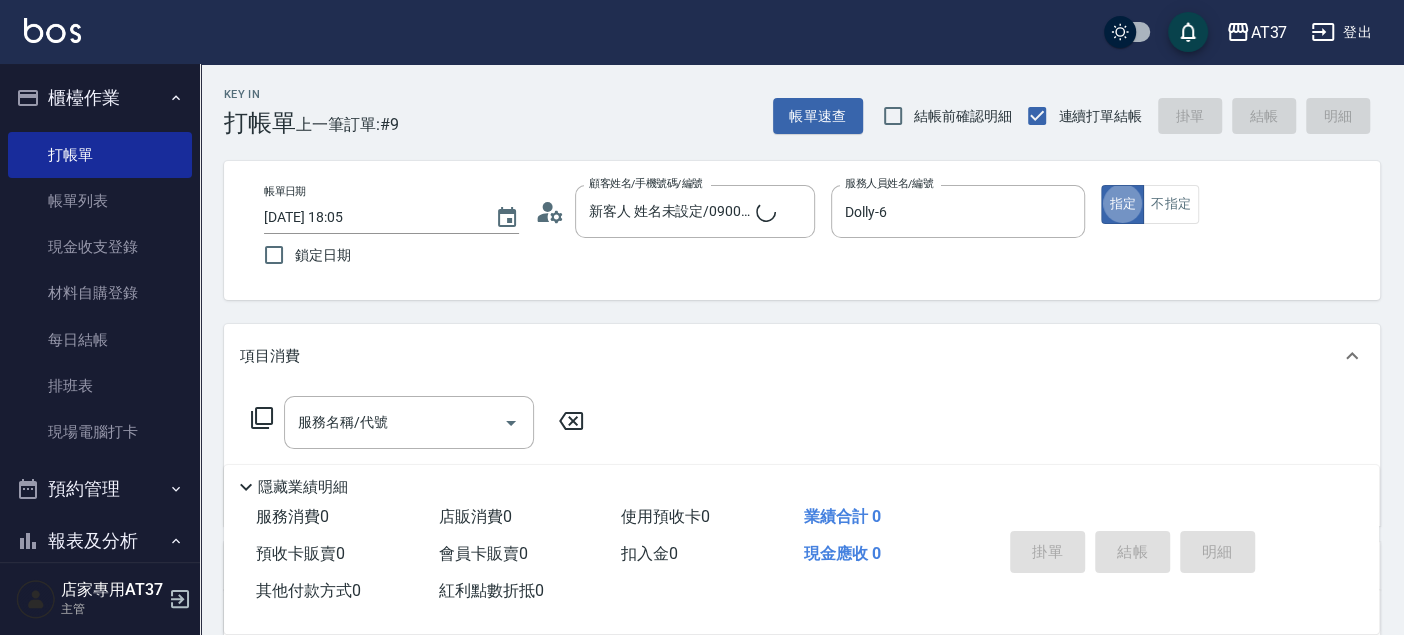 type on "新客人 姓名未設定/090000/null" 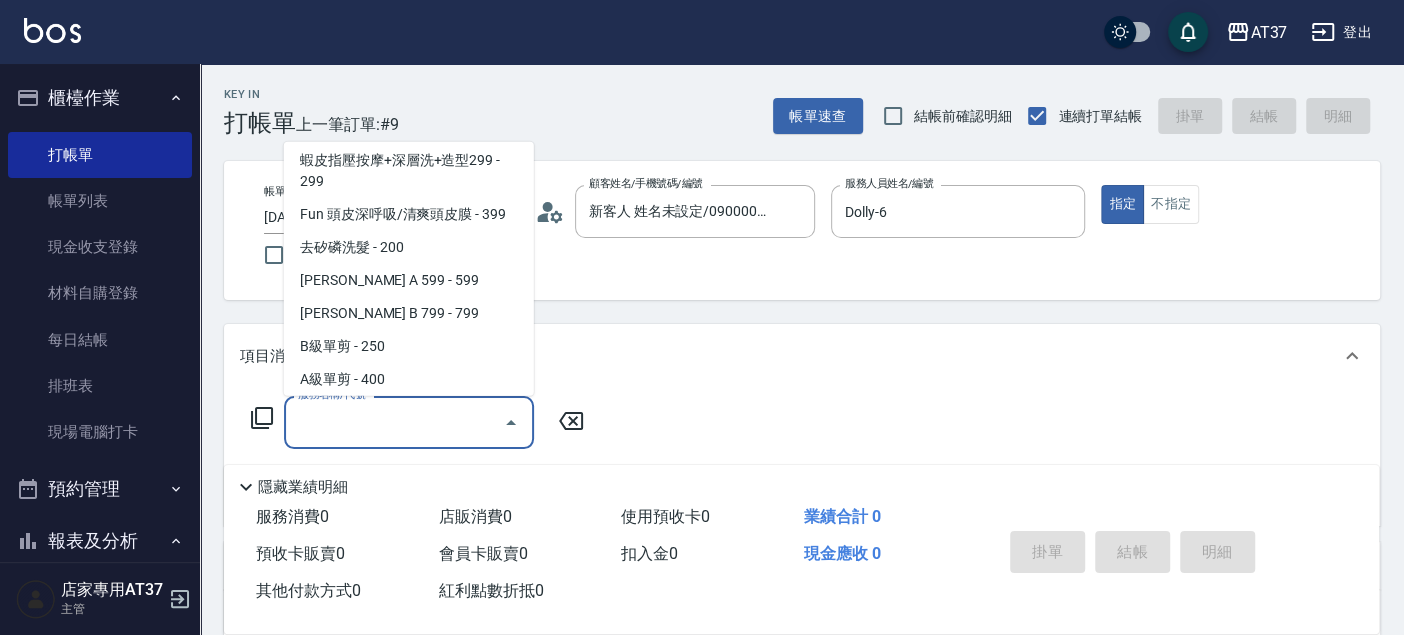 scroll, scrollTop: 402, scrollLeft: 0, axis: vertical 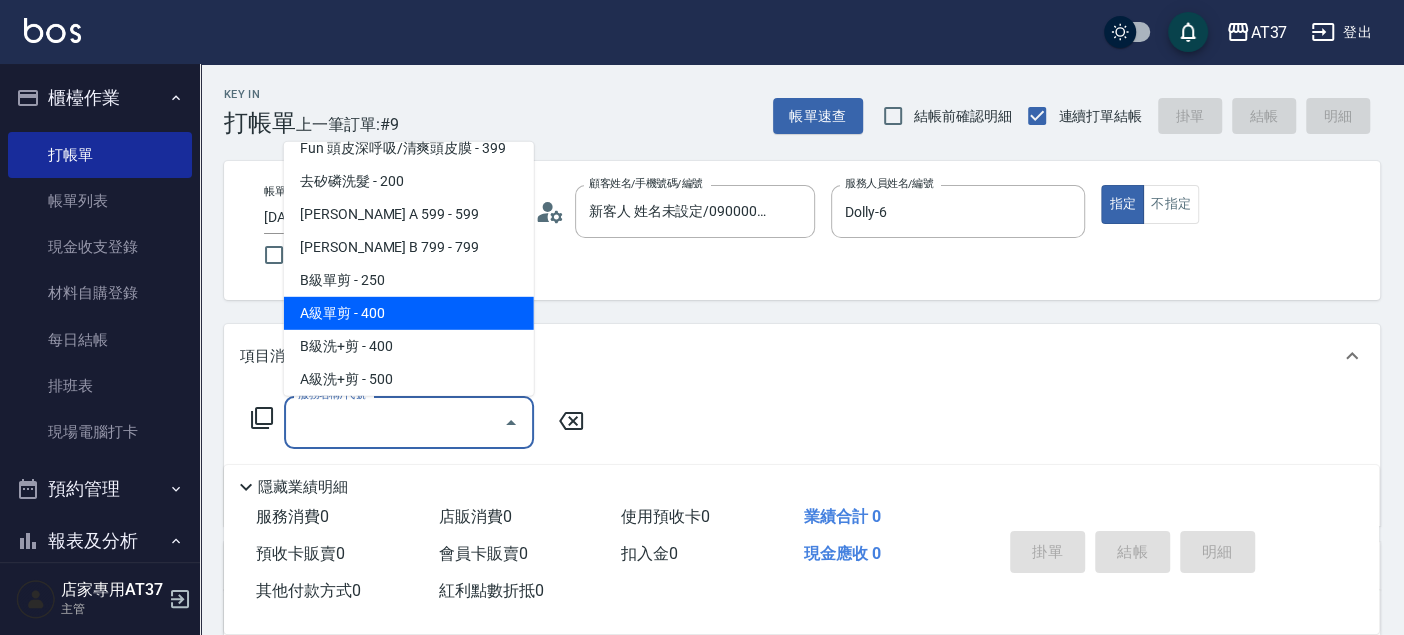 type on "A級單剪(202)" 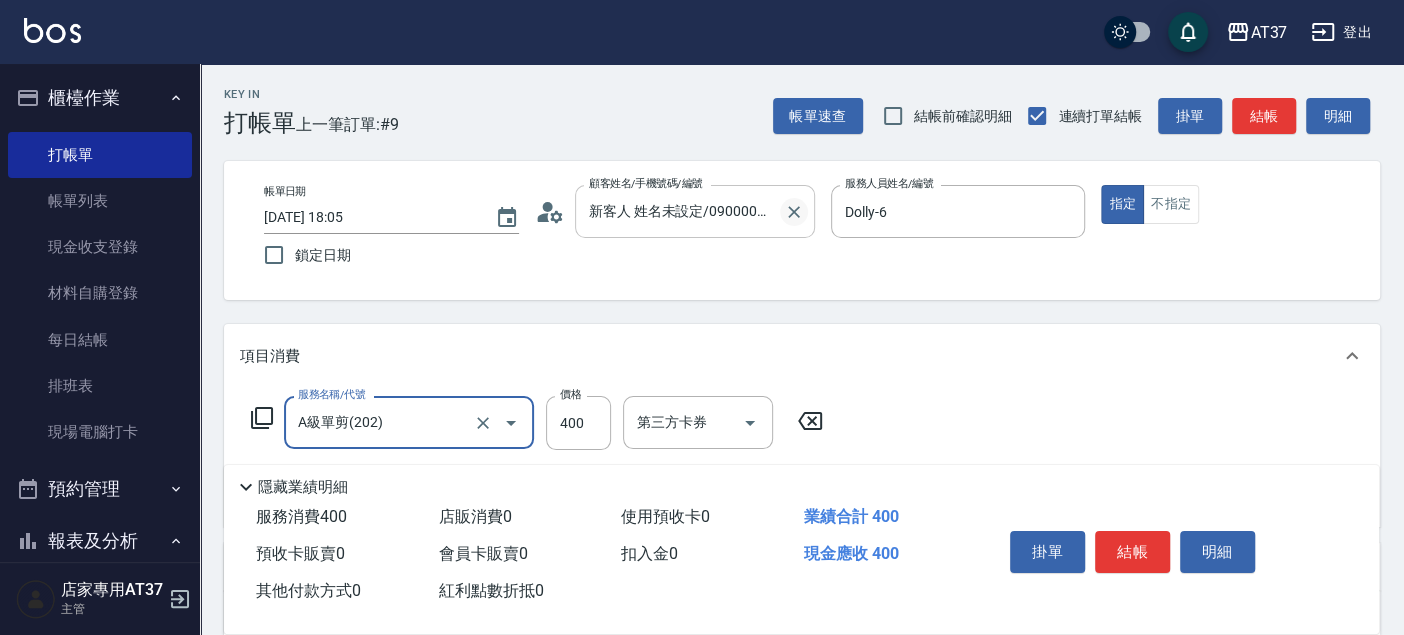 click 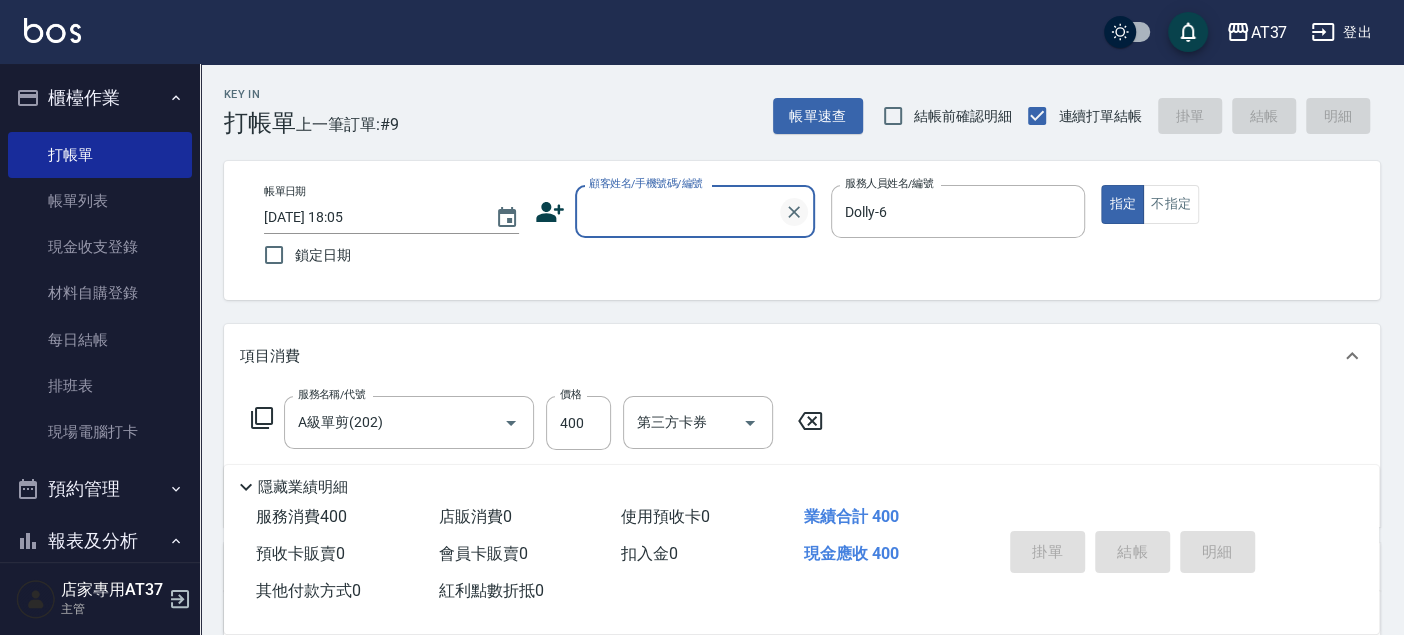 scroll, scrollTop: 0, scrollLeft: 0, axis: both 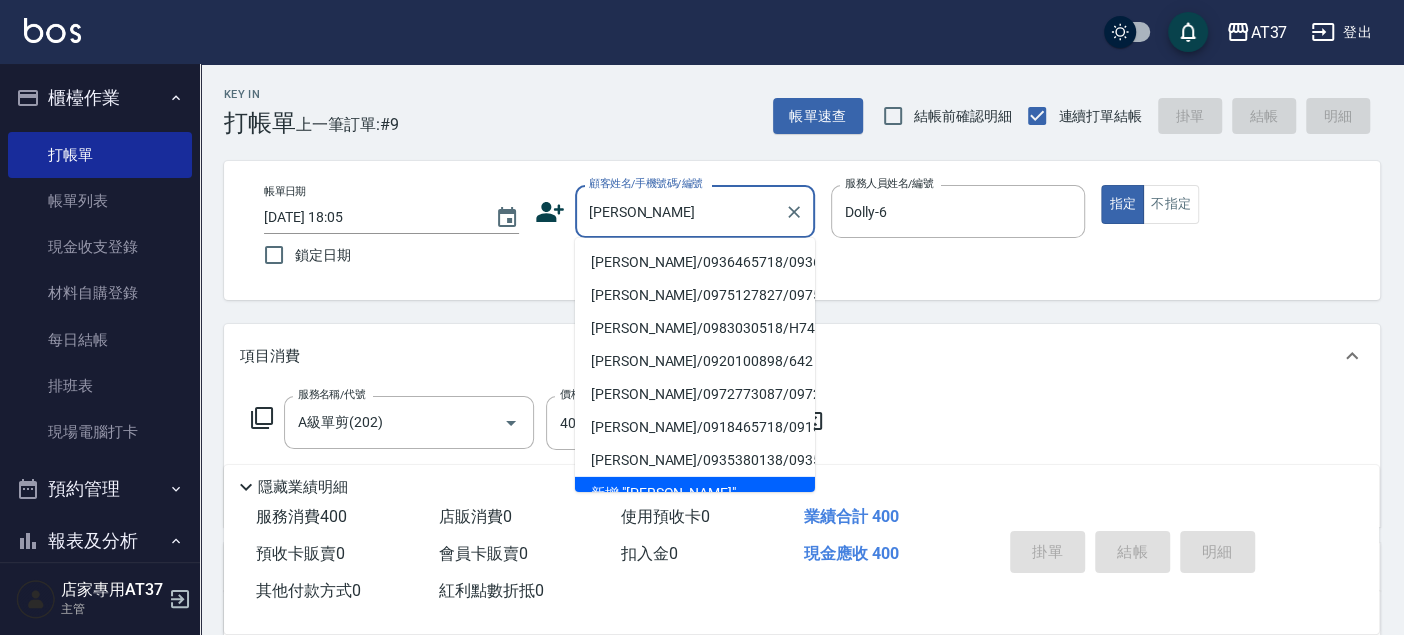 click on "陳宏源/0936465718/0936465718" at bounding box center (695, 262) 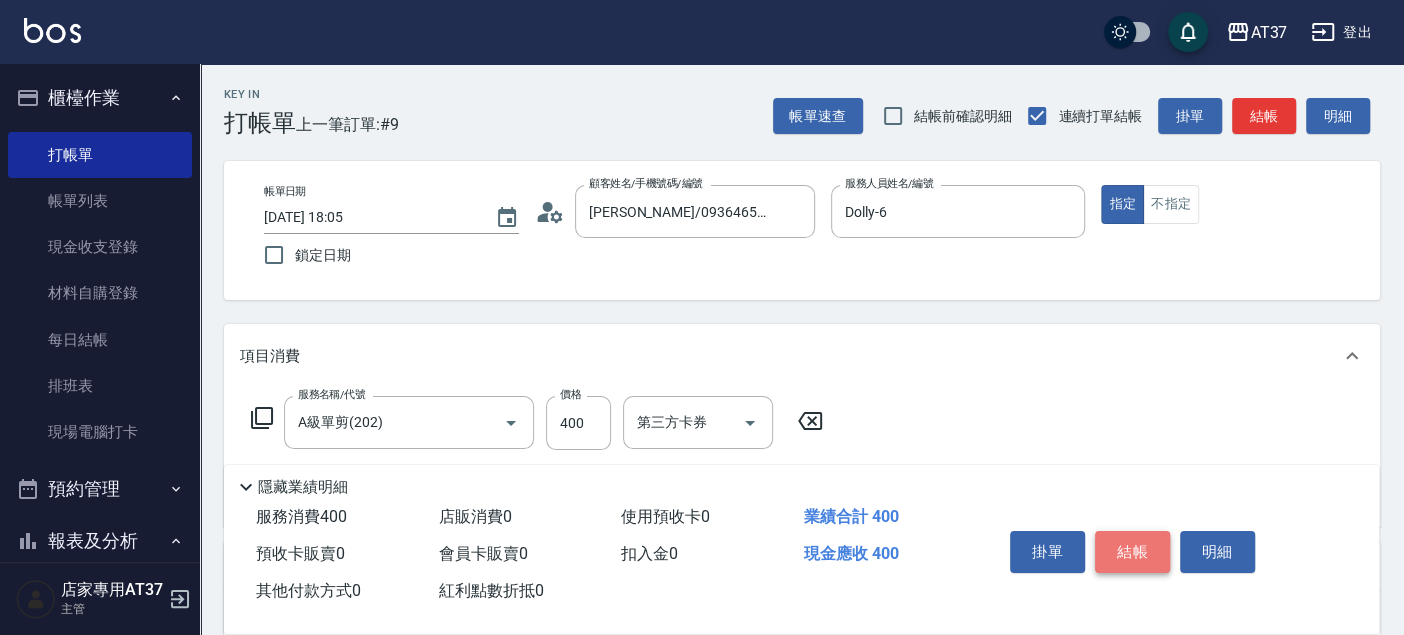 click on "結帳" at bounding box center (1132, 552) 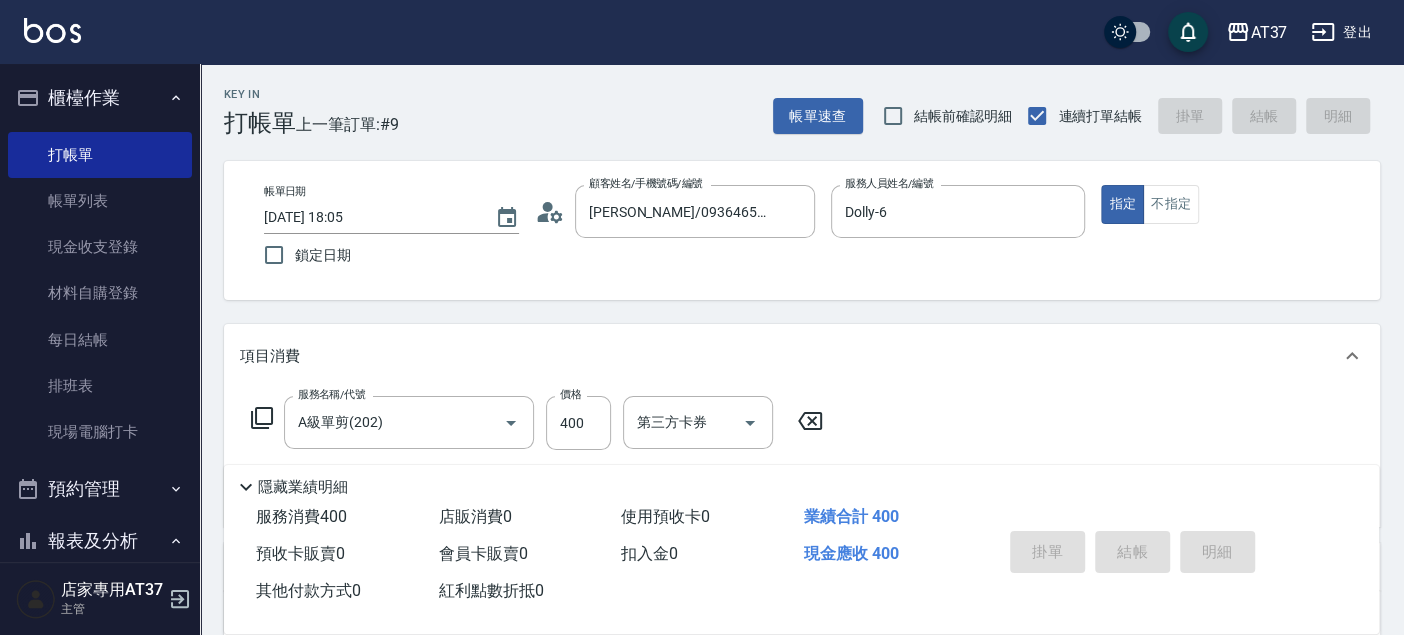 type on "2025/07/10 19:24" 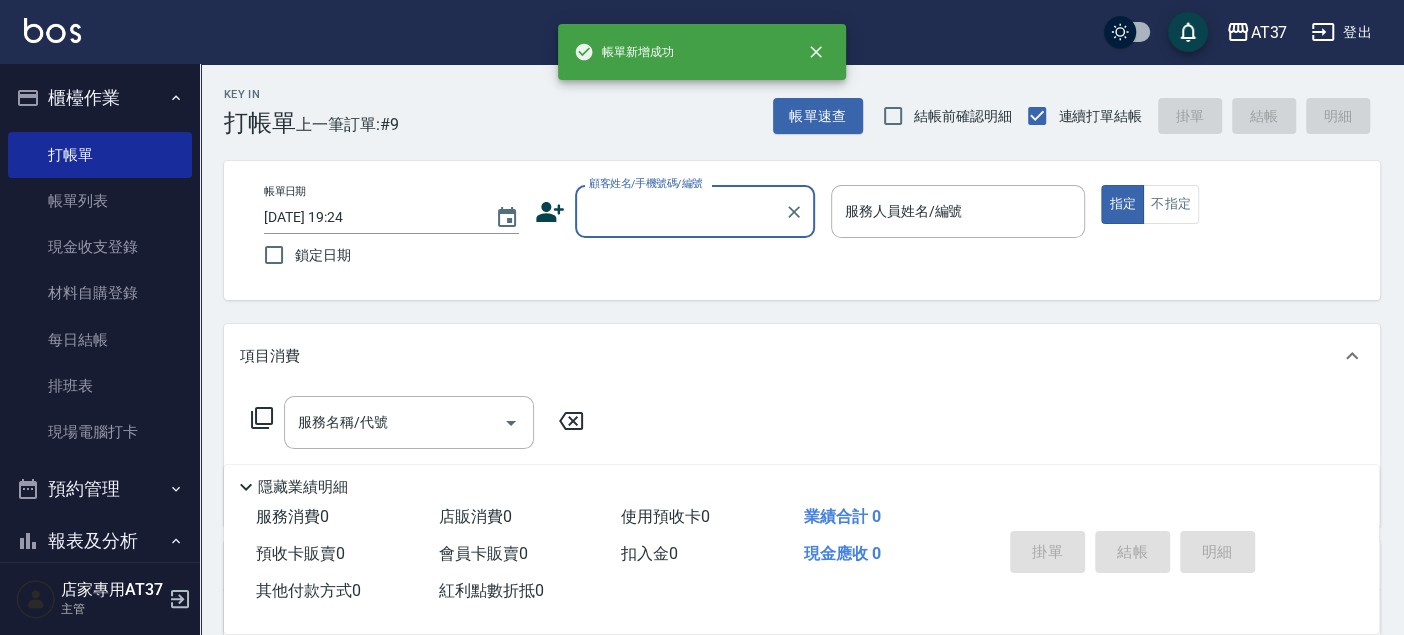 scroll, scrollTop: 0, scrollLeft: 0, axis: both 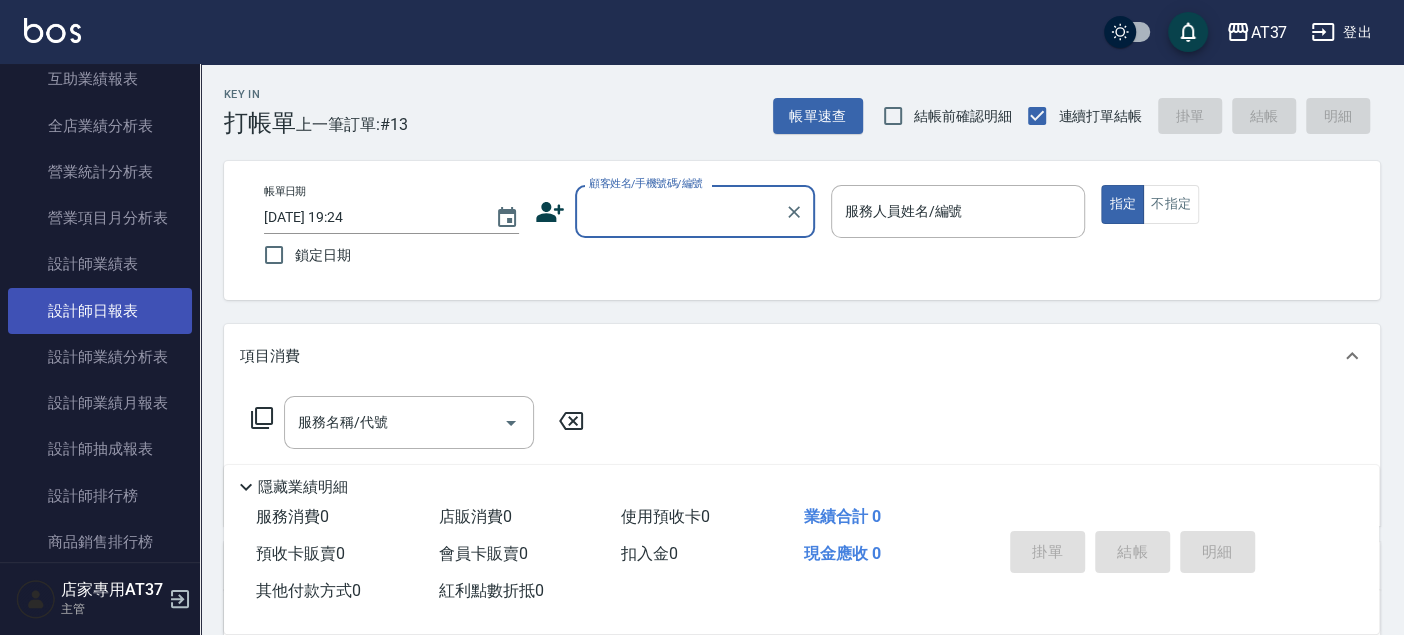 click on "設計師日報表" at bounding box center (100, 311) 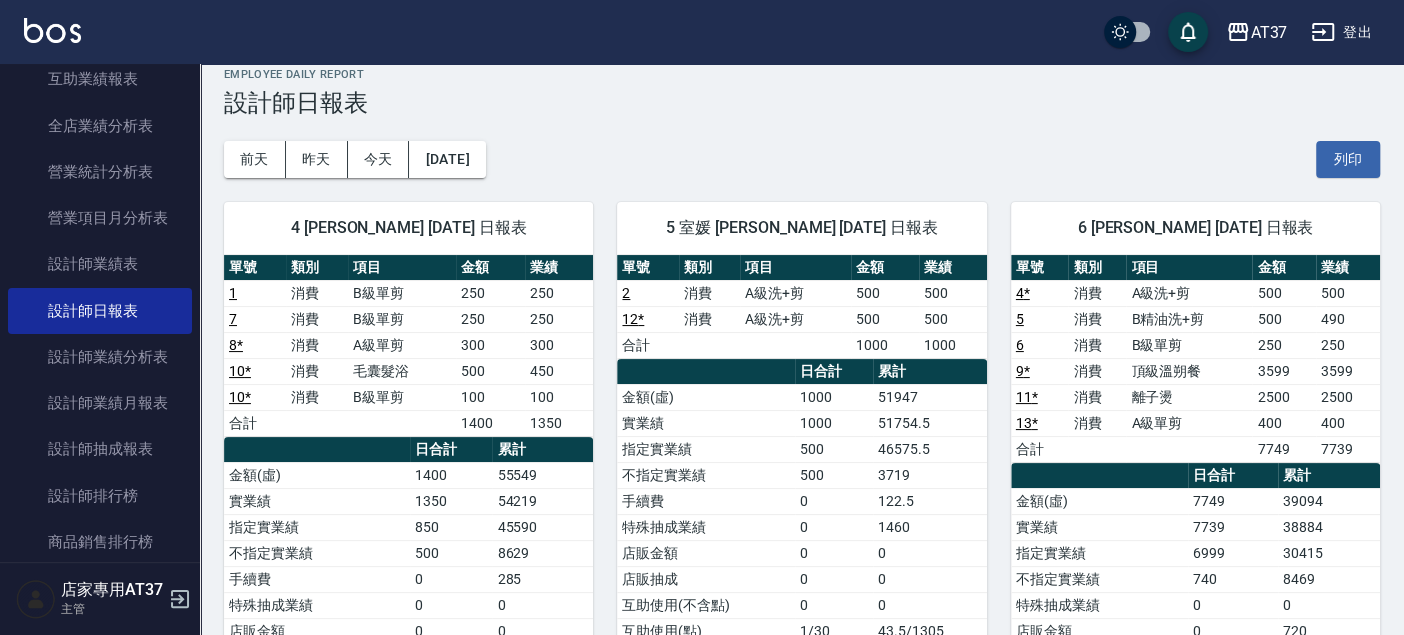 scroll, scrollTop: 0, scrollLeft: 0, axis: both 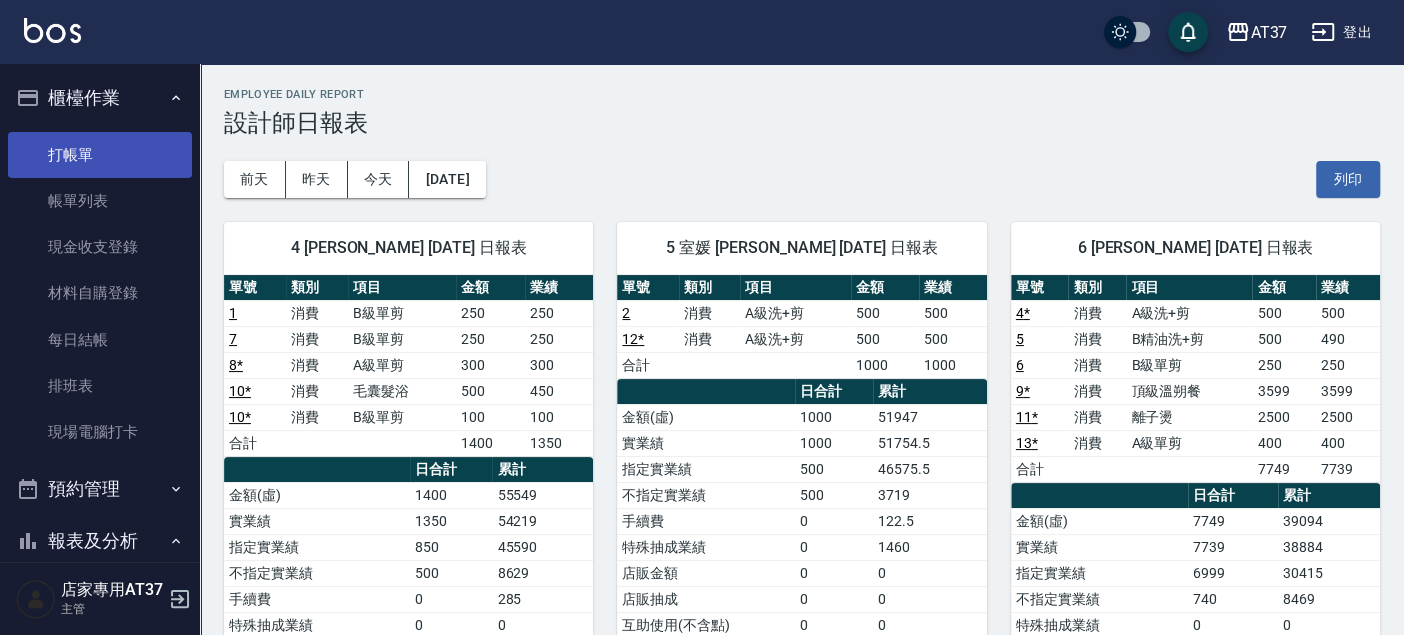 click on "打帳單" at bounding box center (100, 155) 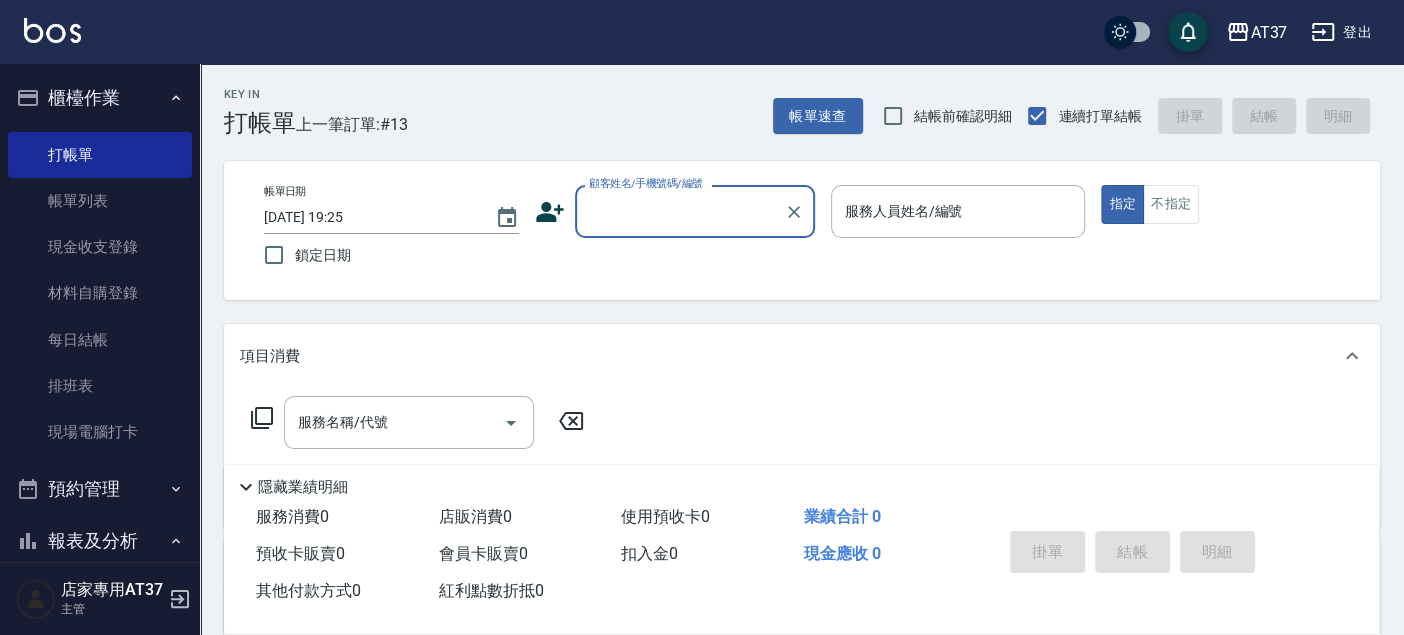 click on "顧客姓名/手機號碼/編號" at bounding box center [680, 211] 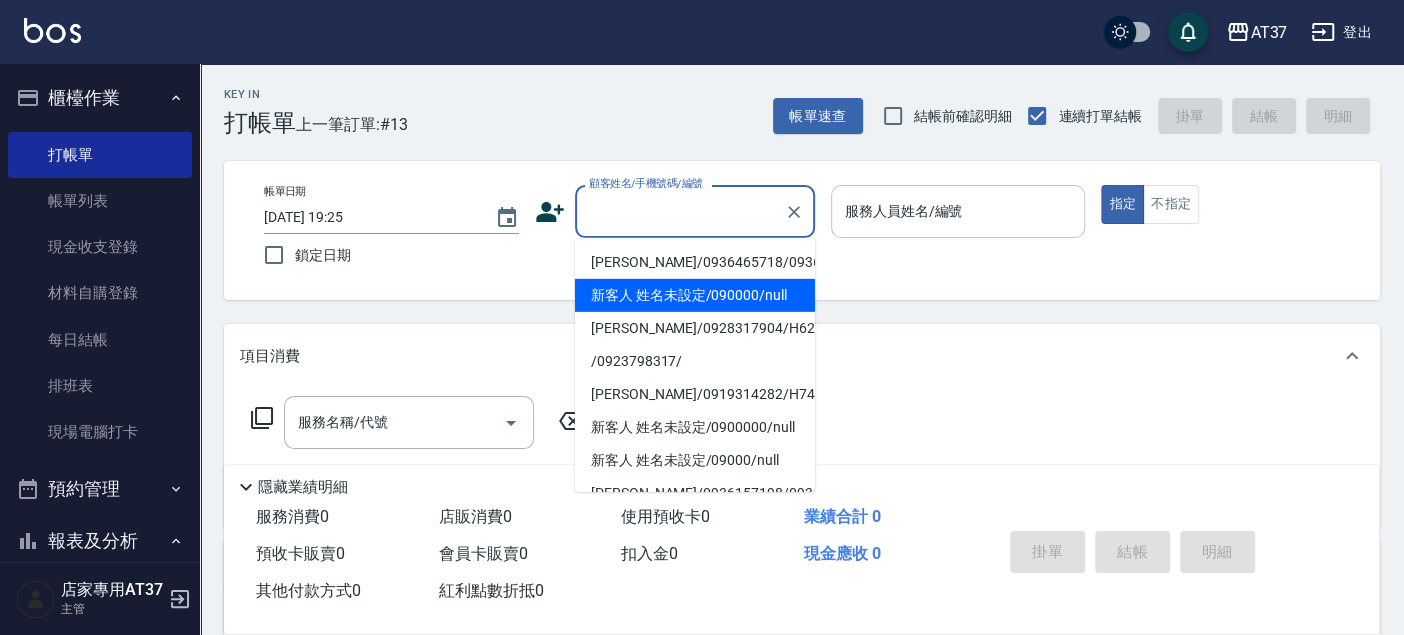 drag, startPoint x: 716, startPoint y: 314, endPoint x: 946, endPoint y: 234, distance: 243.51591 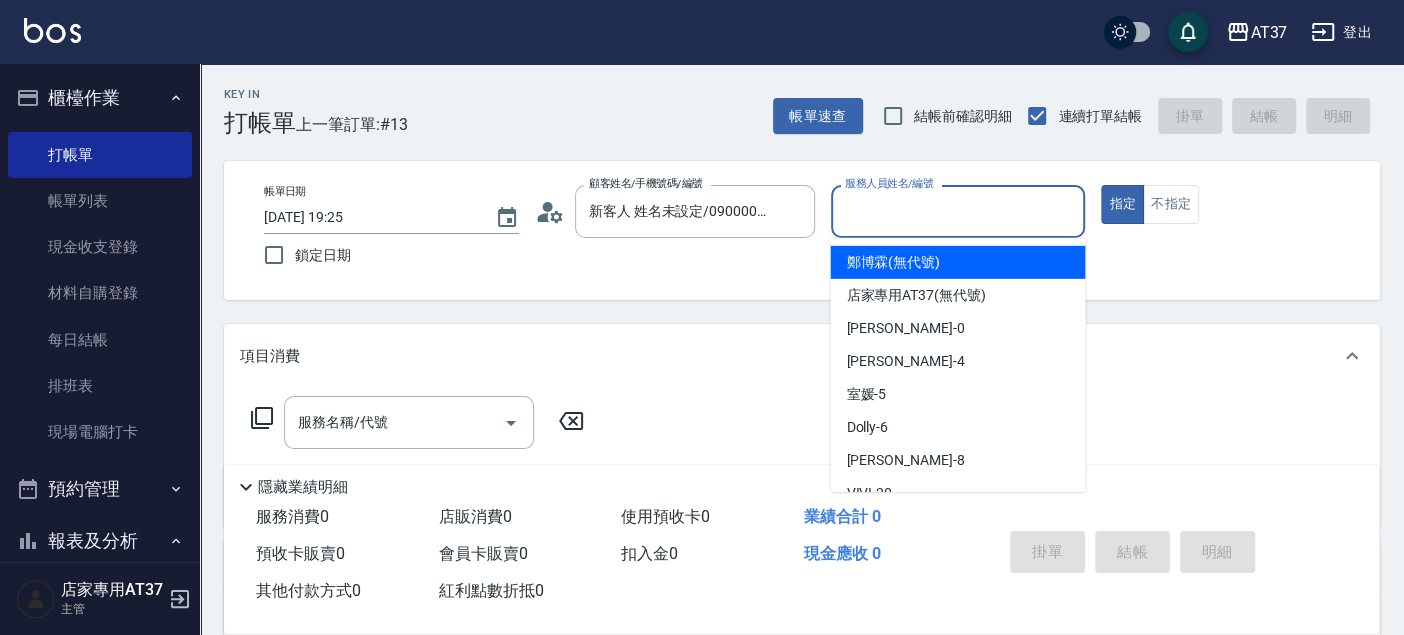 drag, startPoint x: 953, startPoint y: 204, endPoint x: 1012, endPoint y: 312, distance: 123.065025 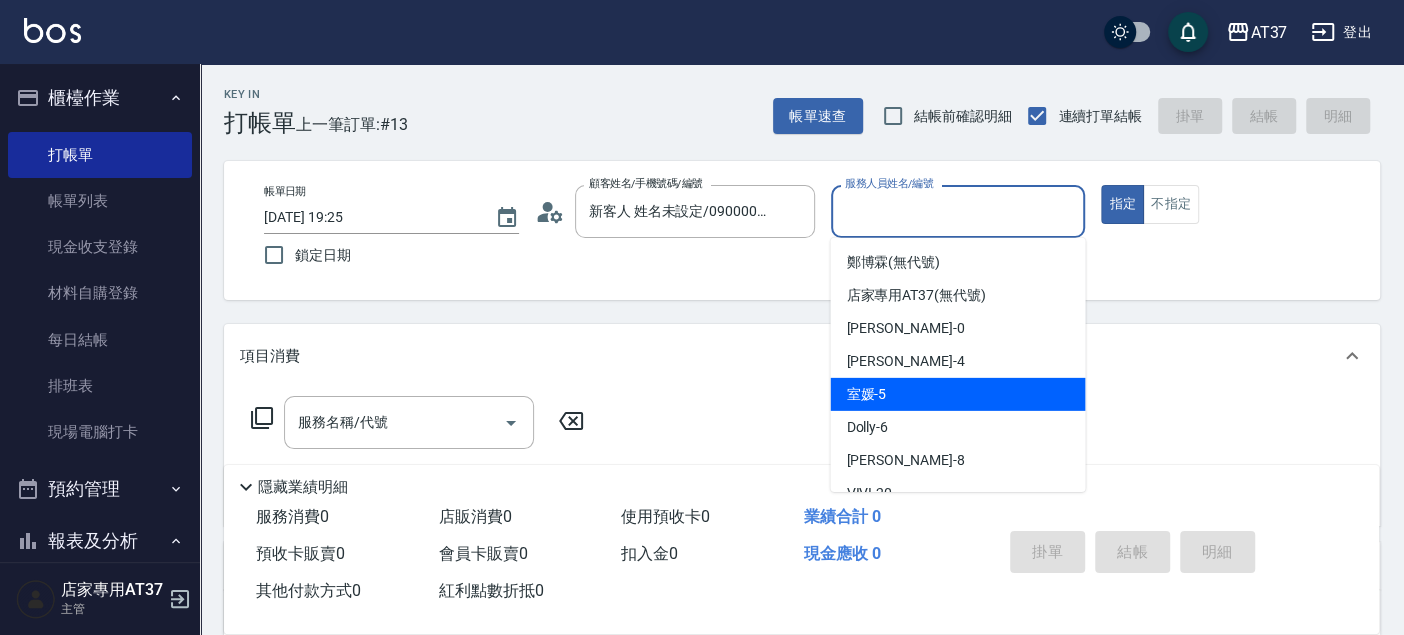 click on "室媛 -5" at bounding box center [957, 394] 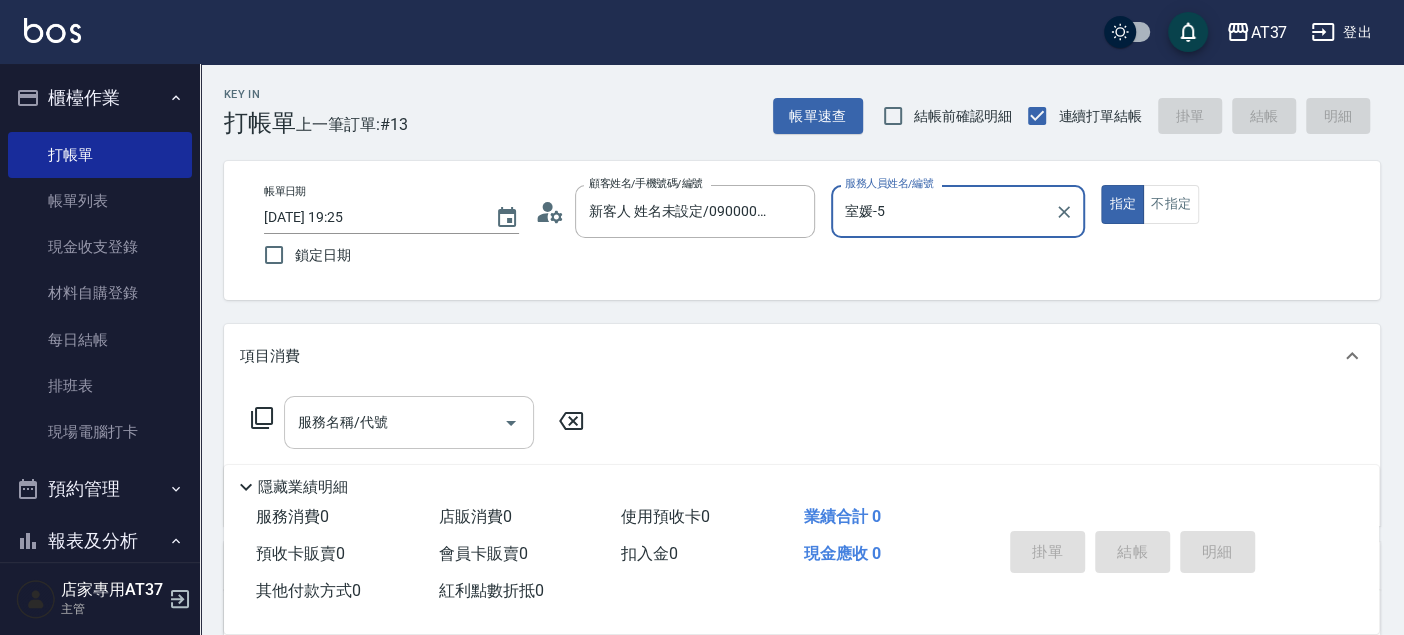 click on "服務名稱/代號" at bounding box center [394, 422] 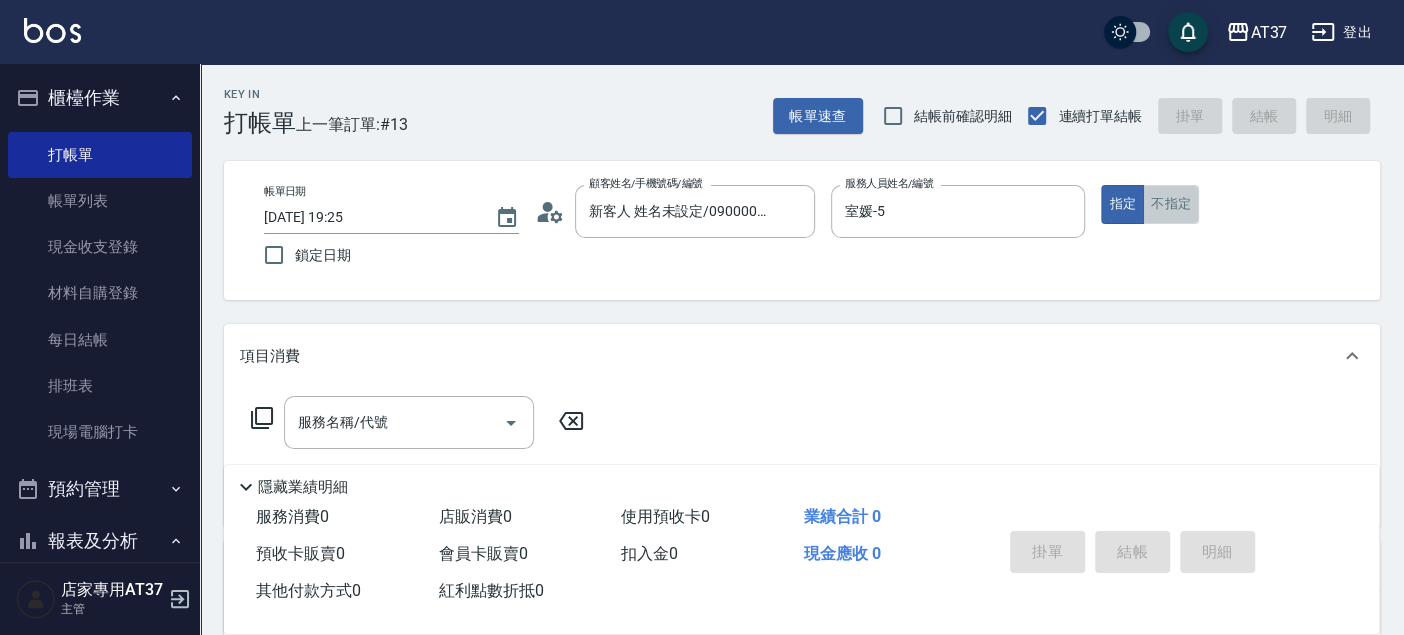 click on "不指定" at bounding box center (1171, 204) 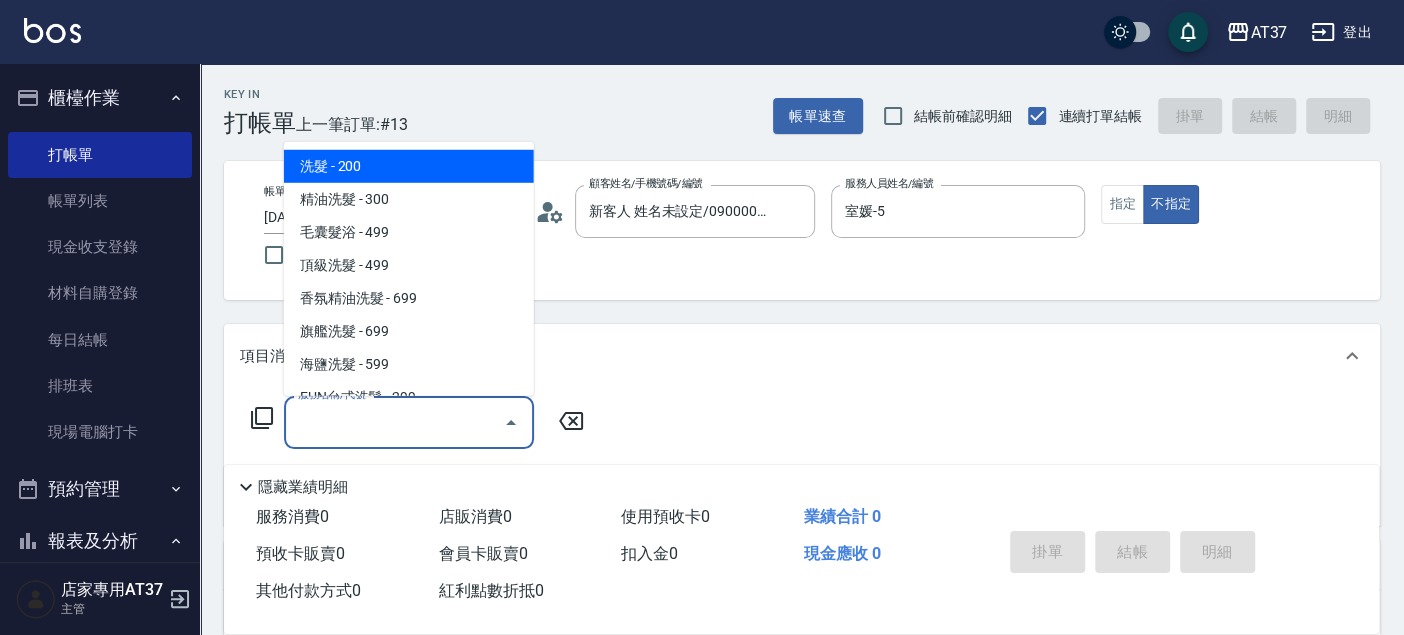 click on "服務名稱/代號 服務名稱/代號" at bounding box center (409, 422) 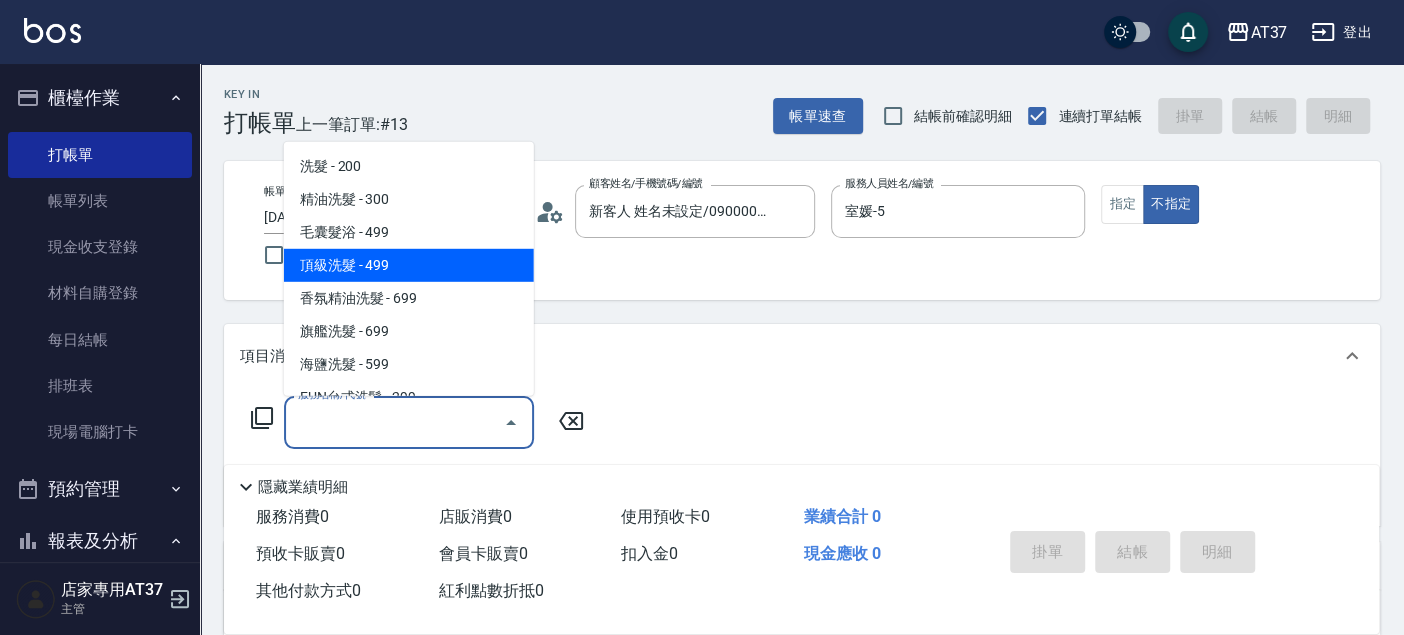 click on "頂級洗髮 - 499" at bounding box center (409, 265) 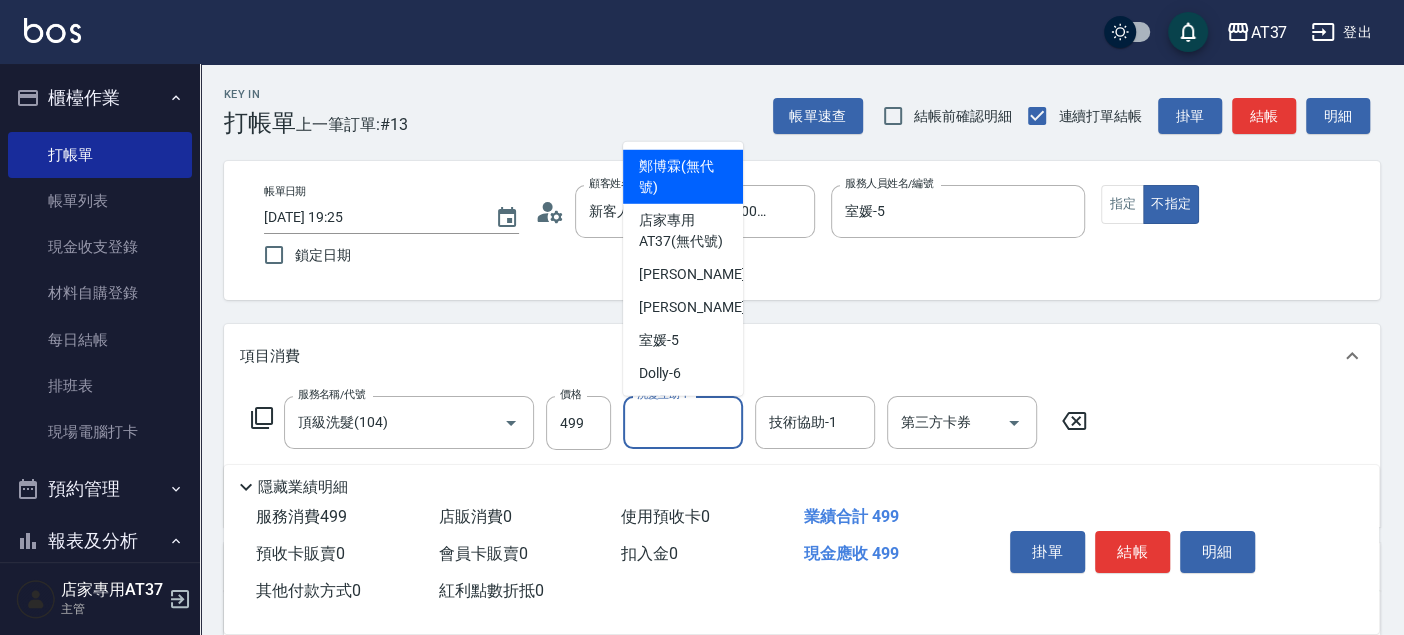 click on "洗髮互助-1" at bounding box center (683, 422) 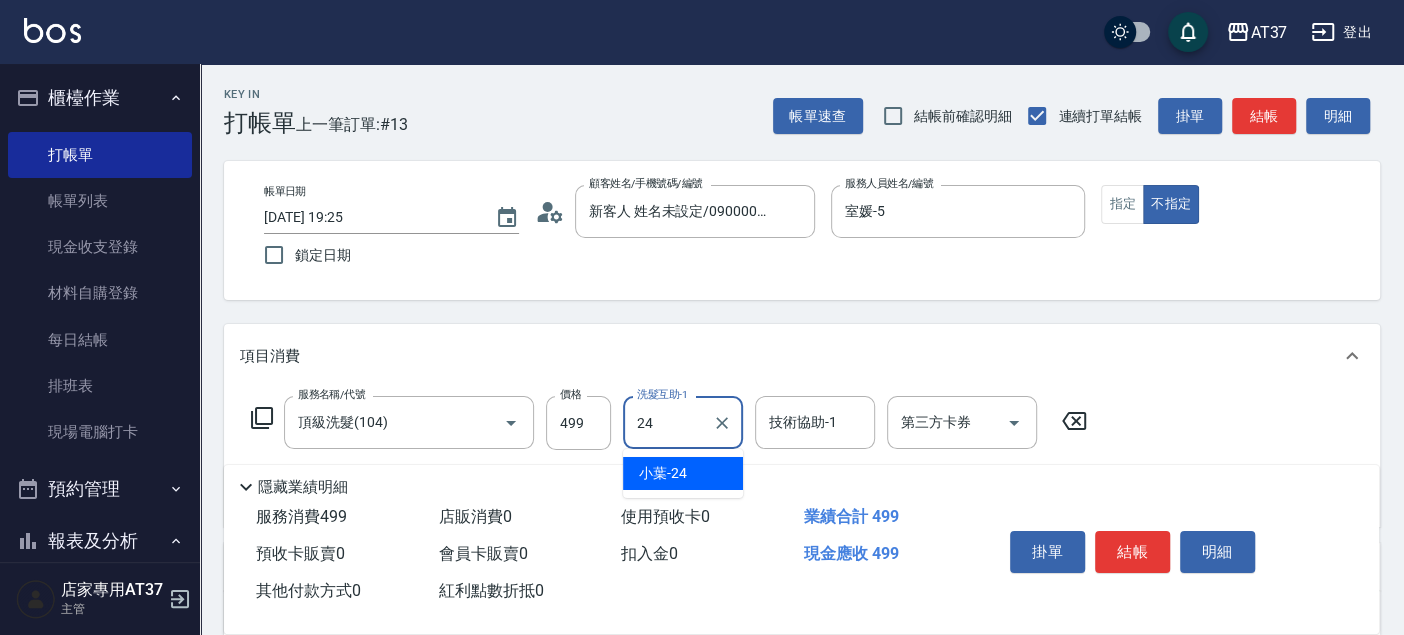 type on "小葉-24" 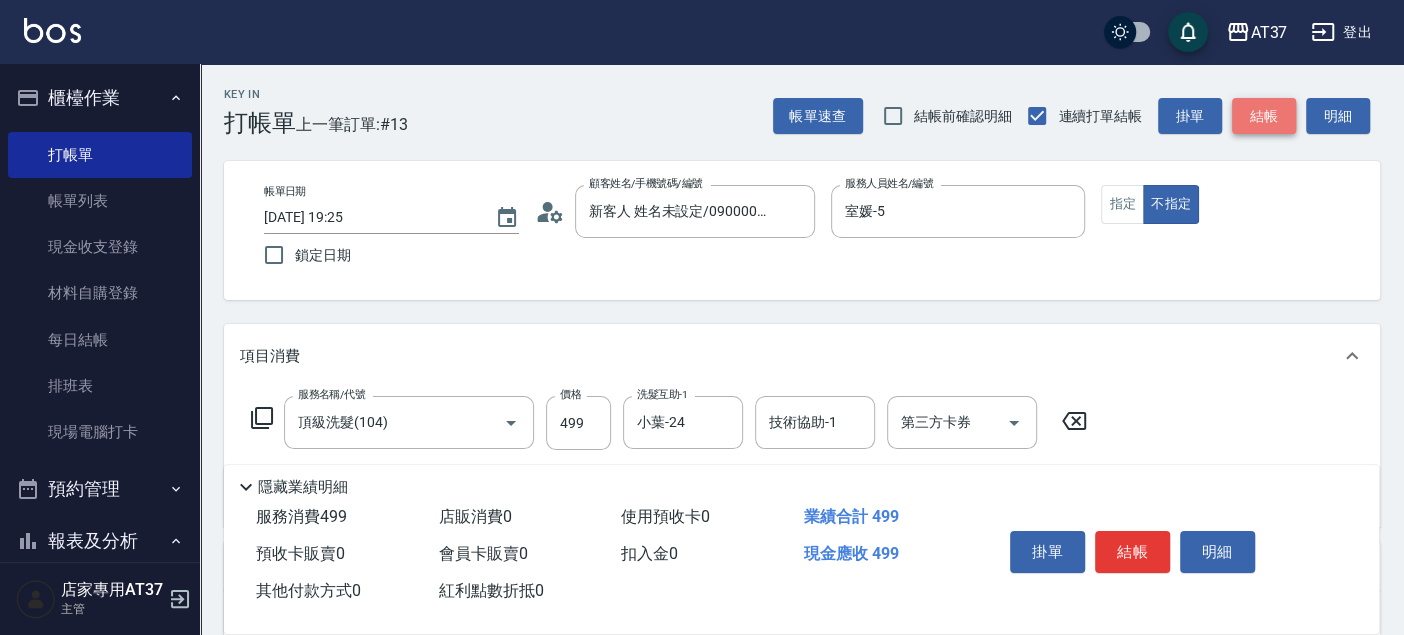 click on "結帳" at bounding box center [1264, 116] 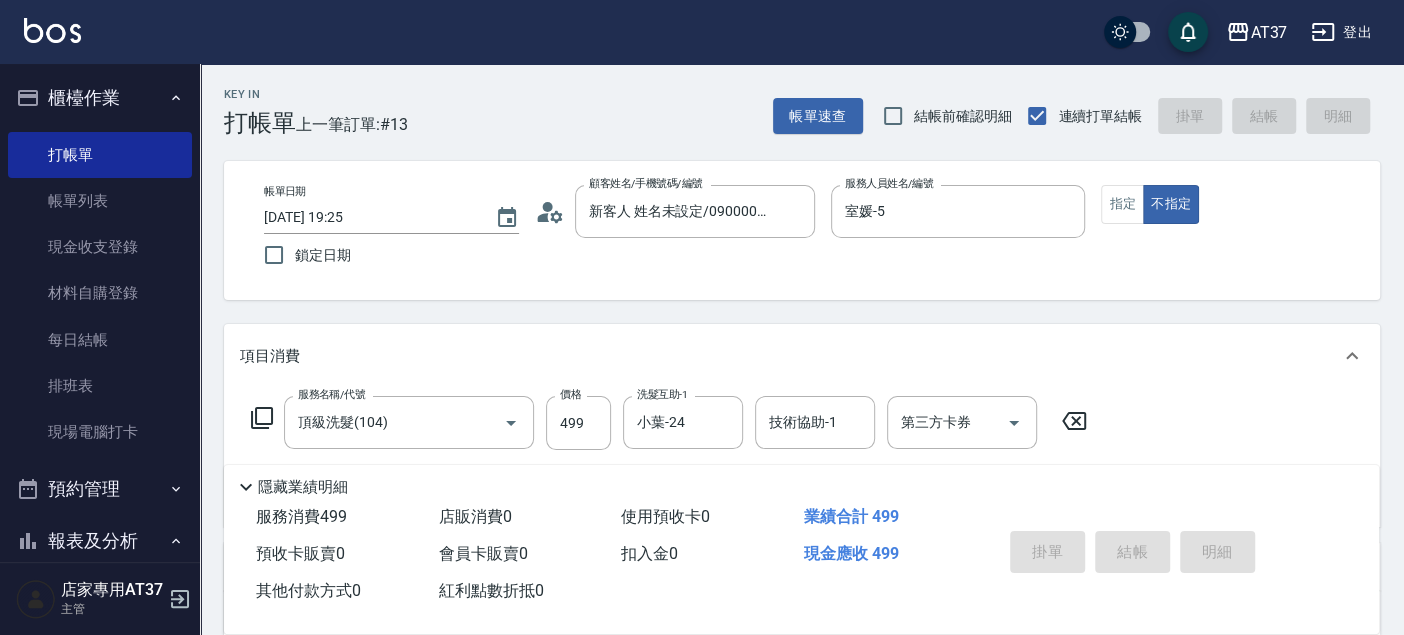 type on "2025/07/10 19:59" 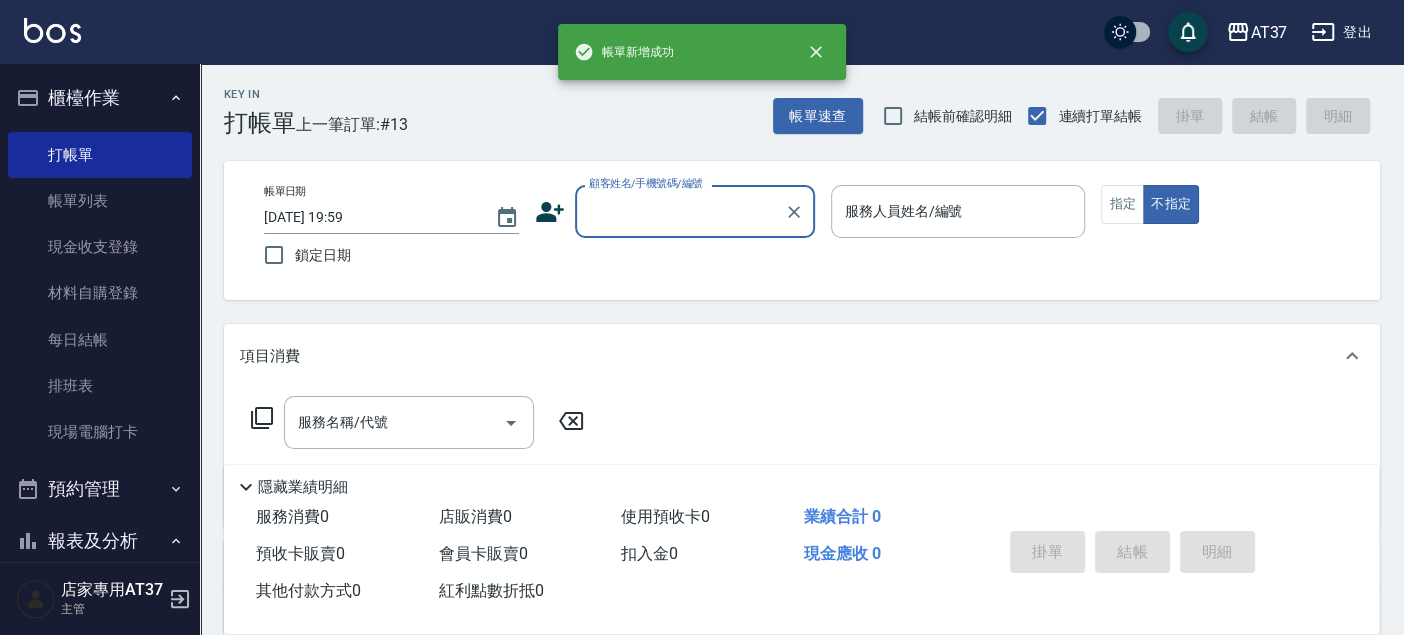 scroll, scrollTop: 0, scrollLeft: 0, axis: both 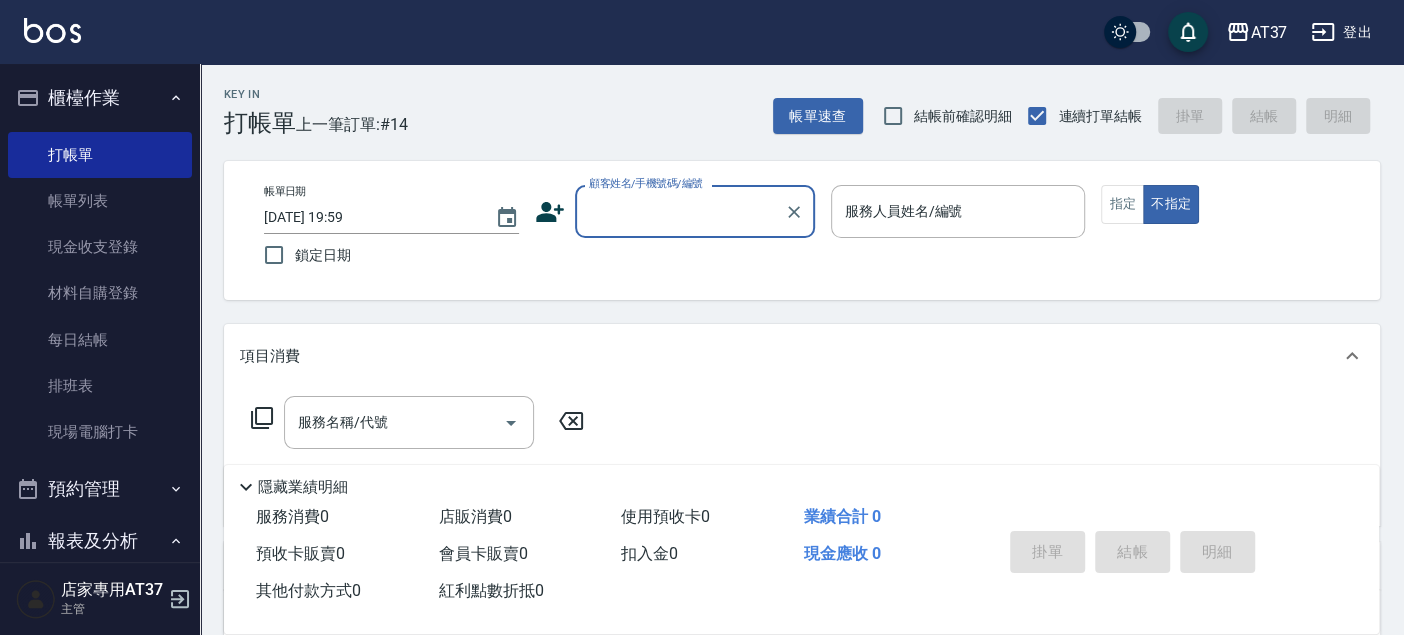 drag, startPoint x: 770, startPoint y: 205, endPoint x: 754, endPoint y: 233, distance: 32.24903 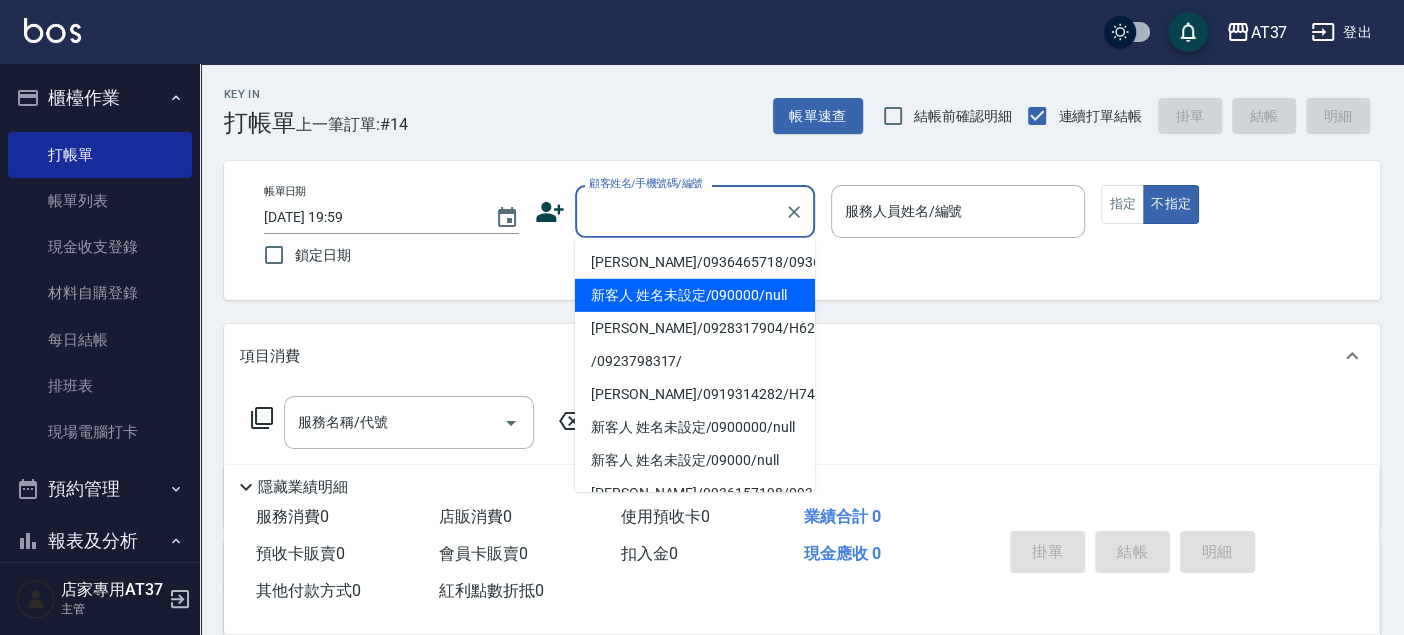 click on "新客人 姓名未設定/090000/null" at bounding box center [695, 295] 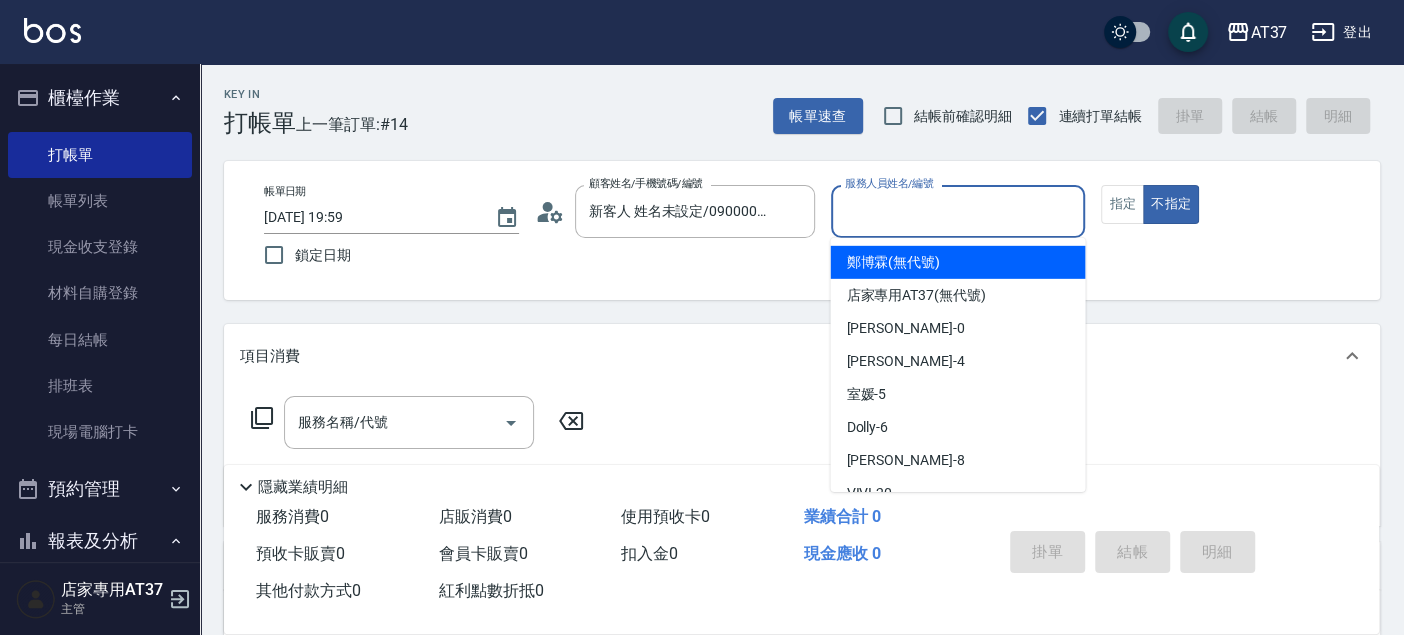 click on "服務人員姓名/編號" at bounding box center [958, 211] 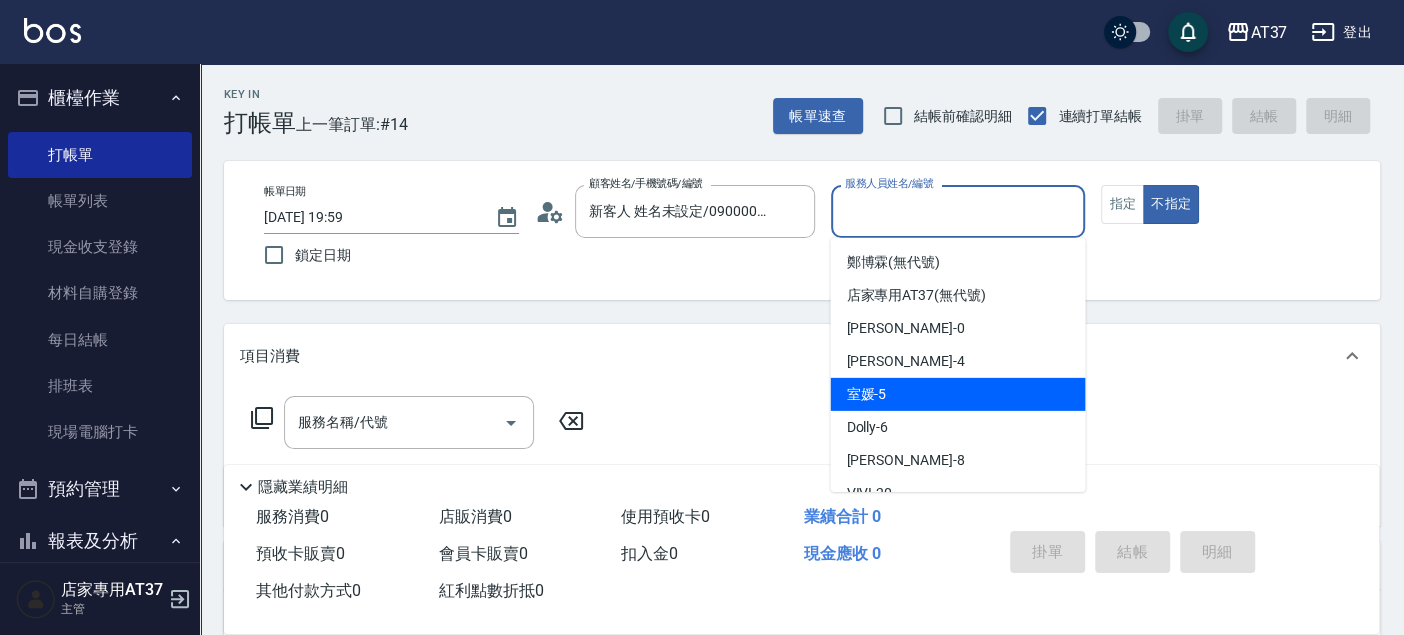 click on "室媛 -5" at bounding box center (957, 394) 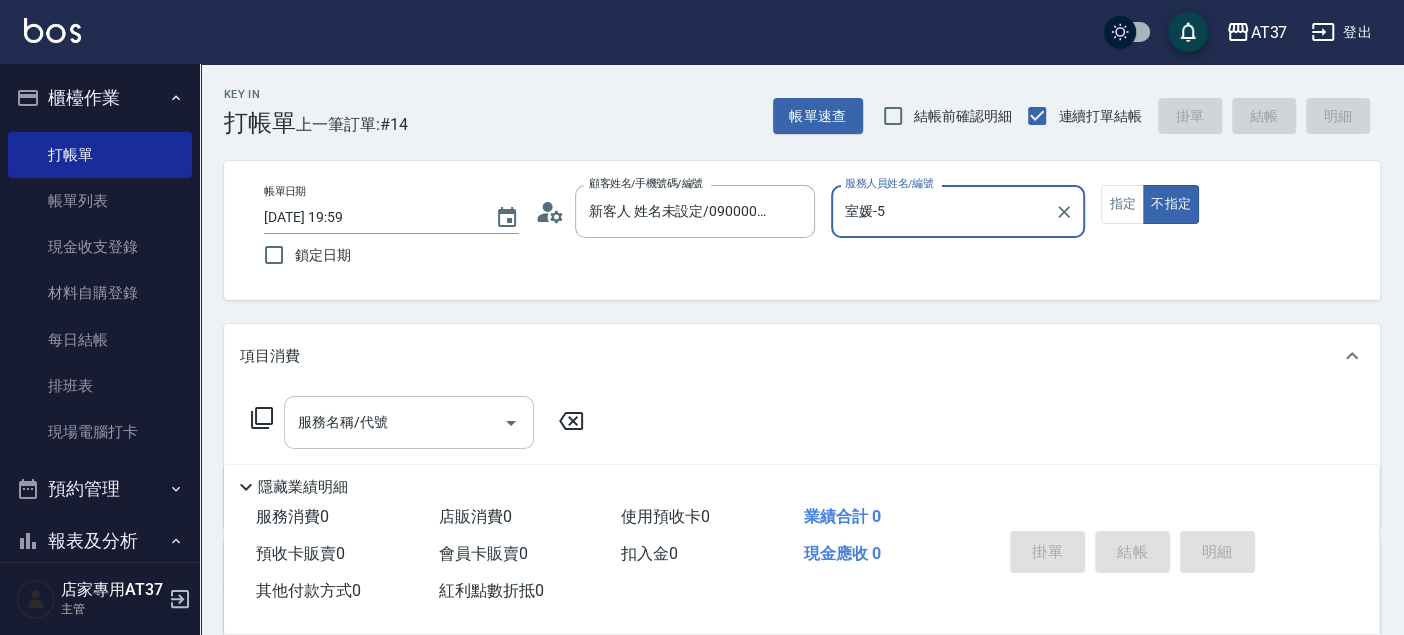 click on "服務名稱/代號" at bounding box center (394, 422) 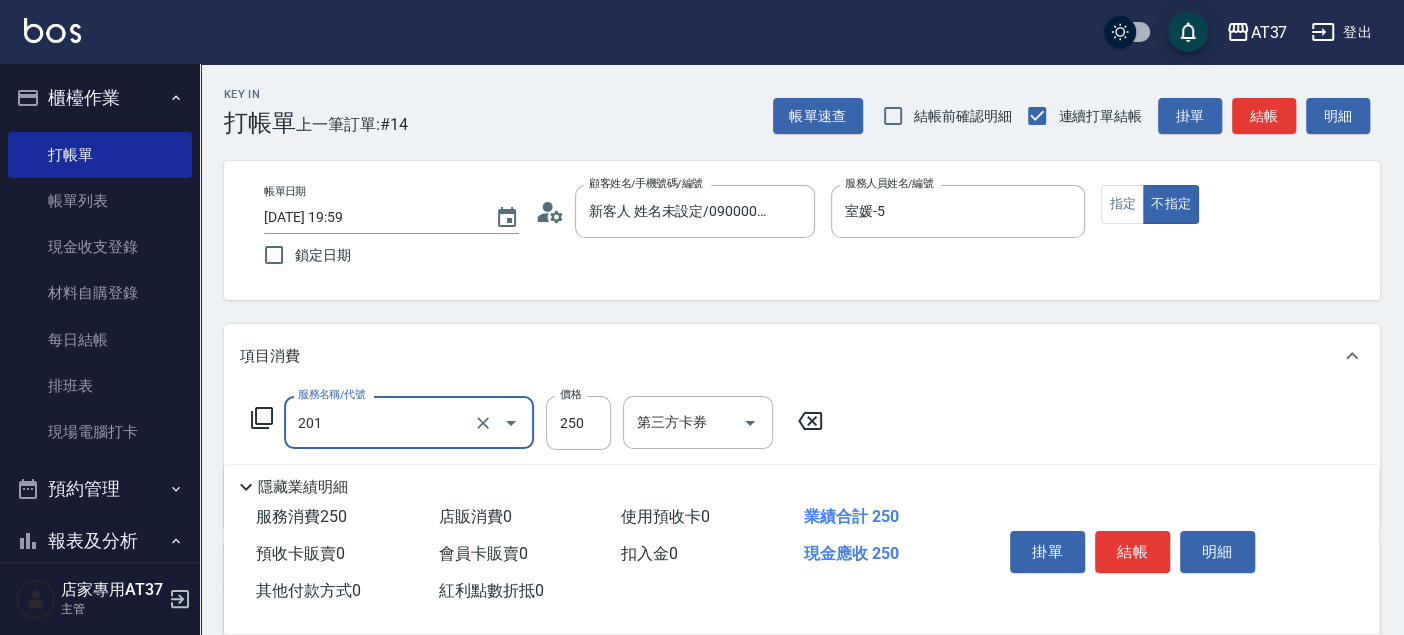 type on "B級單剪(201)" 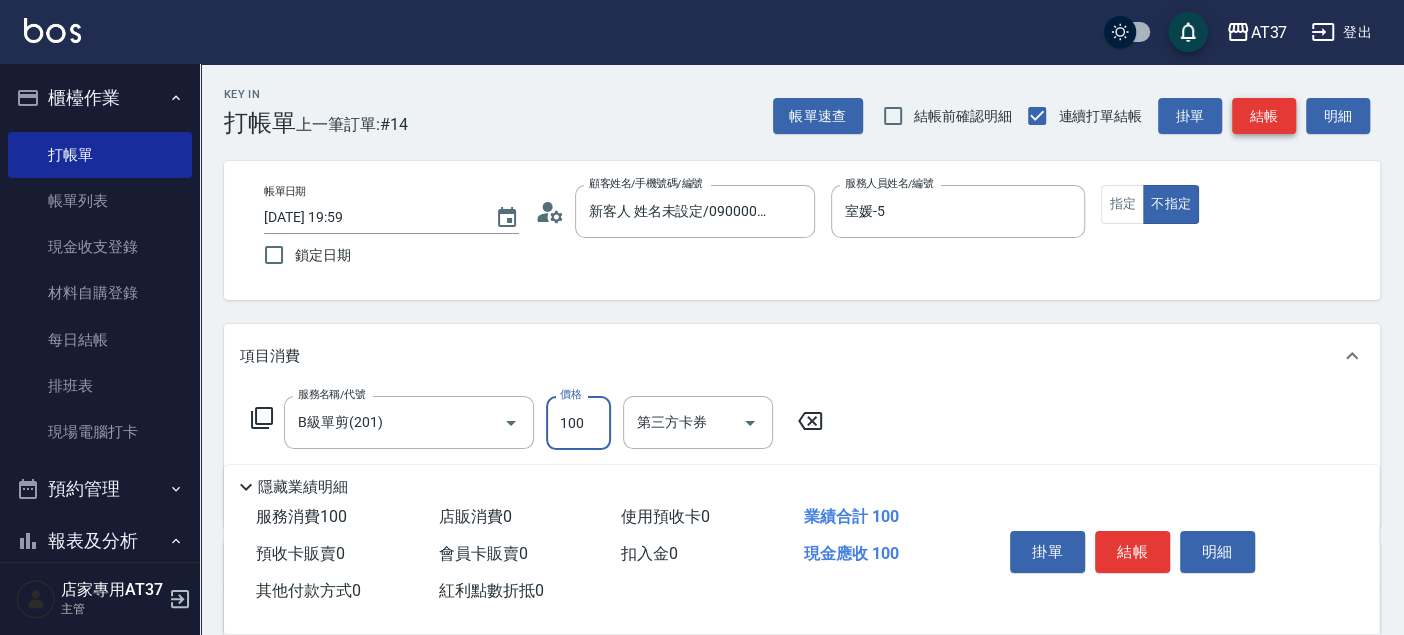 type on "100" 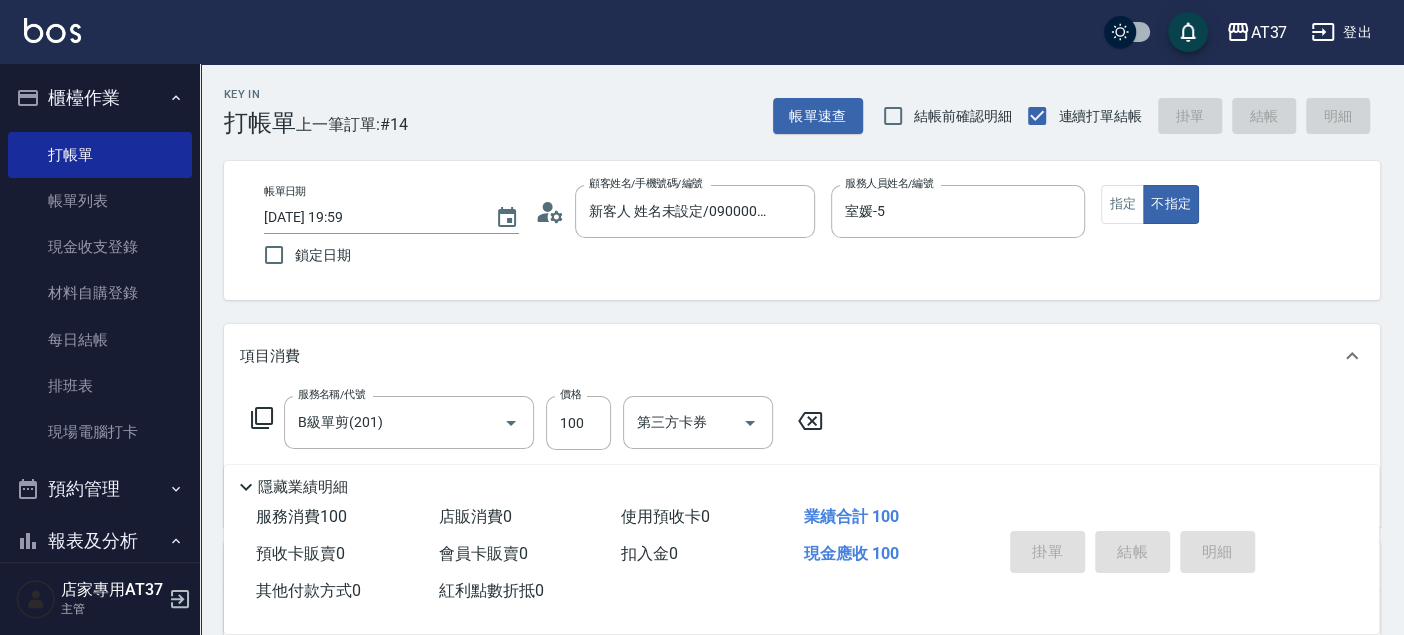 type 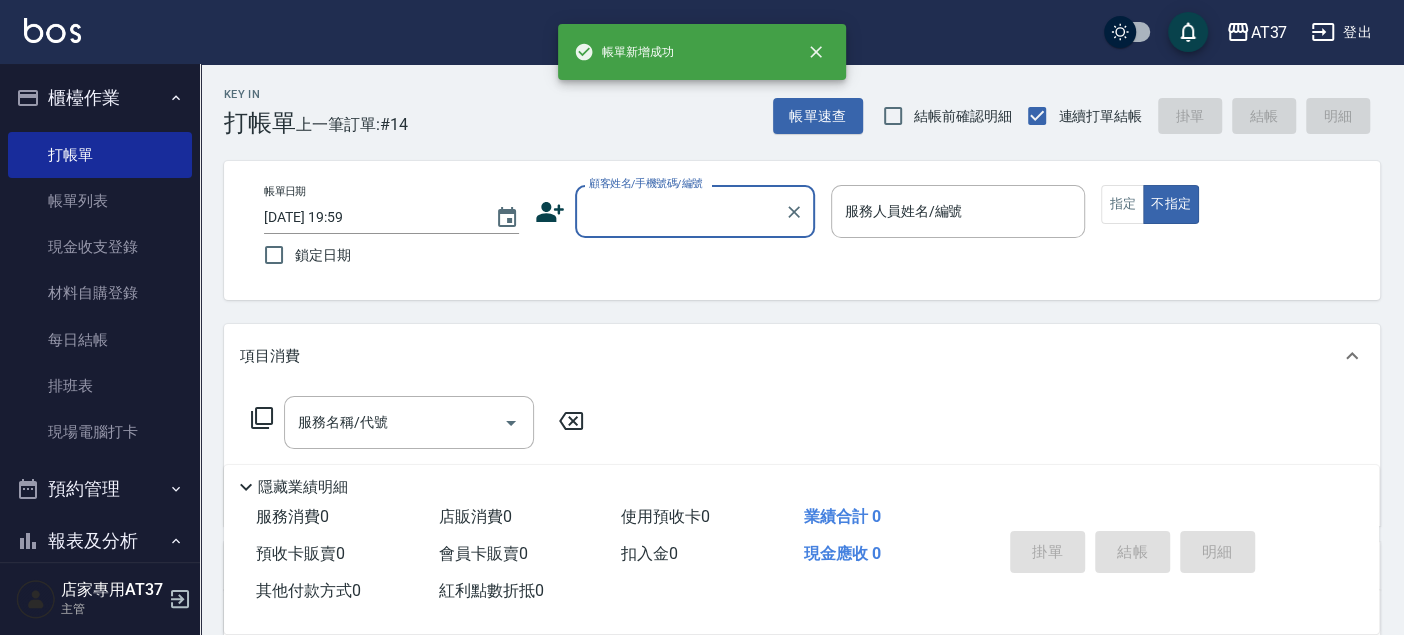 scroll, scrollTop: 0, scrollLeft: 0, axis: both 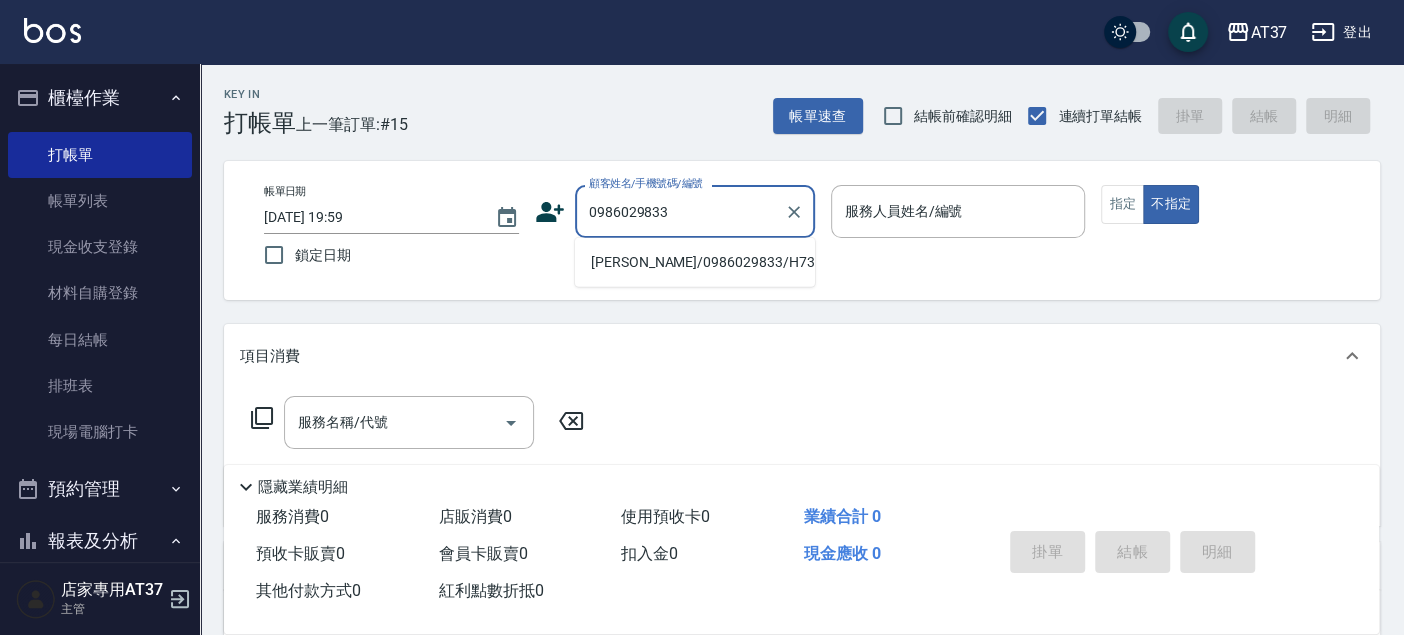 click on "[PERSON_NAME]/0986029833/H735" at bounding box center [695, 262] 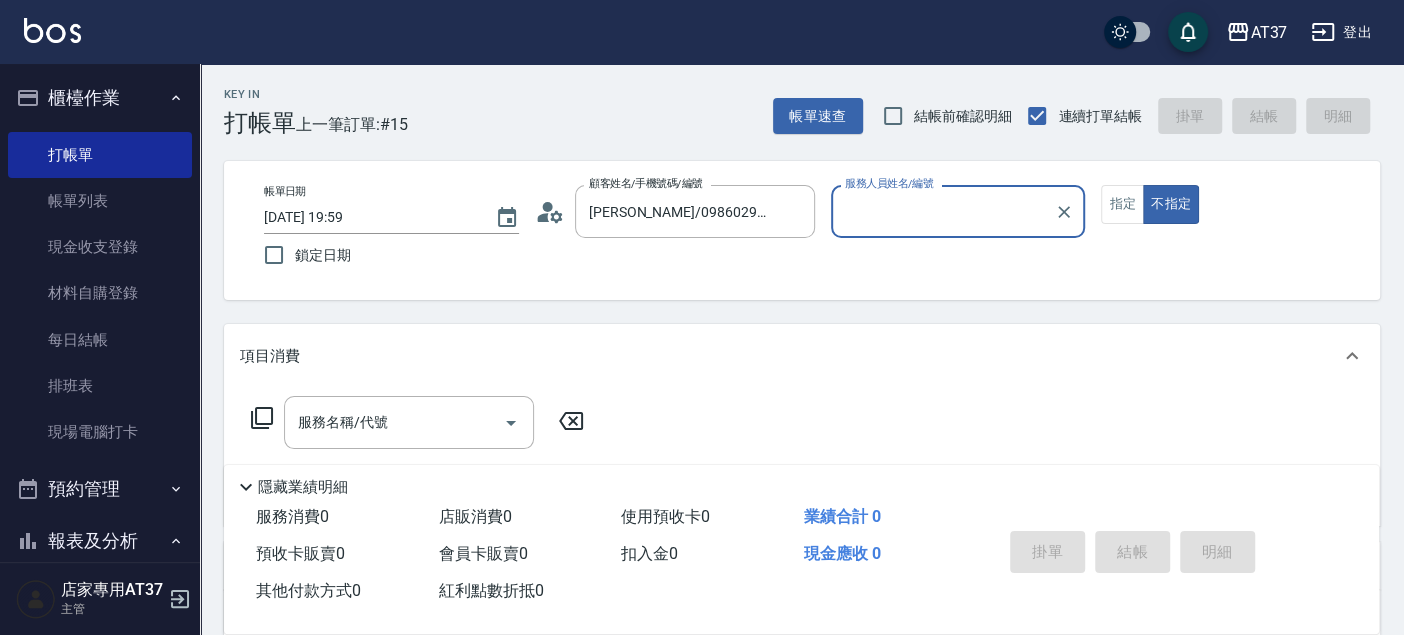 type on "[PERSON_NAME]-4" 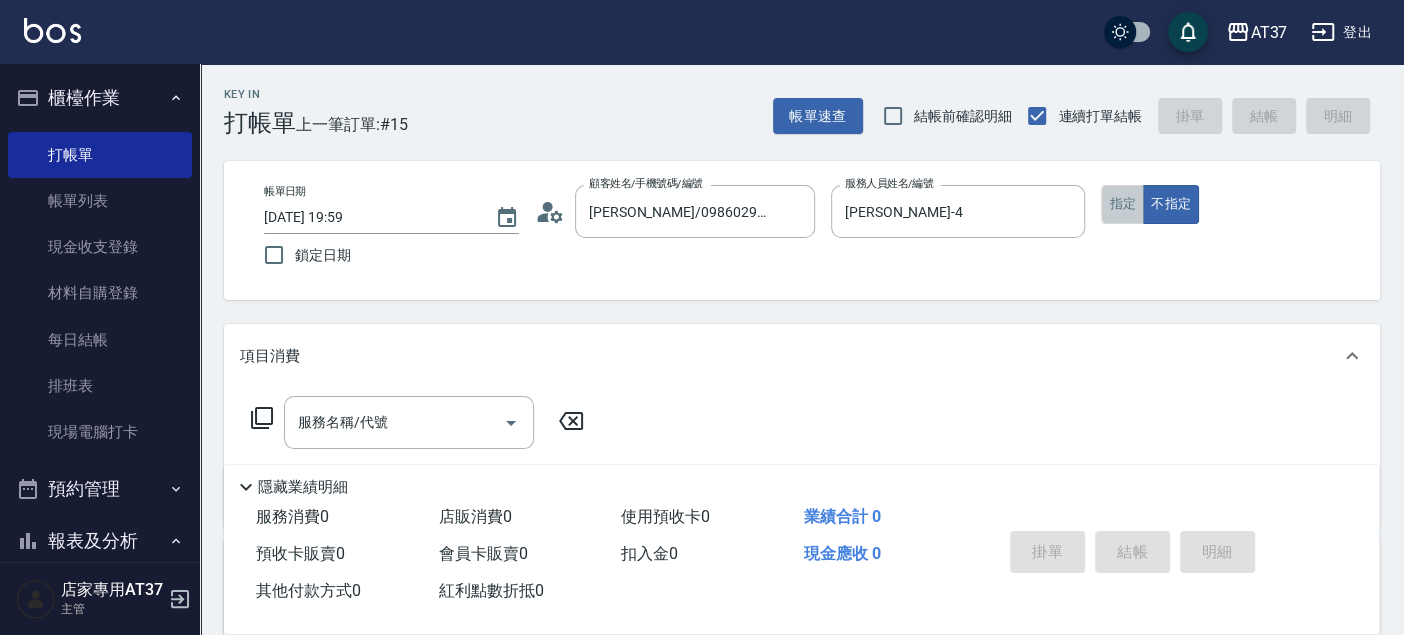 click on "指定" at bounding box center [1122, 204] 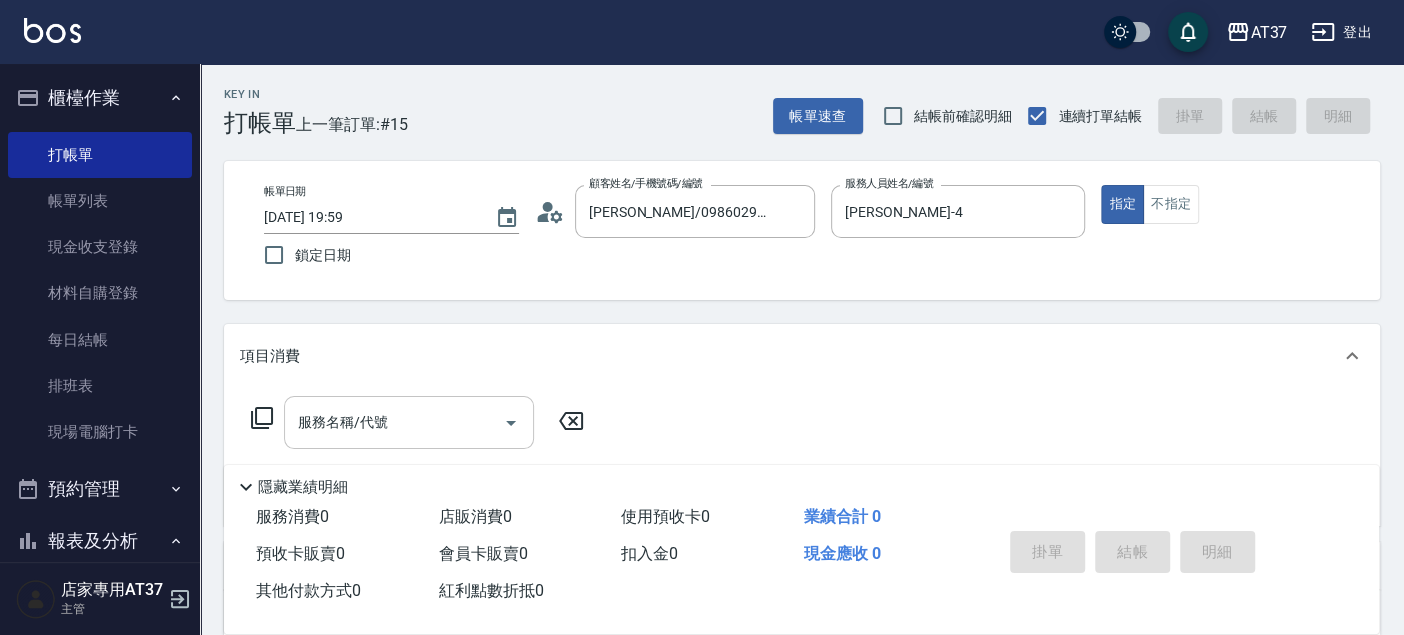 click on "服務名稱/代號 服務名稱/代號" at bounding box center [409, 422] 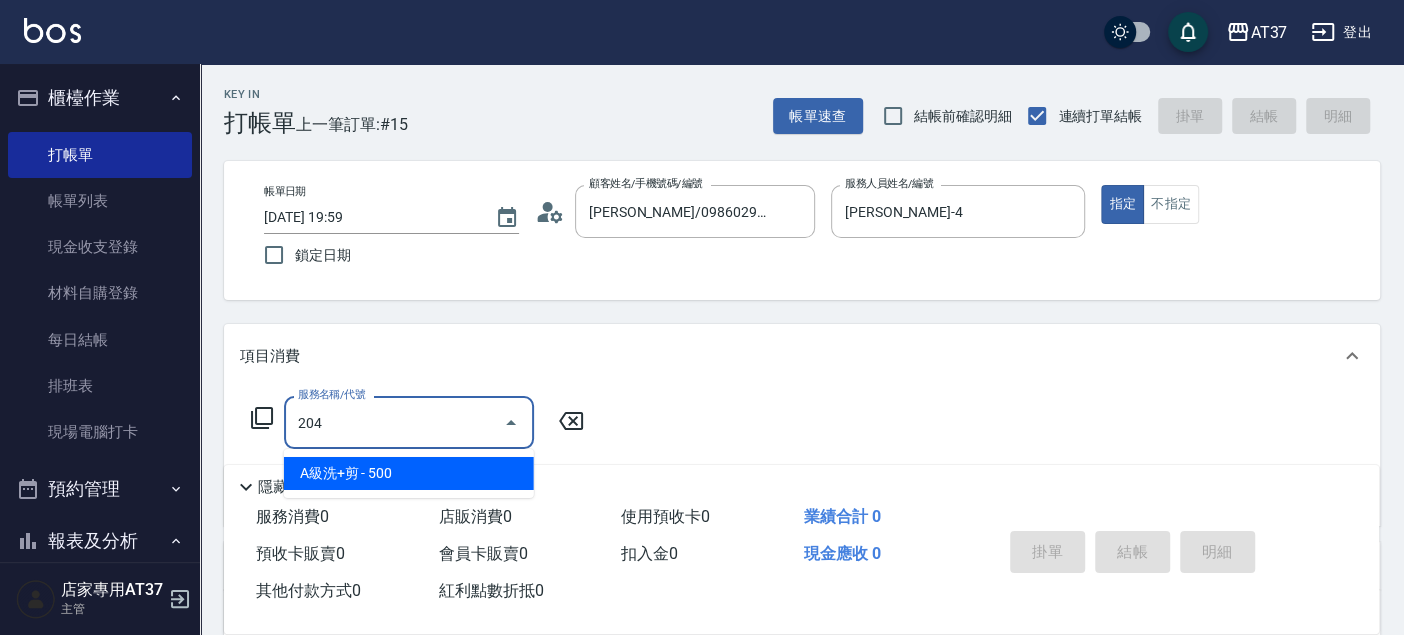 type on "A級洗+剪(204)" 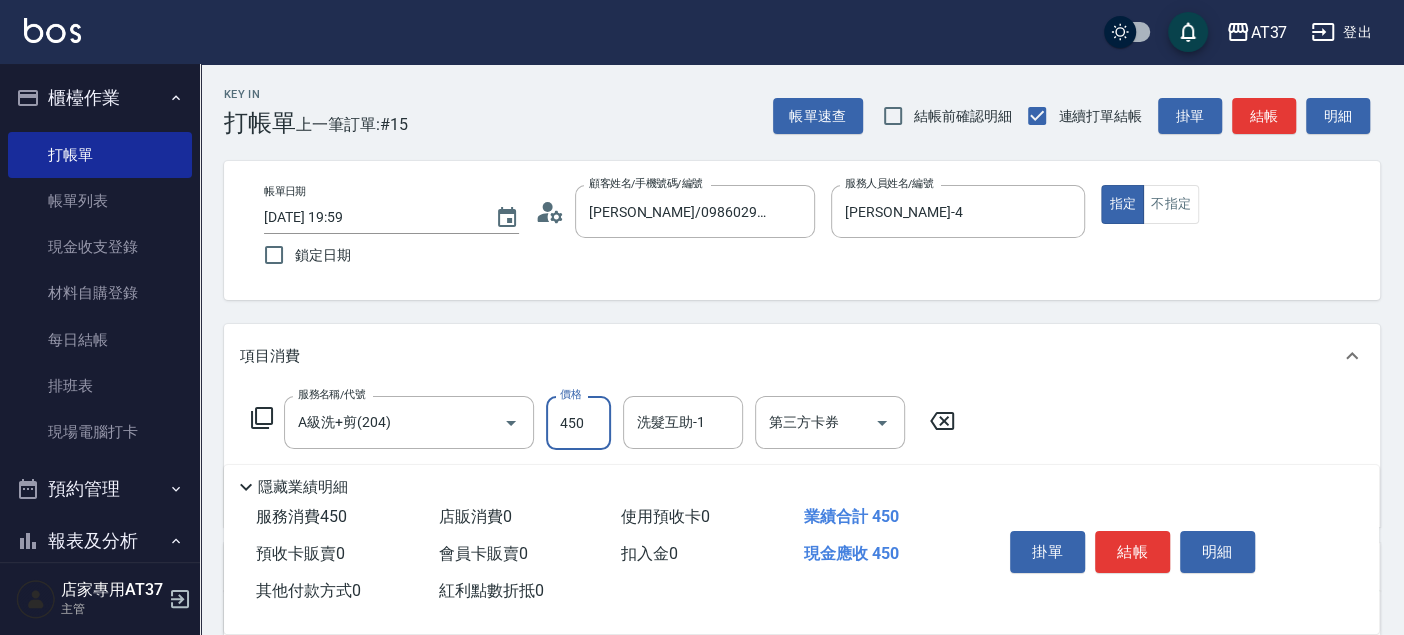 type on "450" 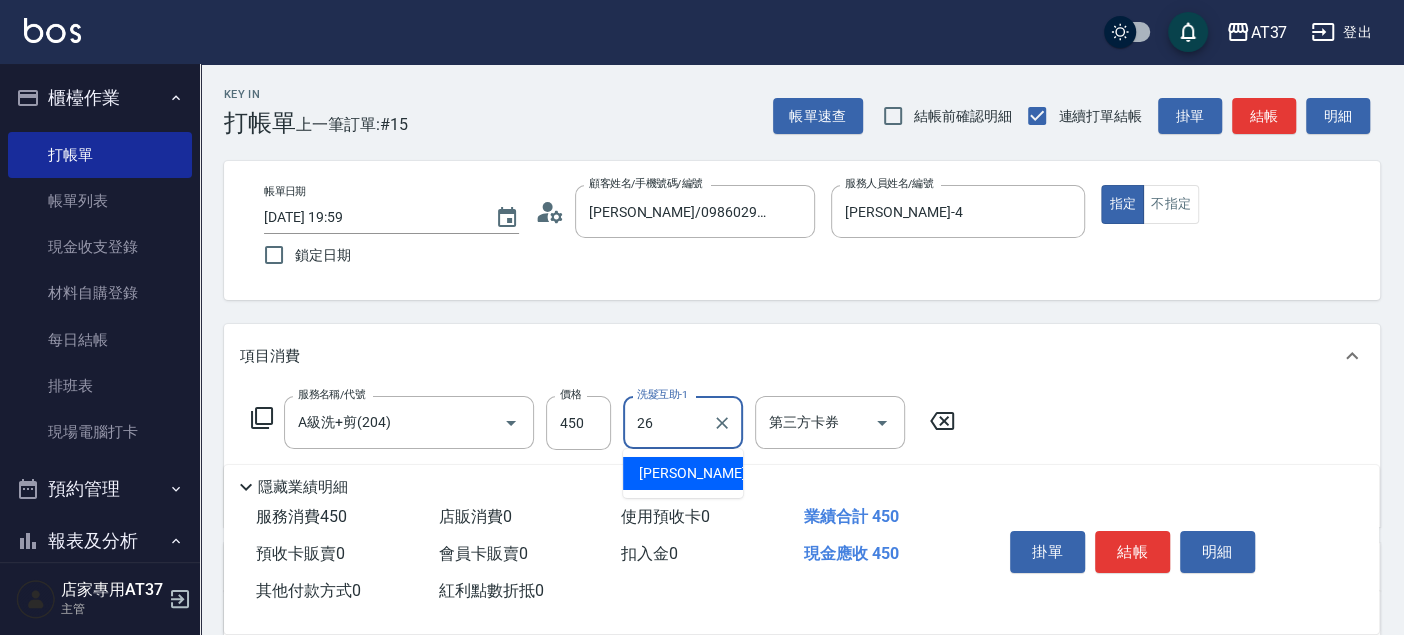 type on "鄧懷頎-26" 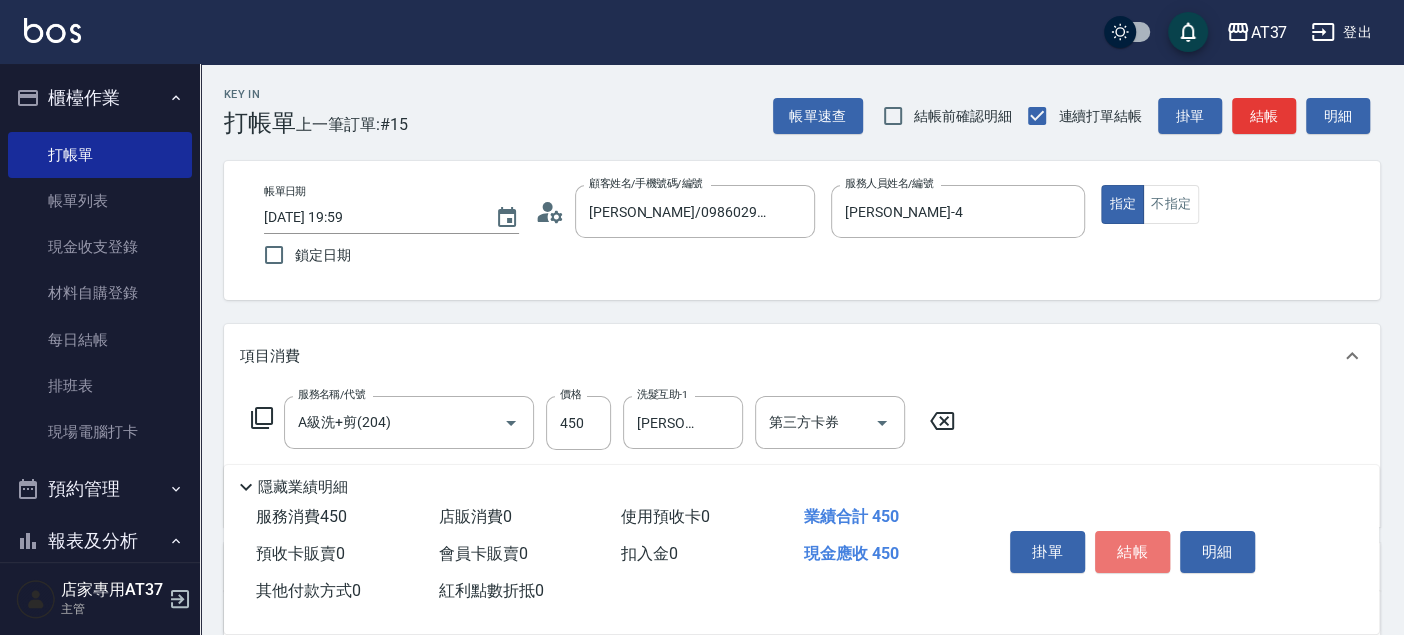 drag, startPoint x: 1135, startPoint y: 549, endPoint x: 1088, endPoint y: 541, distance: 47.67599 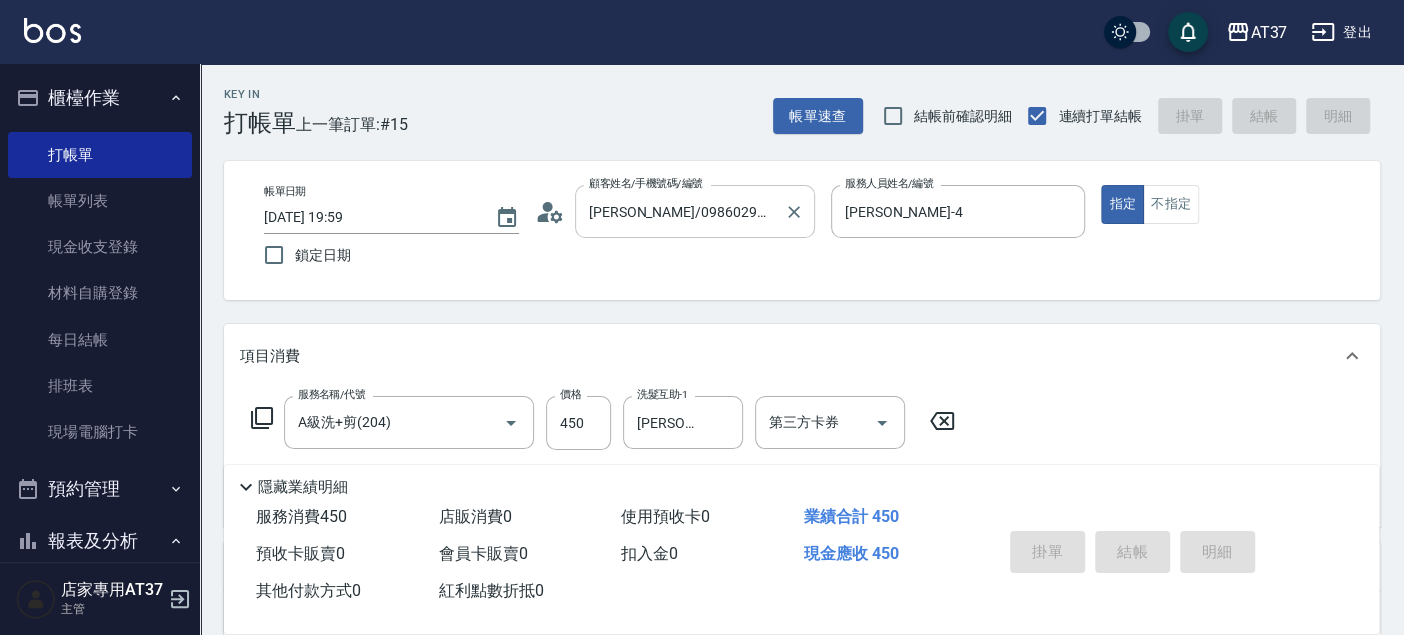 type on "2025/07/10 20:05" 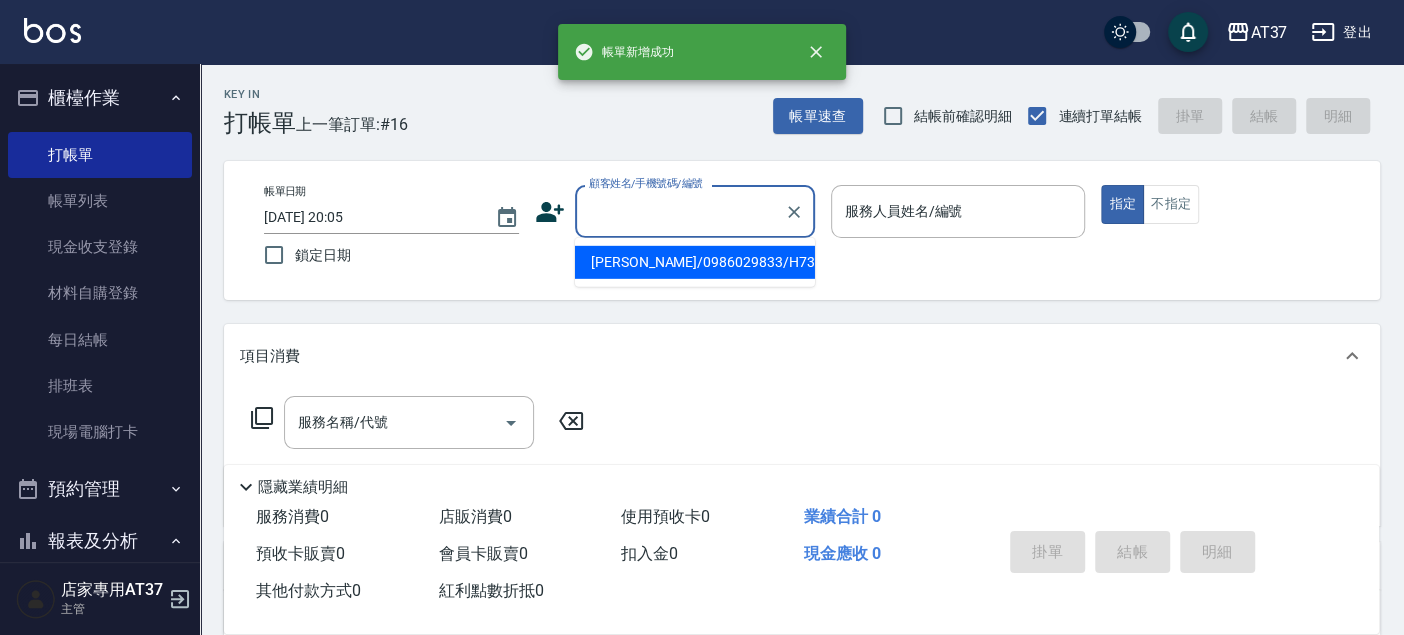 click on "顧客姓名/手機號碼/編號" at bounding box center [680, 211] 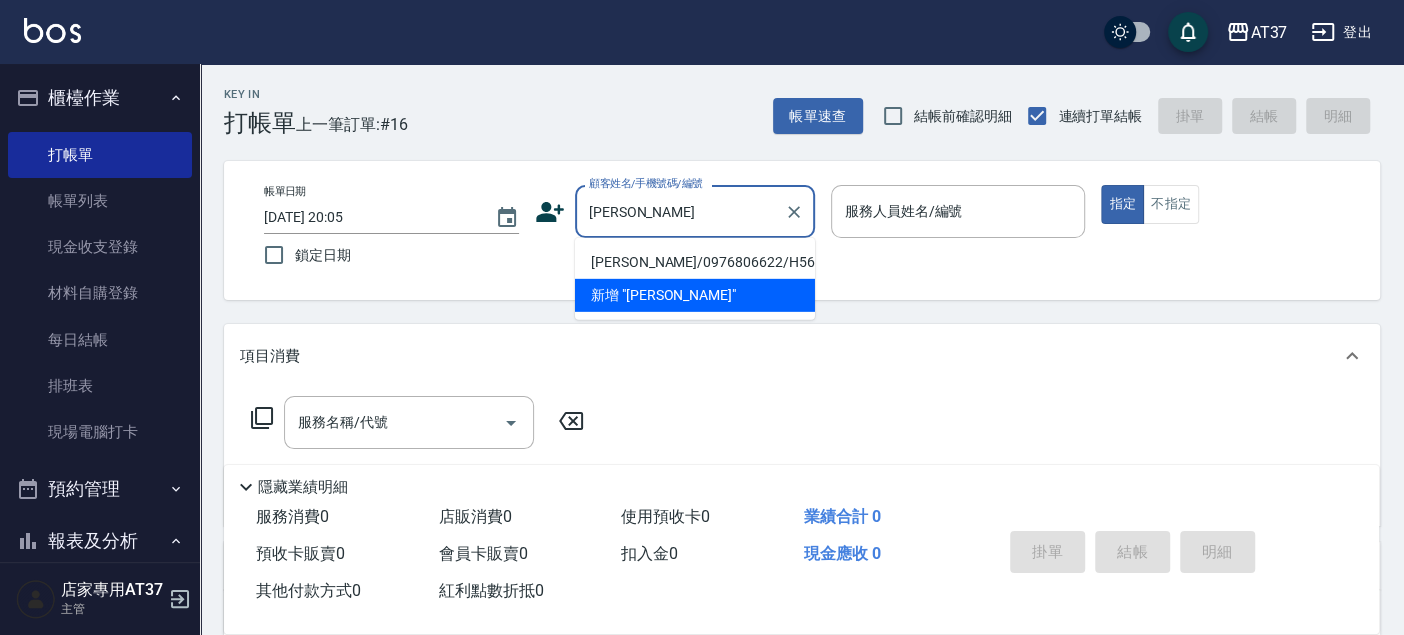 click on "[PERSON_NAME]/0976806622/H567" at bounding box center (695, 262) 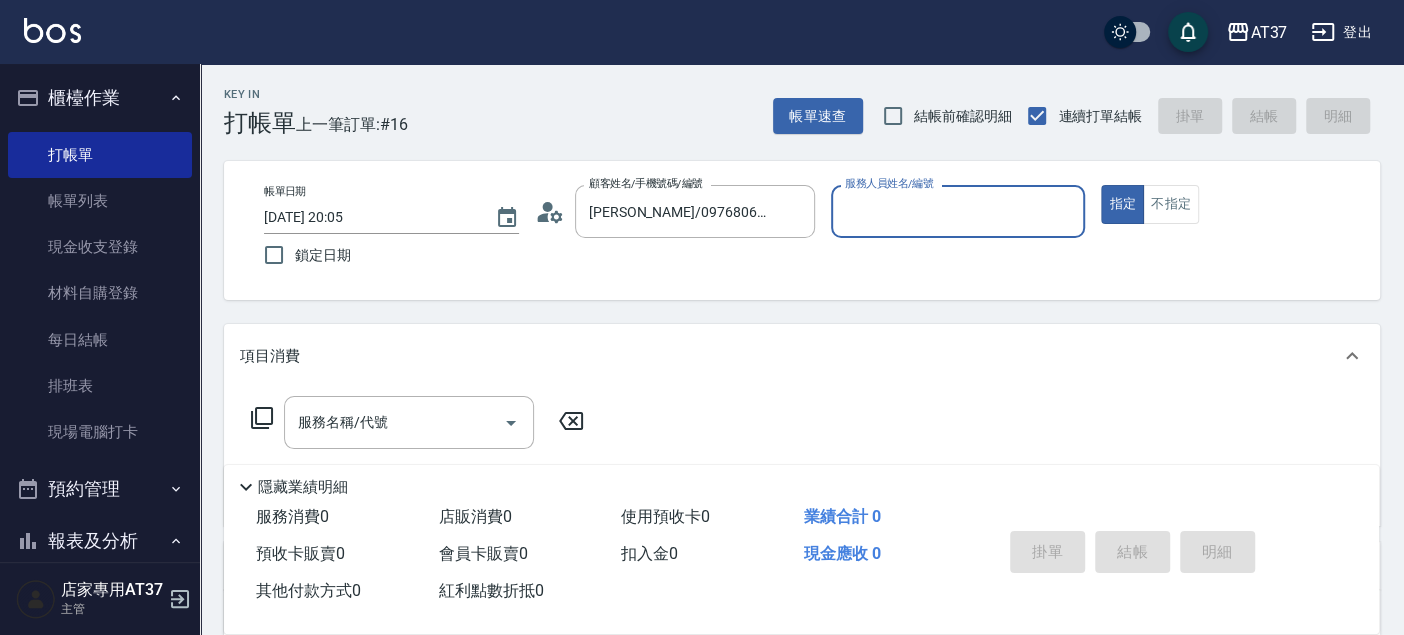 type on "[PERSON_NAME]-4" 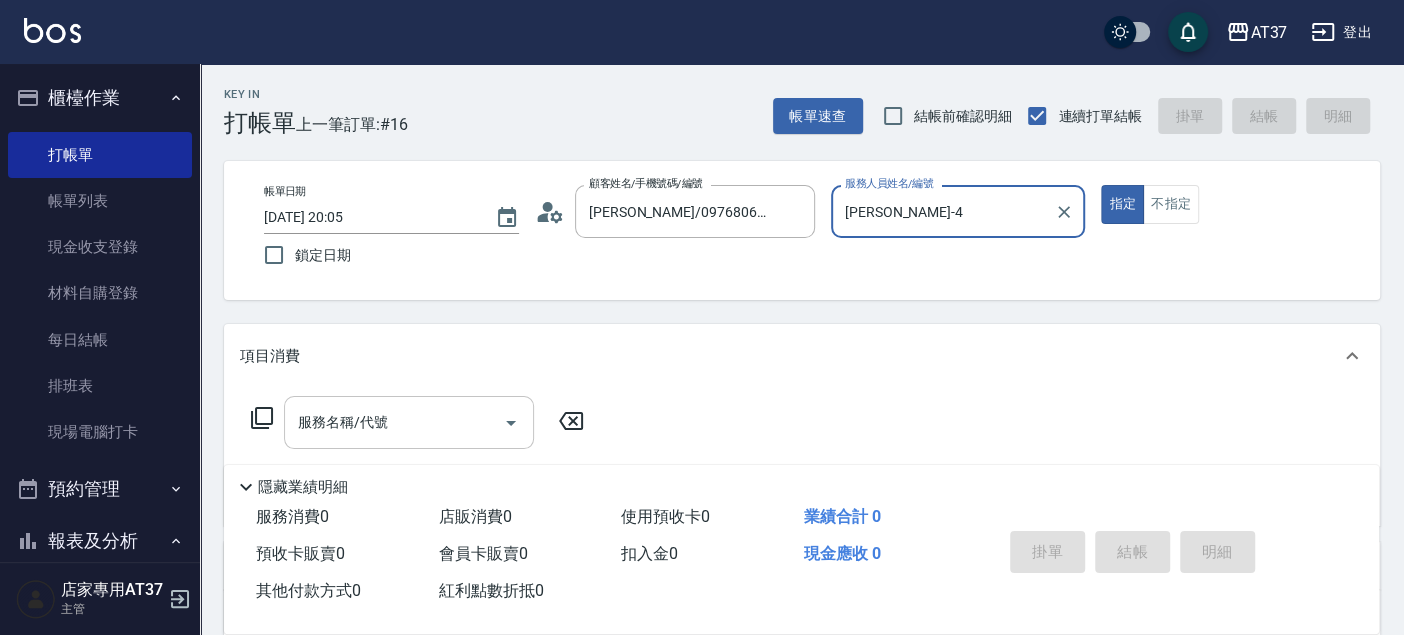 drag, startPoint x: 481, startPoint y: 401, endPoint x: 470, endPoint y: 412, distance: 15.556349 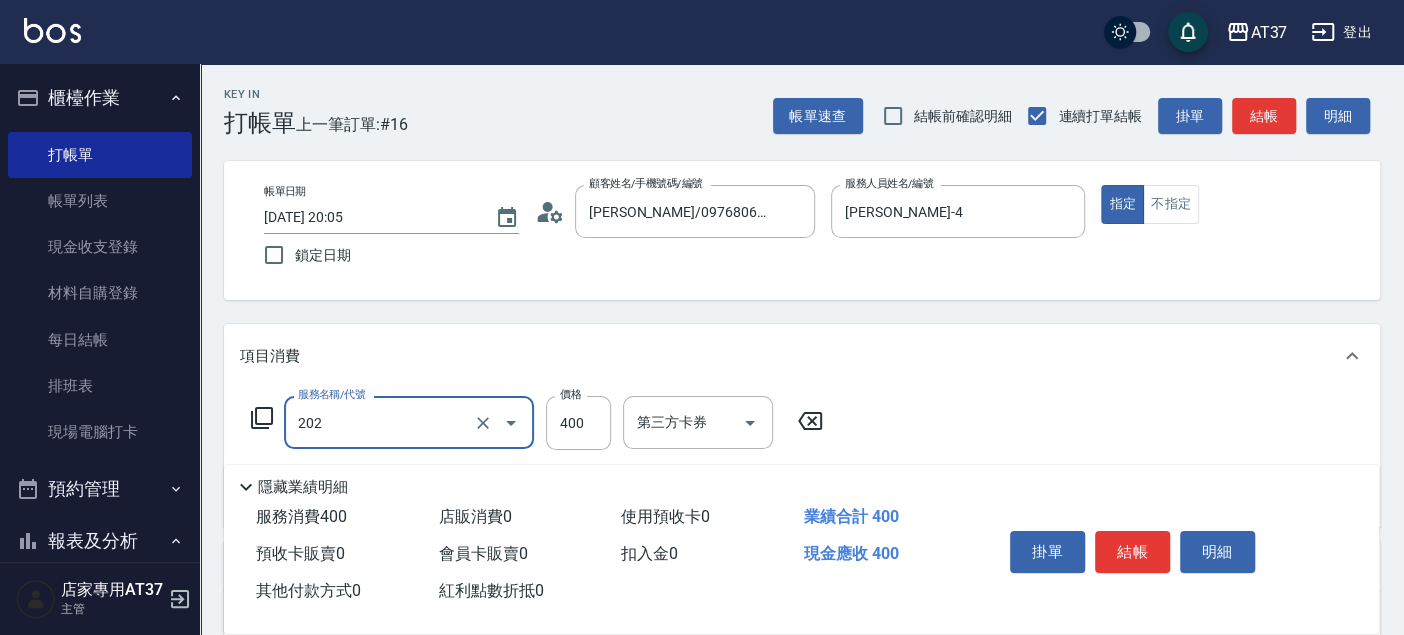 type on "A級單剪(202)" 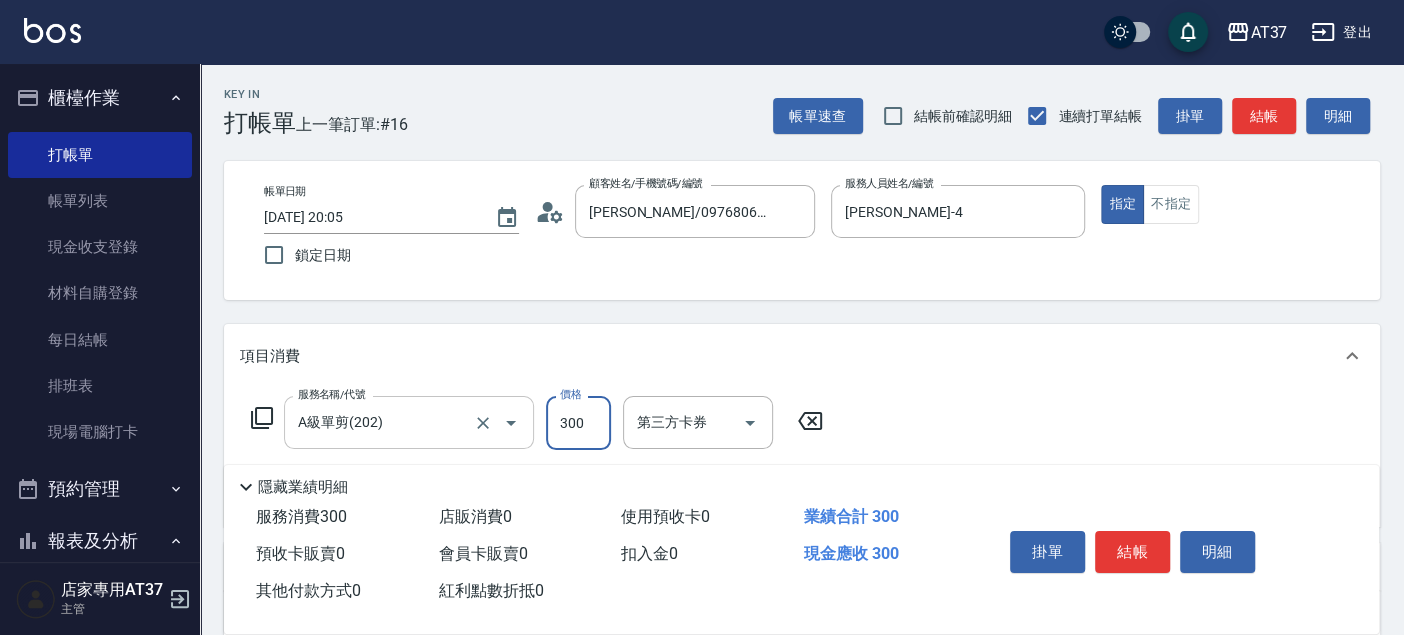 type on "300" 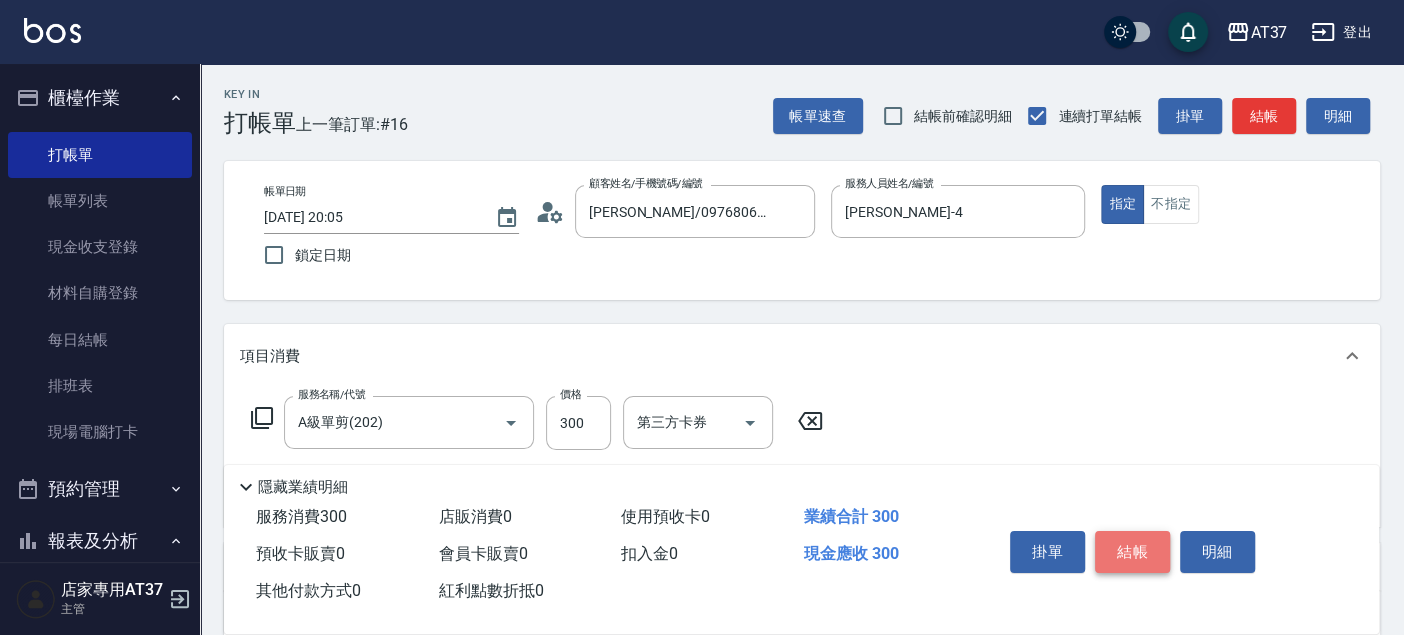 click on "結帳" at bounding box center [1132, 552] 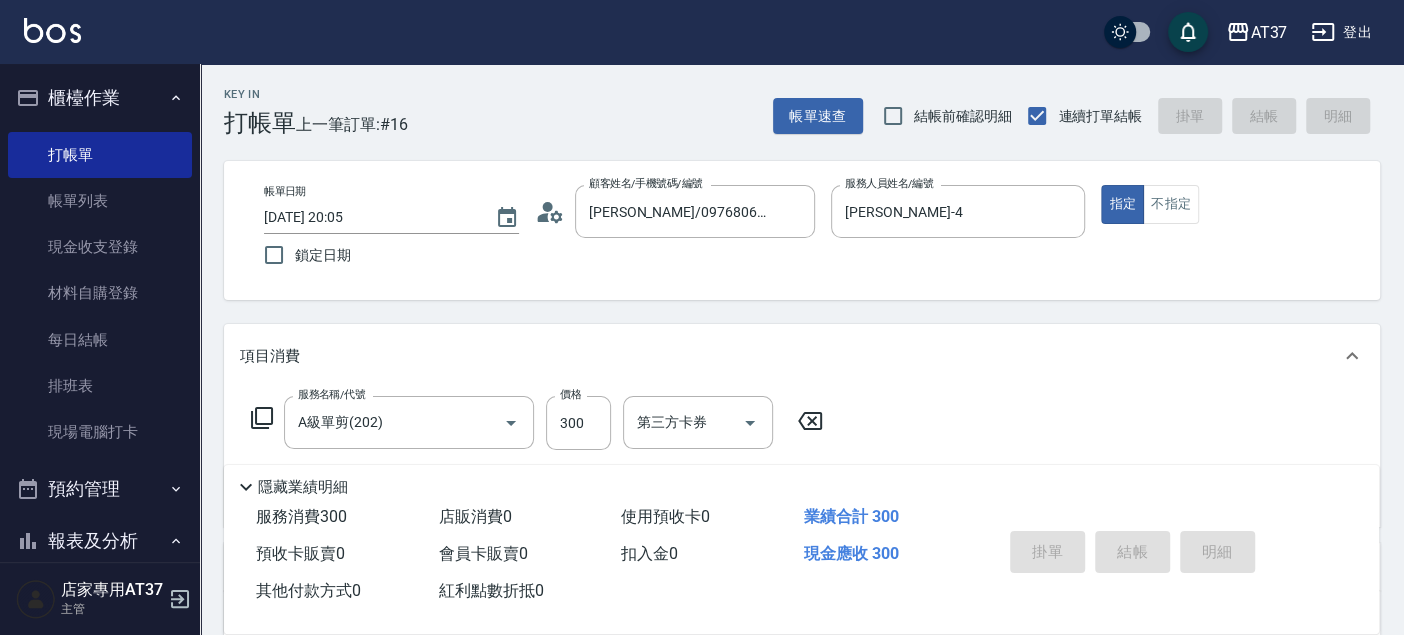 type on "2025/07/10 20:06" 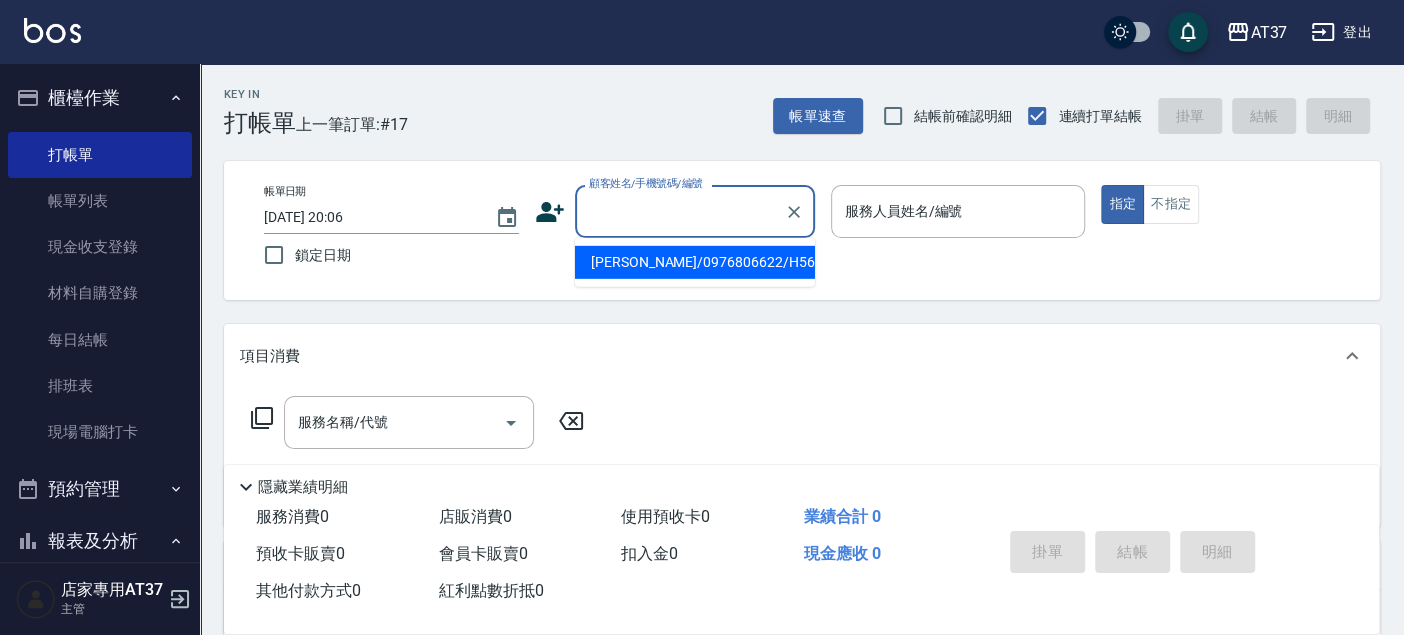 click on "顧客姓名/手機號碼/編號" at bounding box center [680, 211] 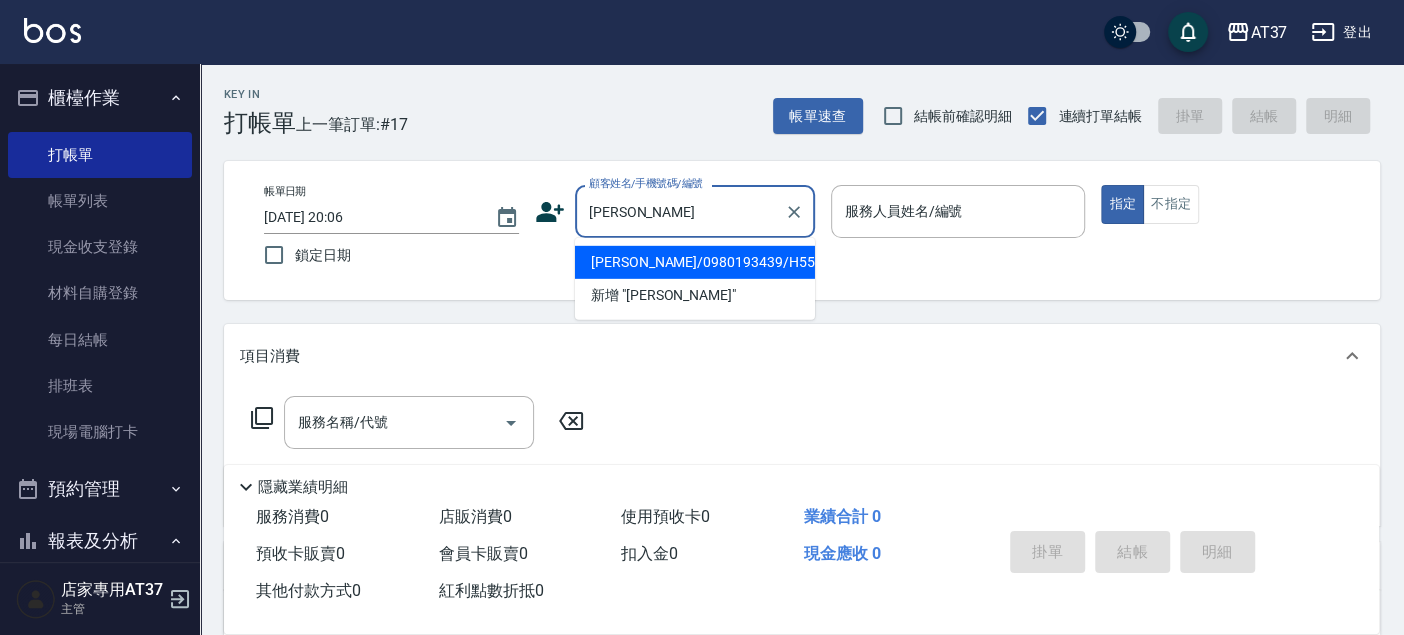 click on "[PERSON_NAME]/0980193439/H558" at bounding box center [695, 262] 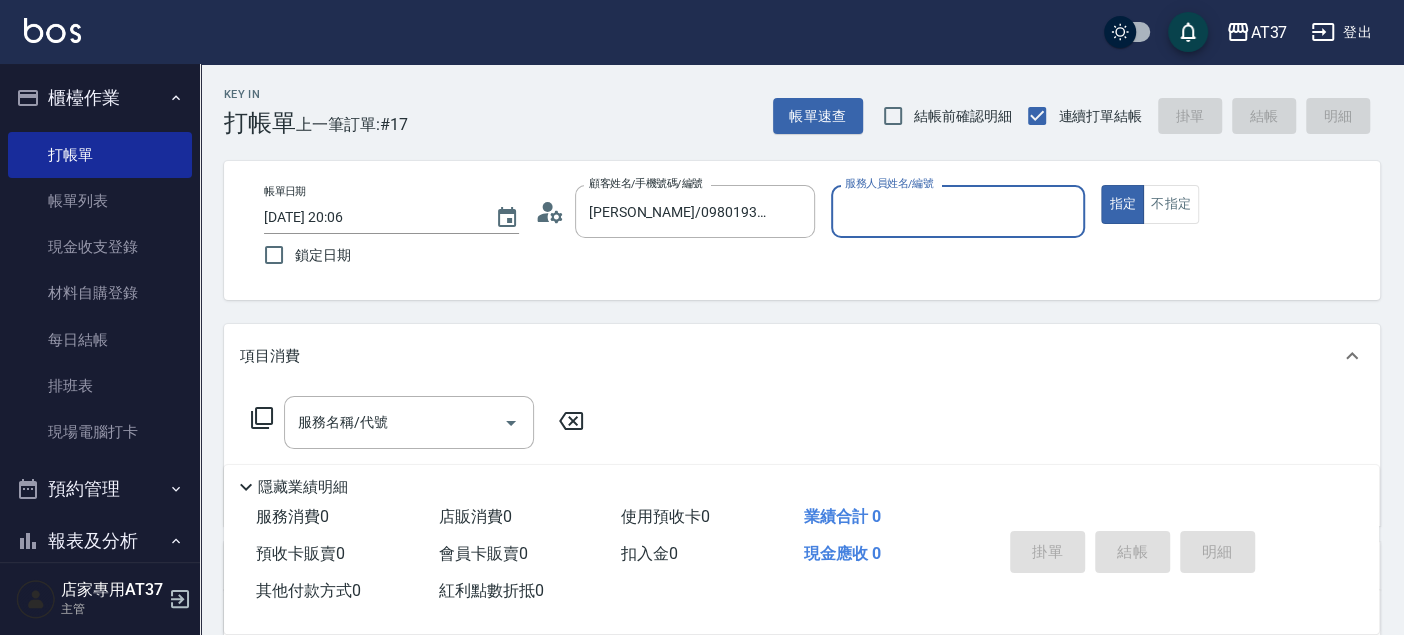 type on "[PERSON_NAME]-4" 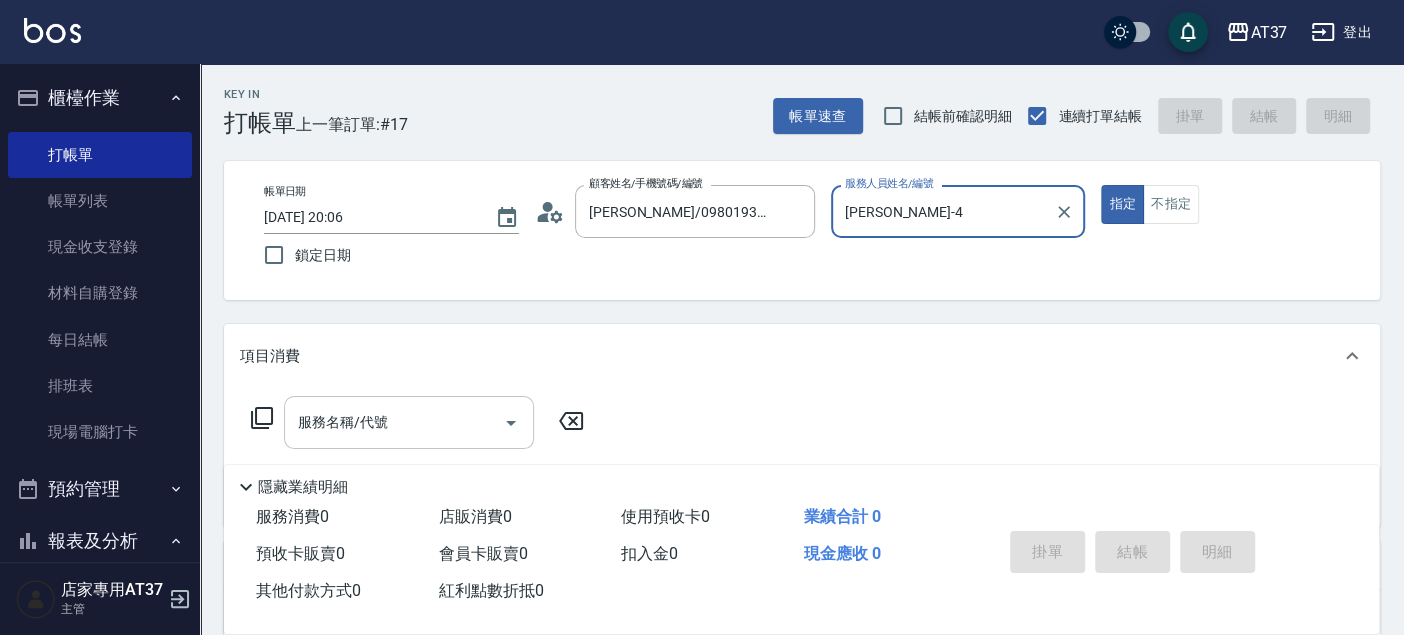 click on "服務名稱/代號" at bounding box center (394, 422) 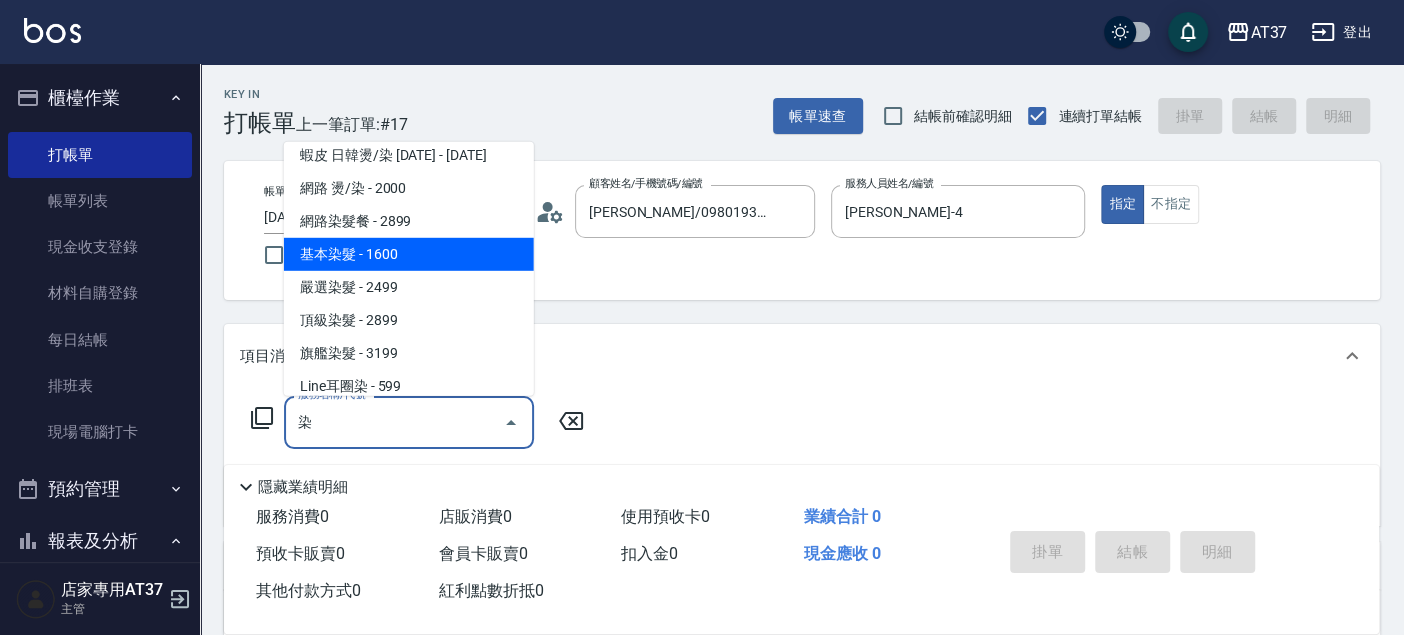 scroll, scrollTop: 111, scrollLeft: 0, axis: vertical 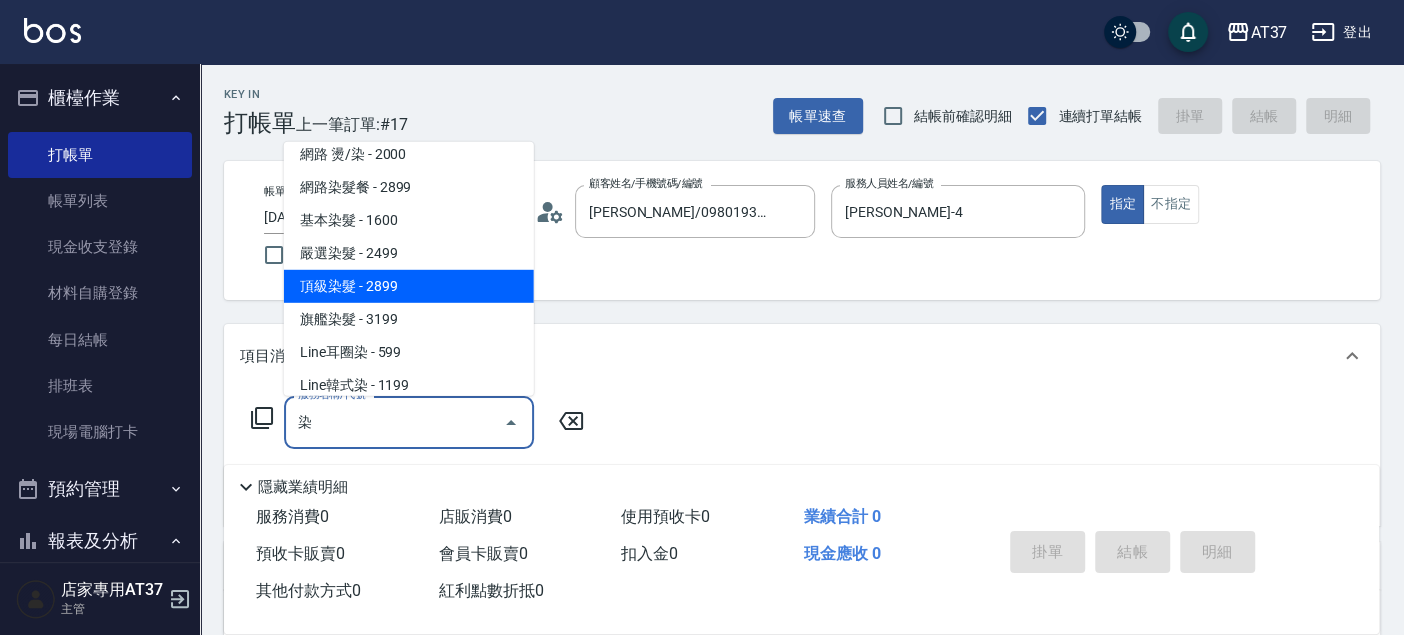 click on "頂級染髮 - 2899" at bounding box center (409, 286) 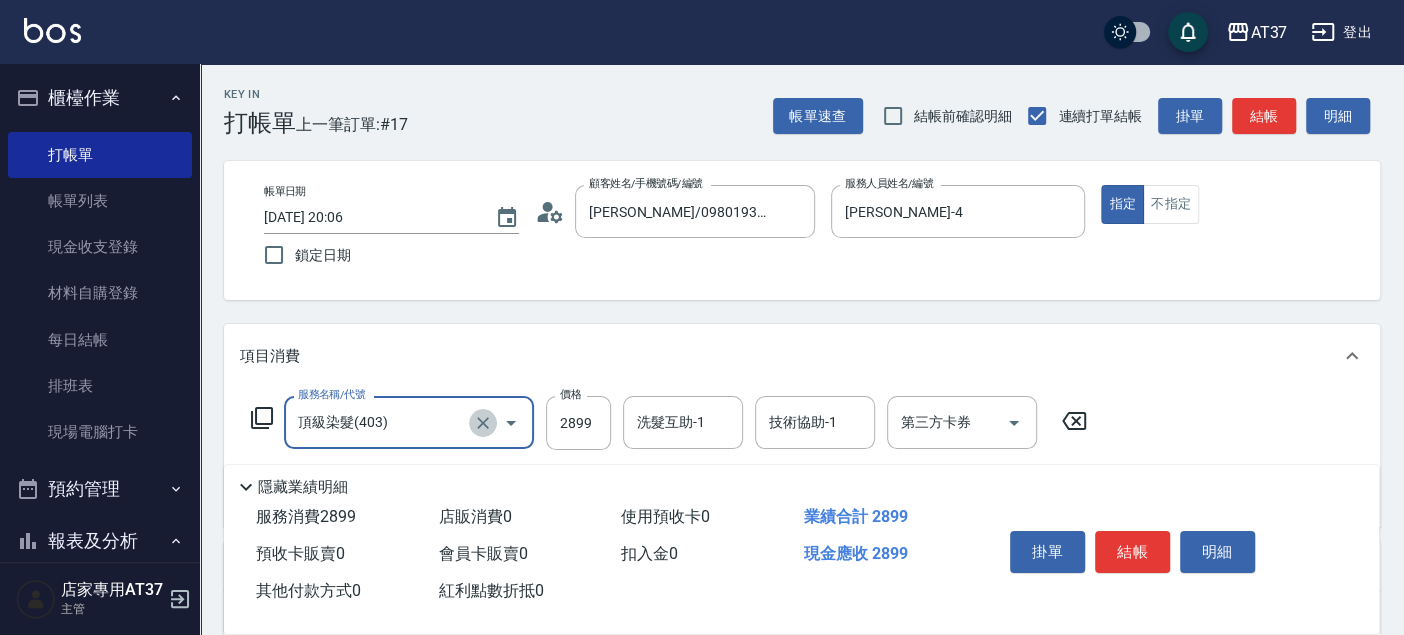 click 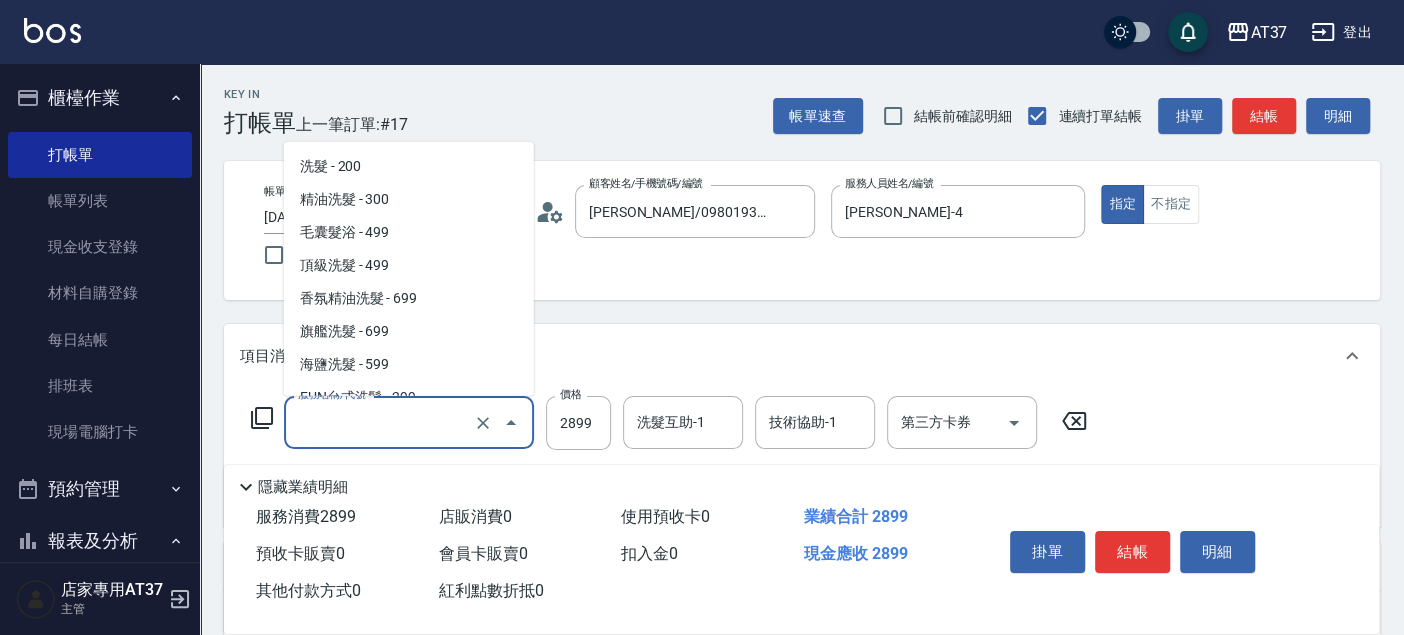 click on "服務名稱/代號" at bounding box center (381, 422) 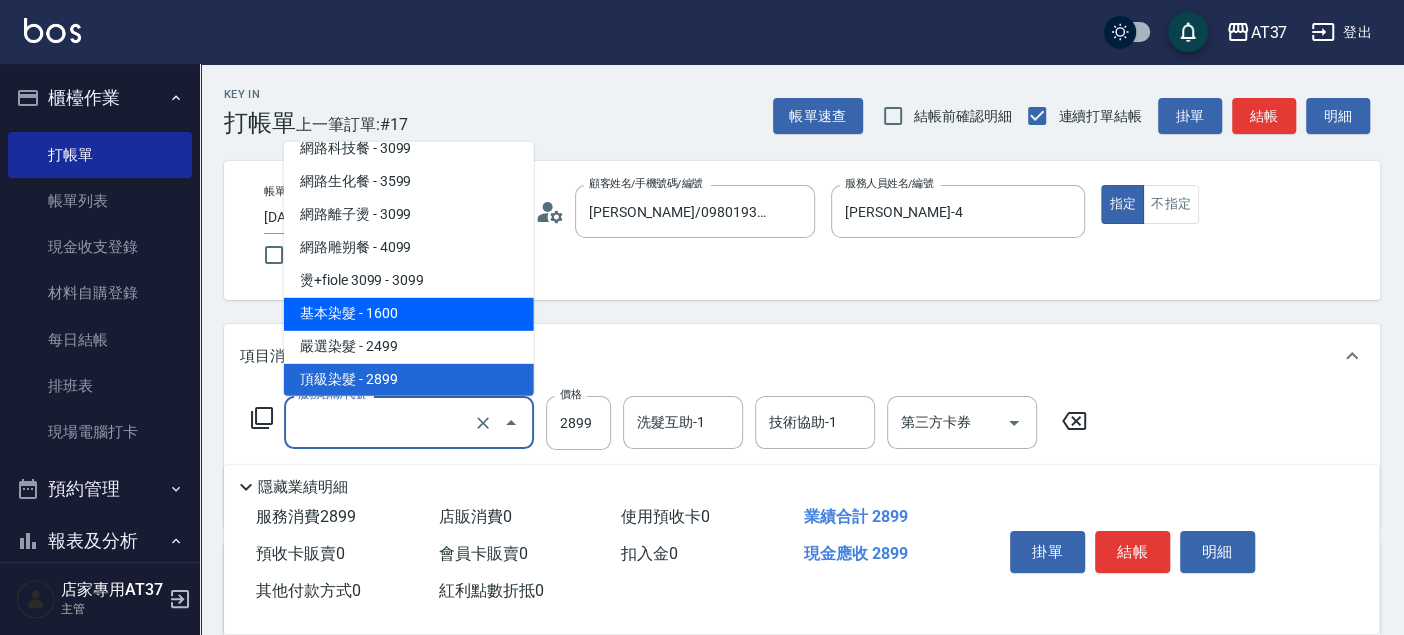 click on "基本染髮 - 1600" at bounding box center (409, 314) 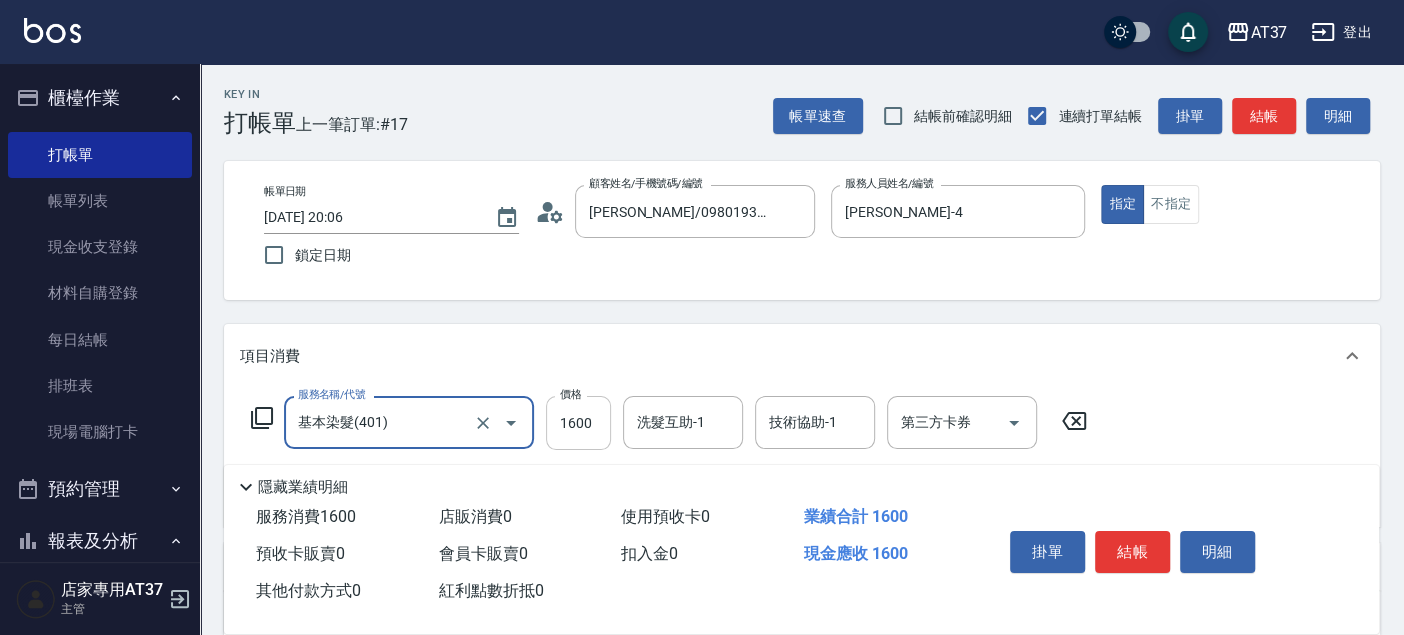 type on "基本染髮(401)" 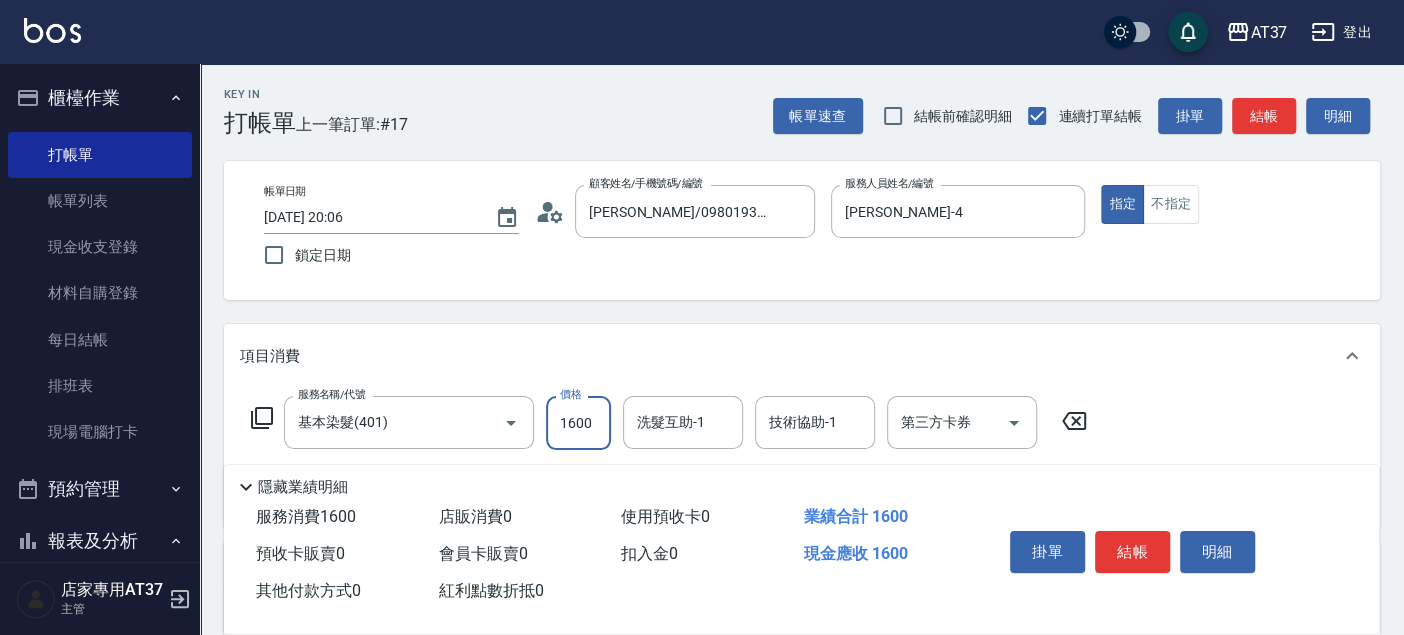 click on "1600" at bounding box center (578, 423) 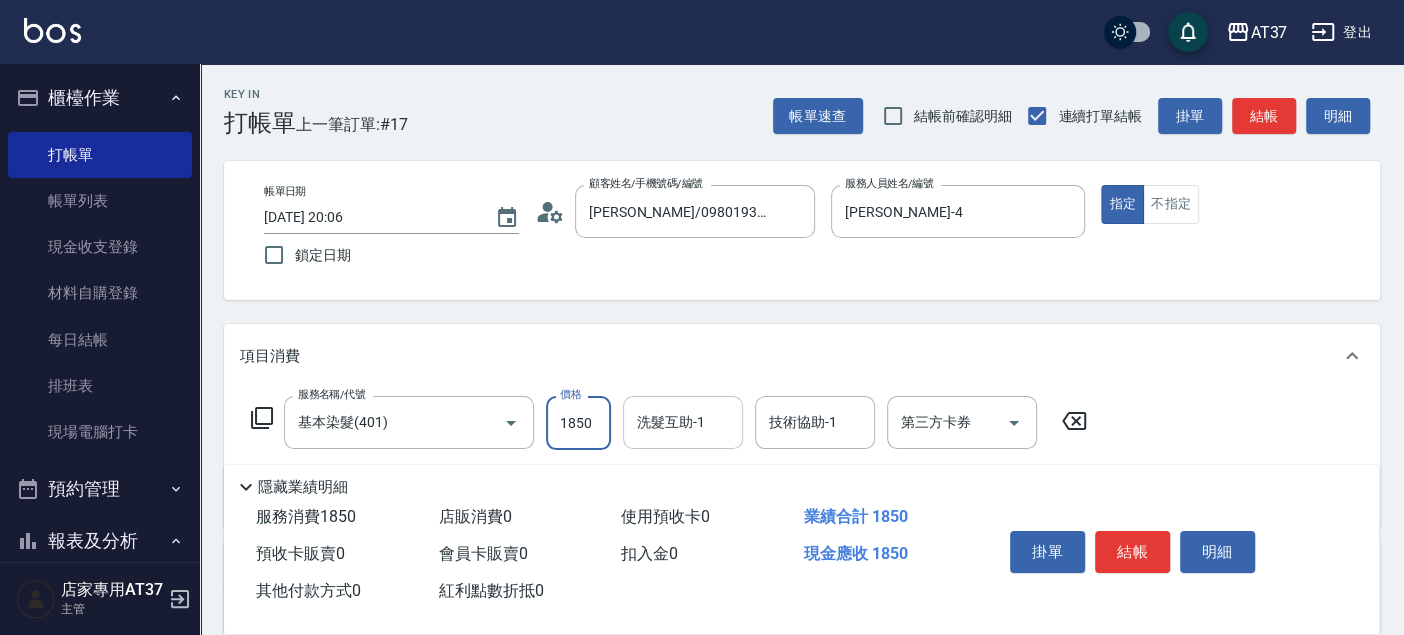 type on "1850" 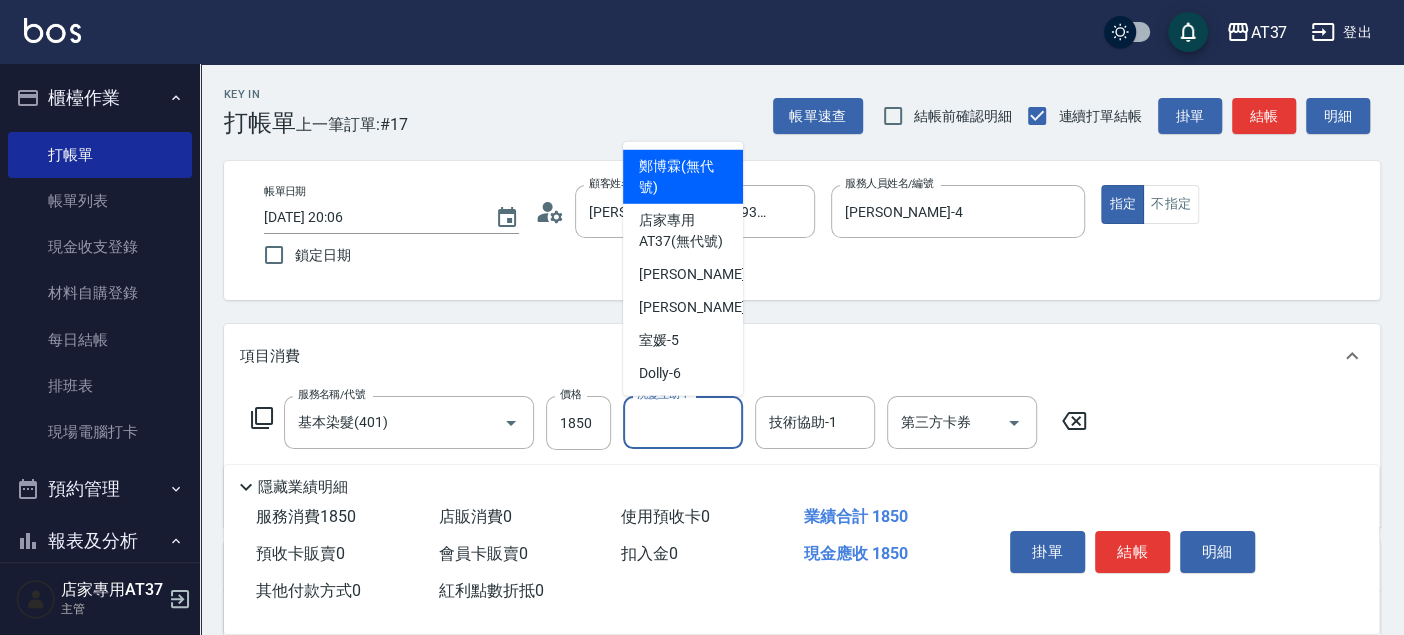 click on "洗髮互助-1" at bounding box center (683, 422) 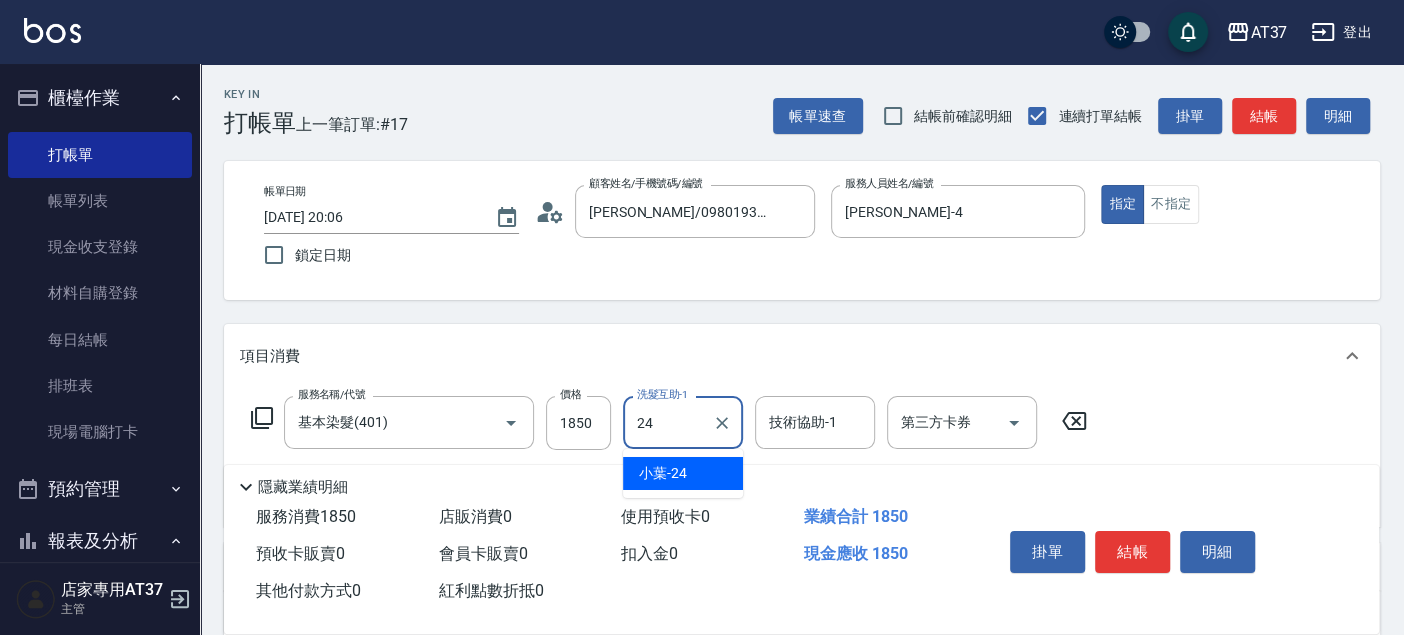 type on "小葉-24" 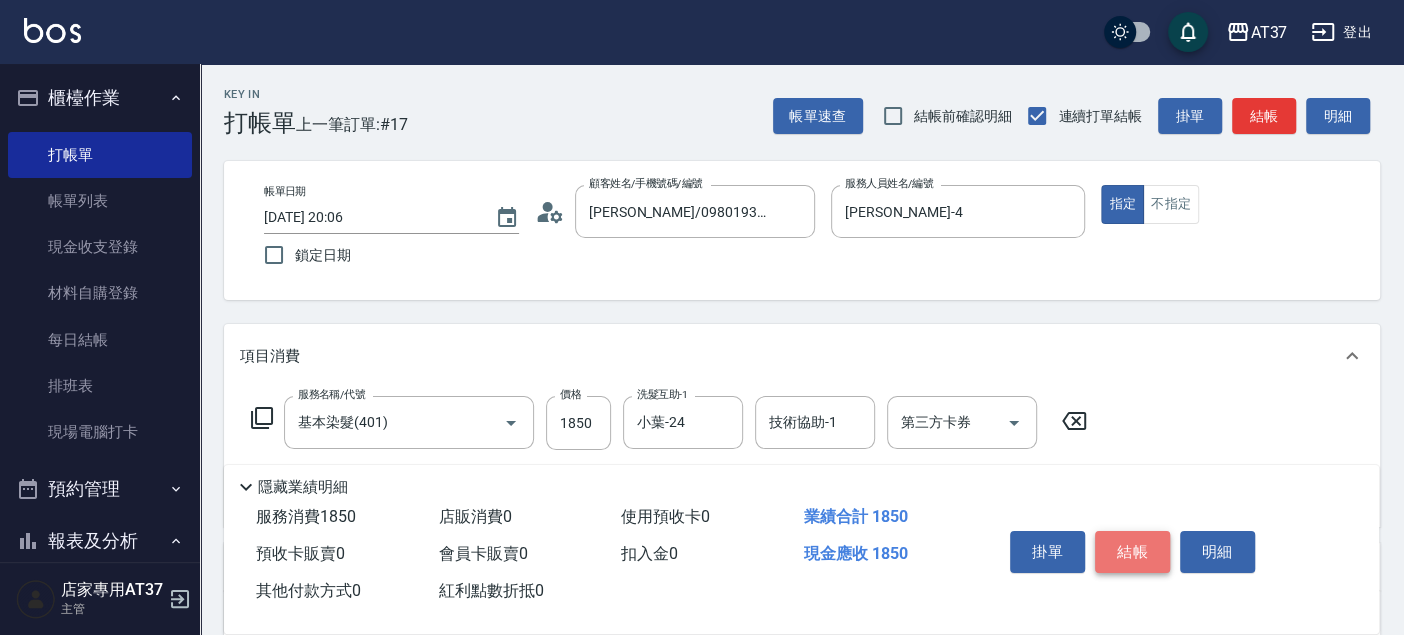 click on "結帳" at bounding box center [1132, 552] 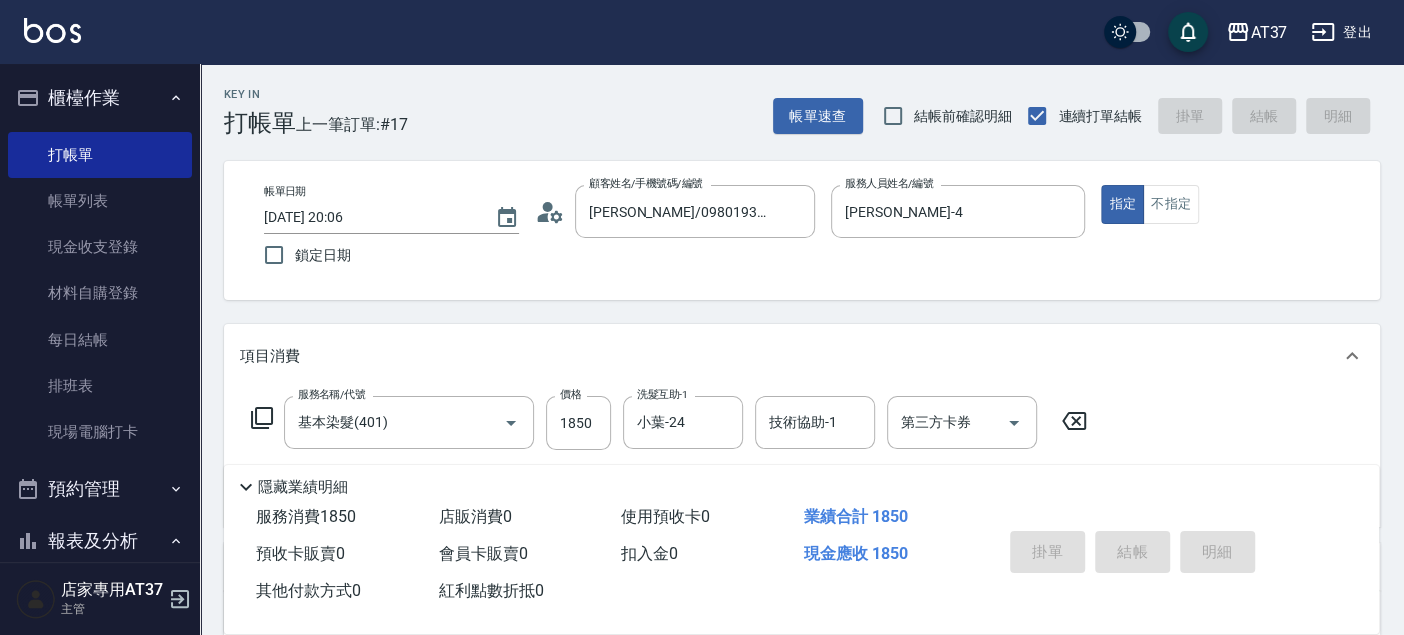 type on "[DATE] 20:07" 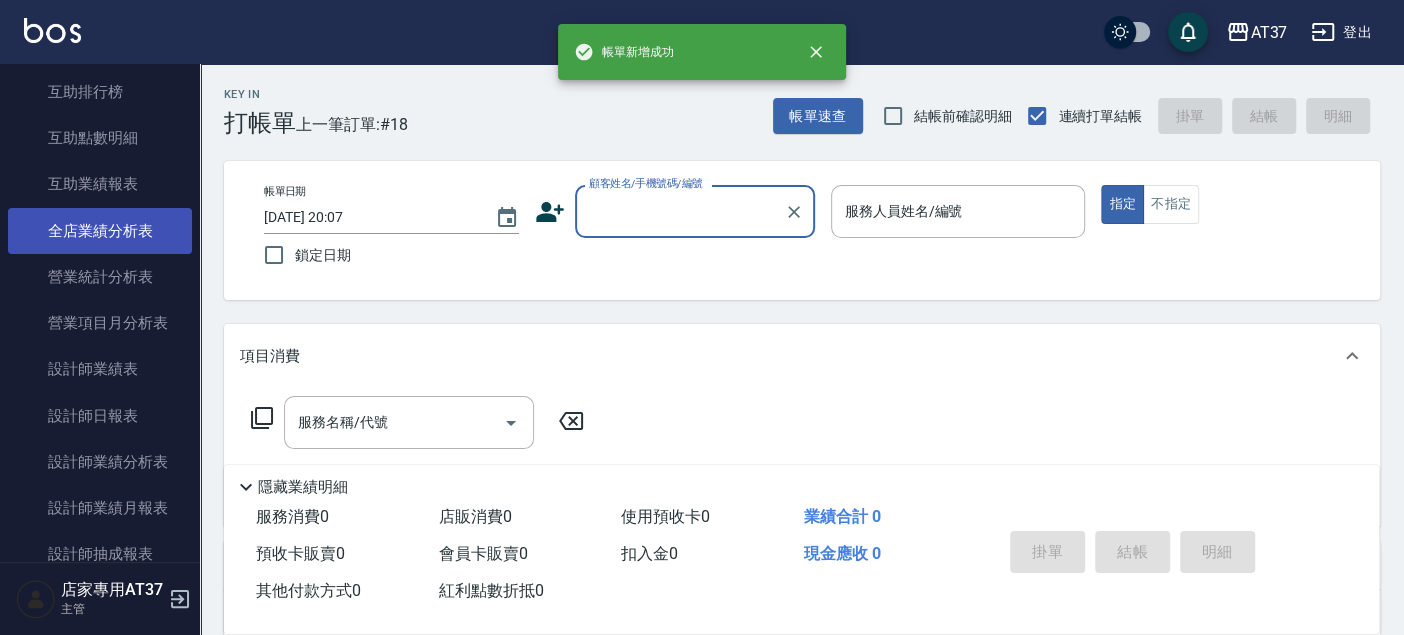 scroll, scrollTop: 1000, scrollLeft: 0, axis: vertical 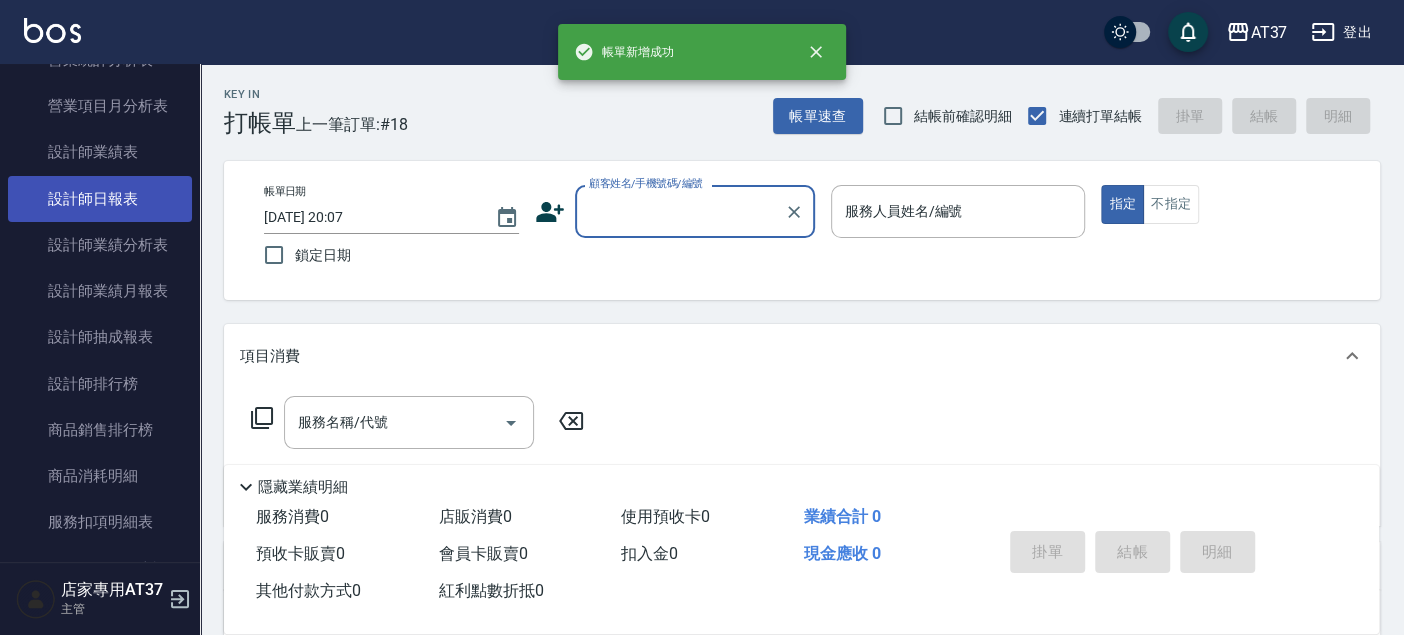 click on "設計師日報表" at bounding box center [100, 199] 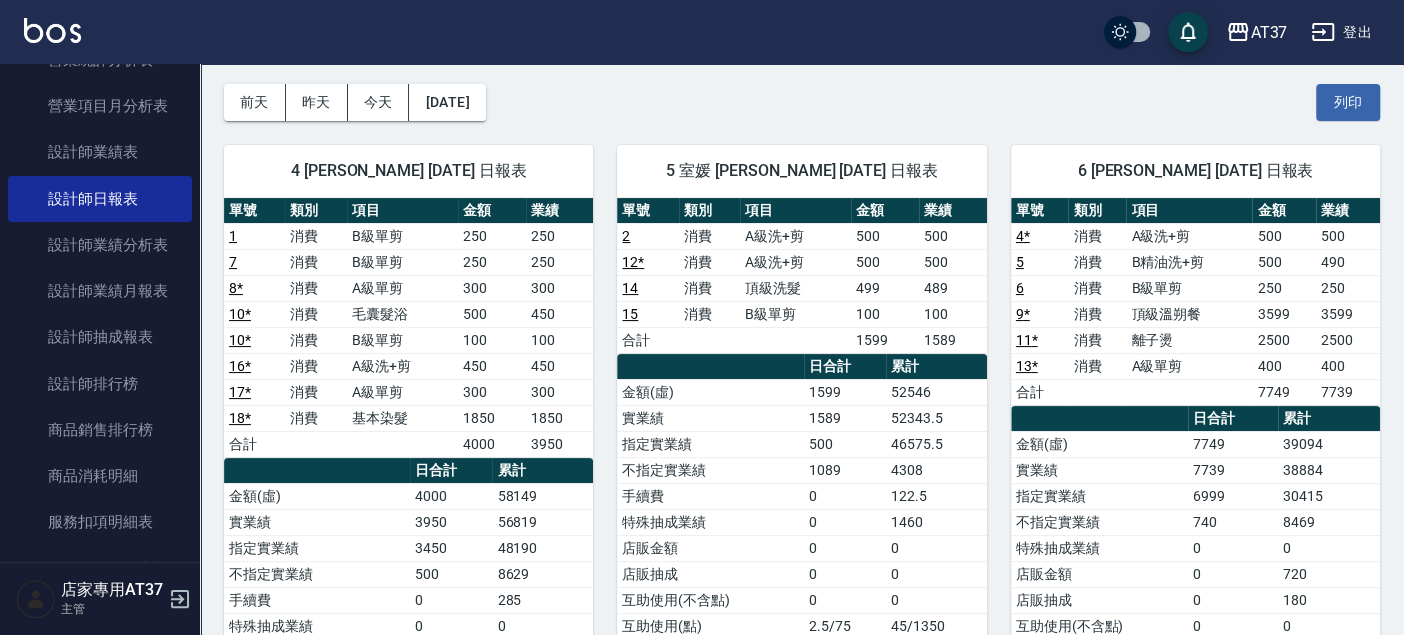 scroll, scrollTop: 111, scrollLeft: 0, axis: vertical 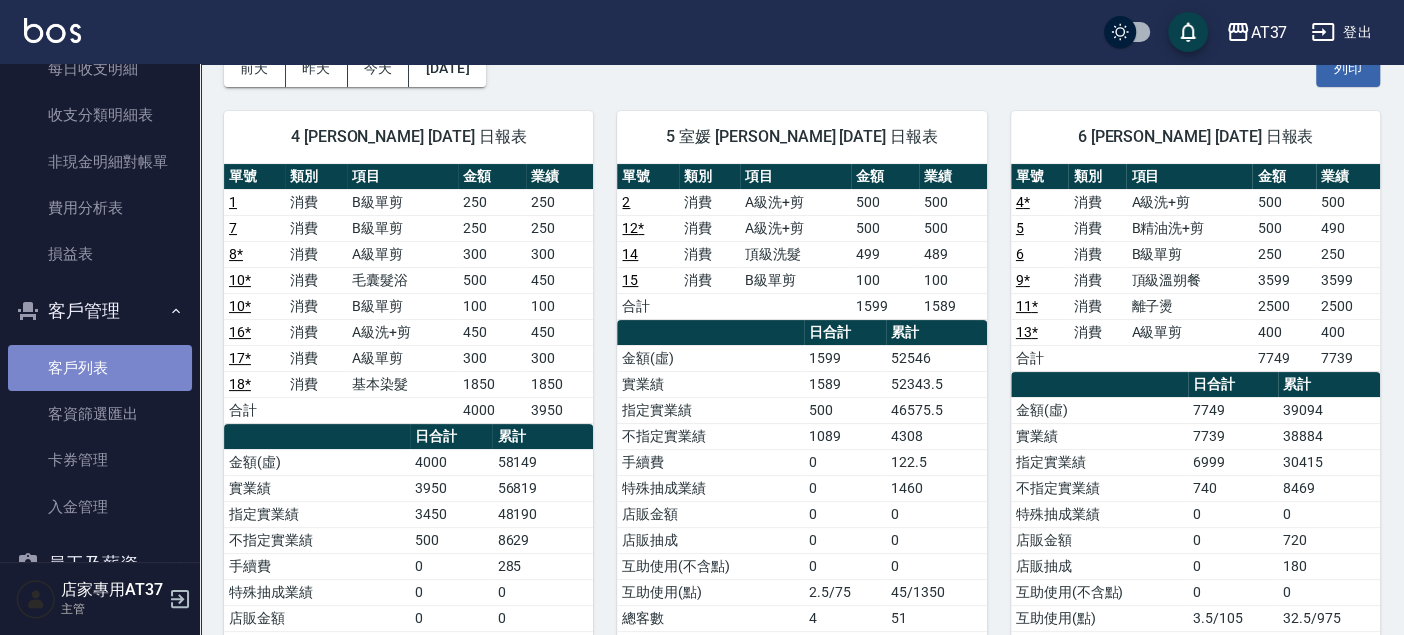 click on "客戶列表" at bounding box center [100, 368] 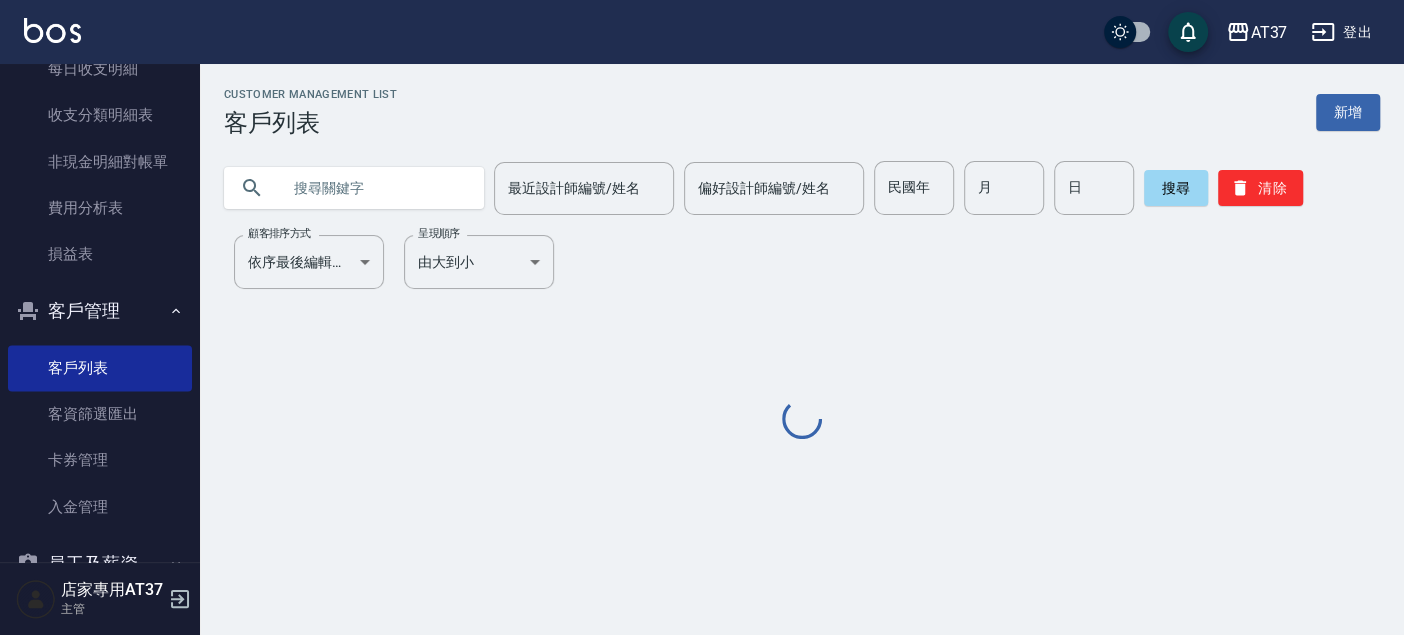 scroll, scrollTop: 0, scrollLeft: 0, axis: both 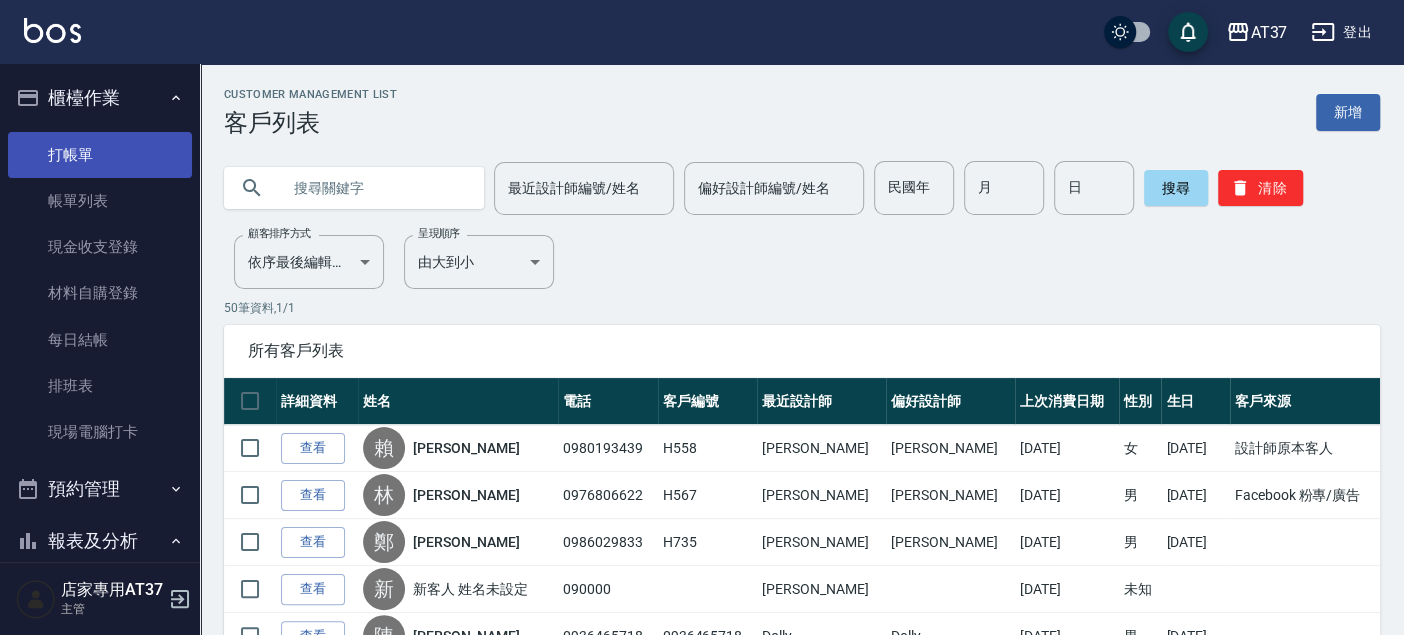 click on "打帳單" at bounding box center (100, 155) 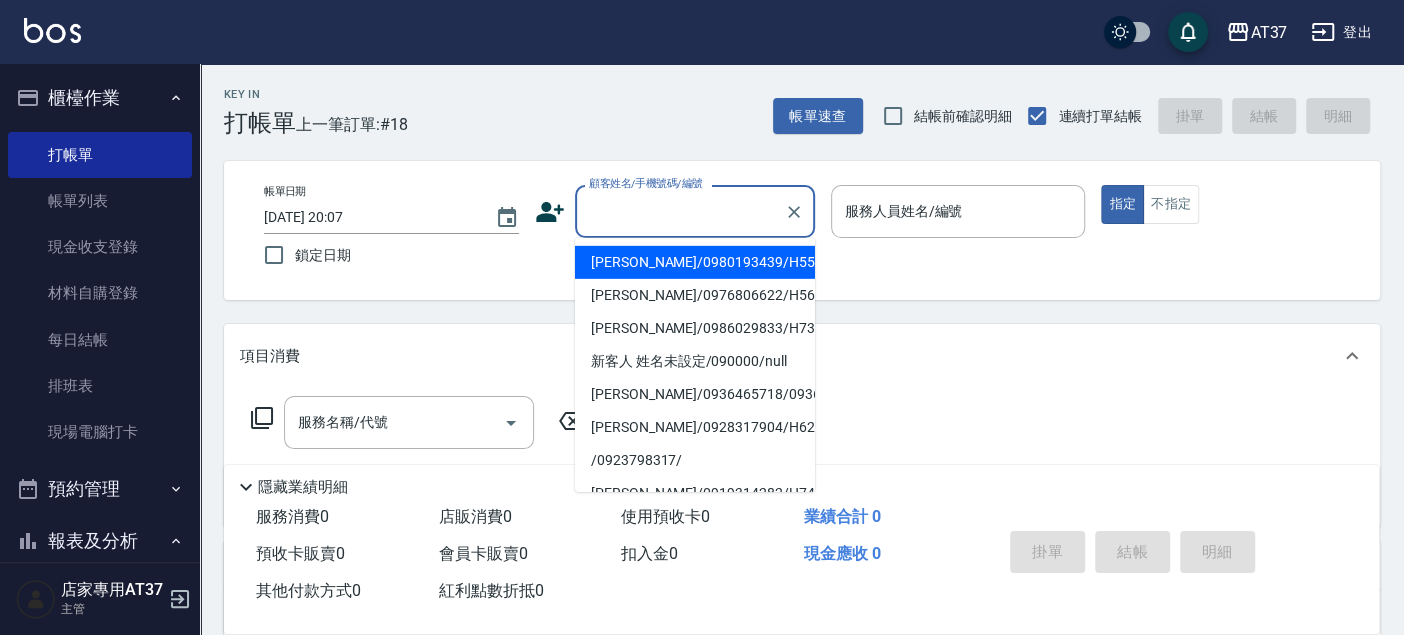click on "顧客姓名/手機號碼/編號" at bounding box center [680, 211] 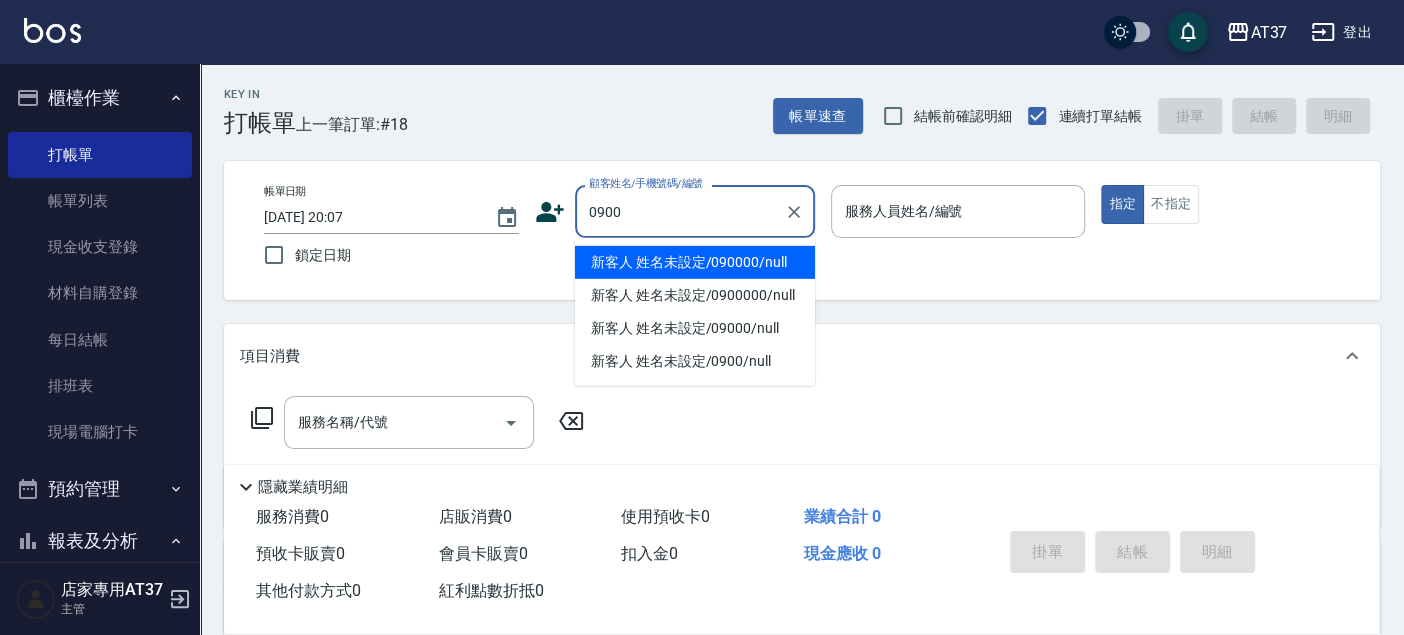 type on "新客人 姓名未設定/090000/null" 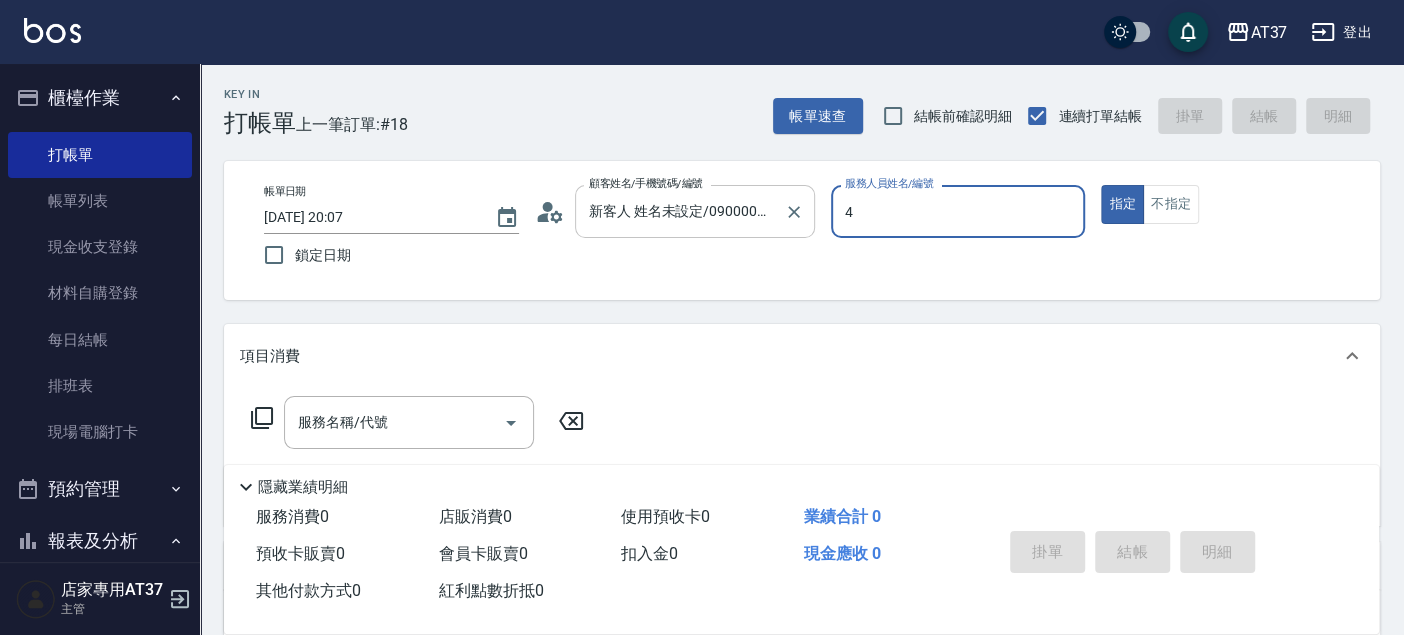 type on "[PERSON_NAME]-4" 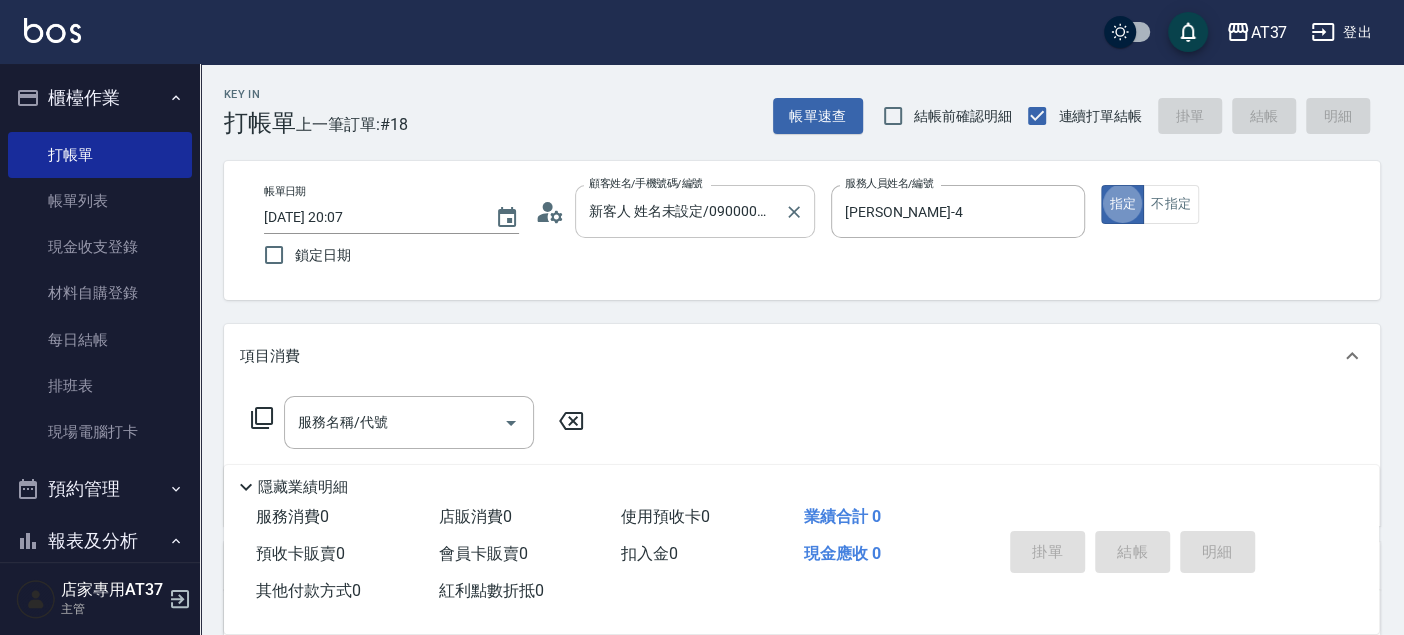 type on "true" 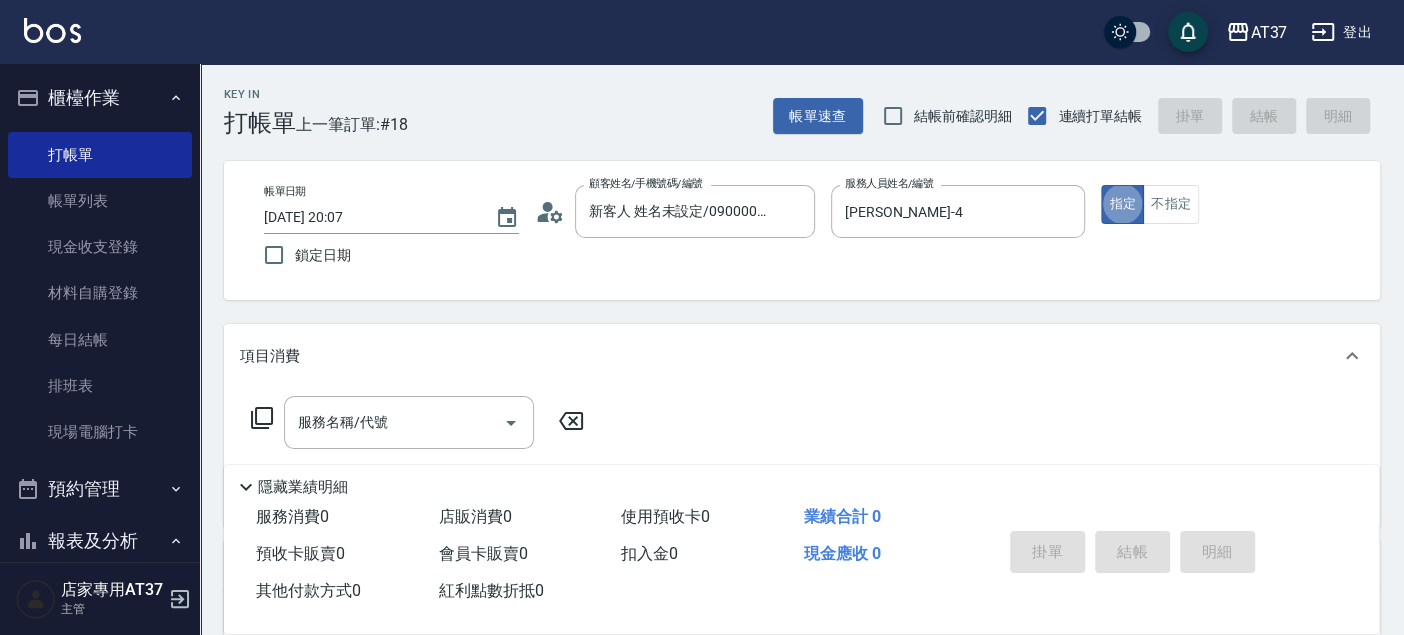 type on "新客人 姓名未設定/0900/null" 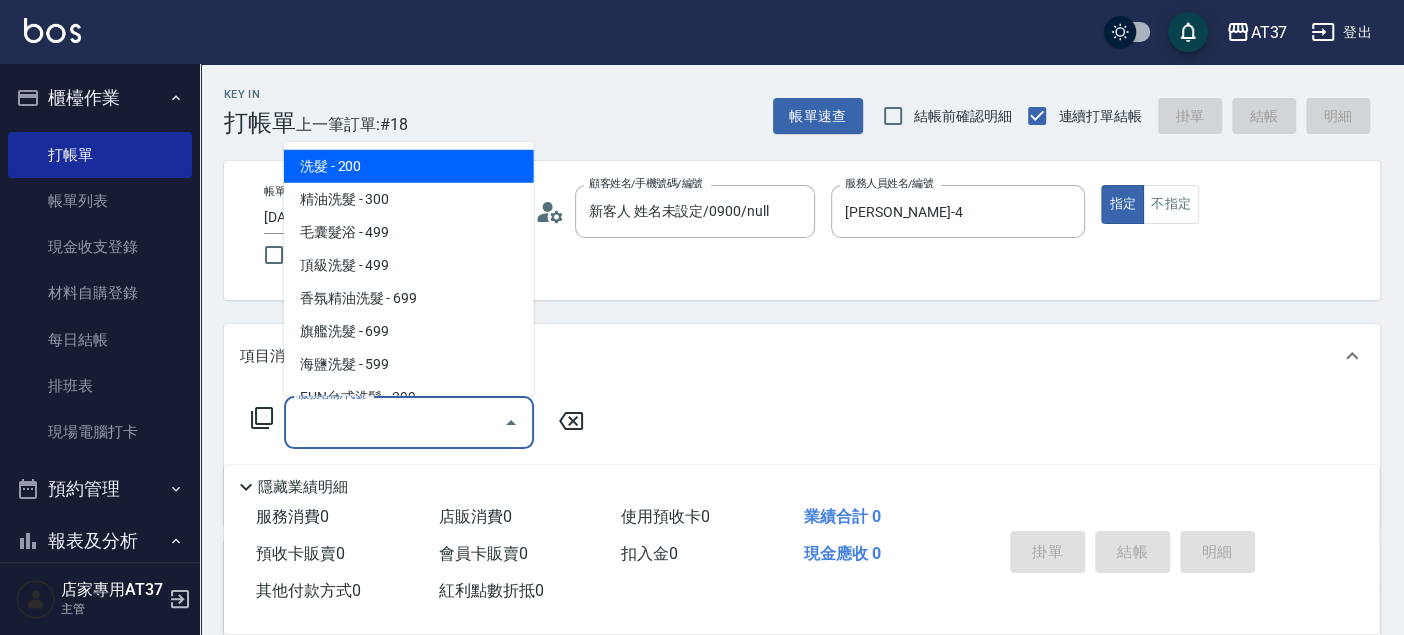 click on "服務名稱/代號" at bounding box center (394, 422) 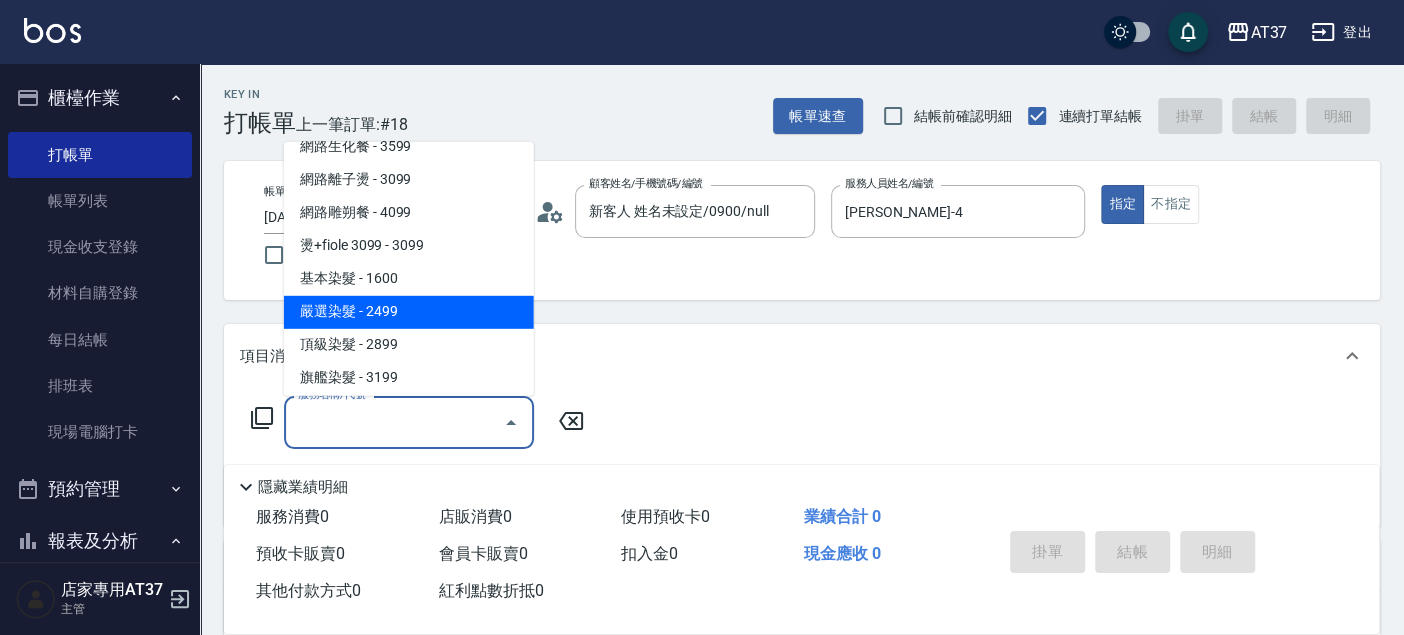 scroll, scrollTop: 2000, scrollLeft: 0, axis: vertical 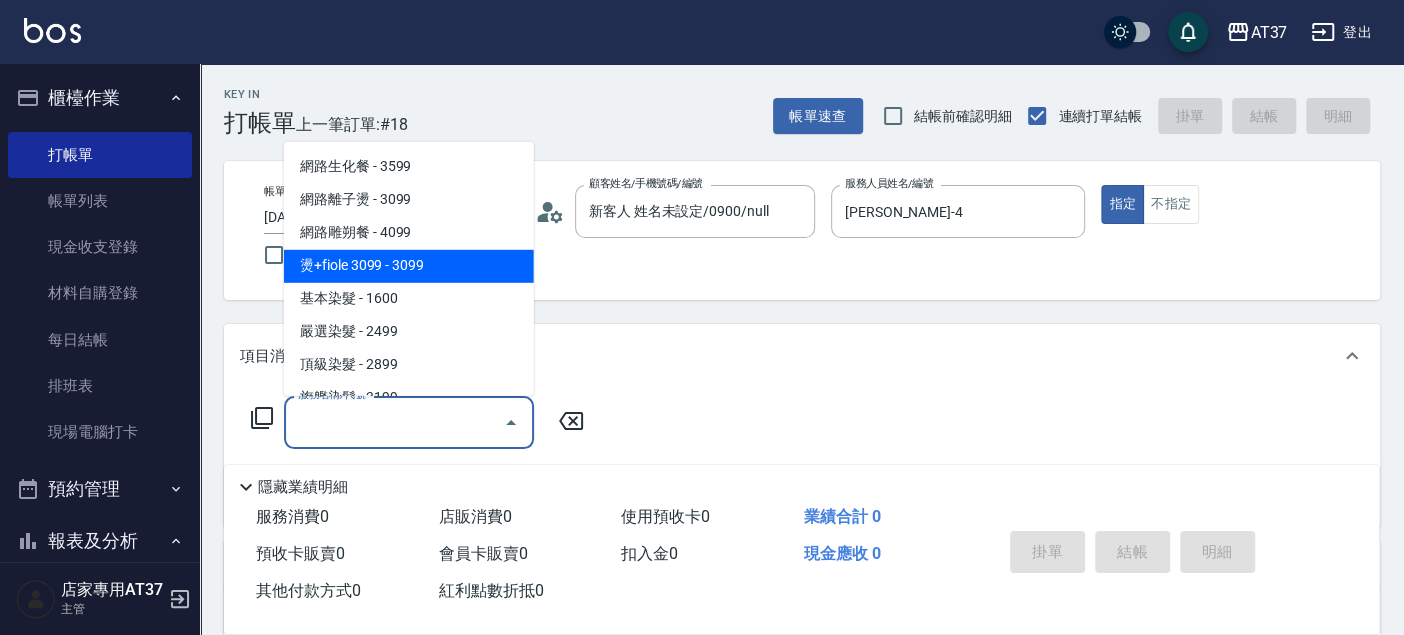 click on "燙+fiole 3099 - 3099" at bounding box center (409, 266) 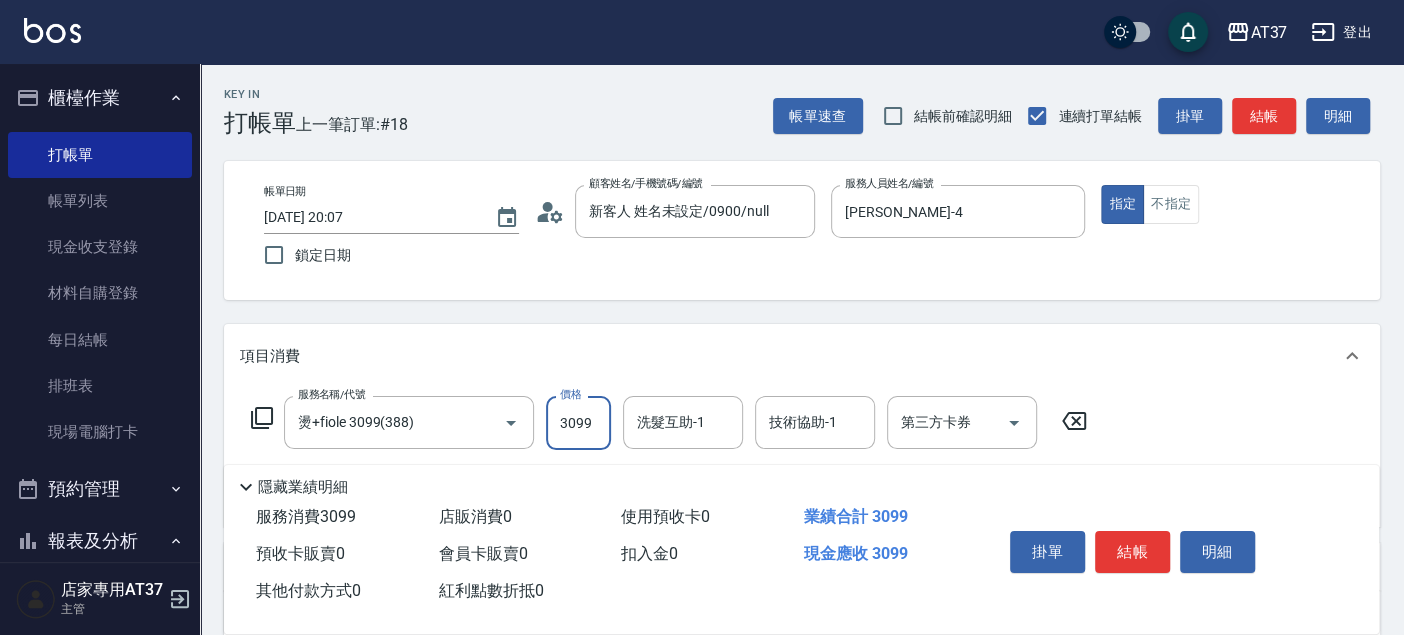 click on "3099" at bounding box center [578, 423] 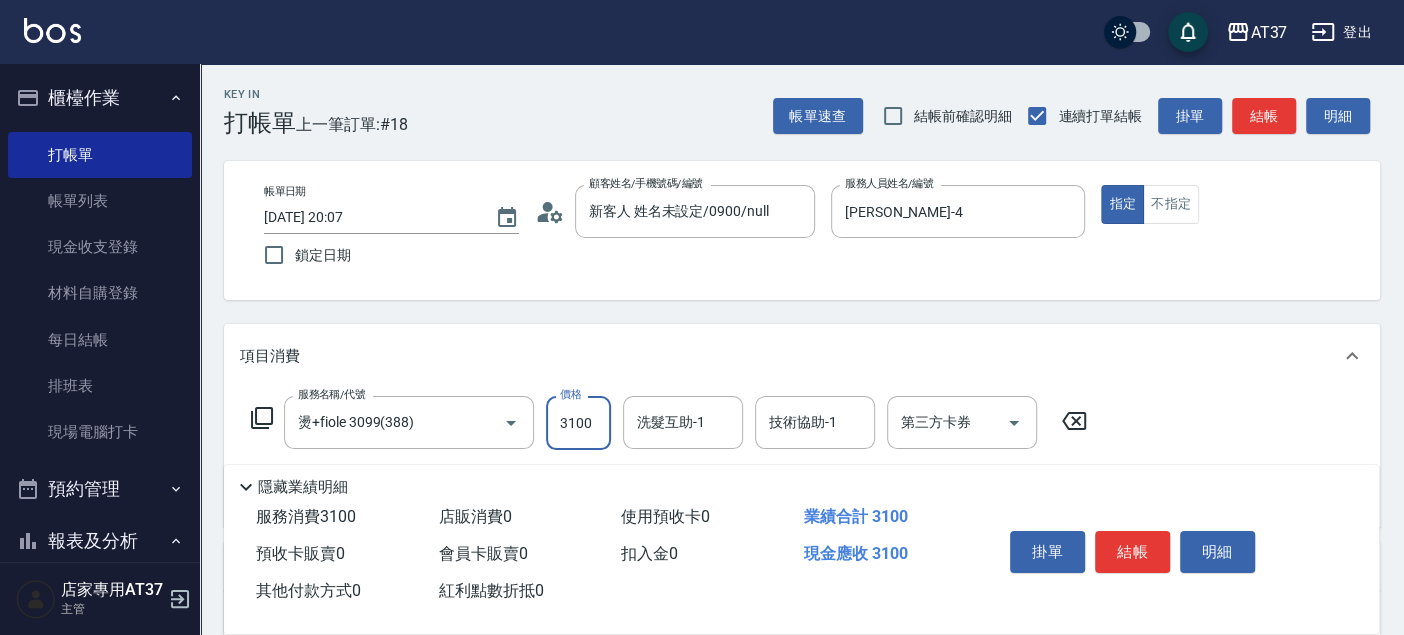 type on "3100" 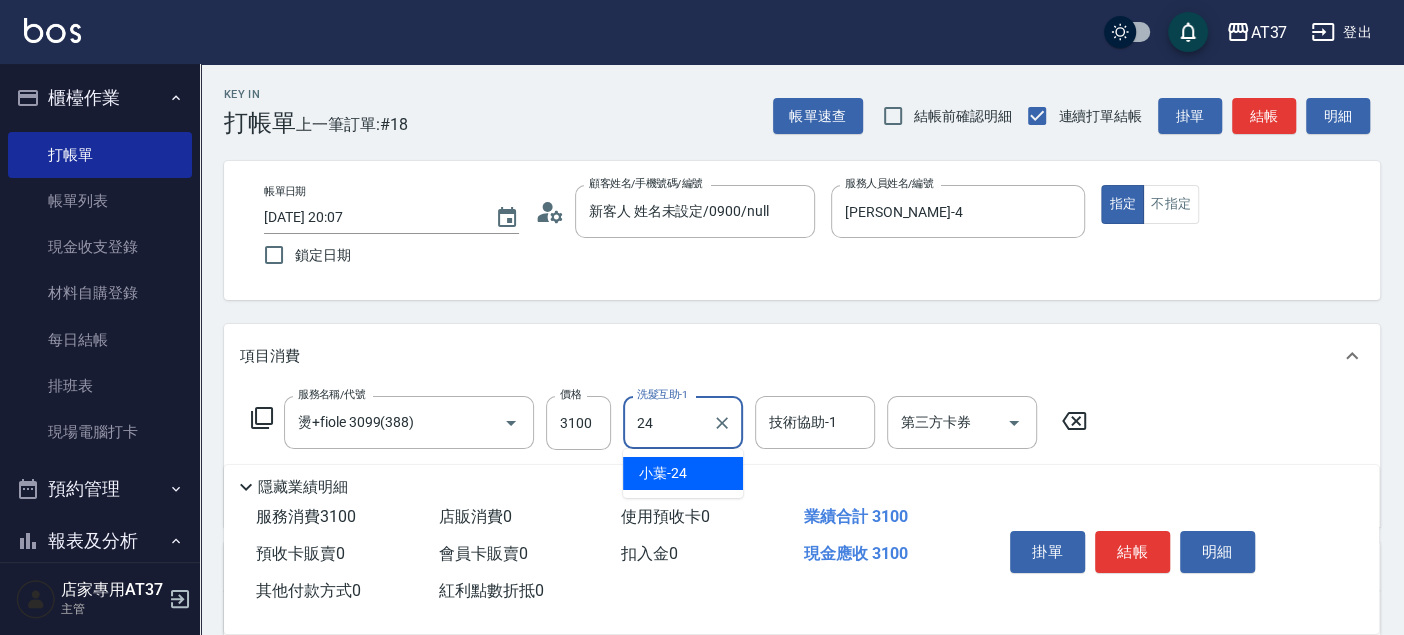 type on "小葉-24" 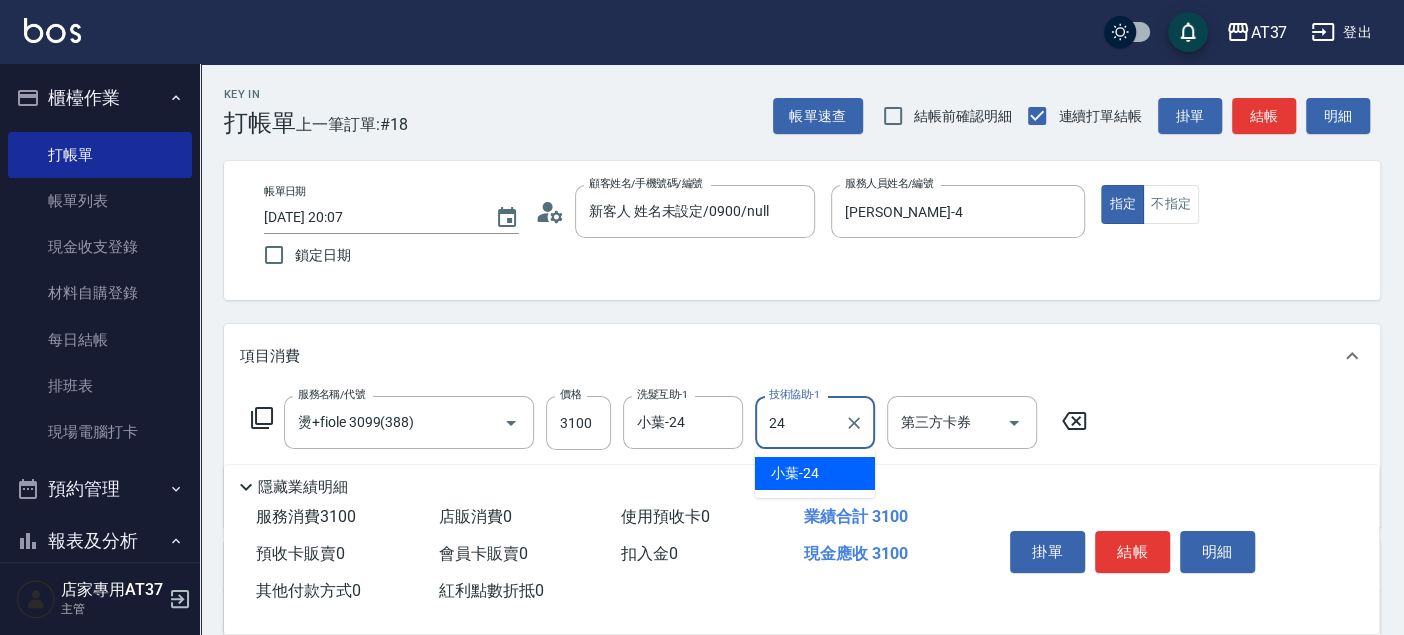 type on "小葉-24" 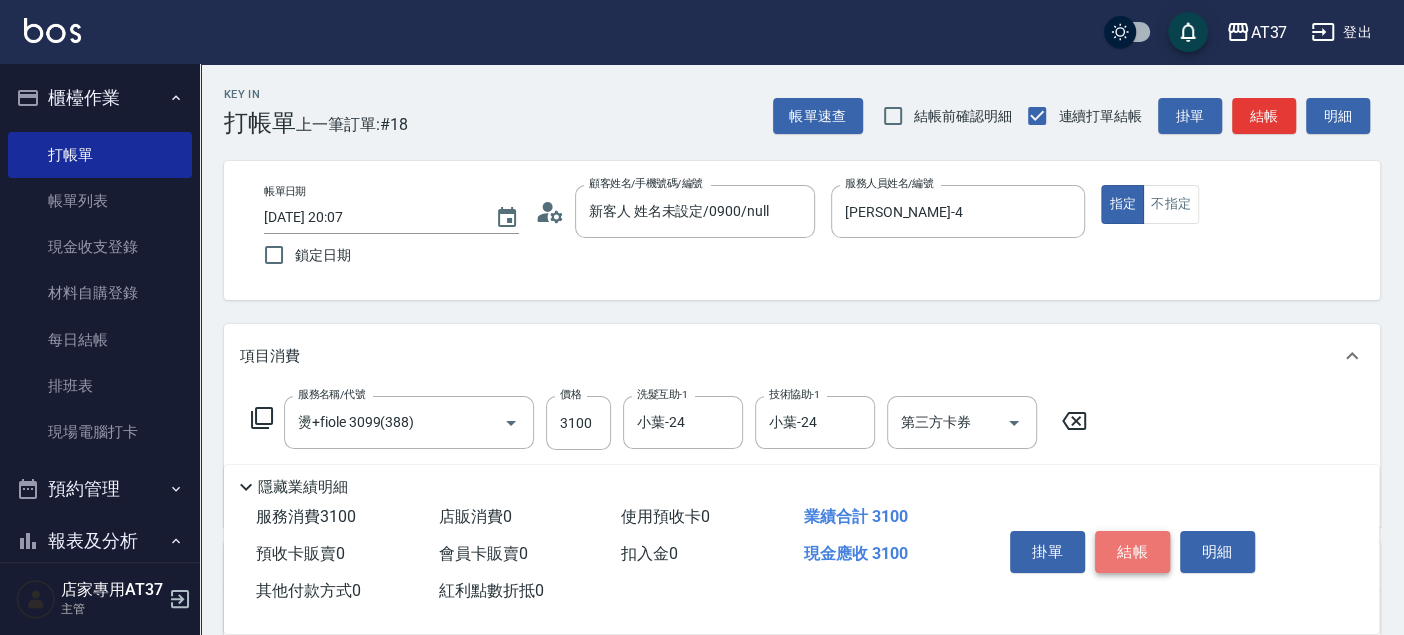click on "結帳" at bounding box center [1132, 552] 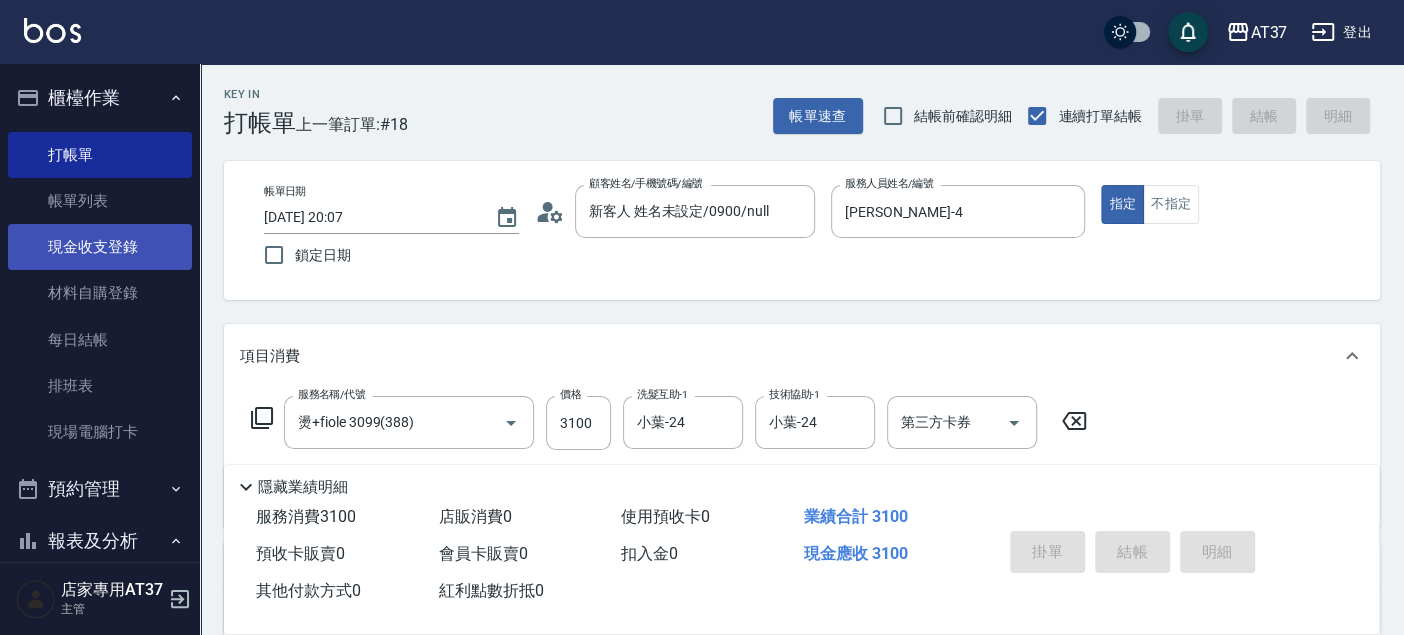 type on "2025/07/10 20:08" 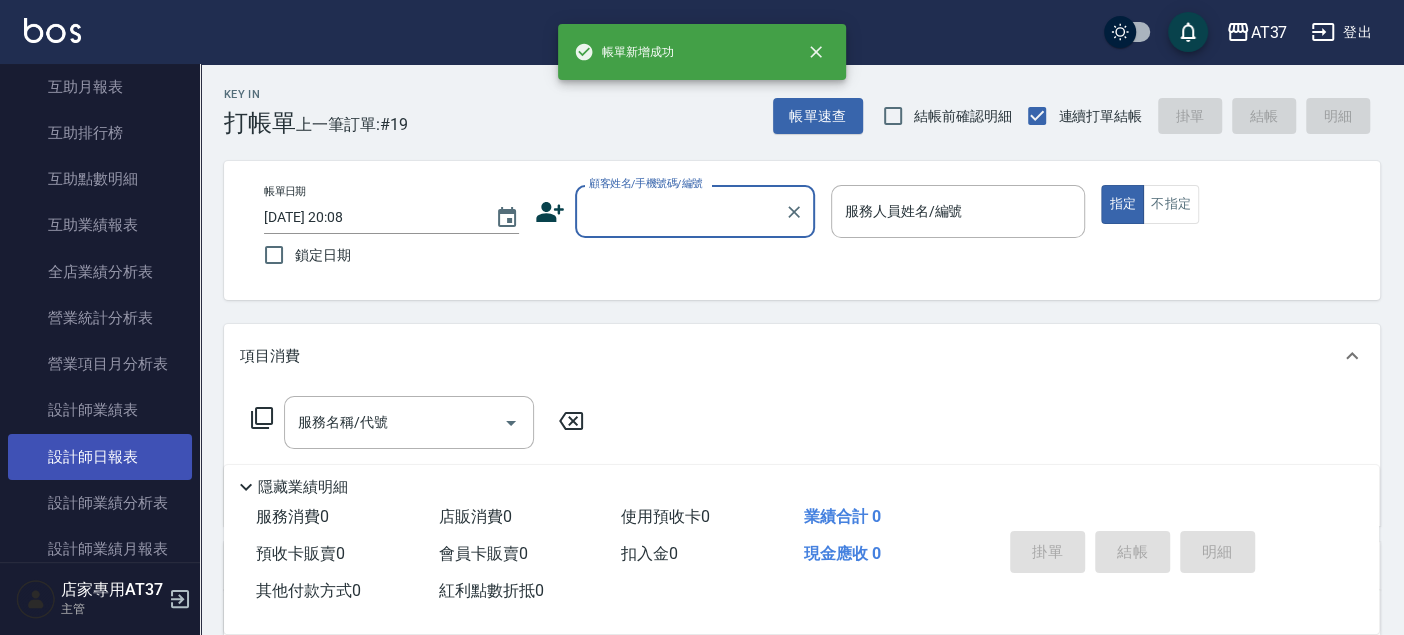 scroll, scrollTop: 777, scrollLeft: 0, axis: vertical 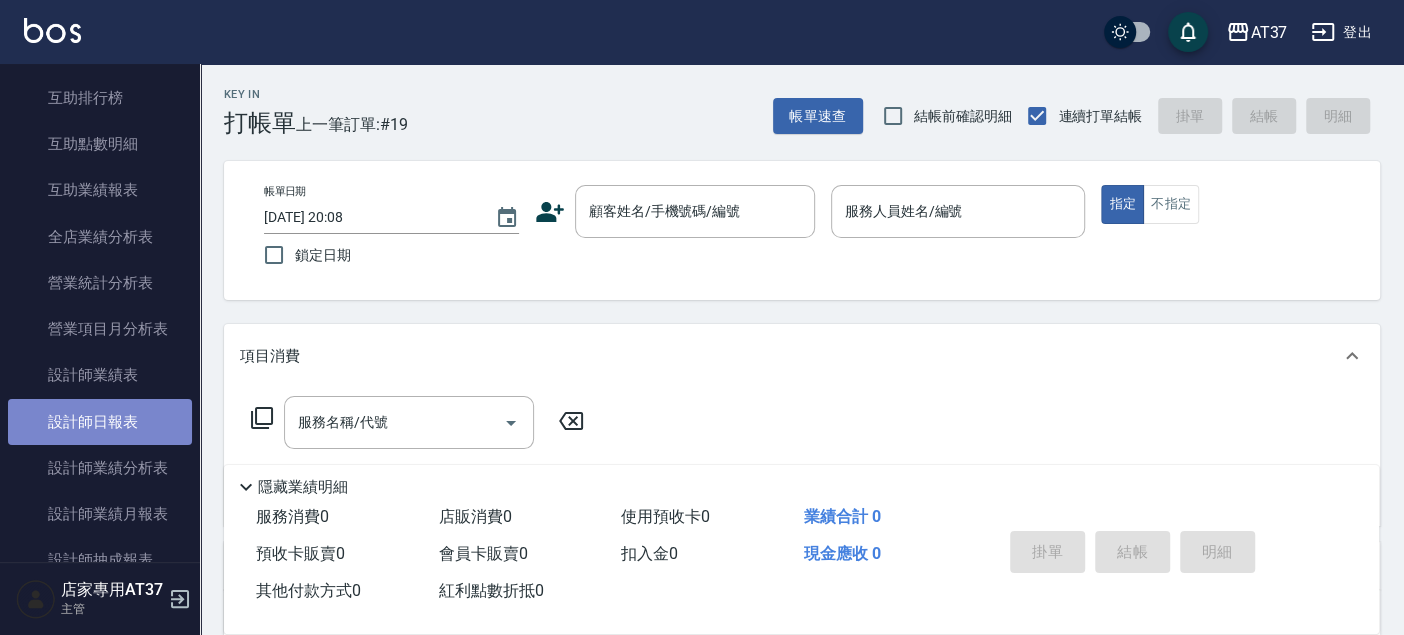 click on "設計師日報表" at bounding box center (100, 422) 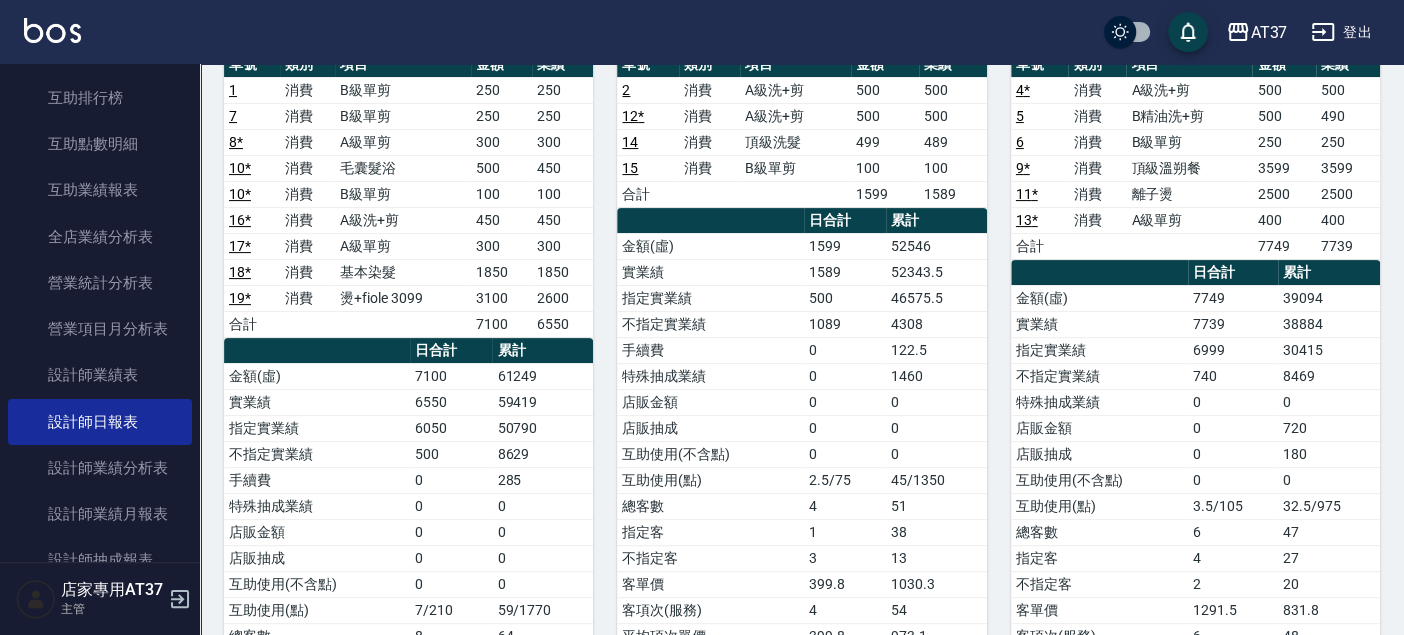 scroll, scrollTop: 222, scrollLeft: 0, axis: vertical 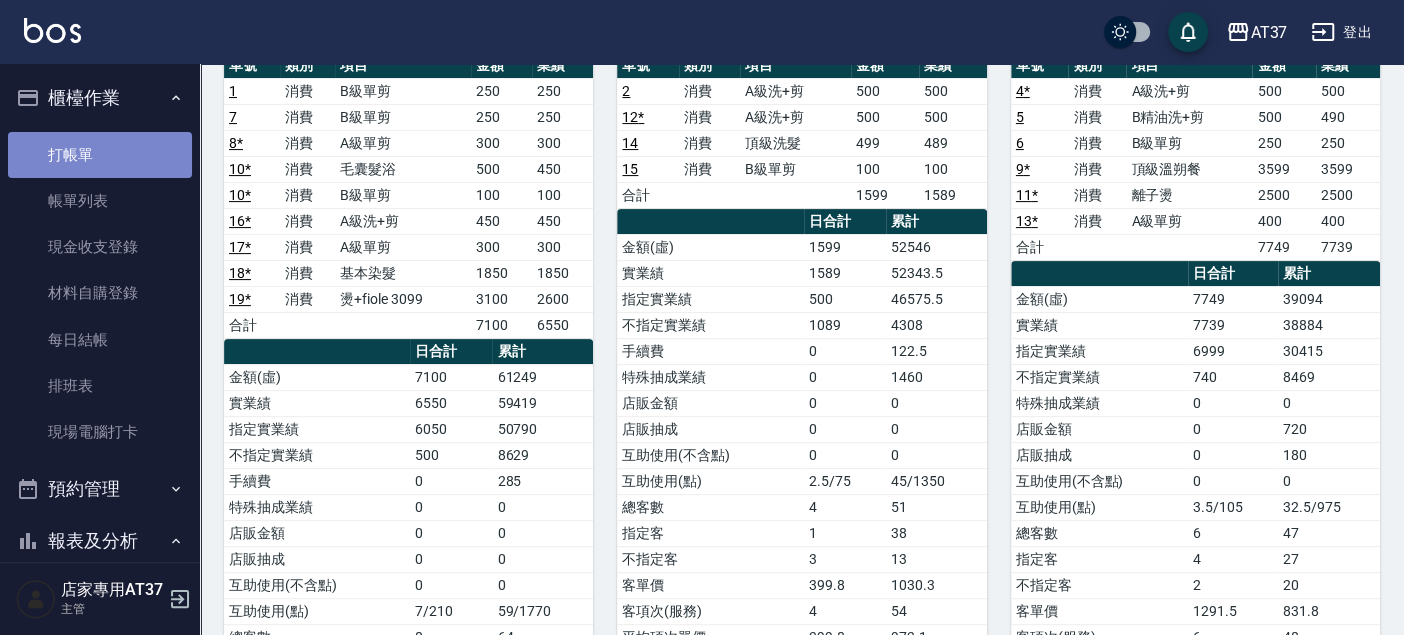 click on "打帳單" at bounding box center [100, 155] 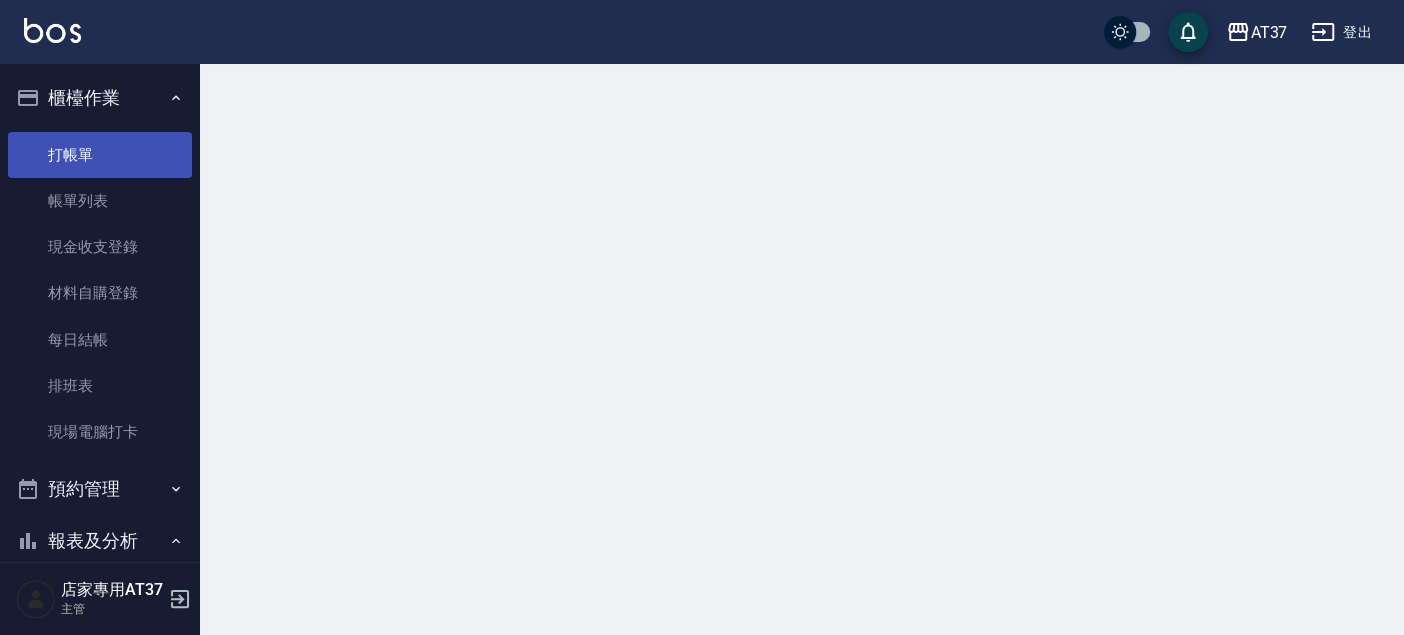scroll, scrollTop: 0, scrollLeft: 0, axis: both 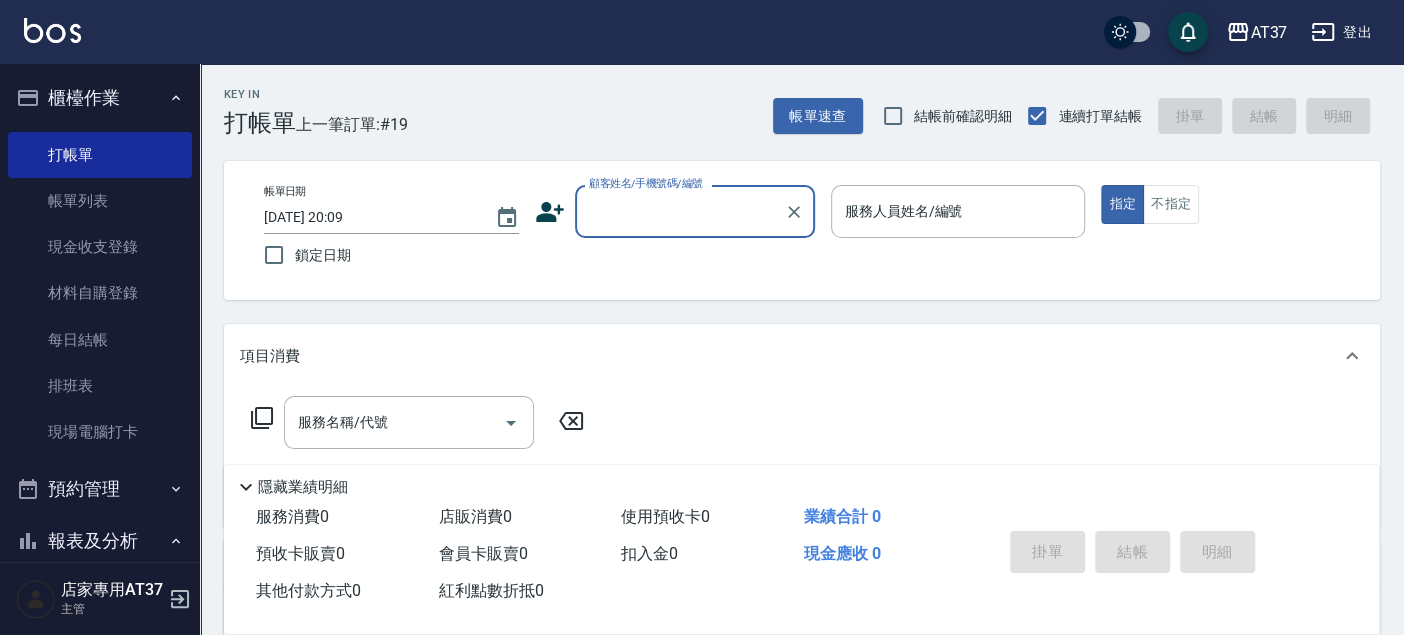 click on "顧客姓名/手機號碼/編號" at bounding box center [680, 211] 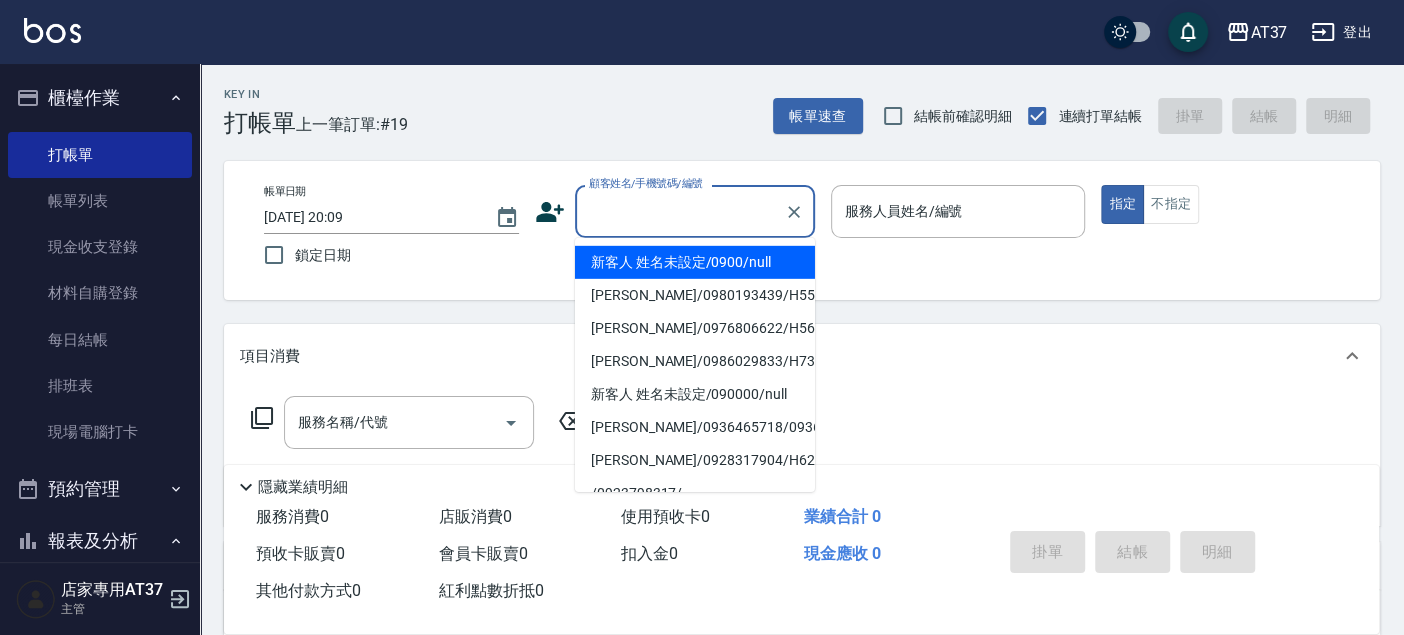 click on "新客人 姓名未設定/0900/null" at bounding box center (695, 262) 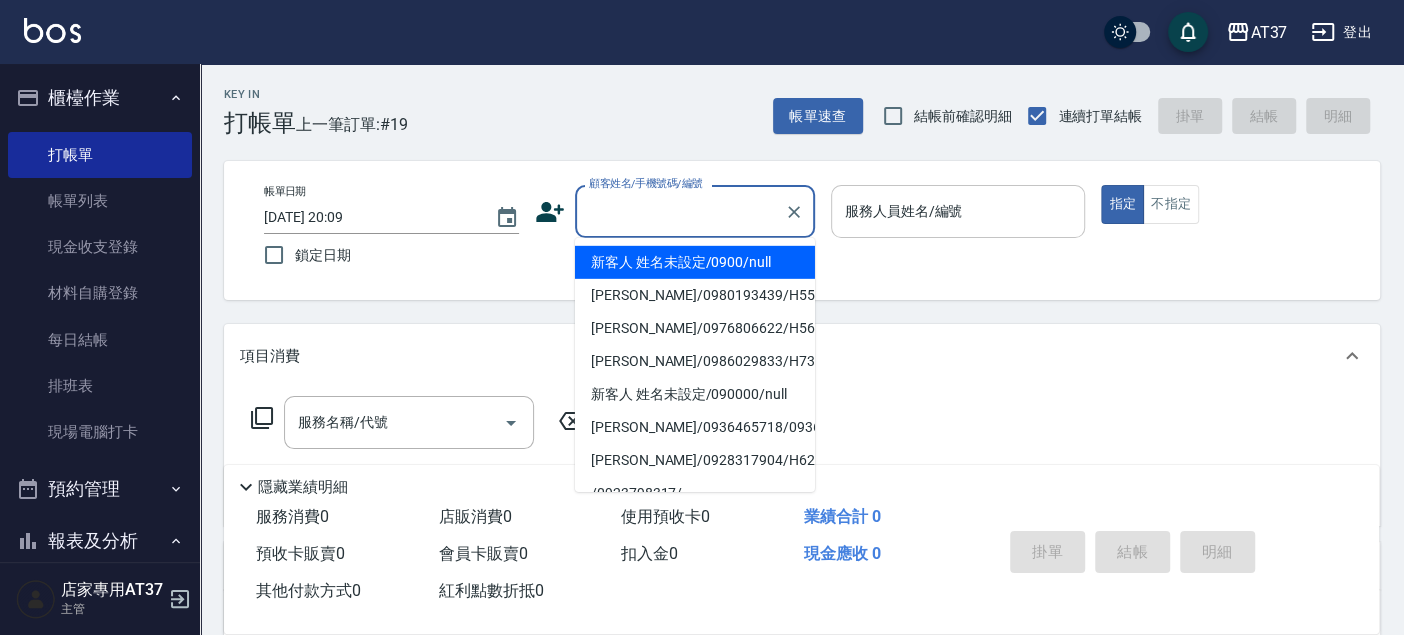type on "新客人 姓名未設定/0900/null" 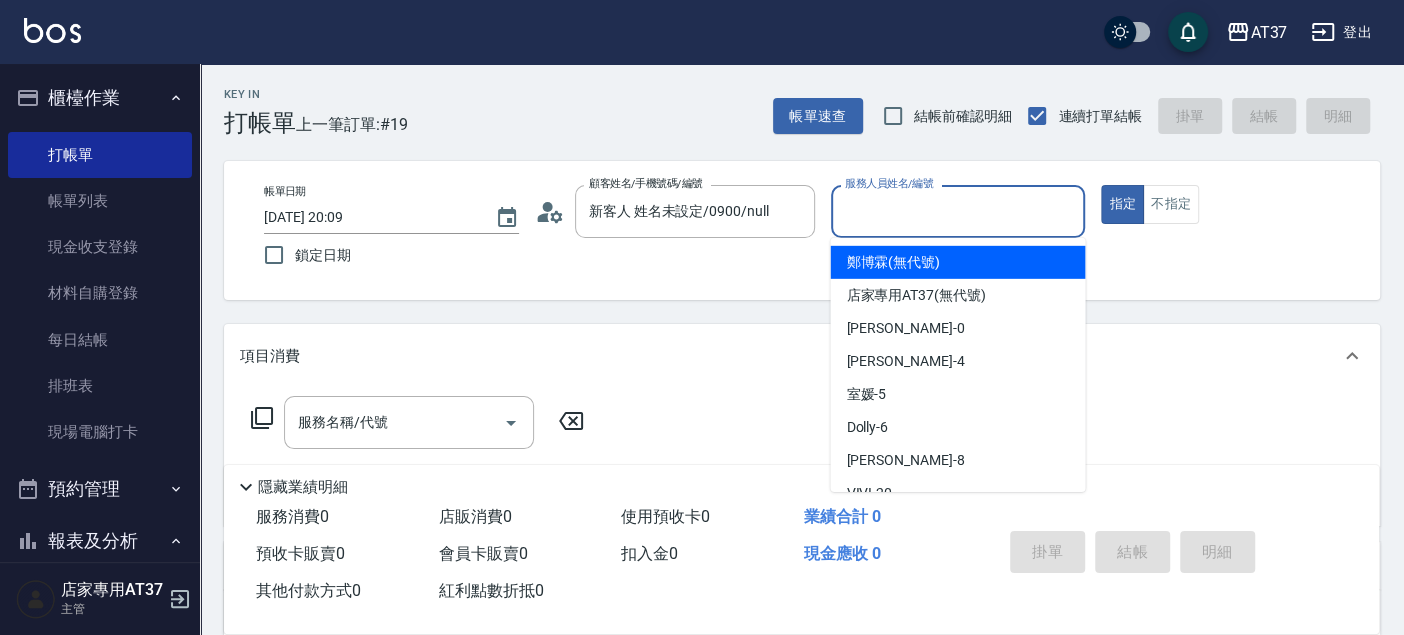 click on "服務人員姓名/編號" at bounding box center [958, 211] 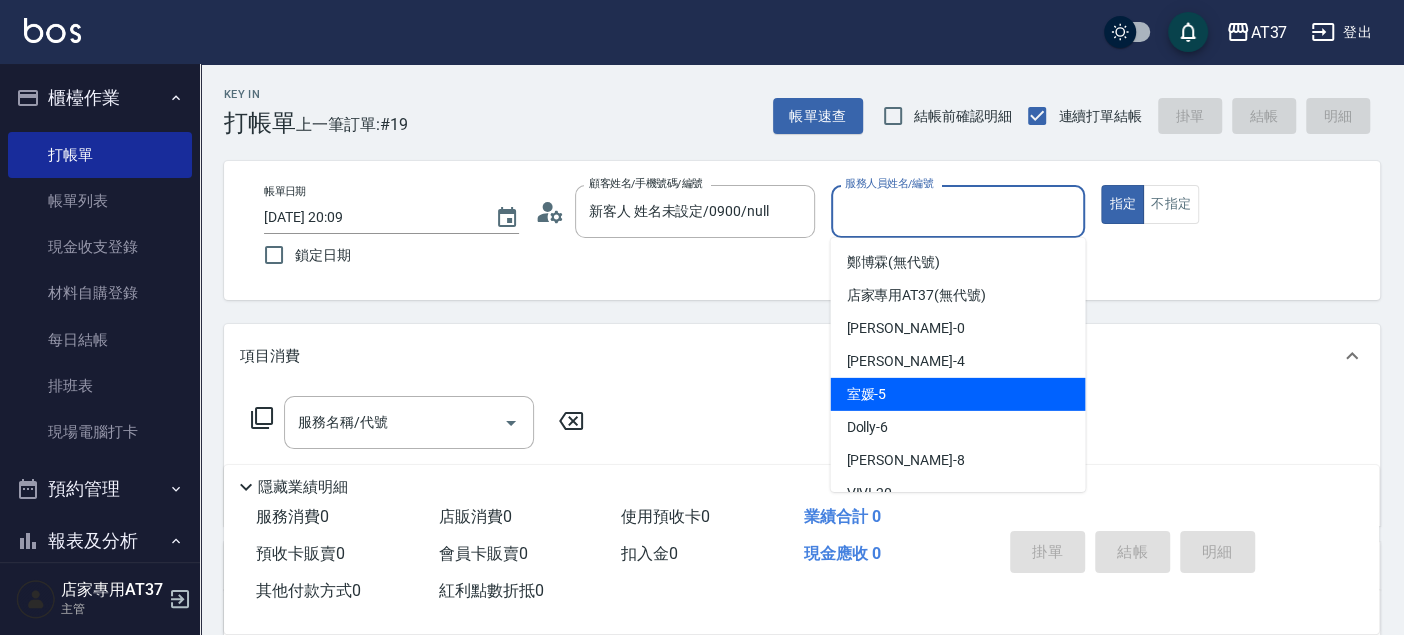 click on "室媛 -5" at bounding box center [957, 394] 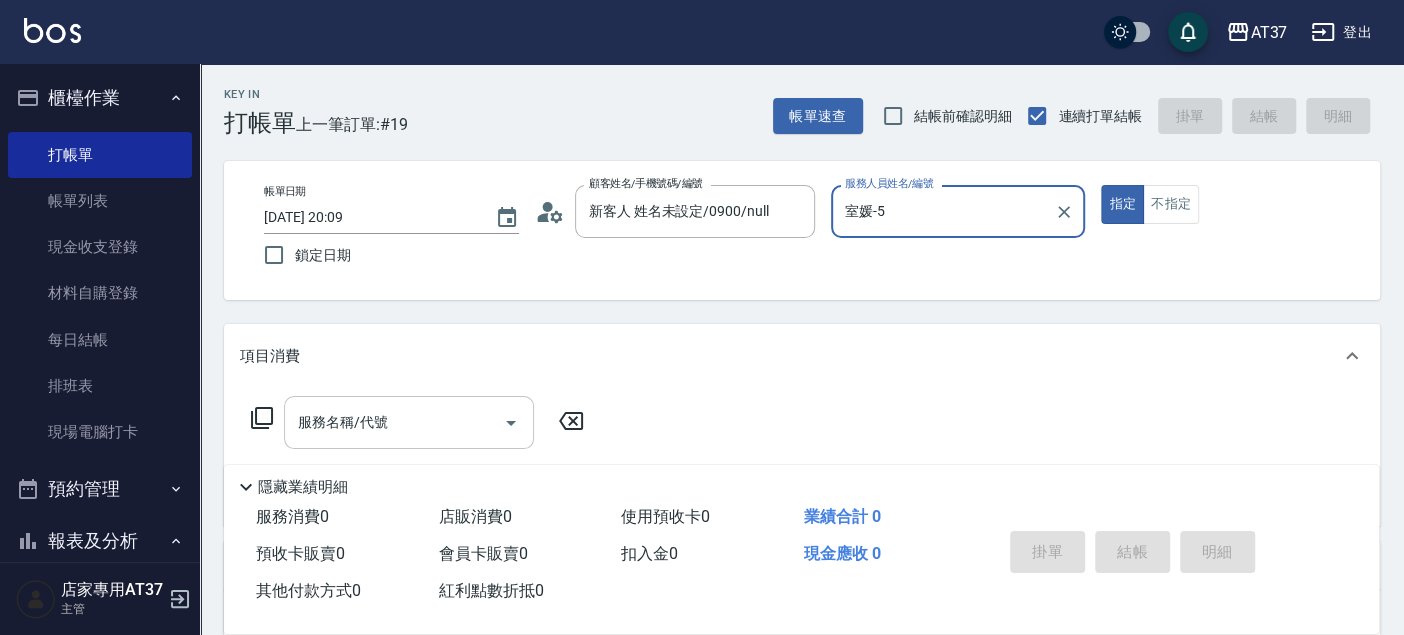 click on "服務名稱/代號 服務名稱/代號" at bounding box center (409, 422) 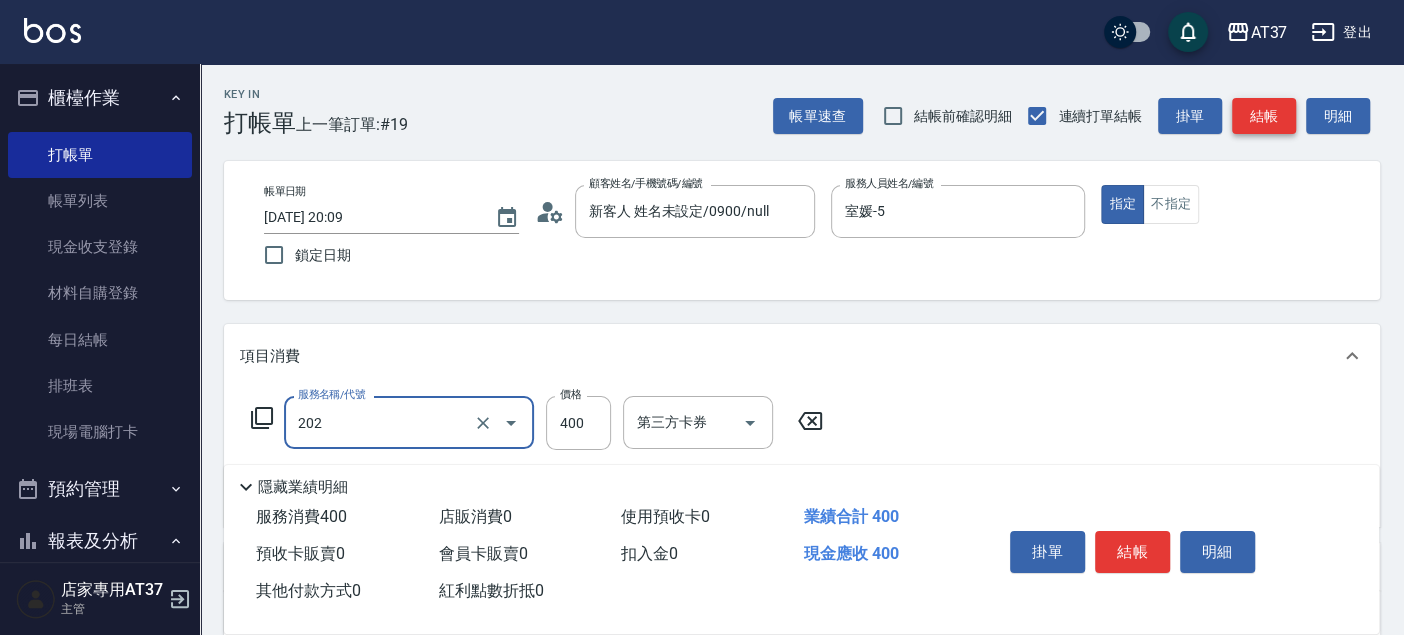 type on "A級單剪(202)" 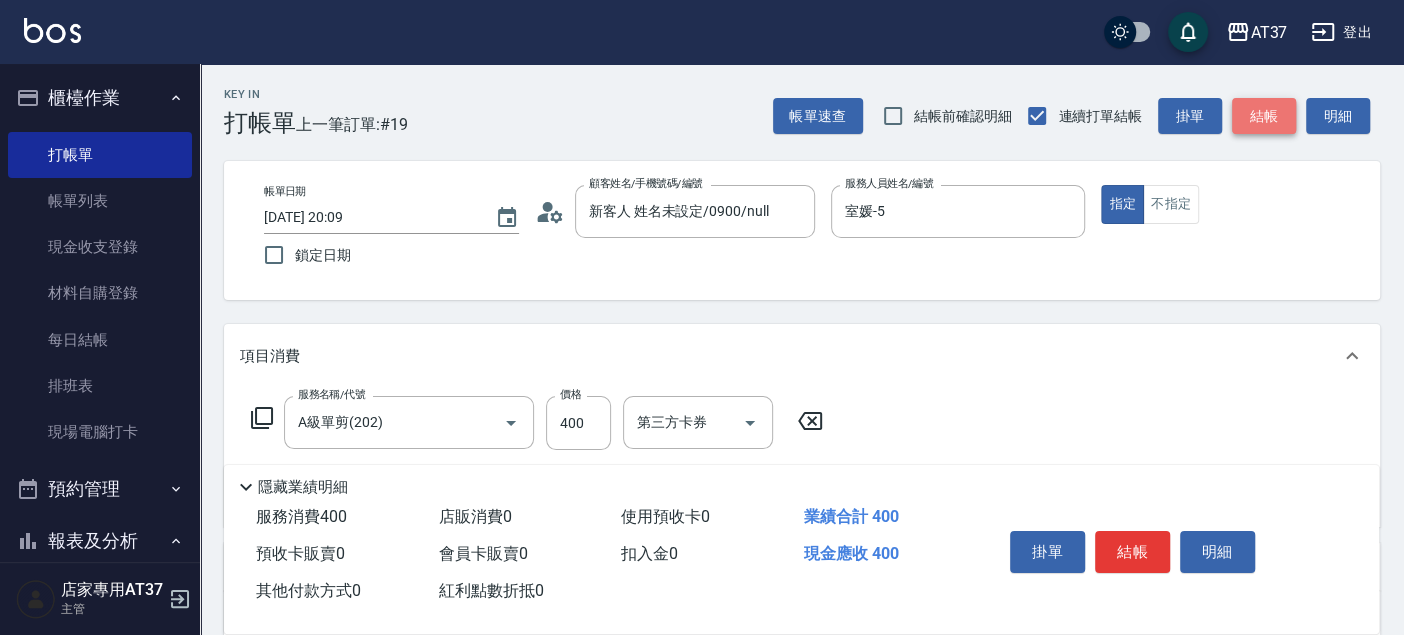 click on "結帳" at bounding box center (1264, 116) 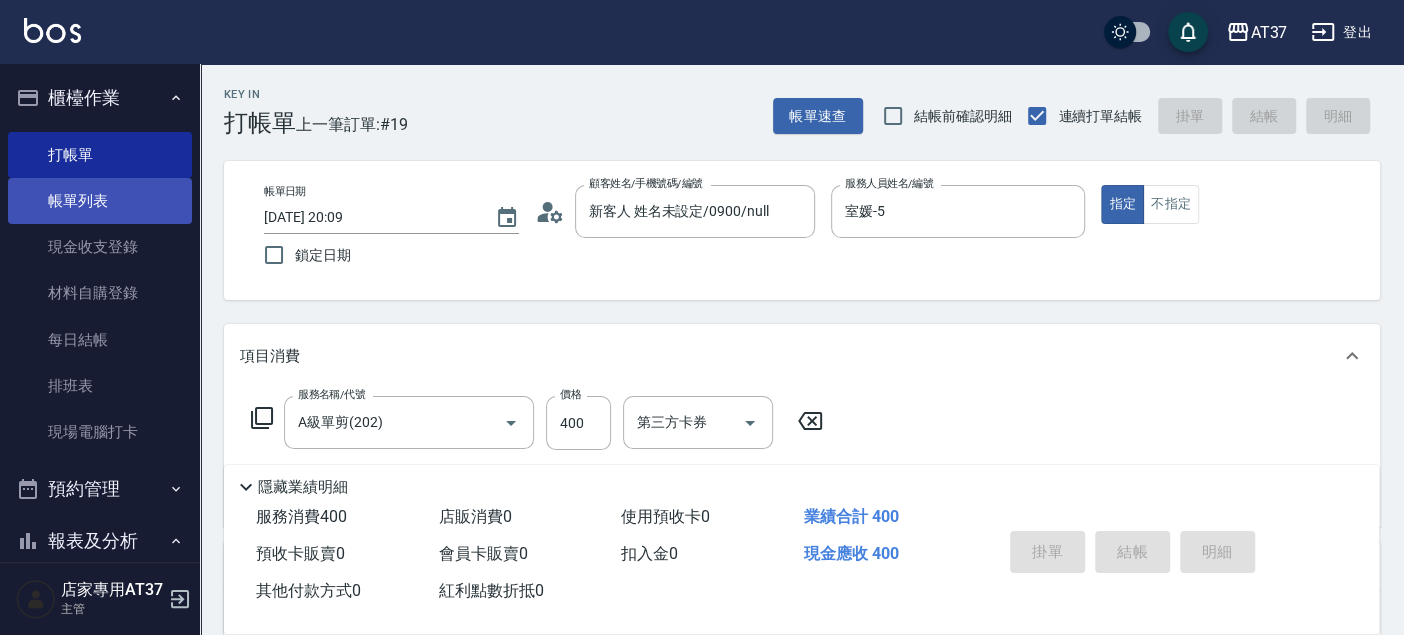 type on "2025/07/10 20:22" 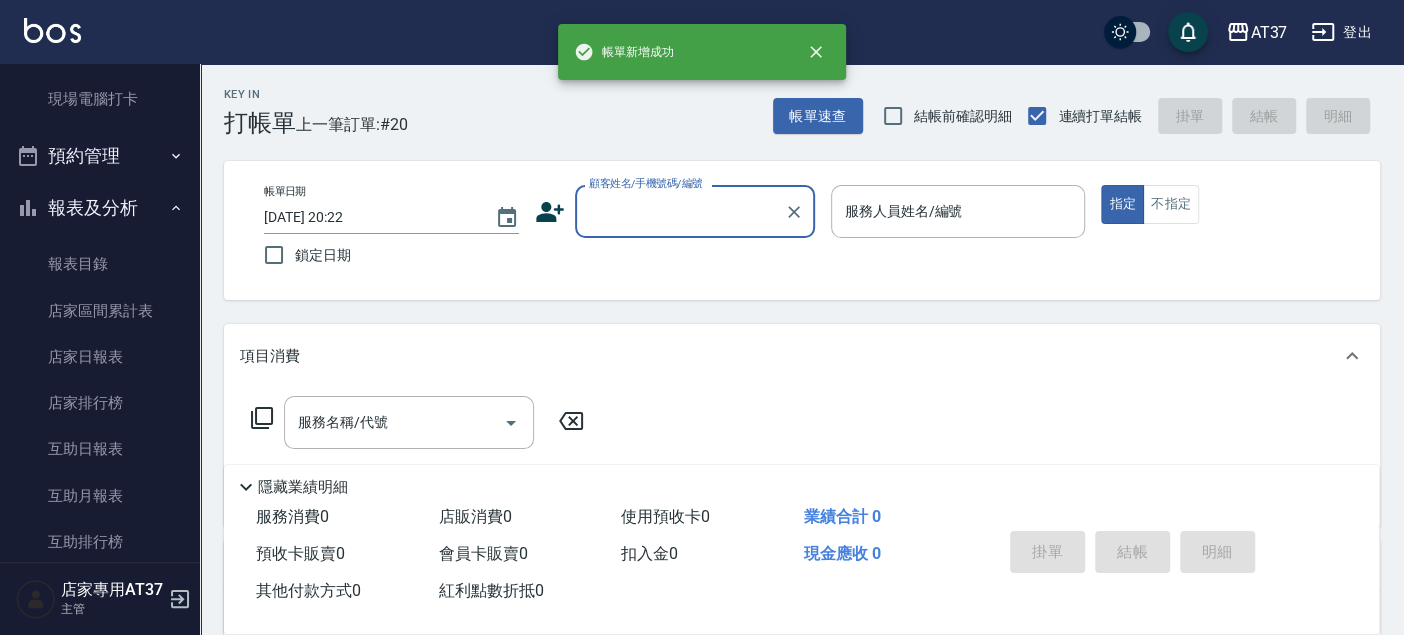 scroll, scrollTop: 666, scrollLeft: 0, axis: vertical 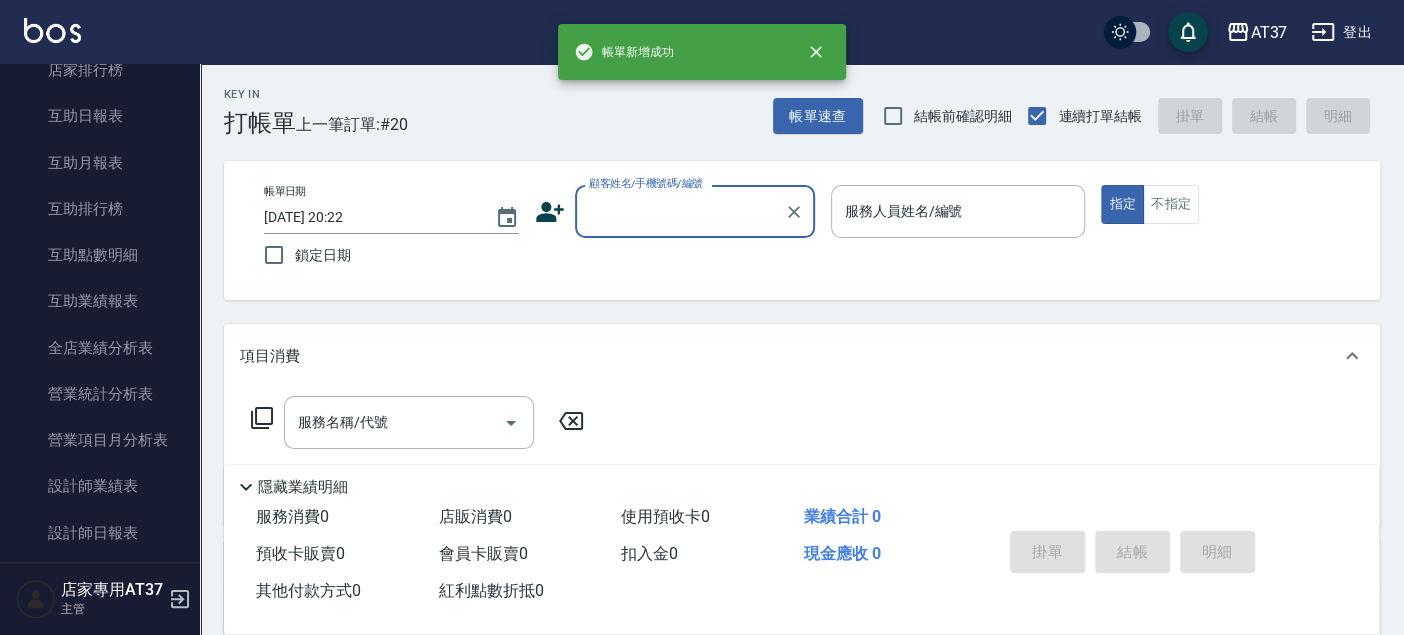 drag, startPoint x: 116, startPoint y: 522, endPoint x: 582, endPoint y: 340, distance: 500.2799 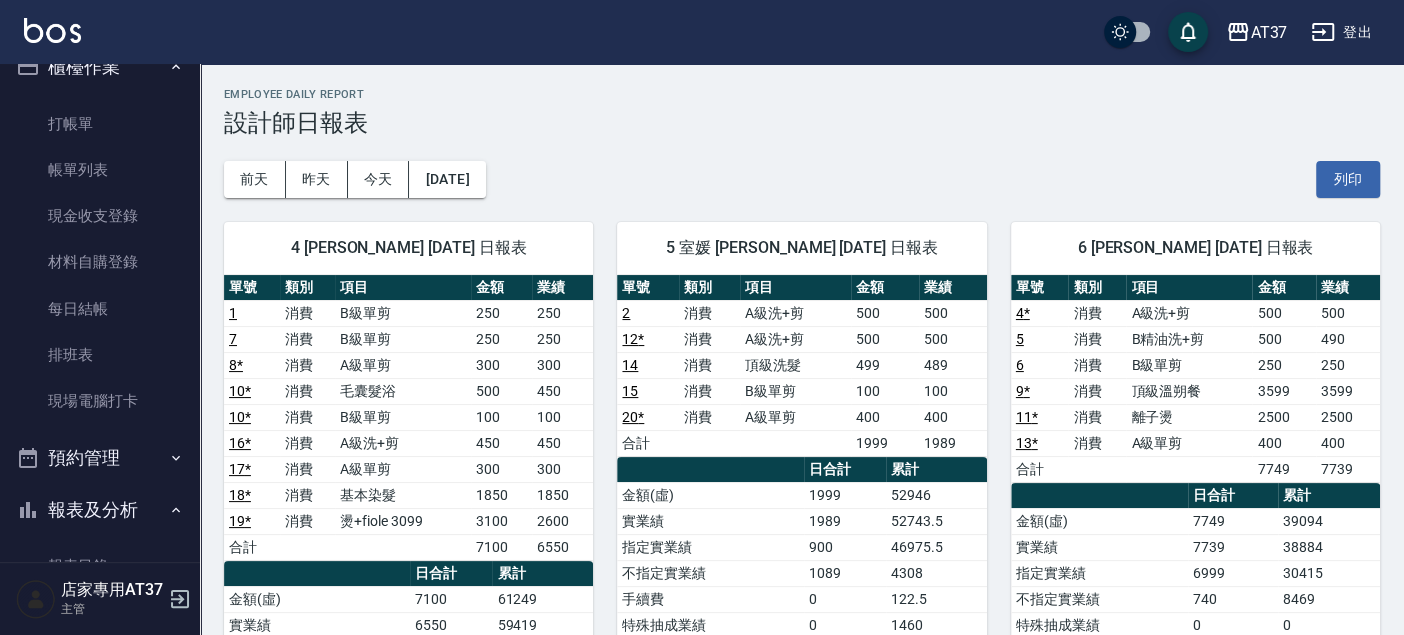 scroll, scrollTop: 0, scrollLeft: 0, axis: both 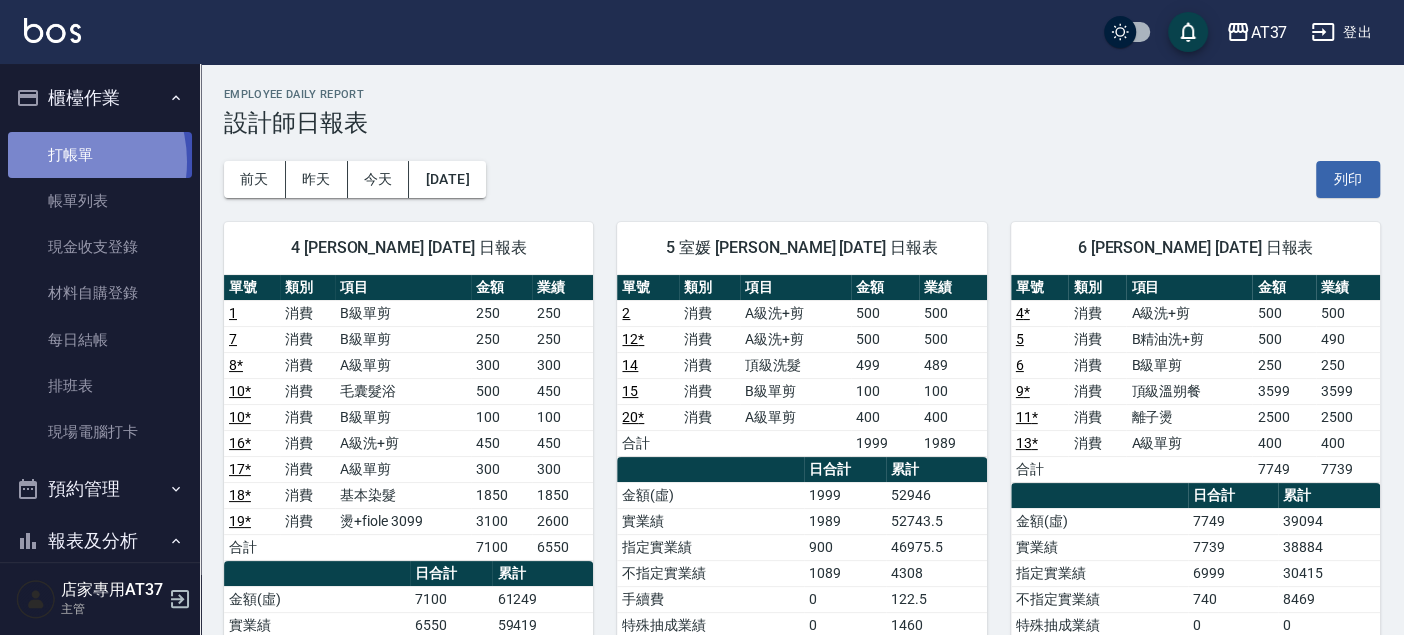 click on "打帳單" at bounding box center [100, 155] 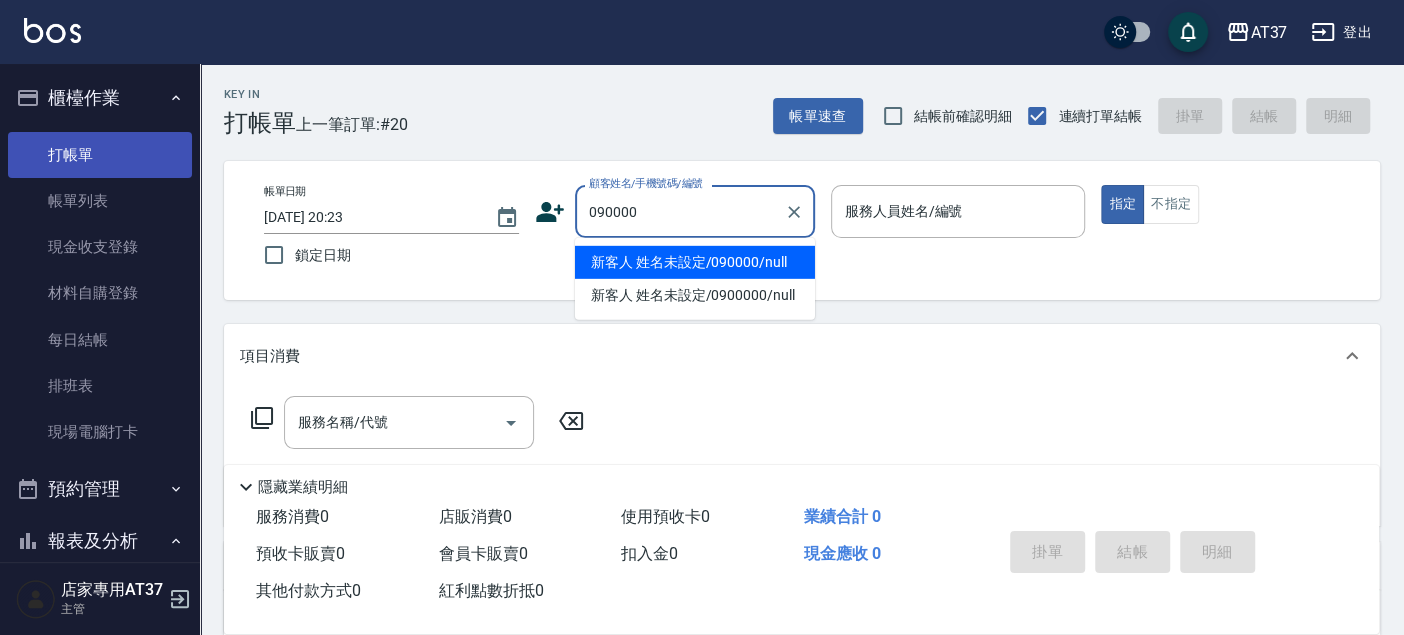type on "新客人 姓名未設定/090000/null" 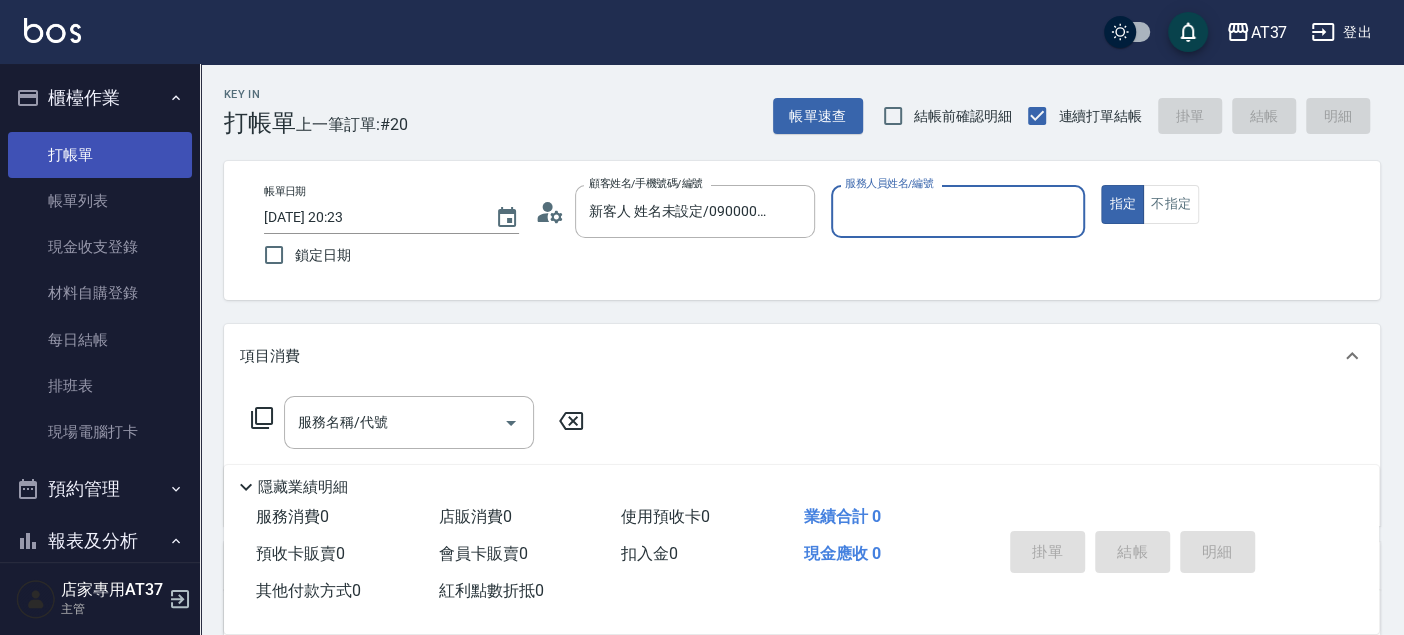 type on "6" 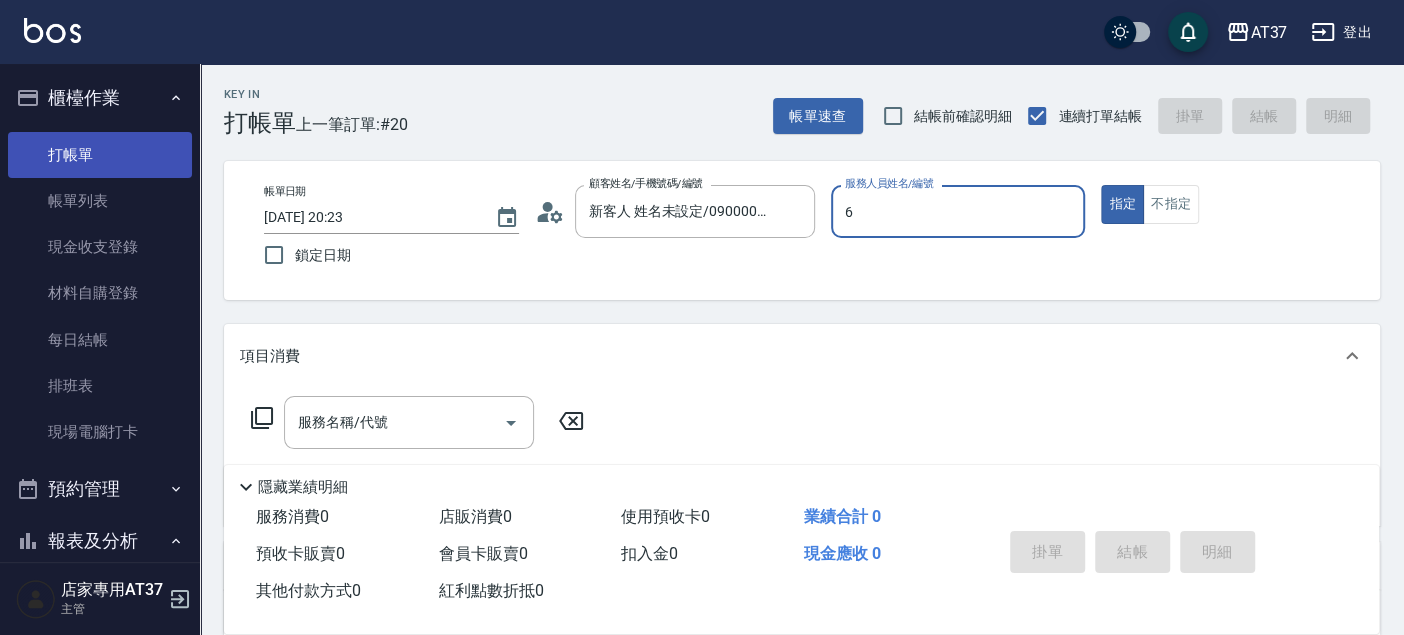 type on "true" 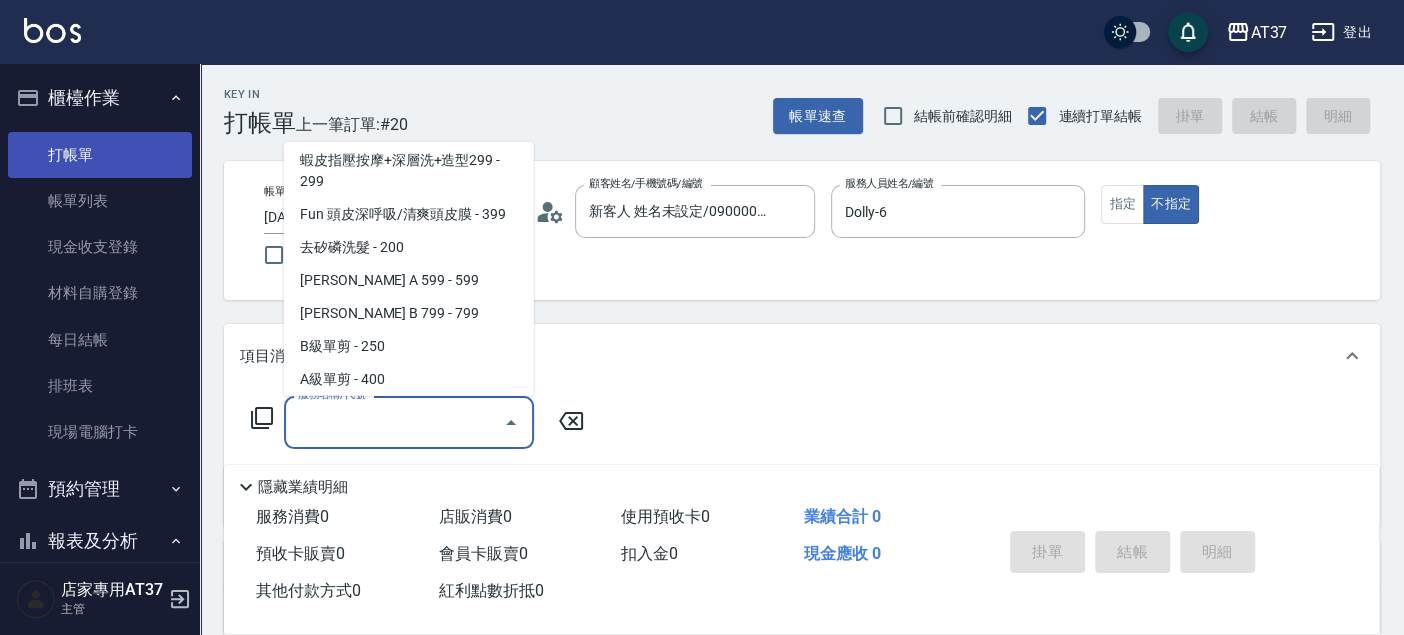 scroll, scrollTop: 368, scrollLeft: 0, axis: vertical 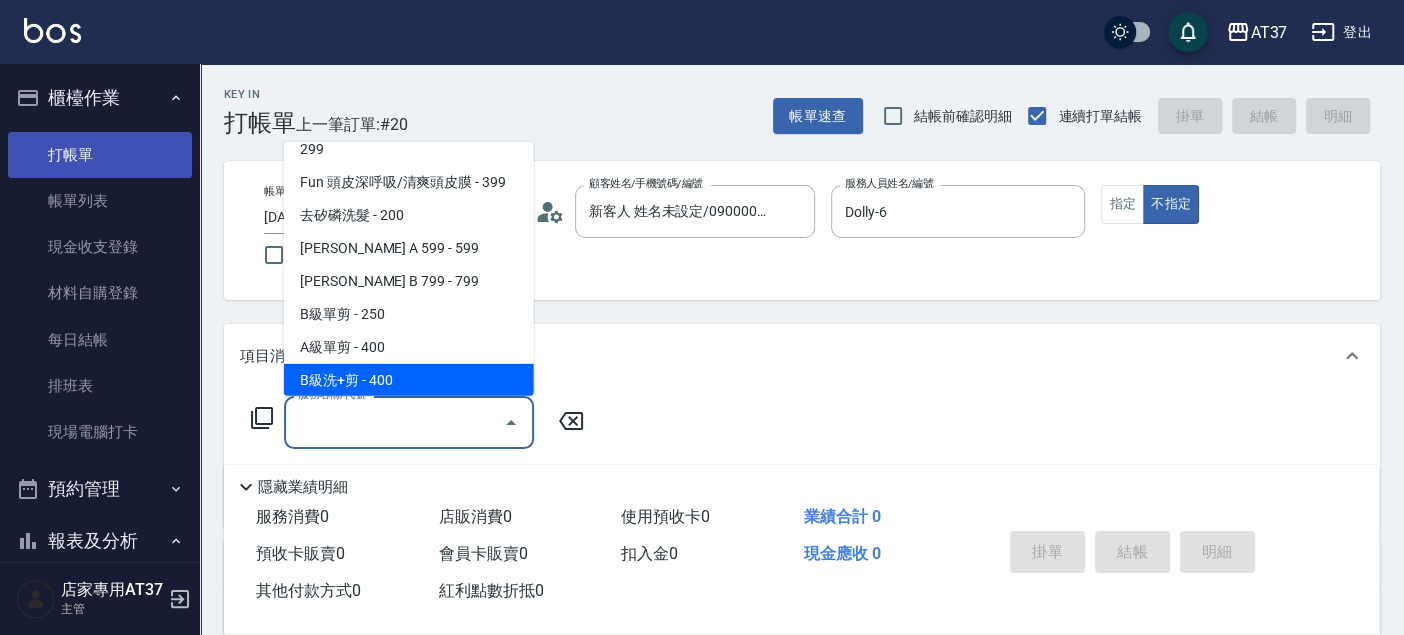 type on "B級洗+剪(203)" 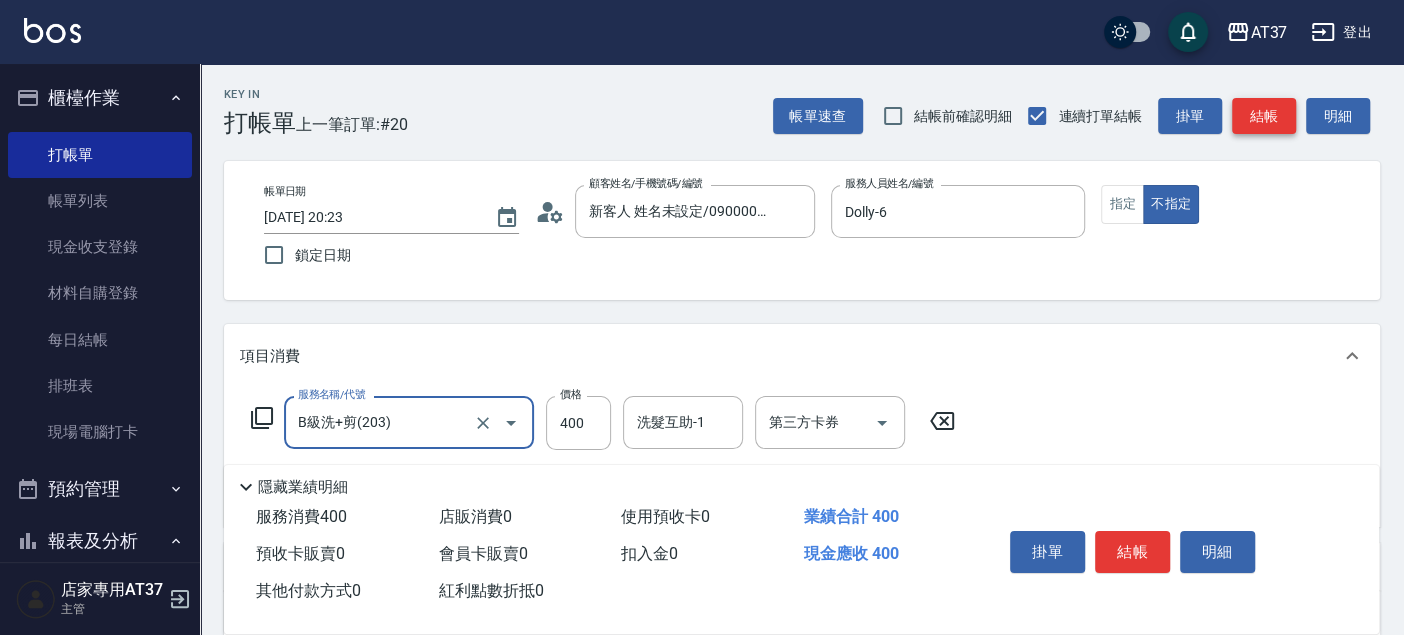 click on "結帳" at bounding box center (1264, 116) 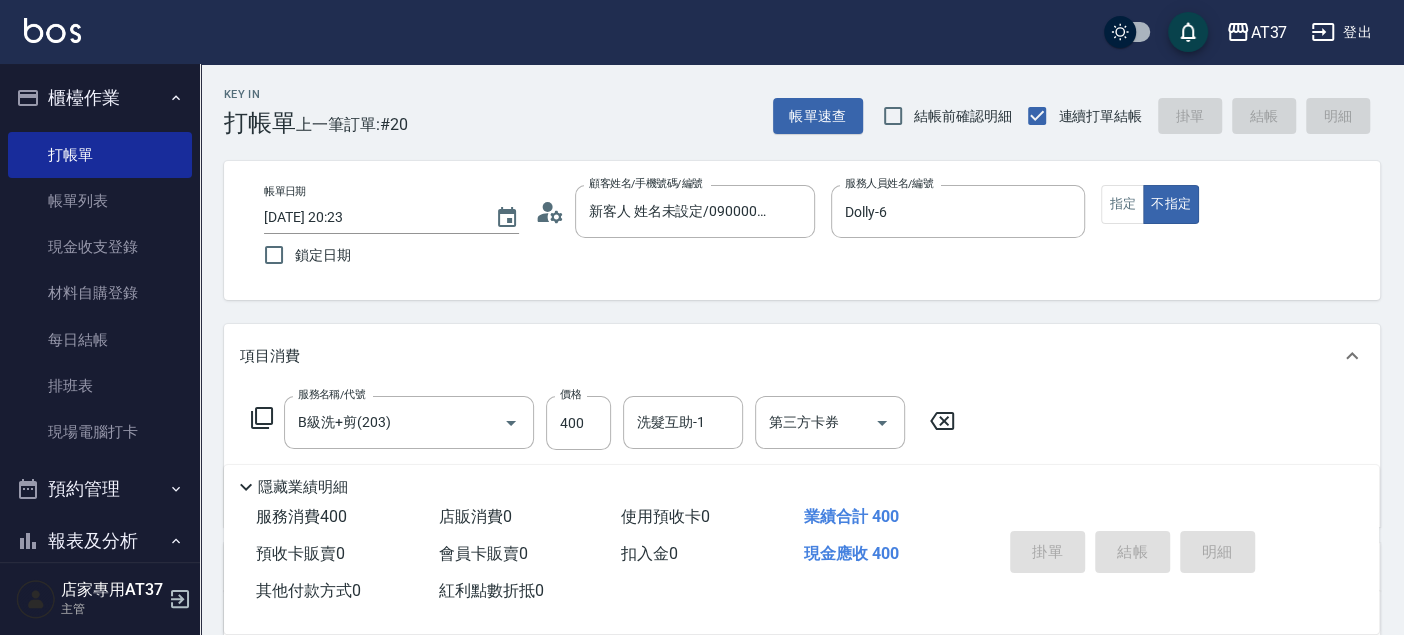 type on "2025/07/10 20:38" 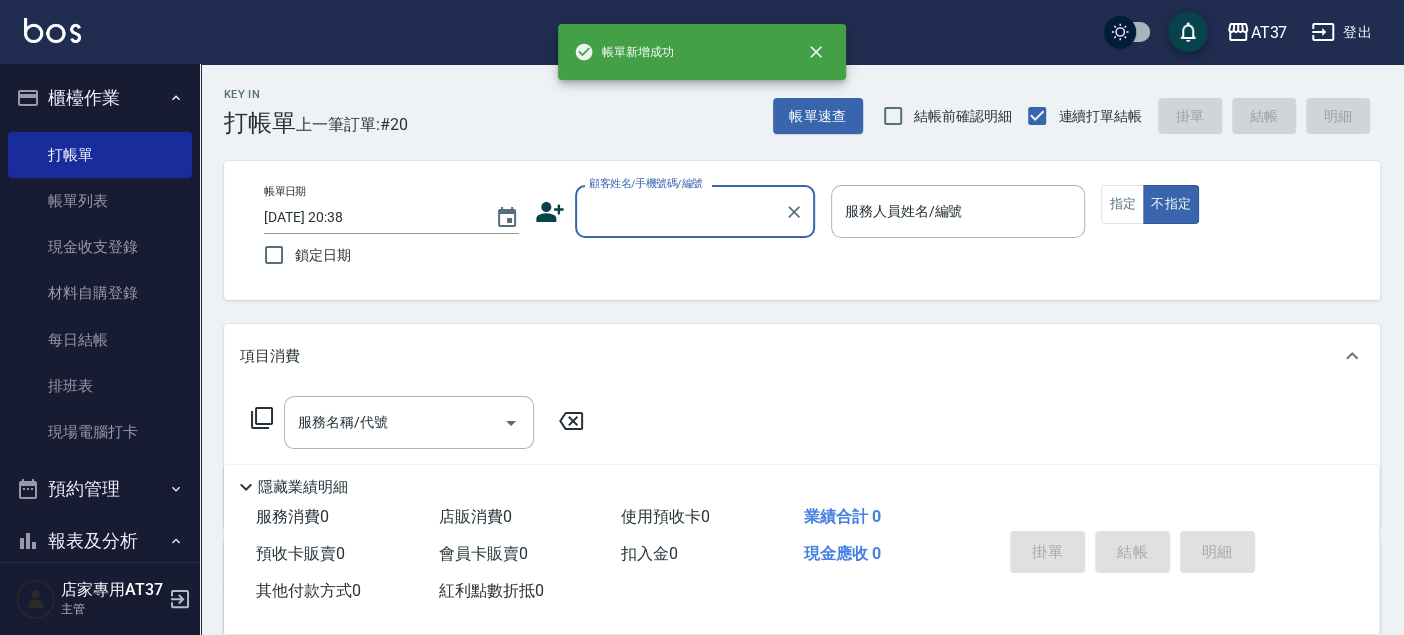 scroll, scrollTop: 0, scrollLeft: 0, axis: both 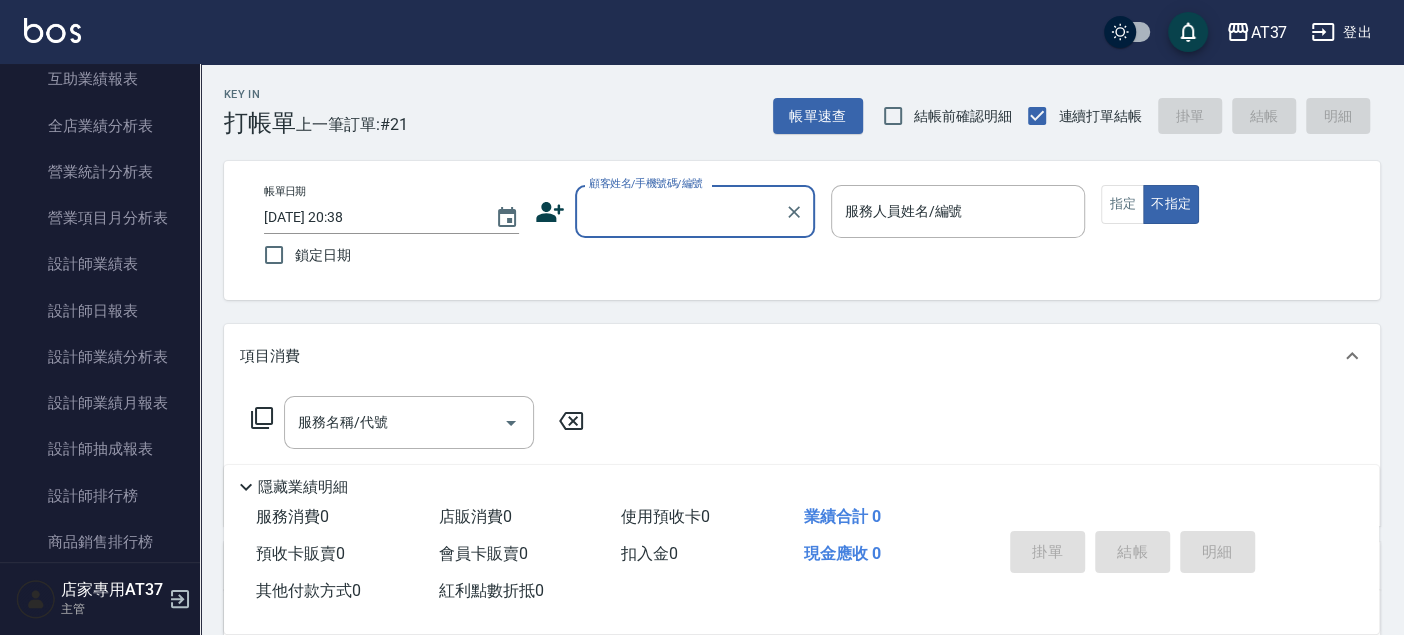drag, startPoint x: 129, startPoint y: 316, endPoint x: 224, endPoint y: 314, distance: 95.02105 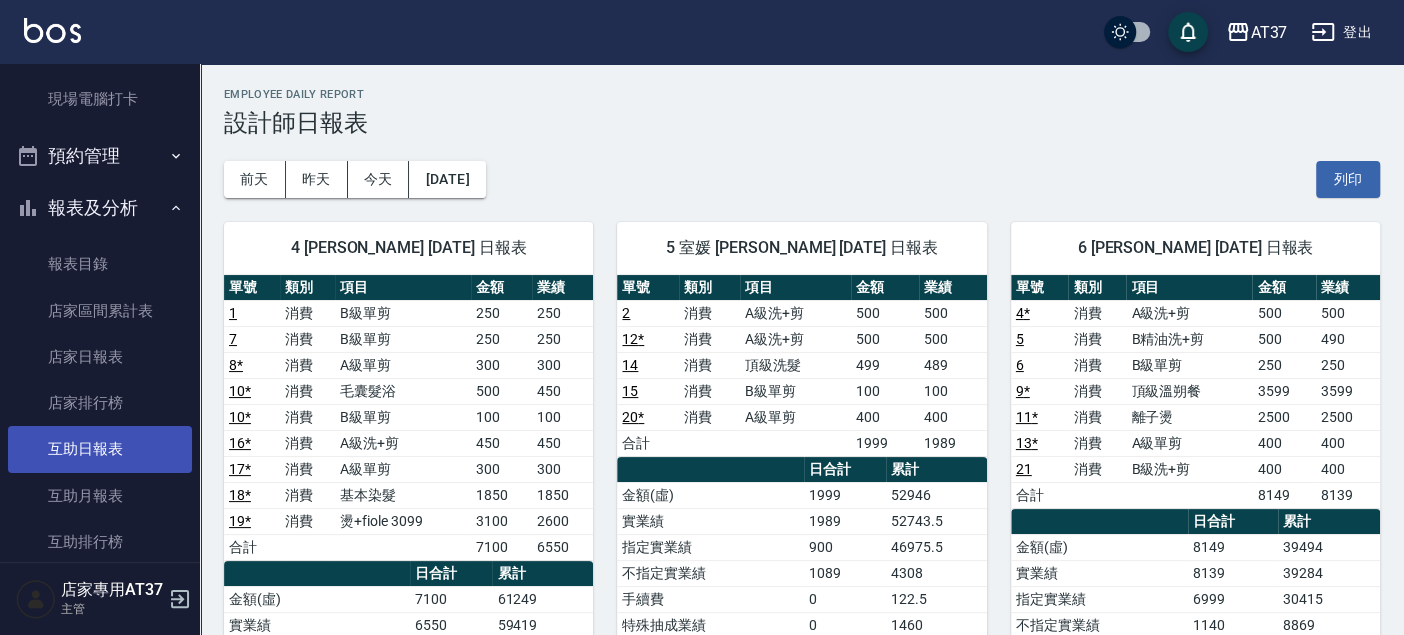 scroll, scrollTop: 0, scrollLeft: 0, axis: both 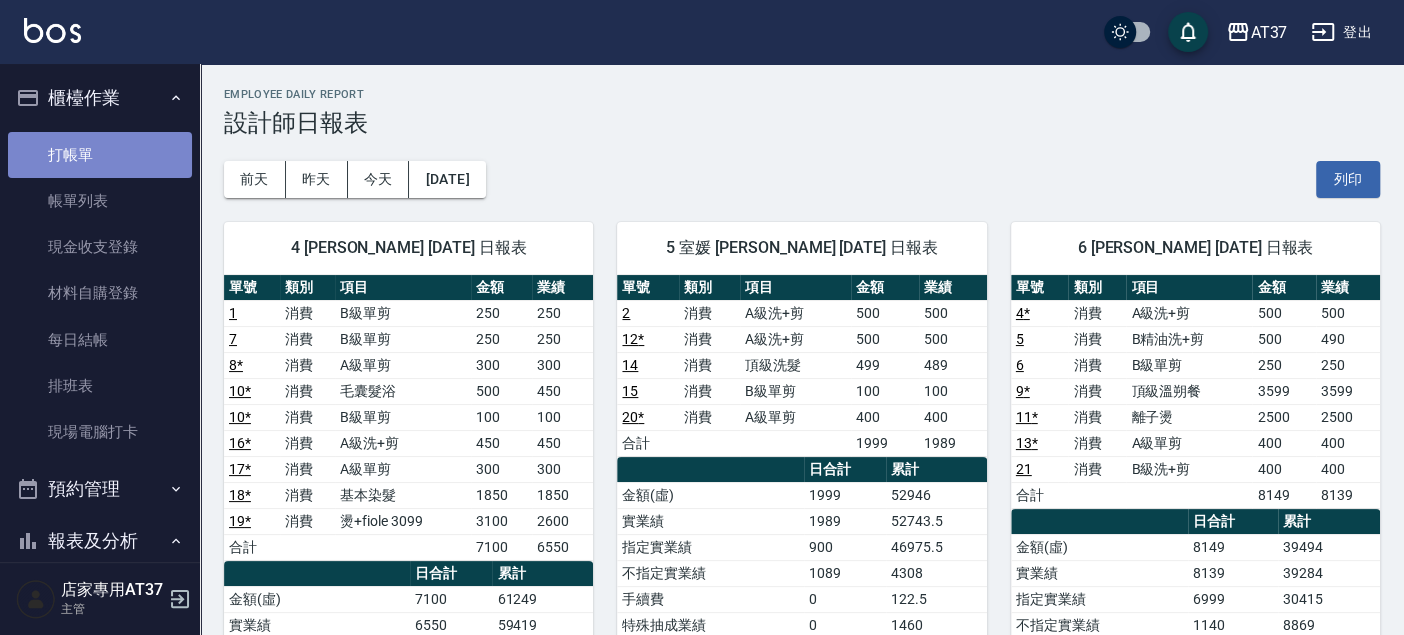 click on "打帳單" at bounding box center (100, 155) 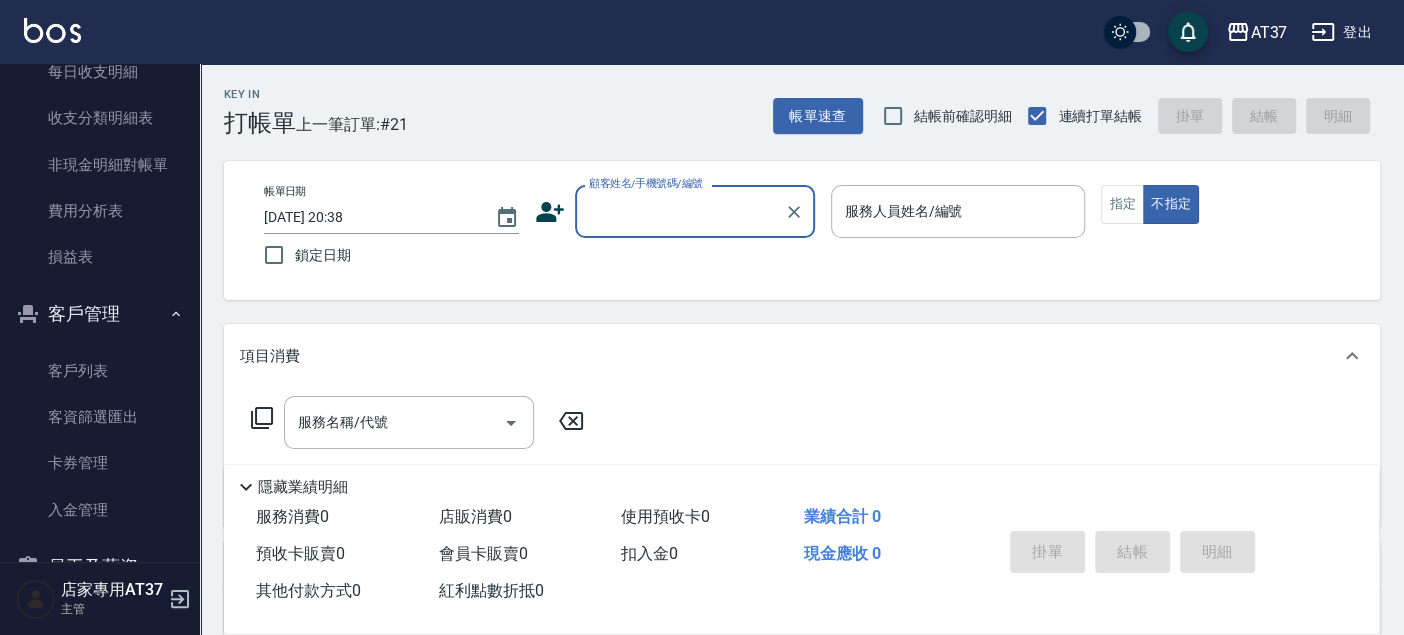 scroll, scrollTop: 1777, scrollLeft: 0, axis: vertical 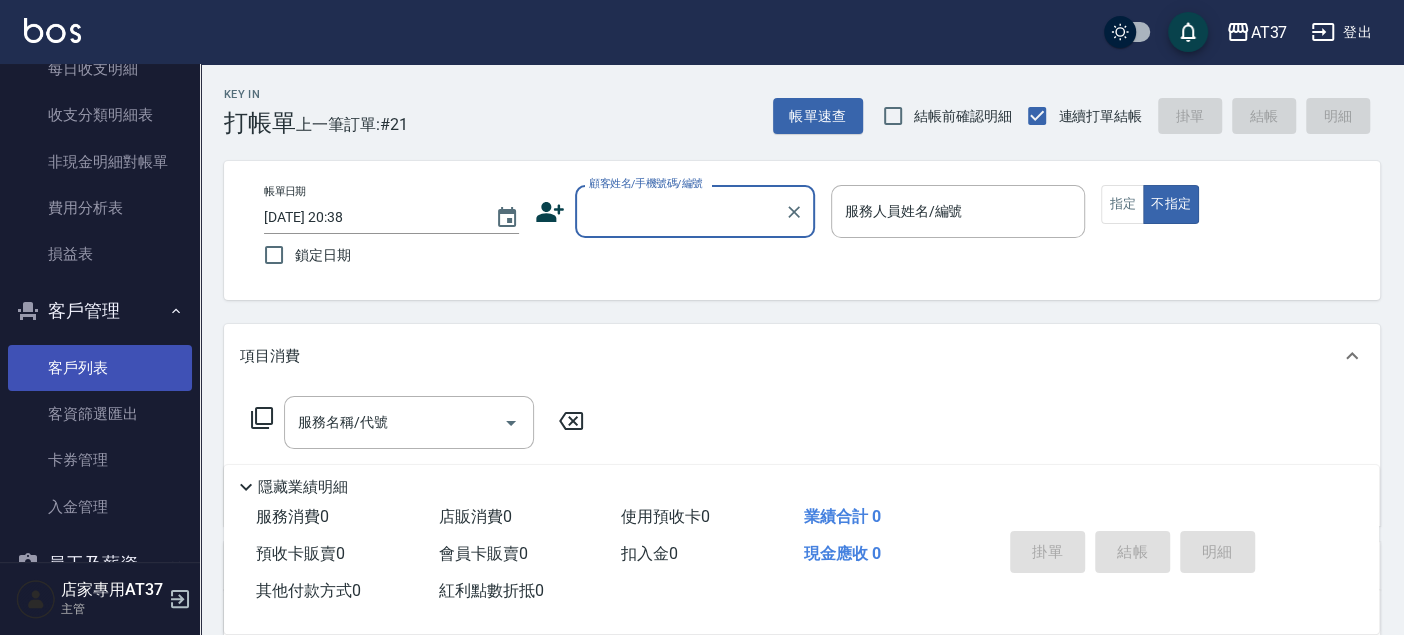 click on "客戶列表" at bounding box center (100, 368) 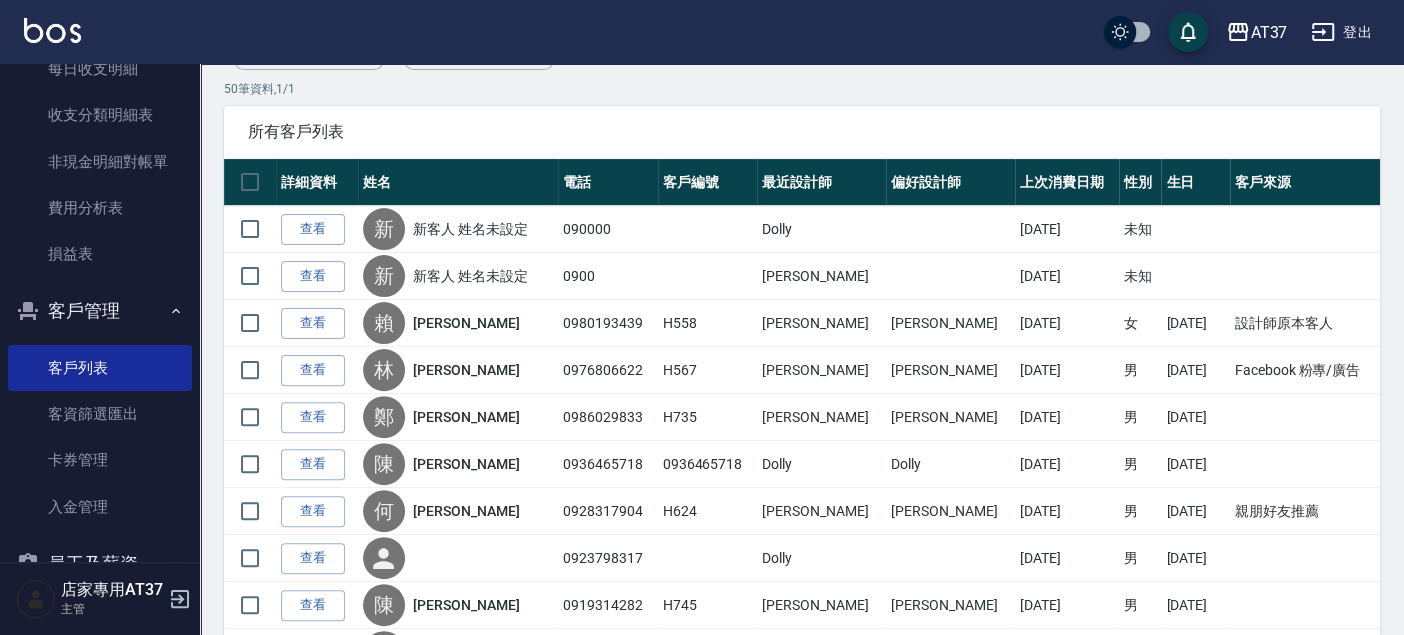scroll, scrollTop: 222, scrollLeft: 0, axis: vertical 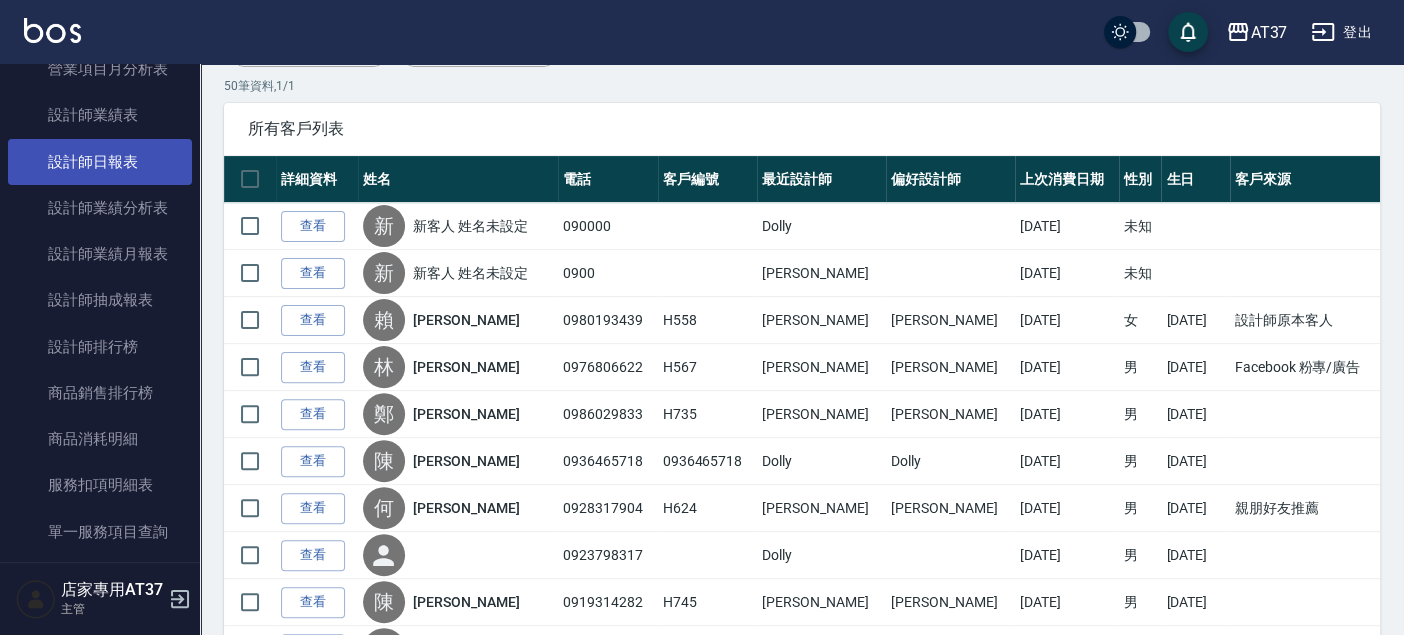 click on "設計師日報表" at bounding box center [100, 162] 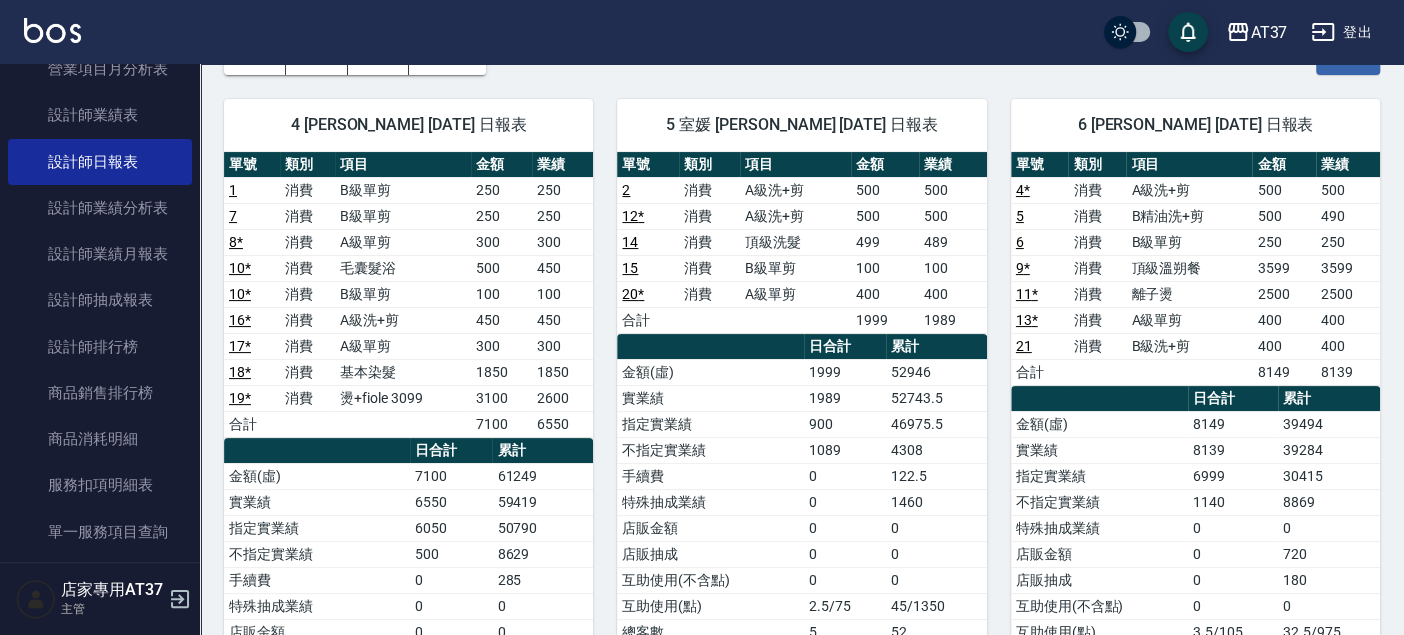 scroll, scrollTop: 222, scrollLeft: 0, axis: vertical 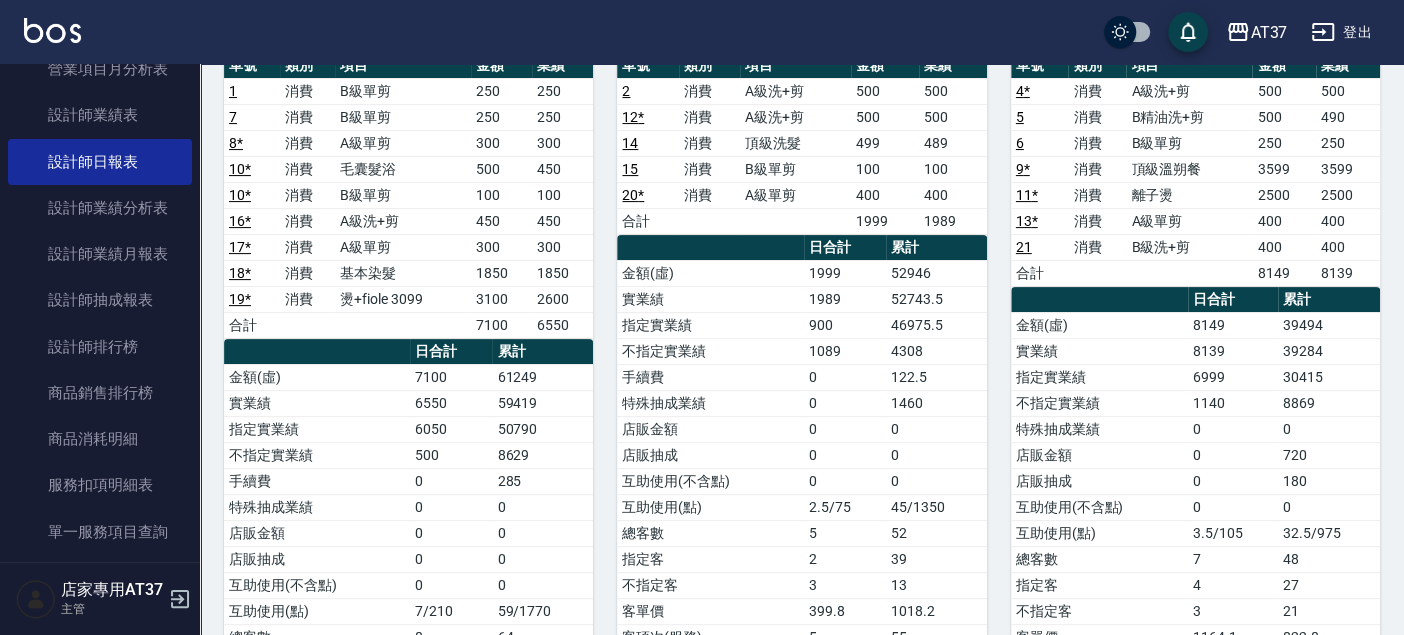 click on "19 *" at bounding box center (240, 299) 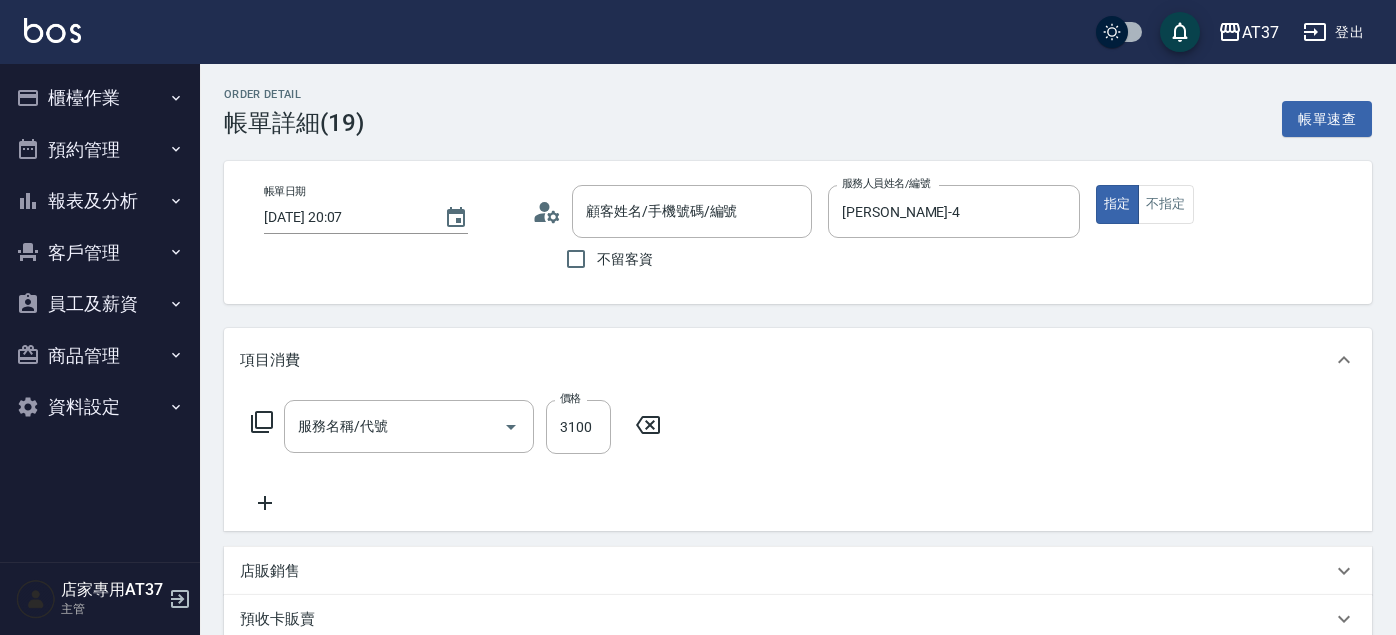 type on "[DATE] 20:07" 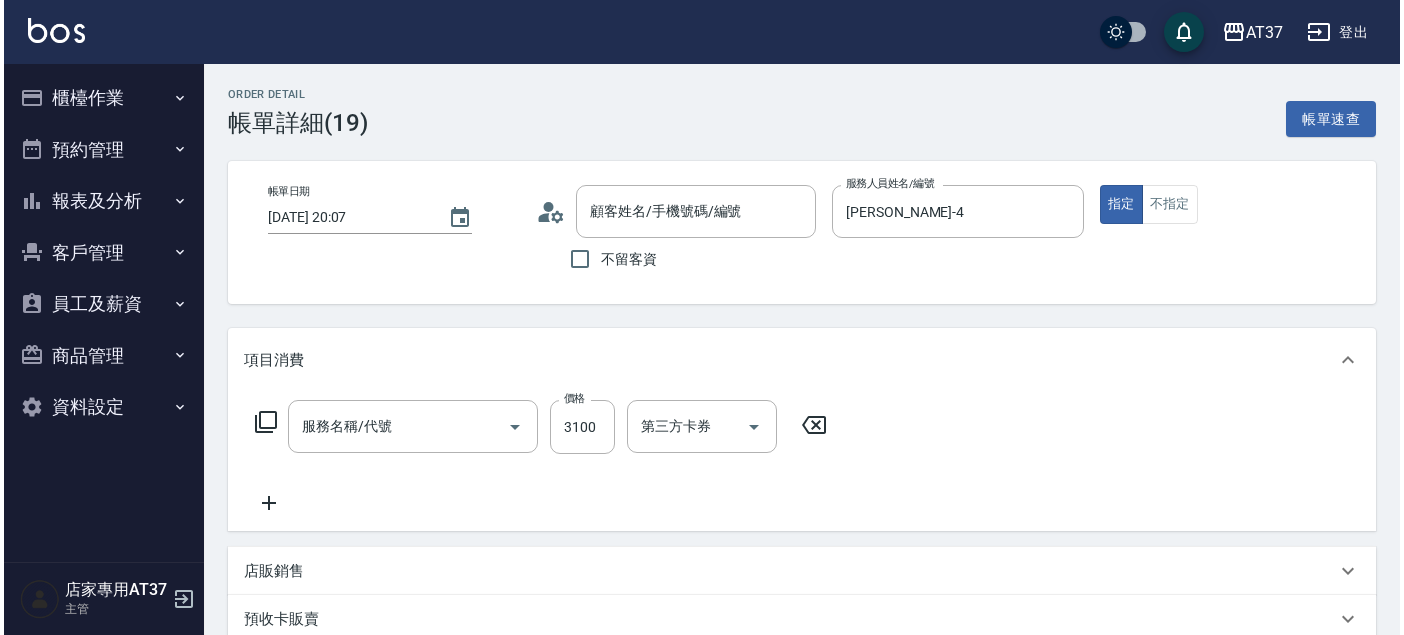 scroll, scrollTop: 0, scrollLeft: 0, axis: both 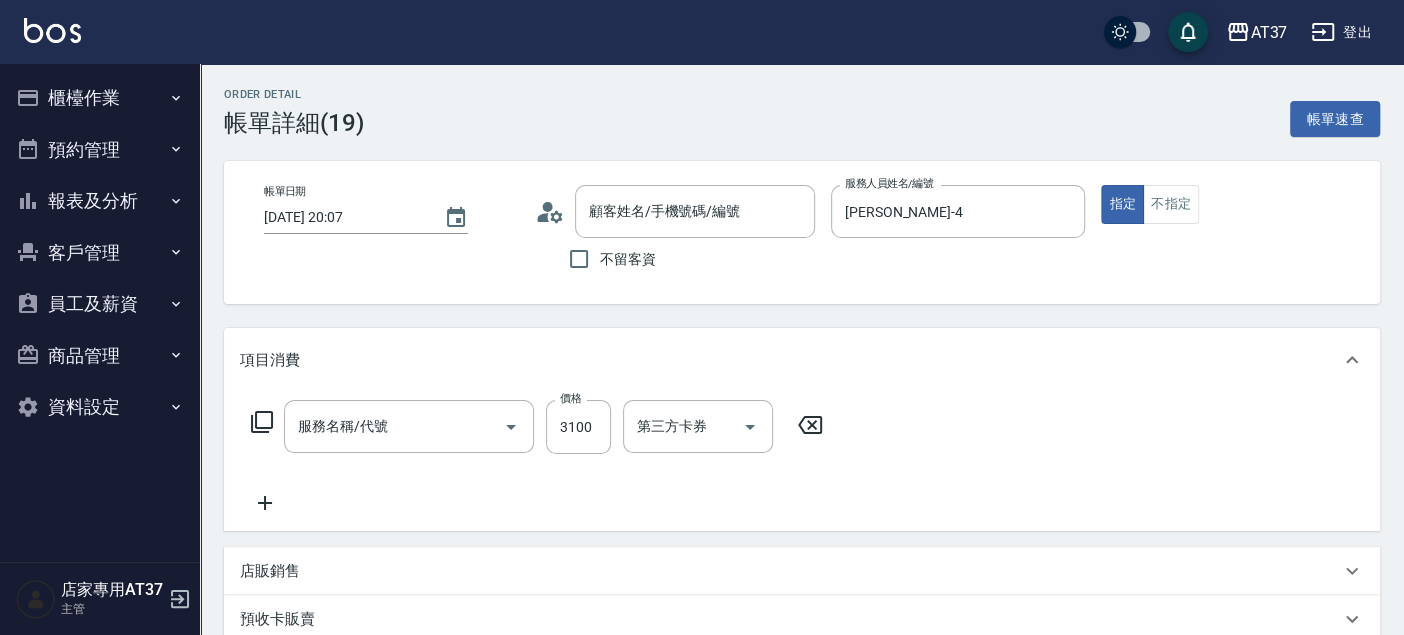 type on "新客人 姓名未設定/0900/null" 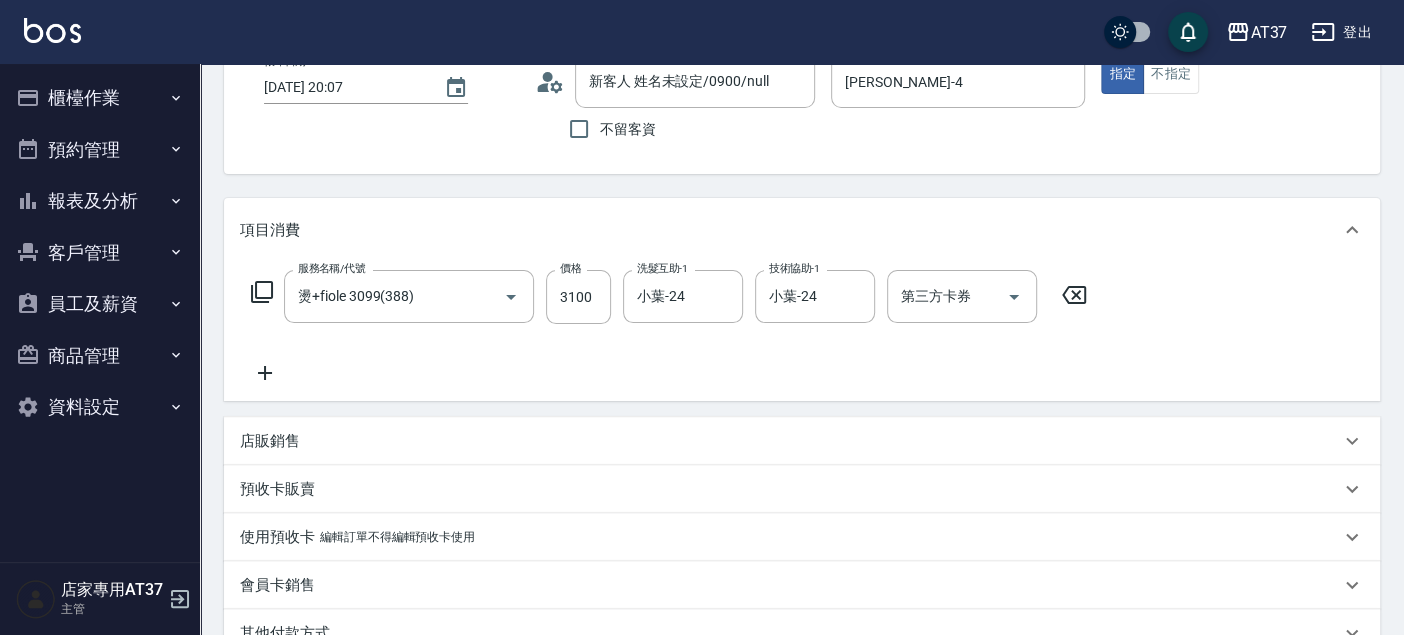 scroll, scrollTop: 333, scrollLeft: 0, axis: vertical 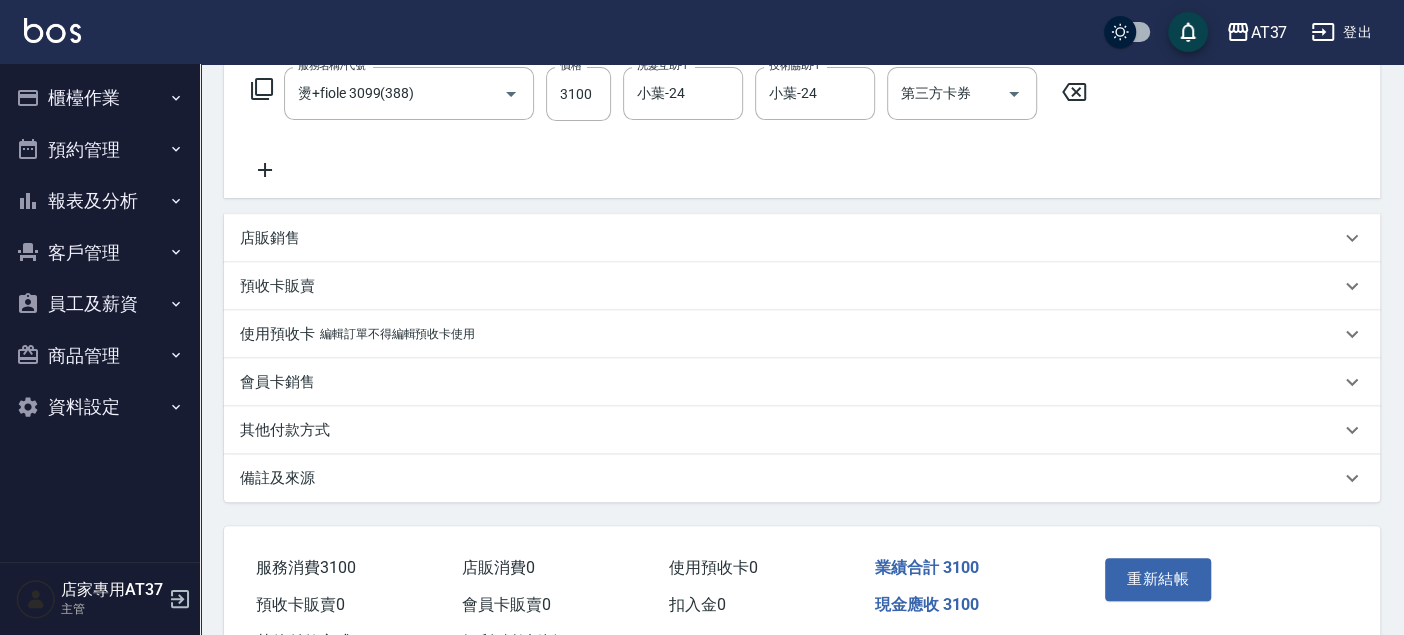 click on "其他付款方式" at bounding box center (285, 430) 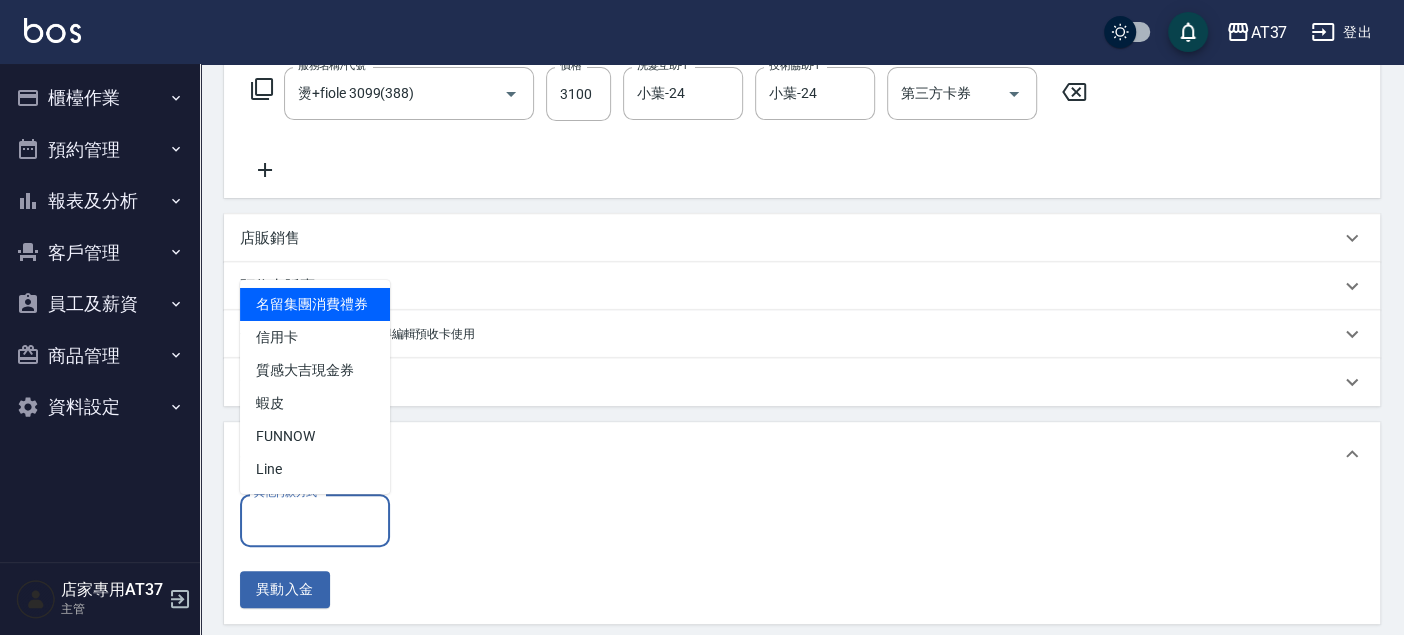 click on "其他付款方式" at bounding box center (315, 520) 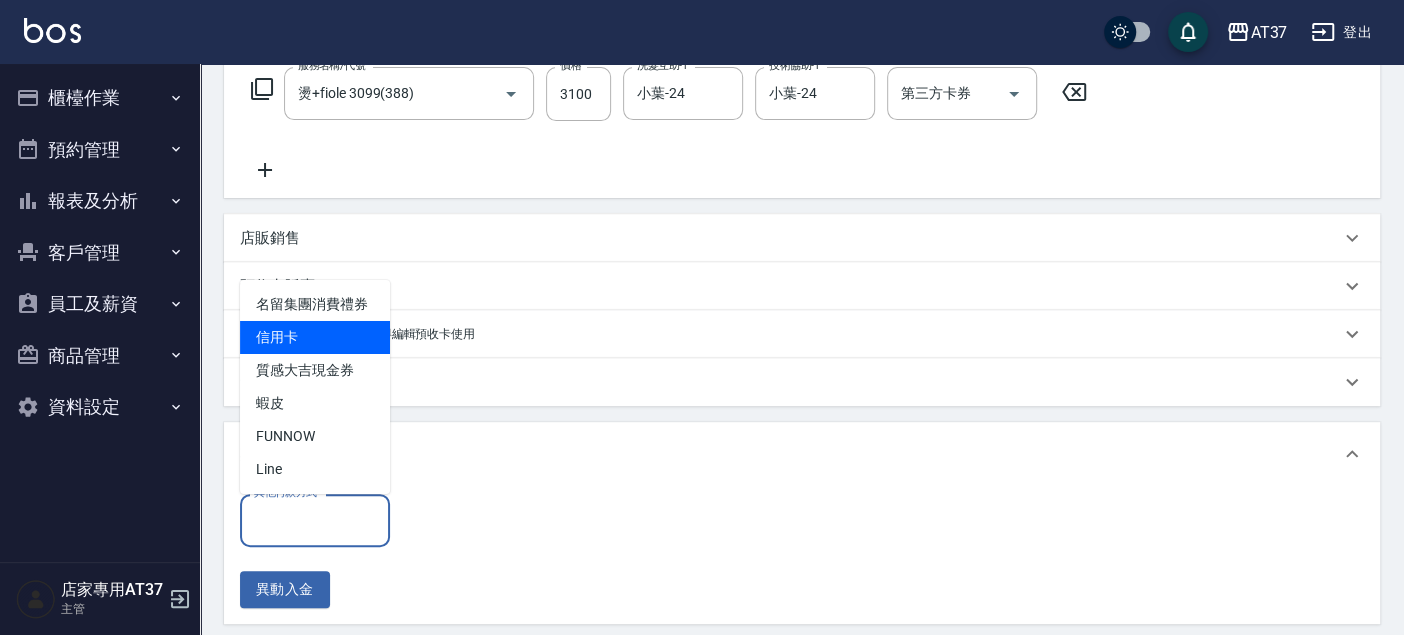 click on "信用卡" at bounding box center (315, 337) 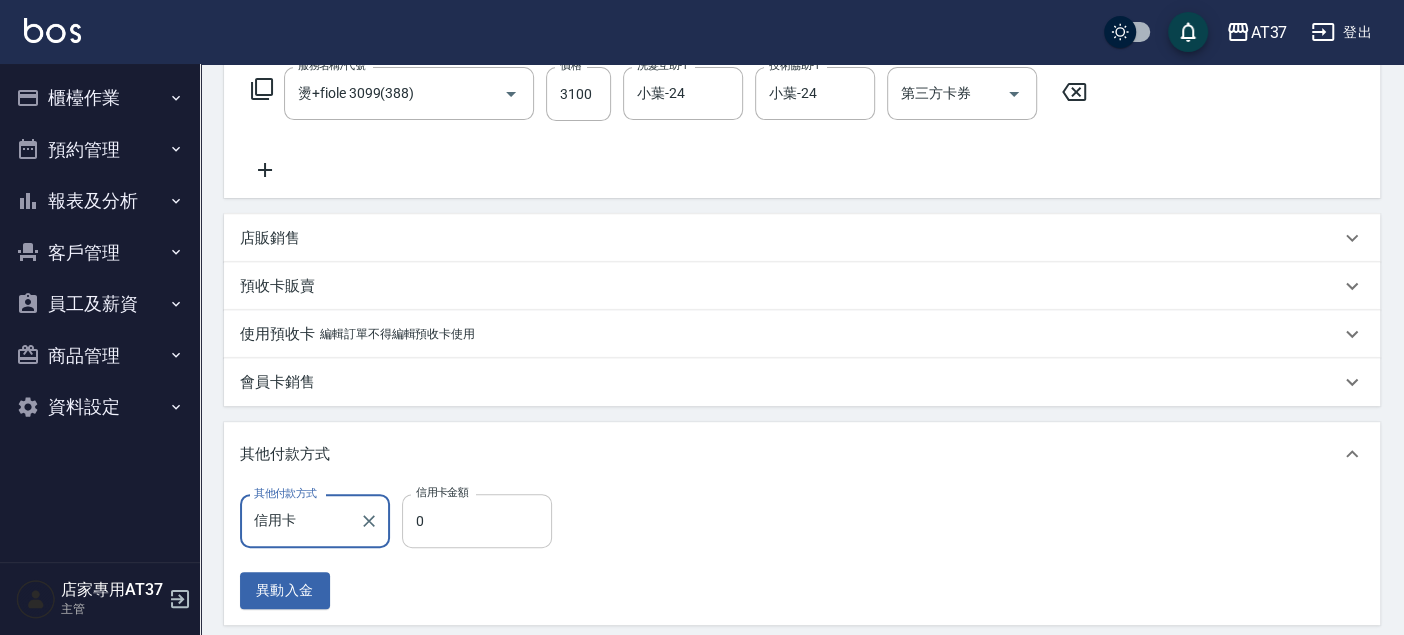 click on "0" at bounding box center (477, 521) 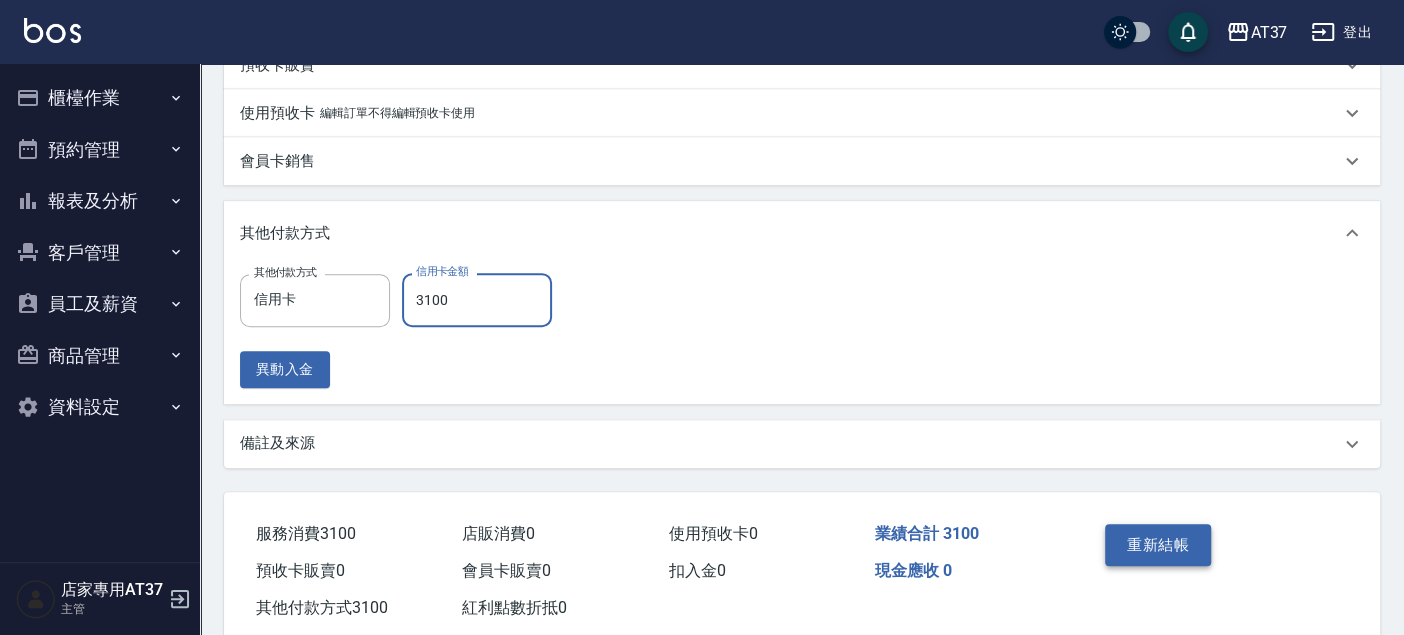 scroll, scrollTop: 555, scrollLeft: 0, axis: vertical 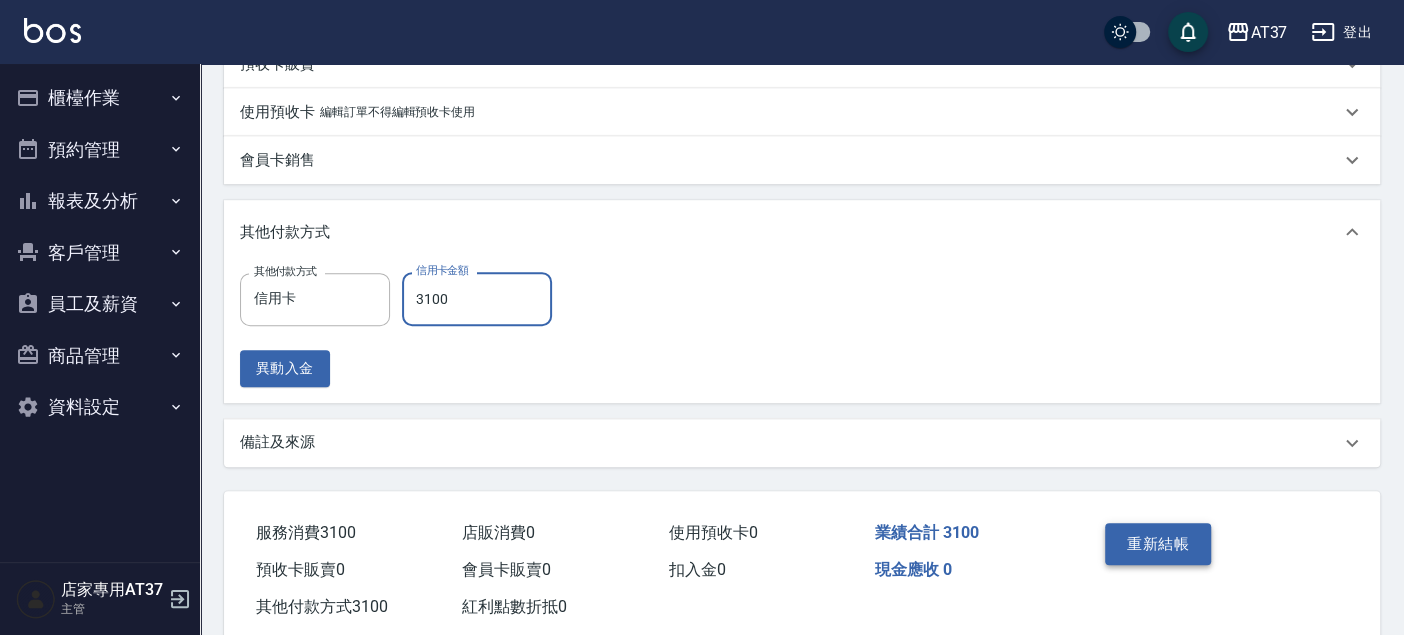type on "3100" 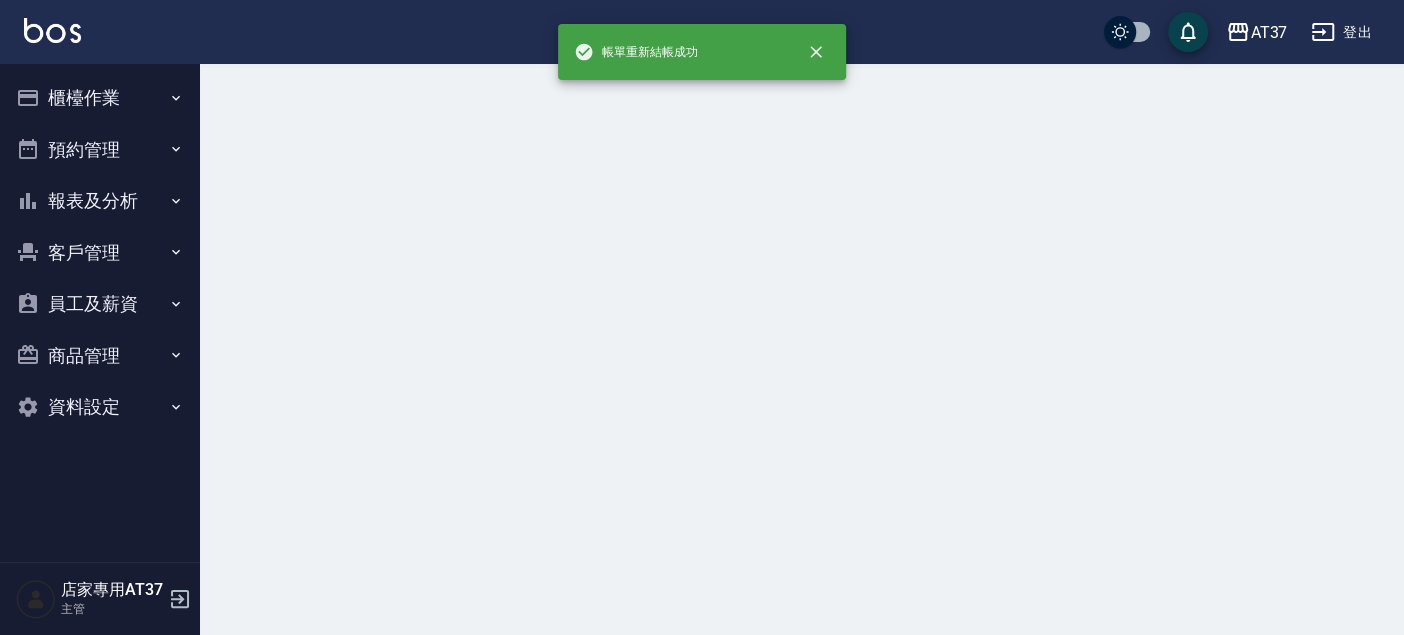 scroll, scrollTop: 0, scrollLeft: 0, axis: both 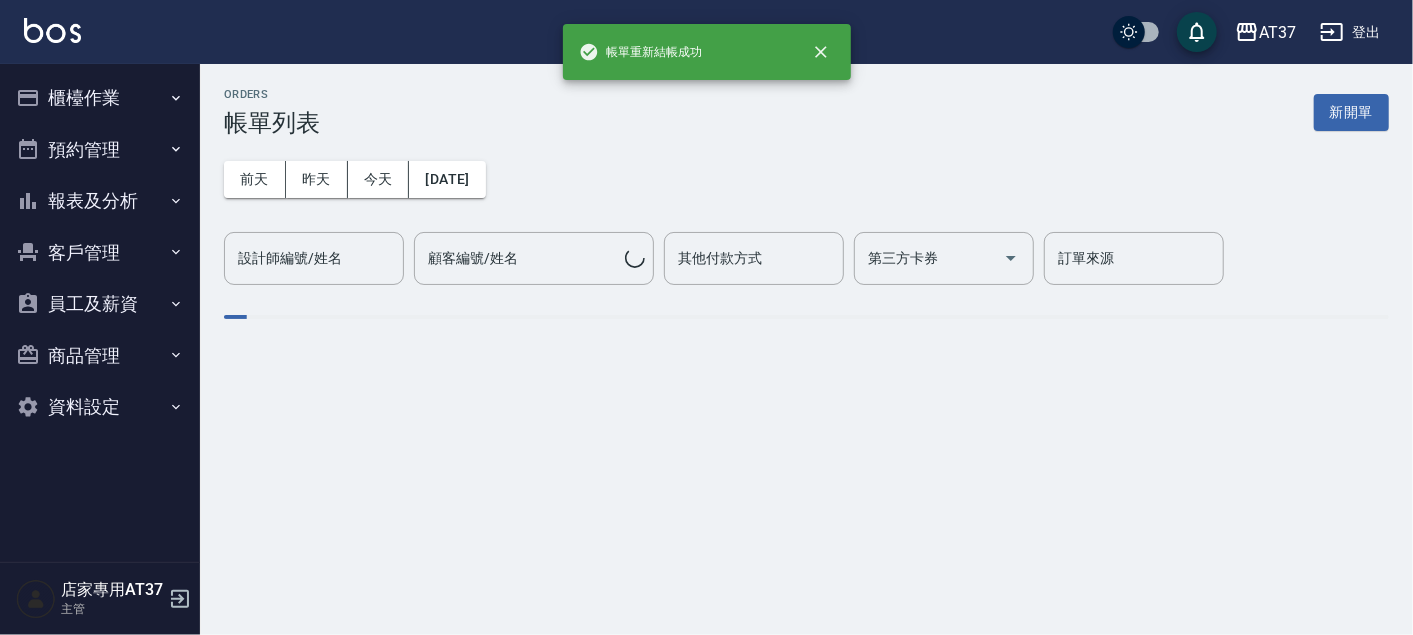 click on "報表及分析" at bounding box center (100, 201) 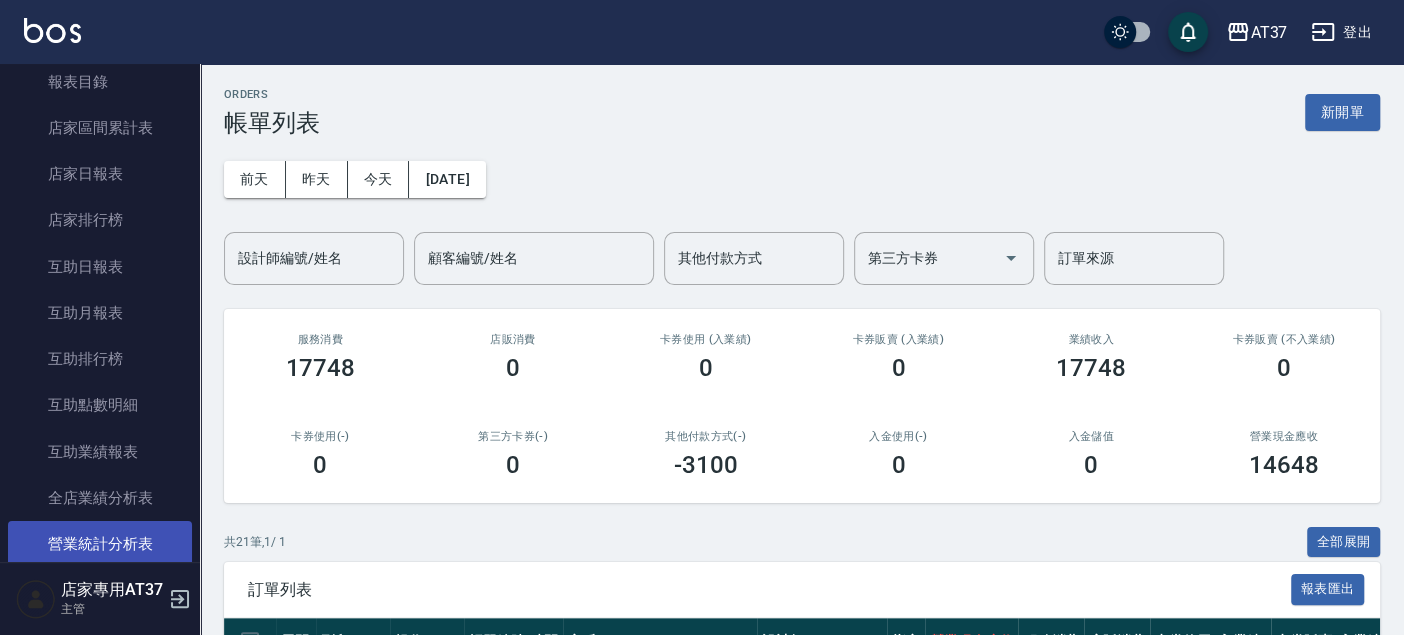 scroll, scrollTop: 444, scrollLeft: 0, axis: vertical 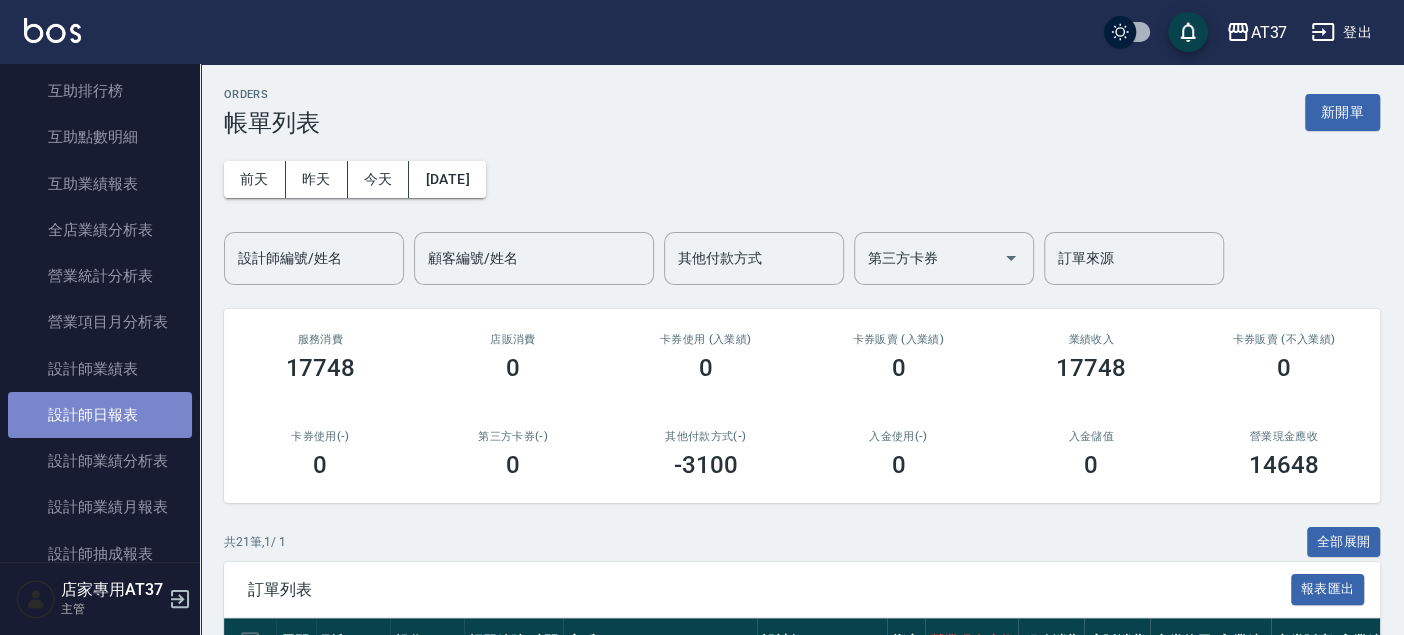 click on "設計師日報表" at bounding box center [100, 415] 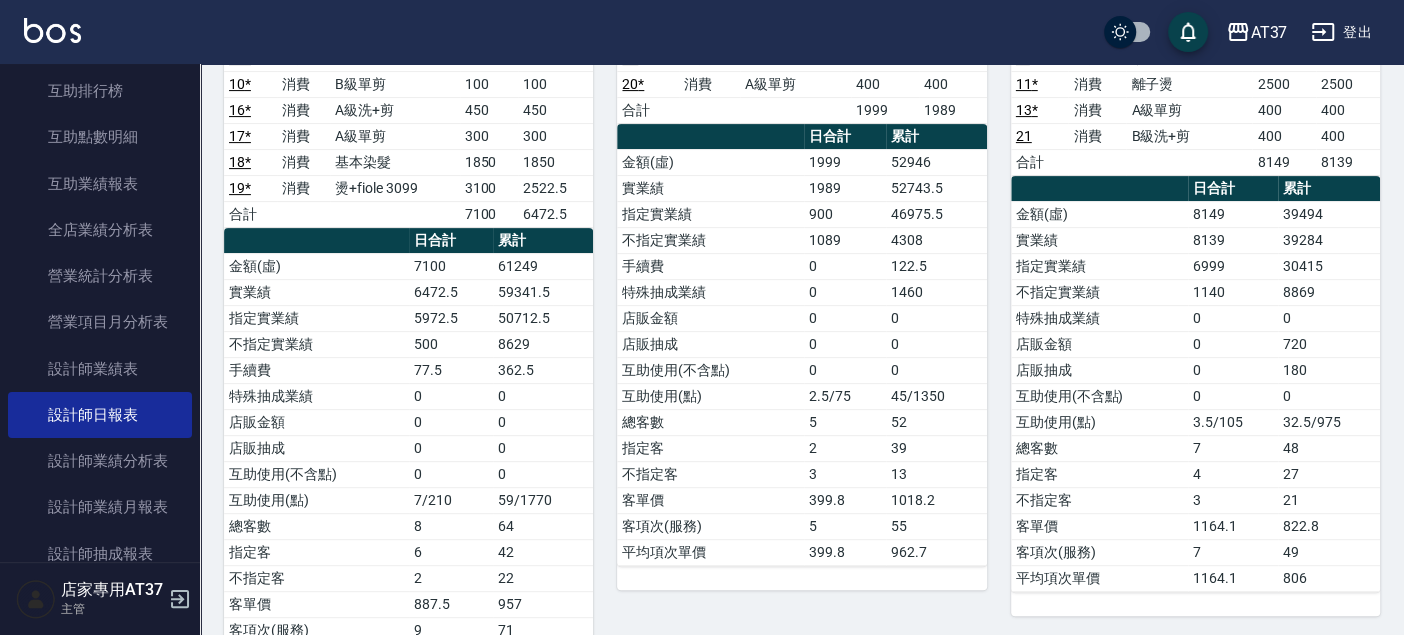 scroll, scrollTop: 0, scrollLeft: 0, axis: both 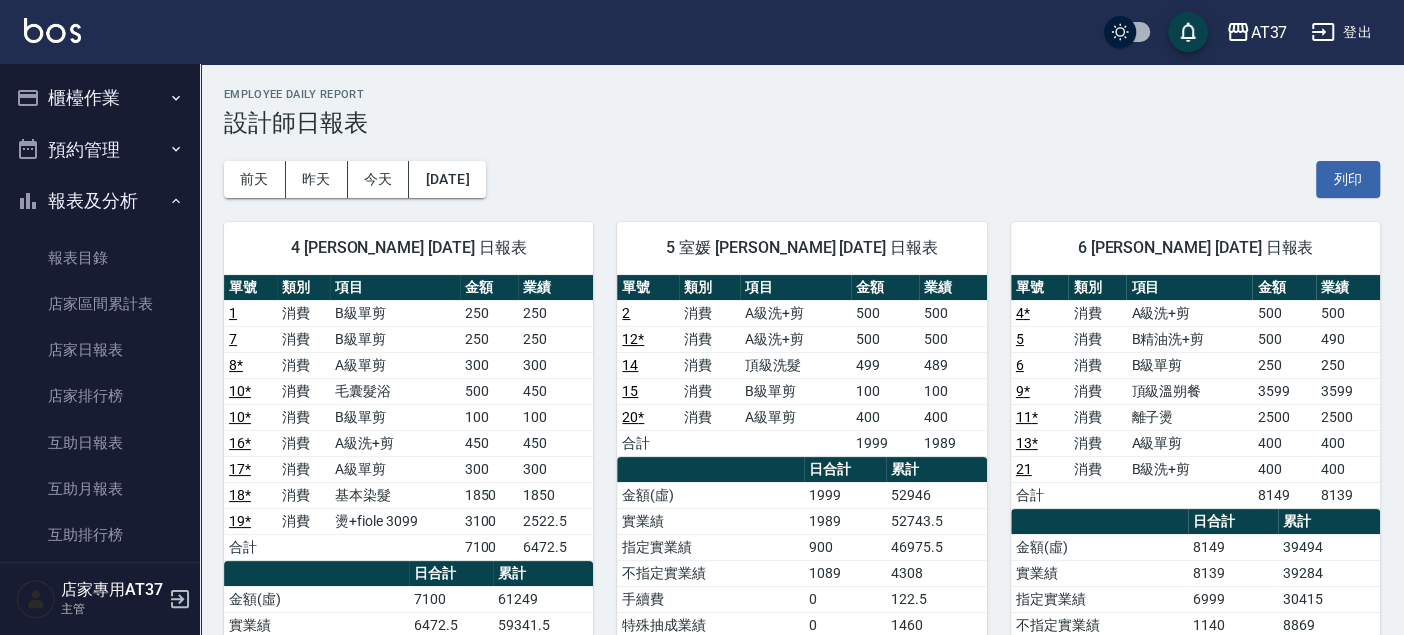 click on "櫃檯作業" at bounding box center [100, 98] 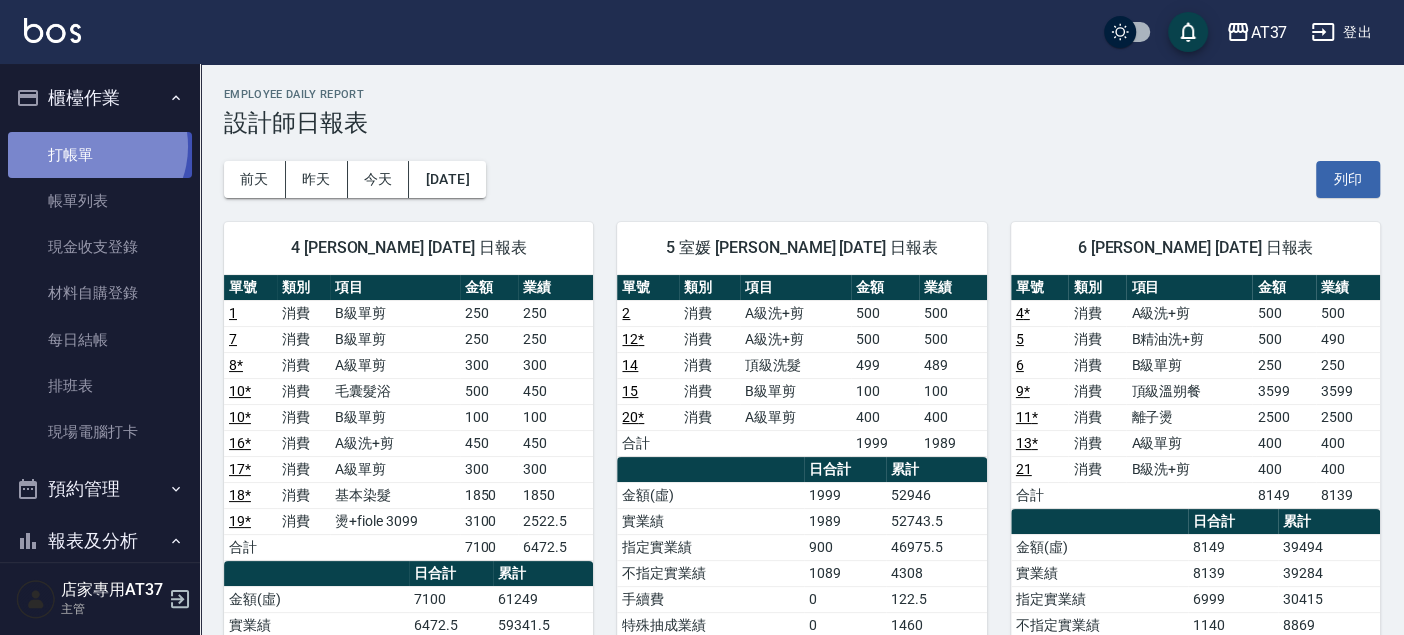 click on "打帳單" at bounding box center (100, 155) 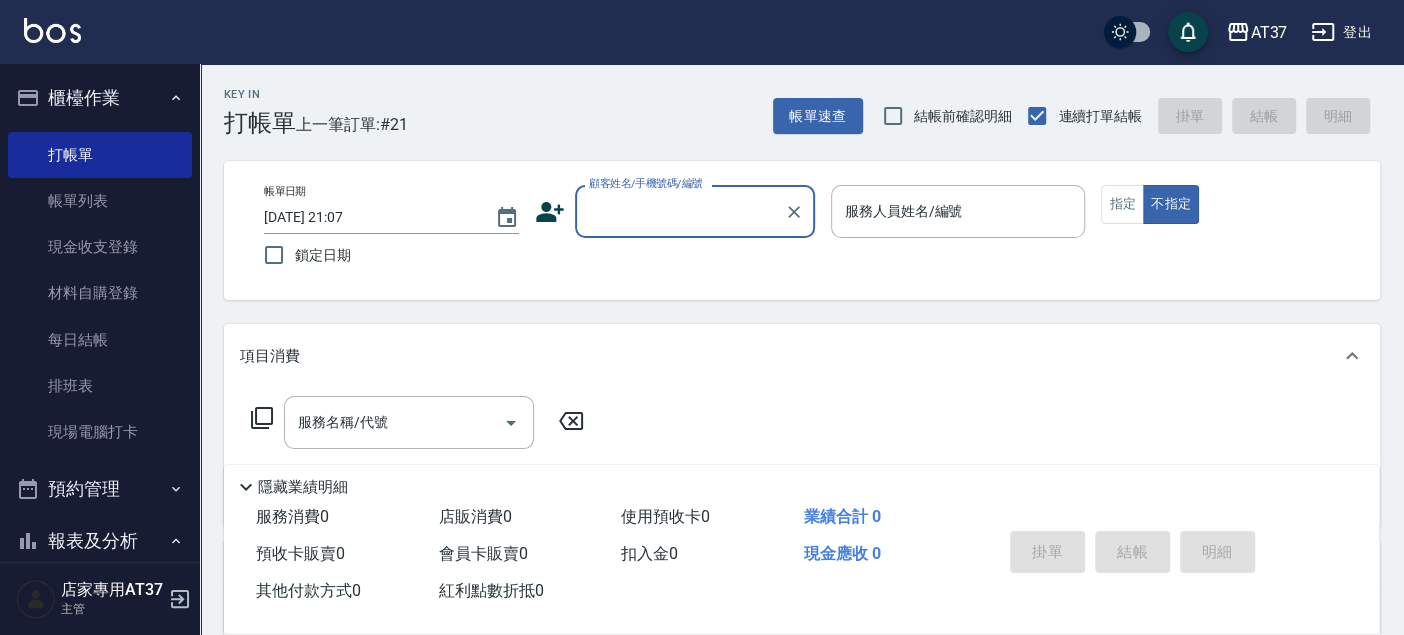click on "顧客姓名/手機號碼/編號" at bounding box center (680, 211) 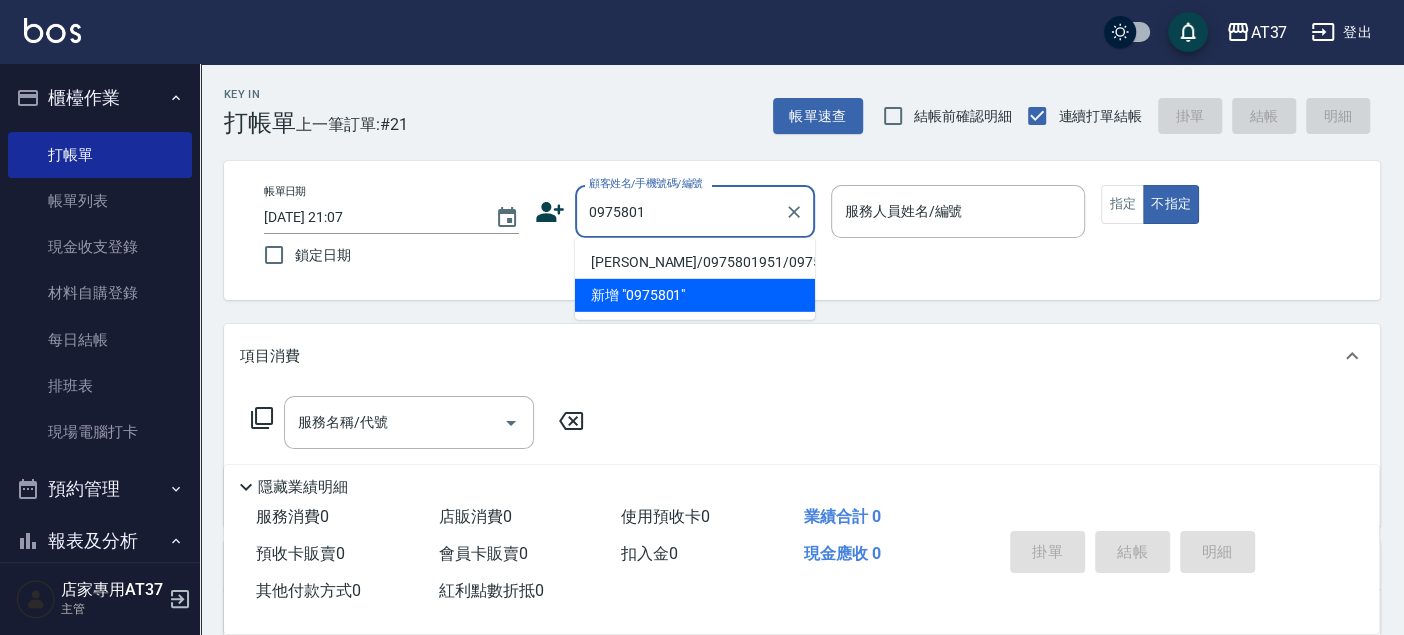 click on "[PERSON_NAME]/0975801951/0975801951" at bounding box center (695, 262) 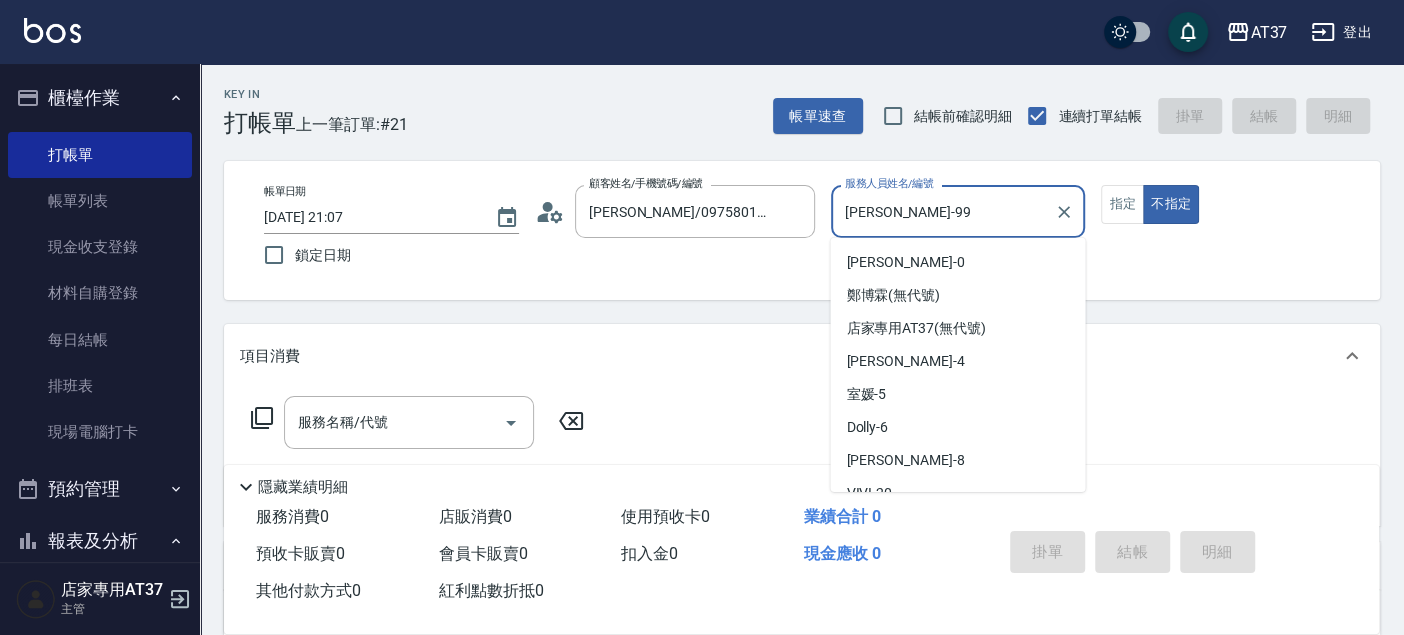 click on "[PERSON_NAME]-99" at bounding box center [943, 211] 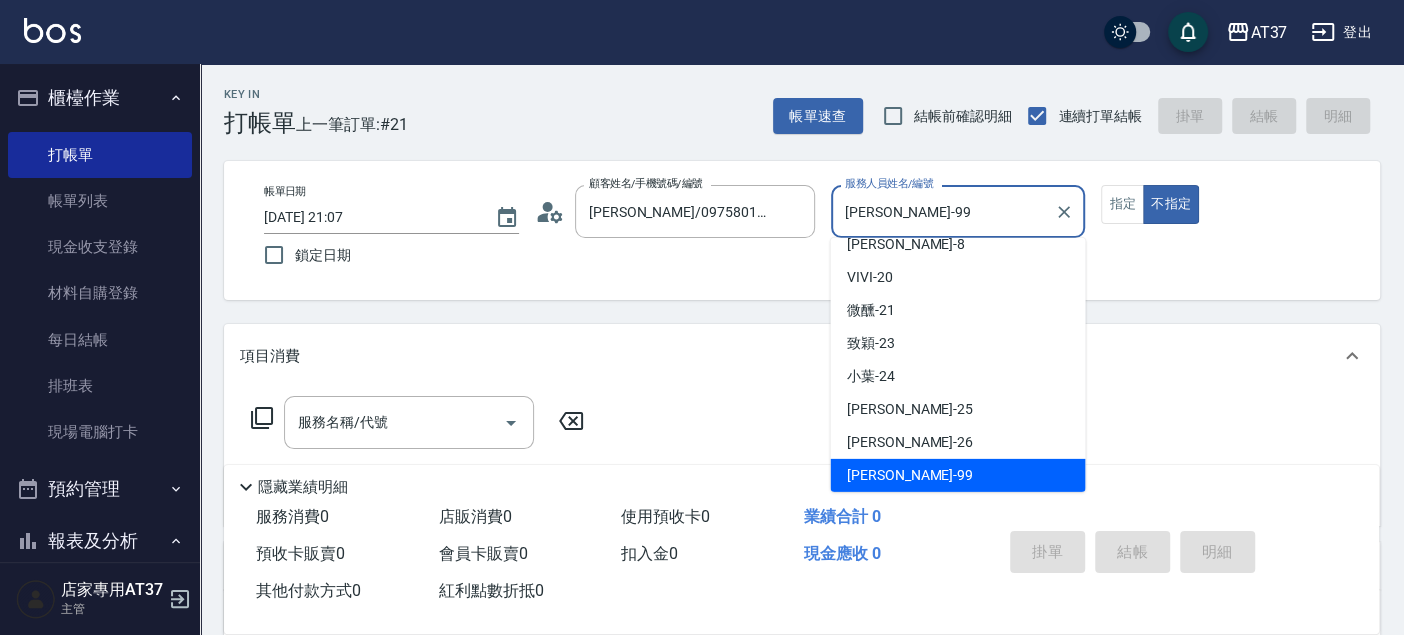 click on "帳單日期 [DATE] 21:07 鎖定日期 顧客姓名/手機號碼/編號 [PERSON_NAME]/0975801951/0975801951 顧客姓名/手機號碼/編號 服務人員姓名/編號 [PERSON_NAME]-99 服務人員姓名/編號 指定 不指定" at bounding box center [802, 230] 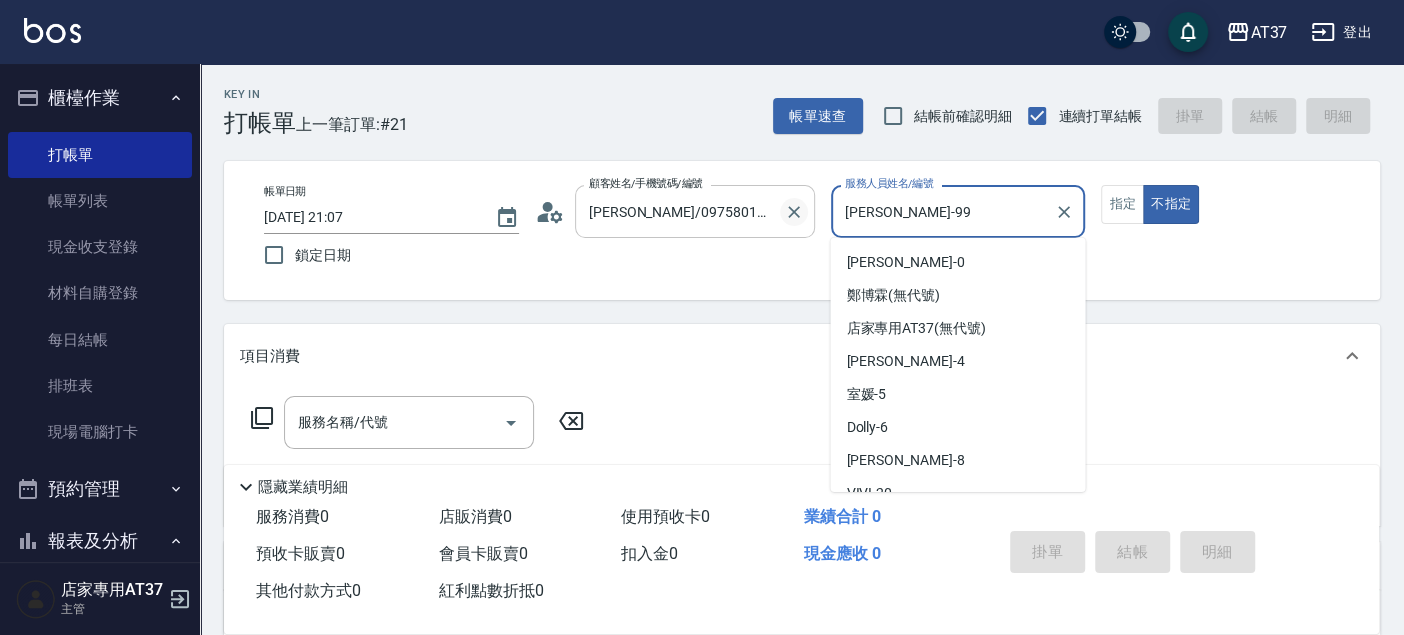 scroll, scrollTop: 216, scrollLeft: 0, axis: vertical 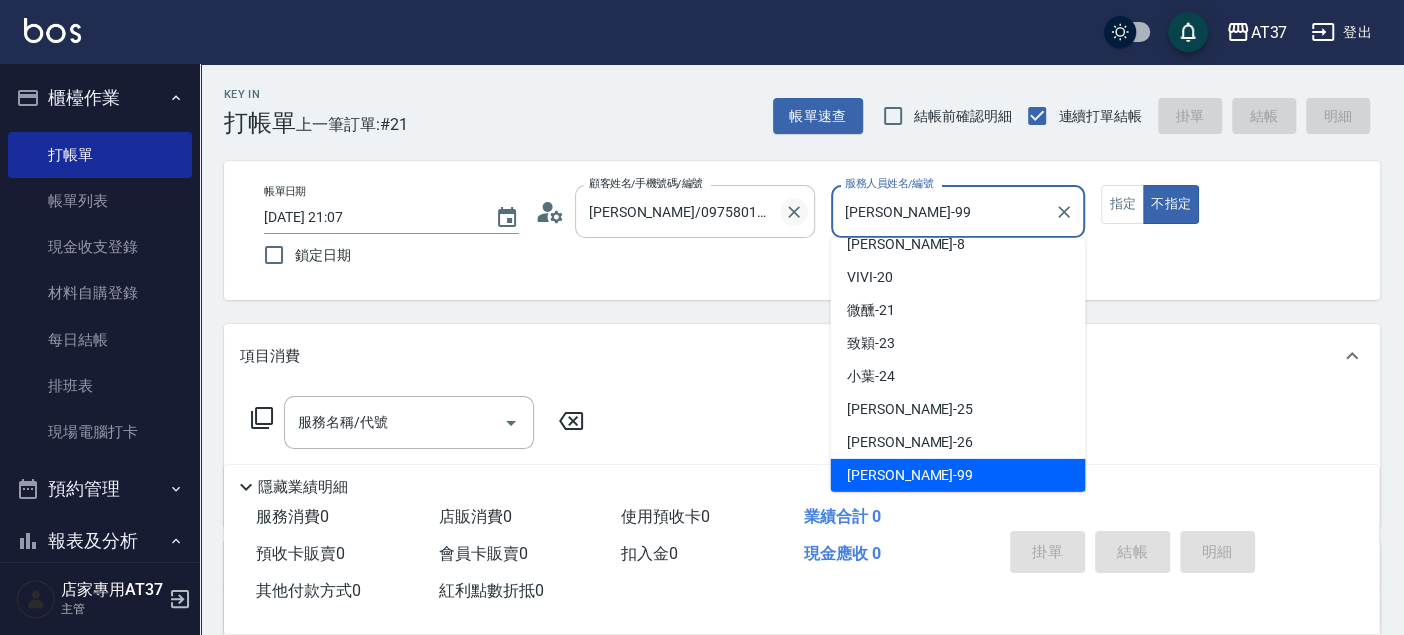 drag, startPoint x: 928, startPoint y: 214, endPoint x: 791, endPoint y: 220, distance: 137.13132 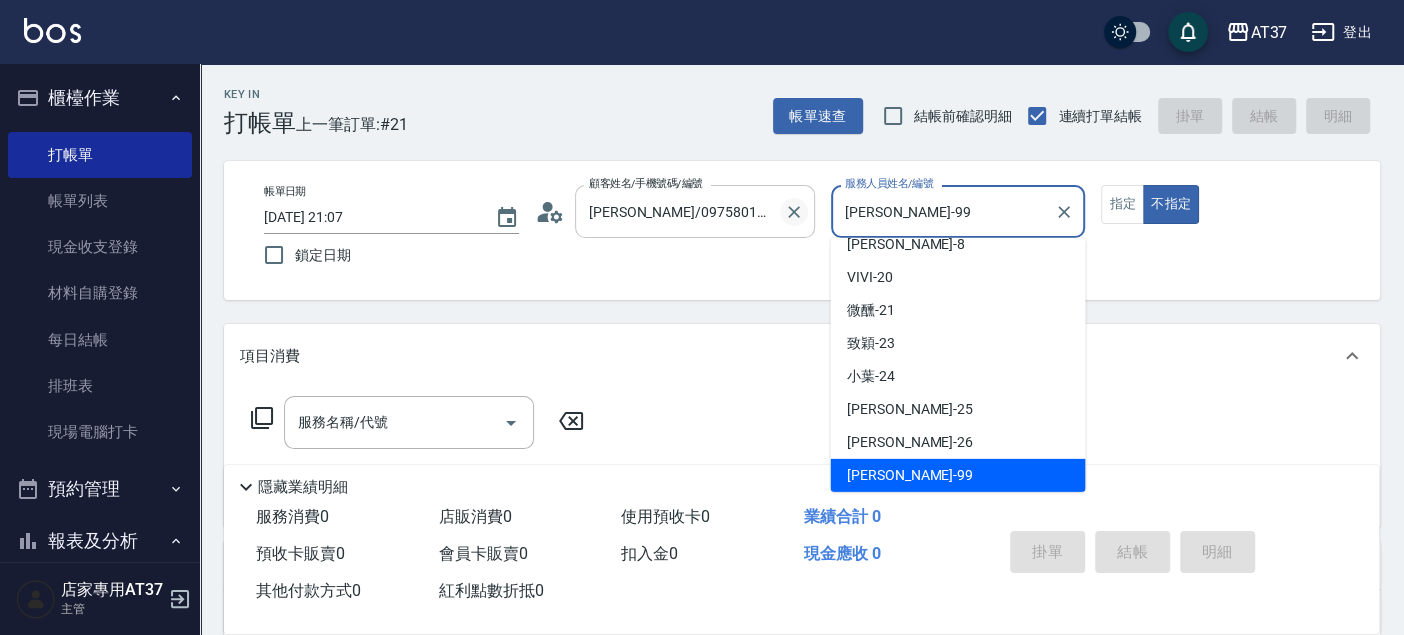click on "帳單日期 [DATE] 21:07 鎖定日期 顧客姓名/手機號碼/編號 [PERSON_NAME]/0975801951/0975801951 顧客姓名/手機號碼/編號 服務人員姓名/編號 [PERSON_NAME]-99 服務人員姓名/編號 指定 不指定" at bounding box center (802, 230) 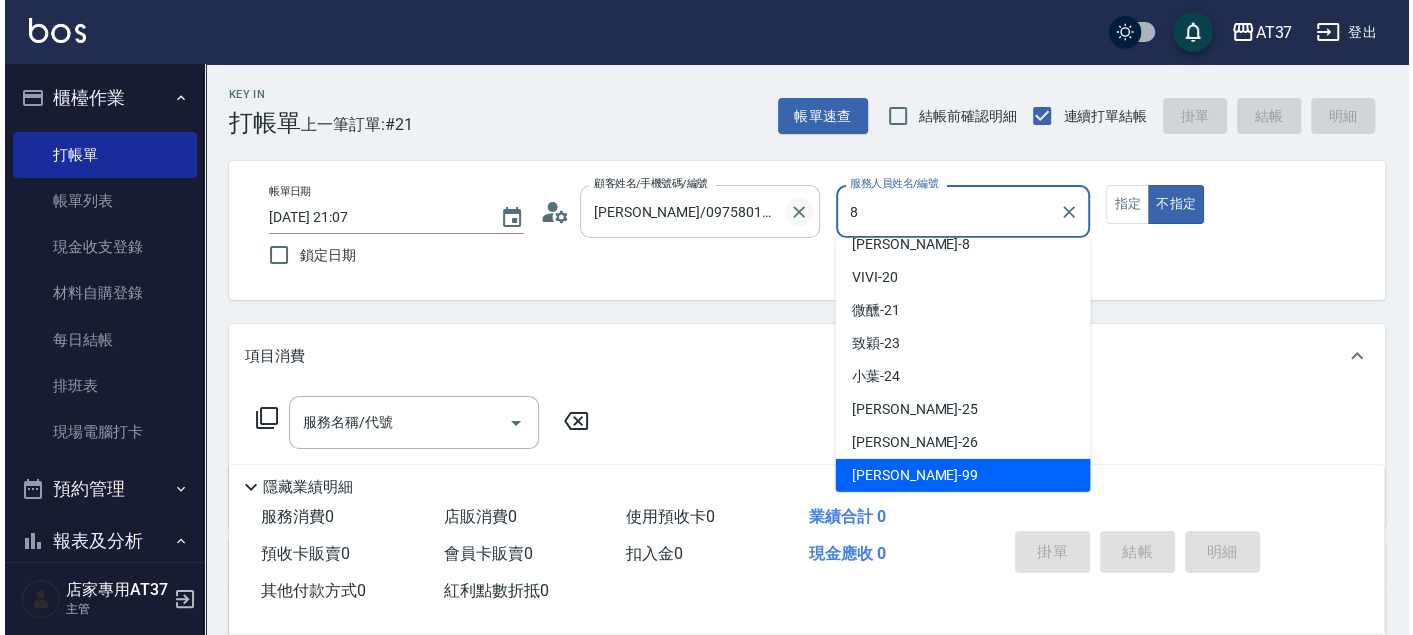 scroll, scrollTop: 0, scrollLeft: 0, axis: both 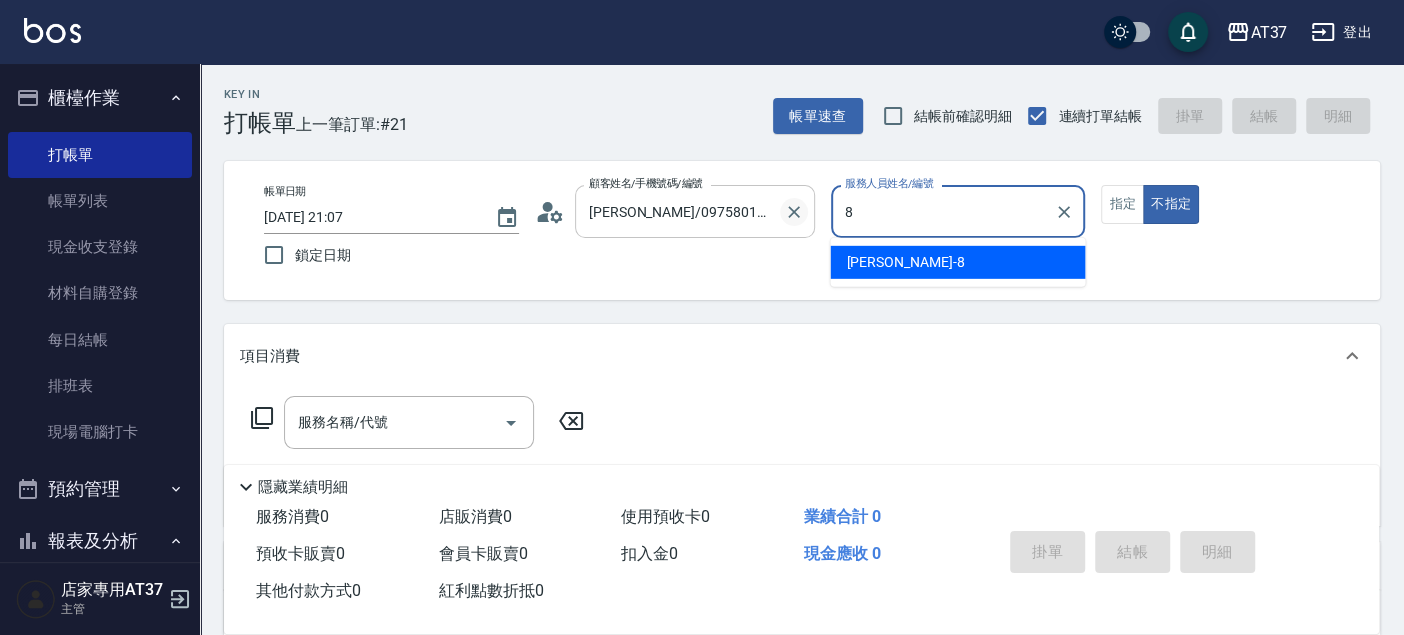 type on "Peggy-8" 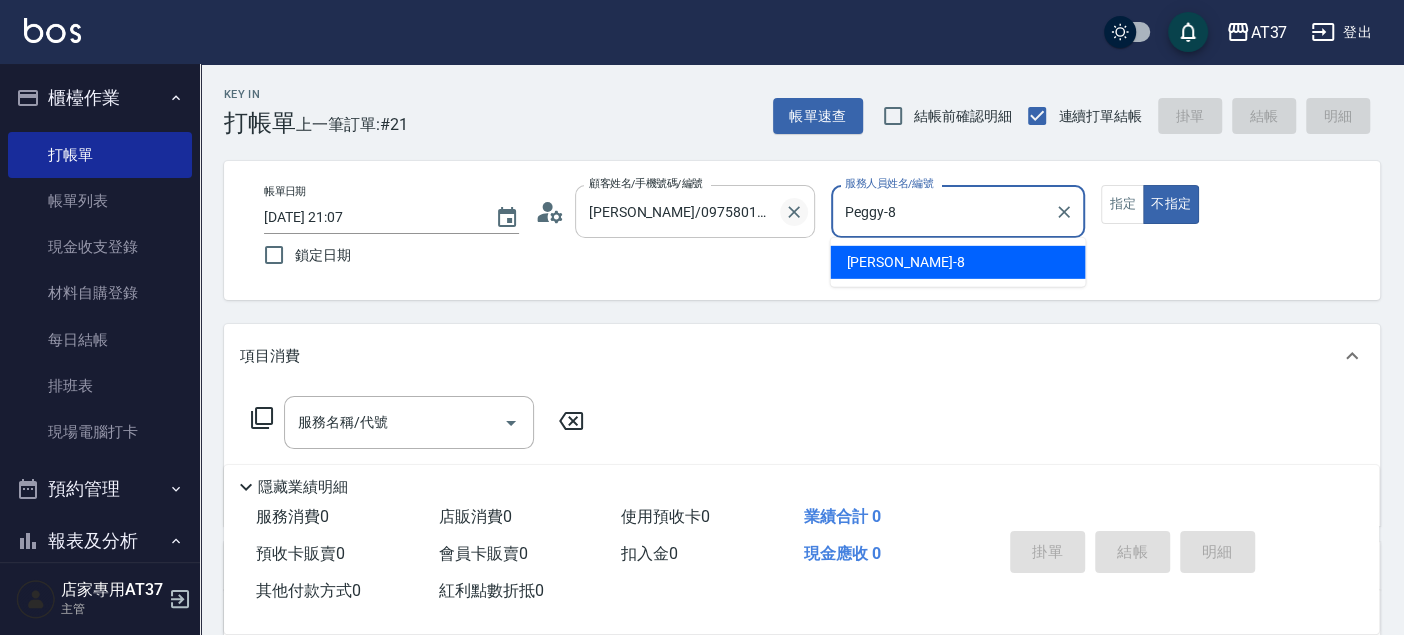 type on "false" 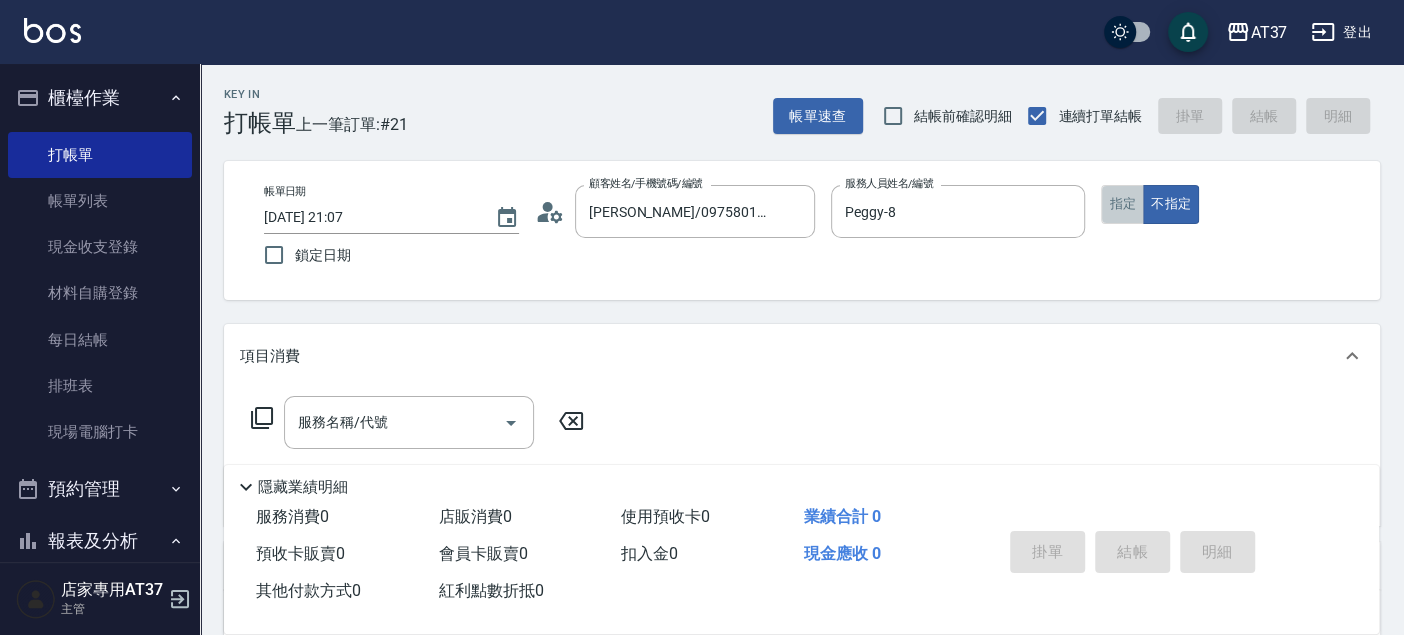click on "指定" at bounding box center (1122, 204) 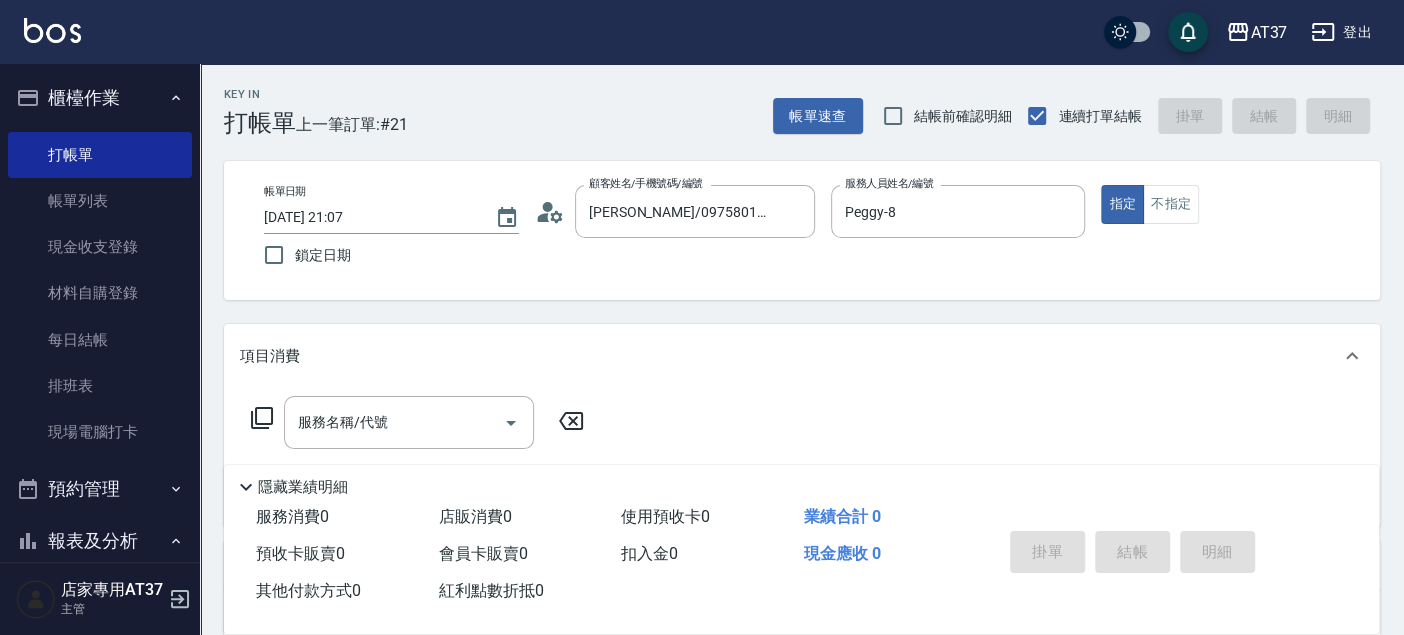click on "服務名稱/代號 服務名稱/代號" at bounding box center [418, 422] 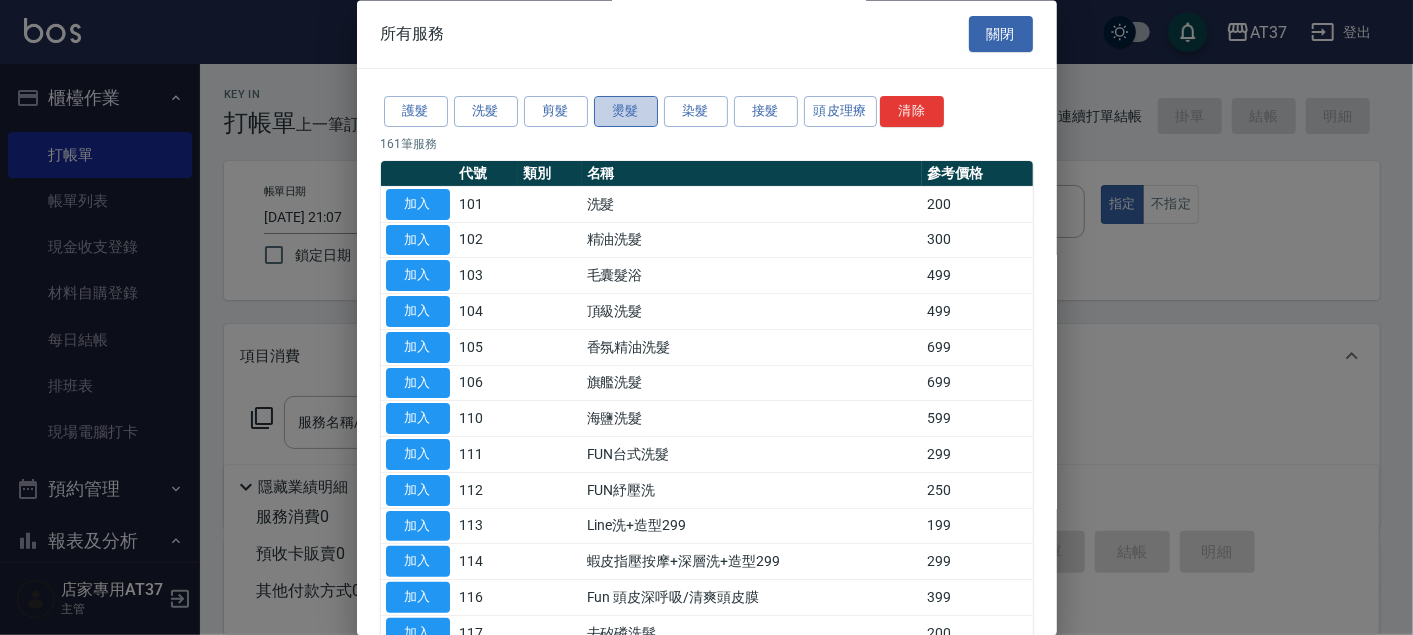 click on "燙髮" at bounding box center [626, 112] 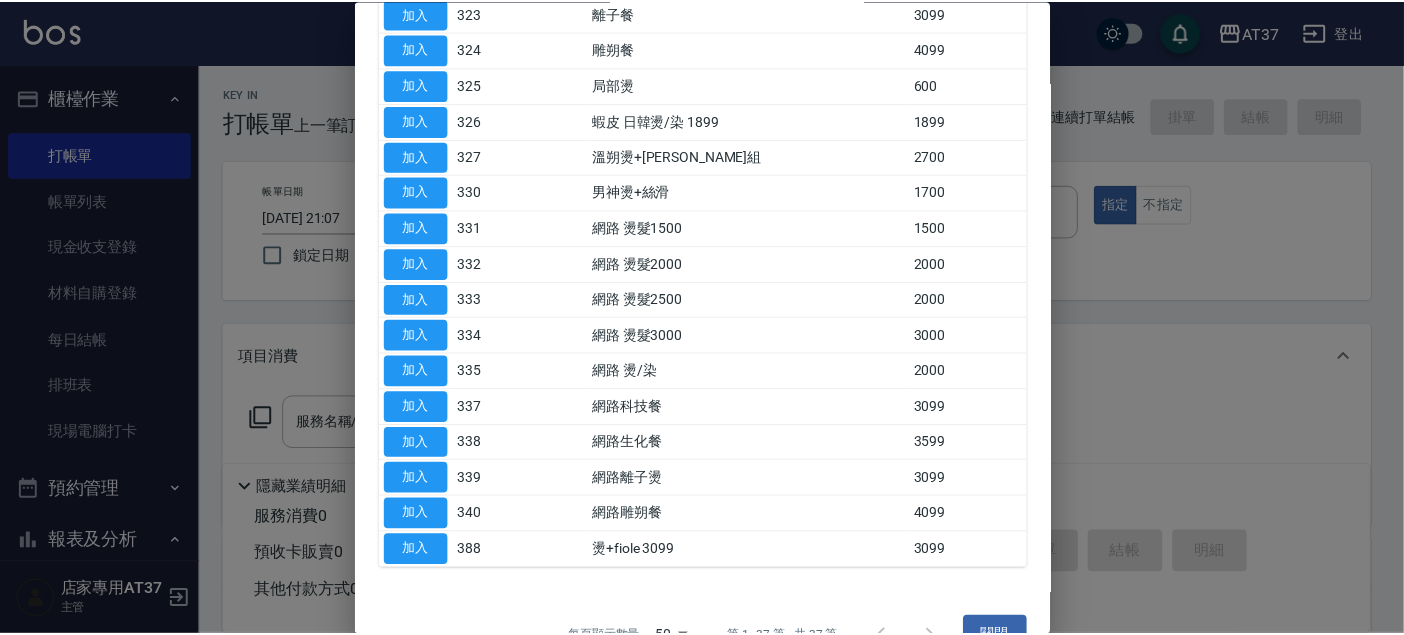 scroll, scrollTop: 972, scrollLeft: 0, axis: vertical 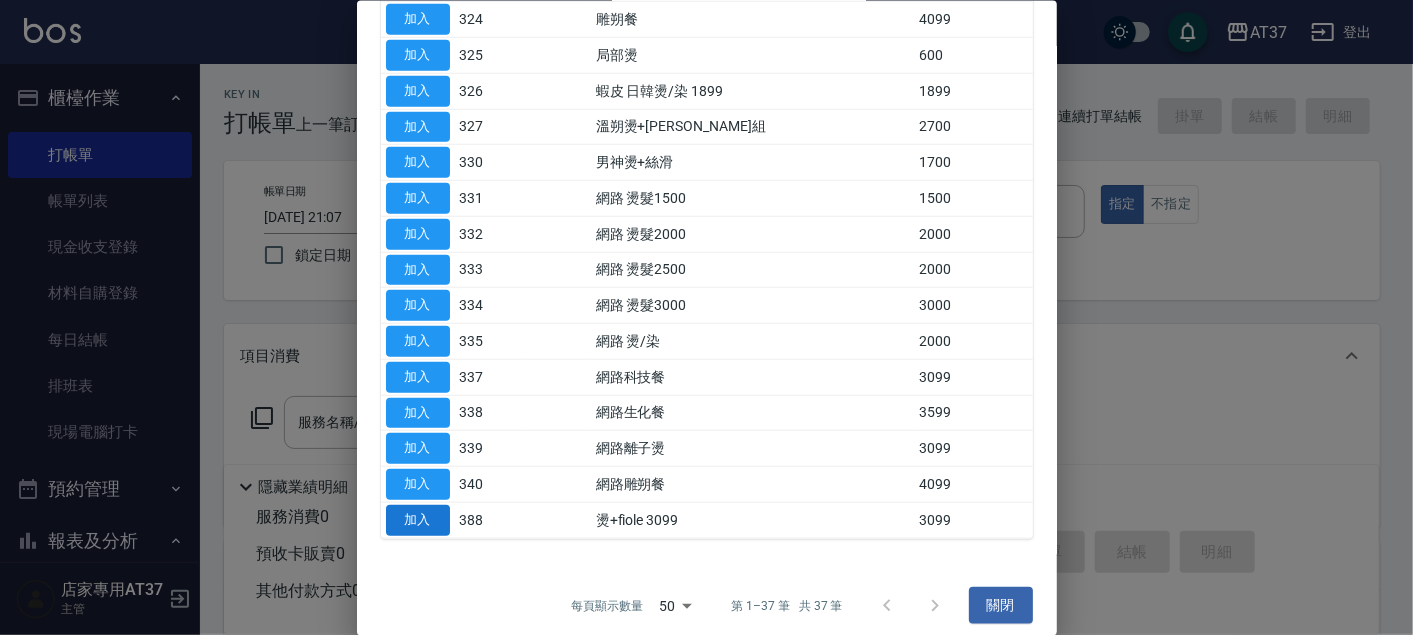 click on "加入" at bounding box center (418, 519) 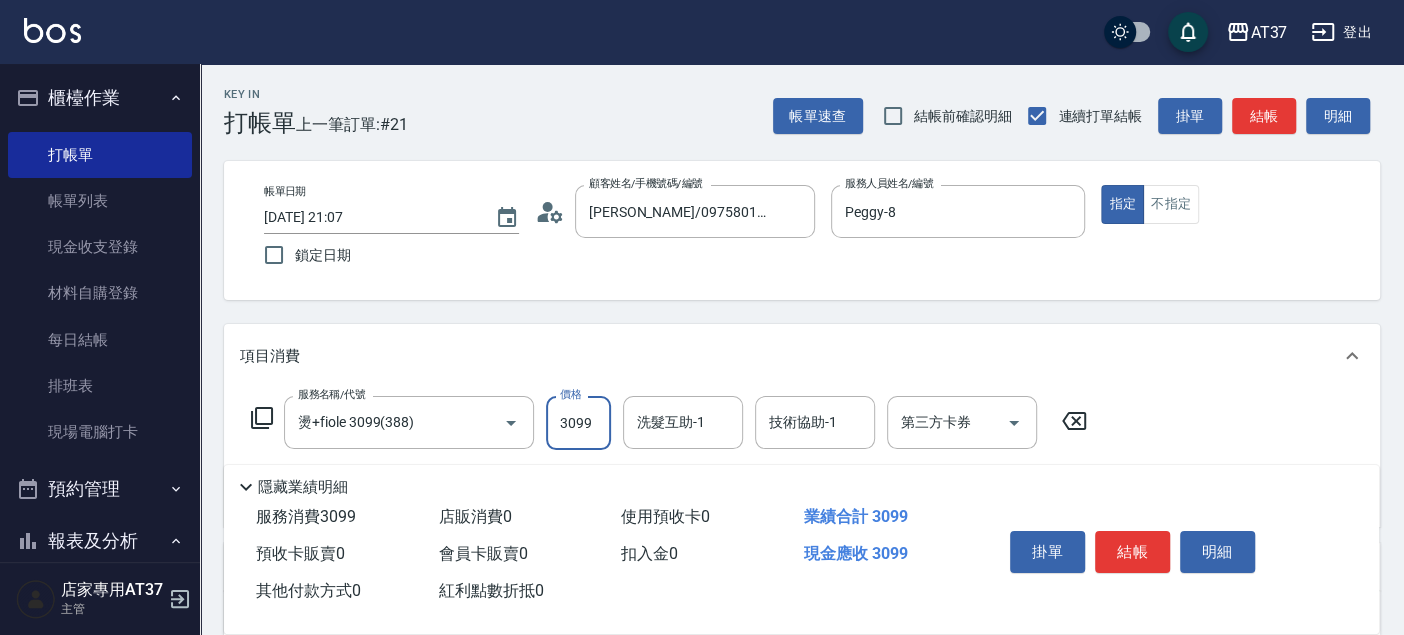 click on "3099" at bounding box center (578, 423) 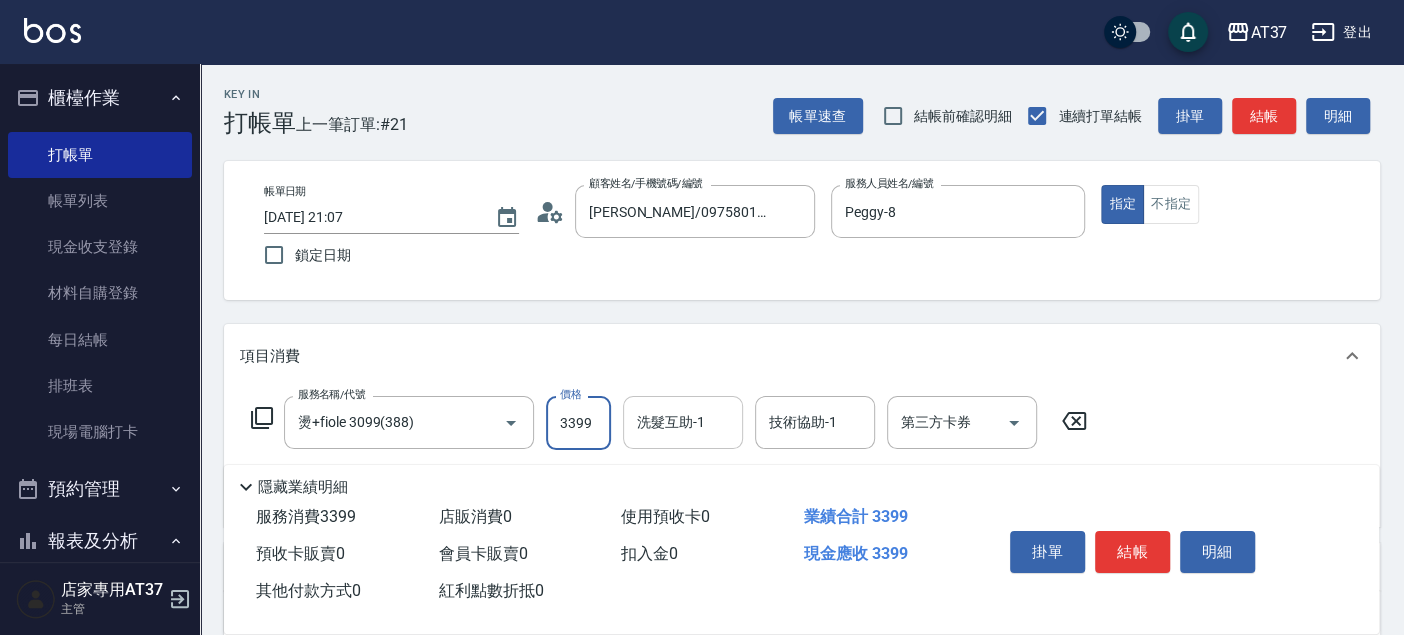 type on "3399" 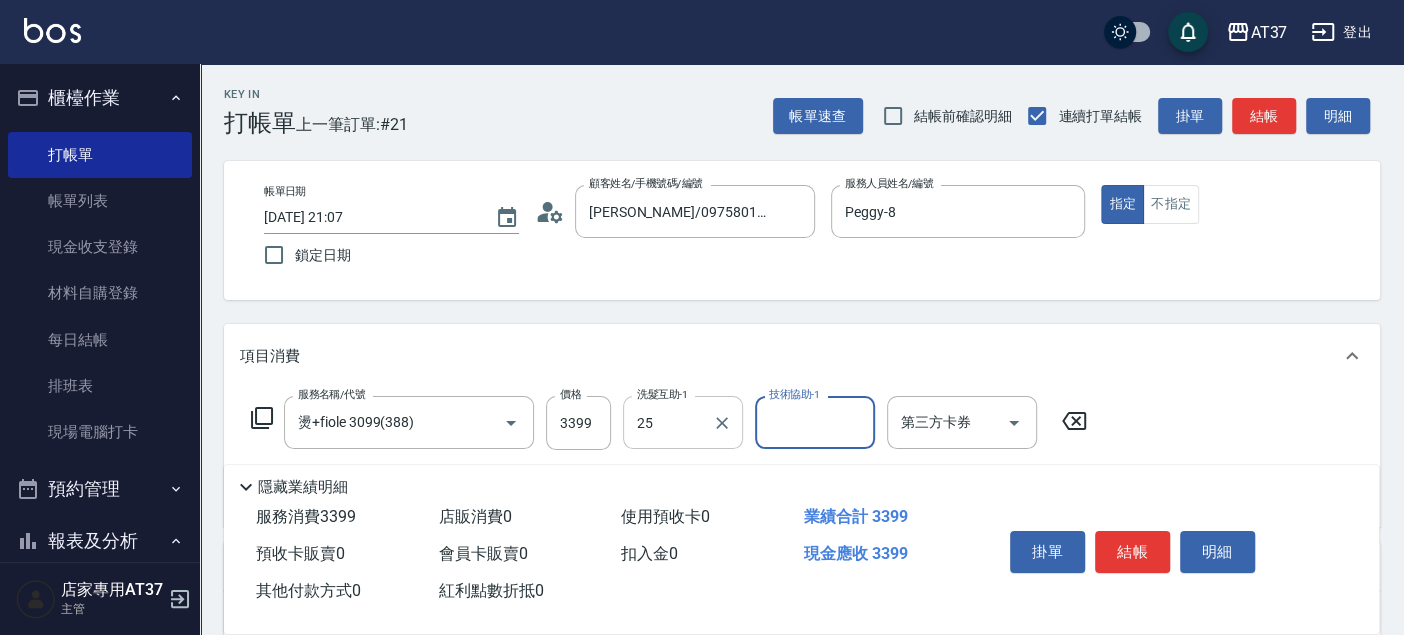 type on "[PERSON_NAME]-25" 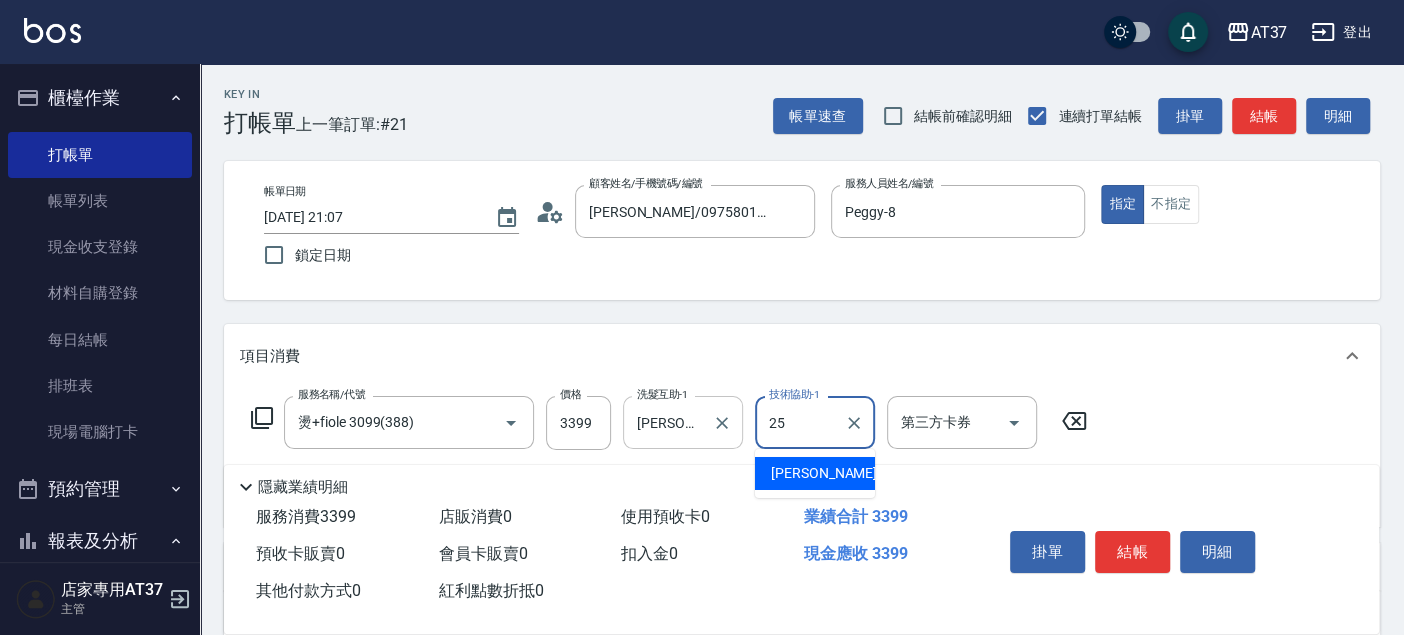 type on "[PERSON_NAME]-25" 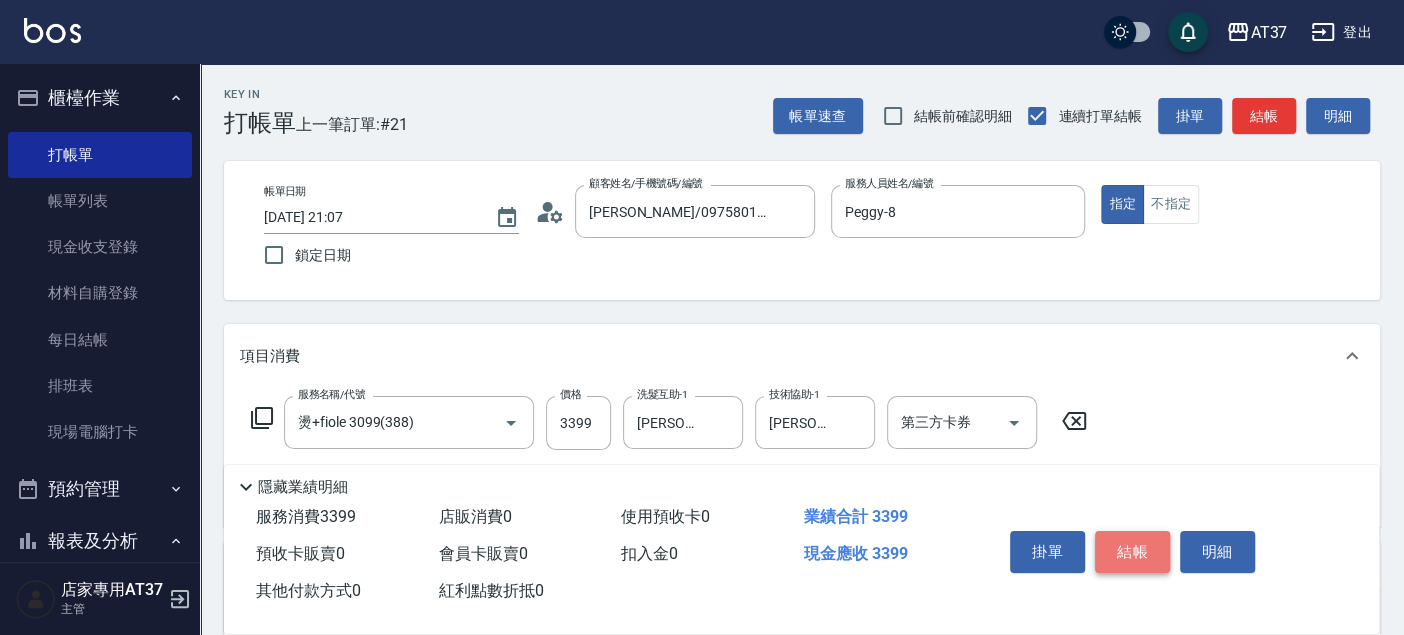 click on "結帳" at bounding box center (1132, 552) 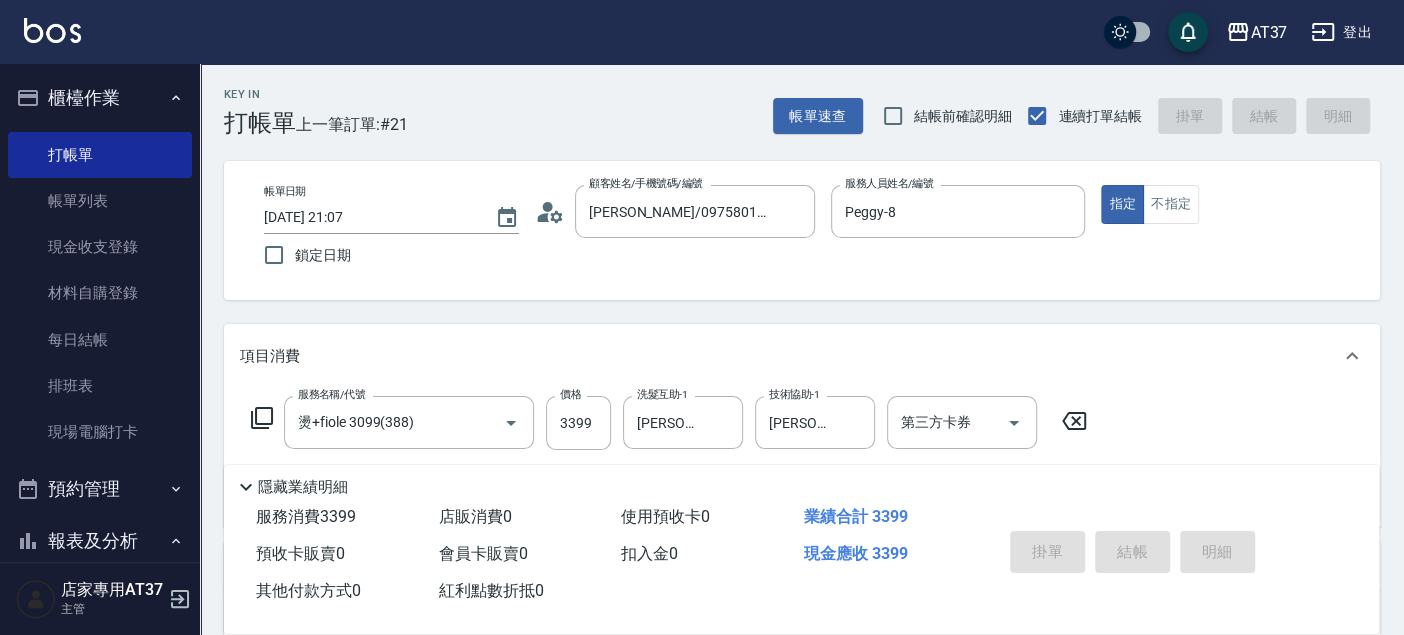 type on "[DATE] 21:08" 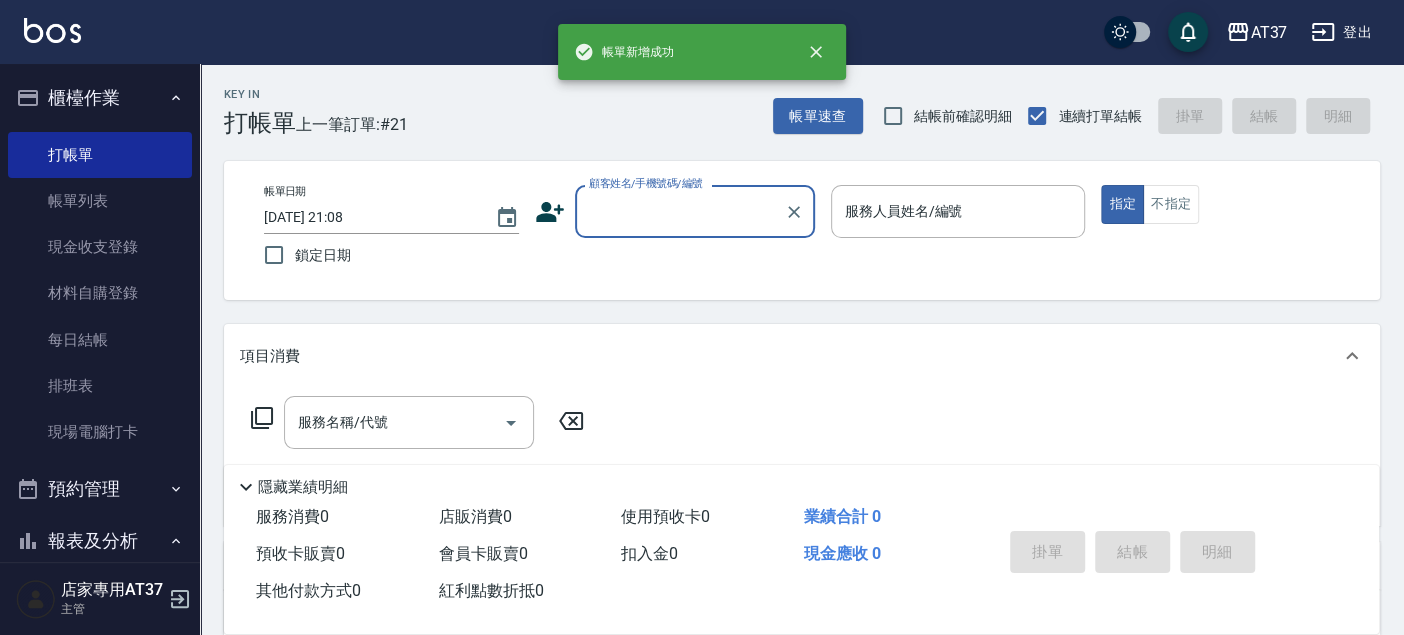 scroll, scrollTop: 0, scrollLeft: 0, axis: both 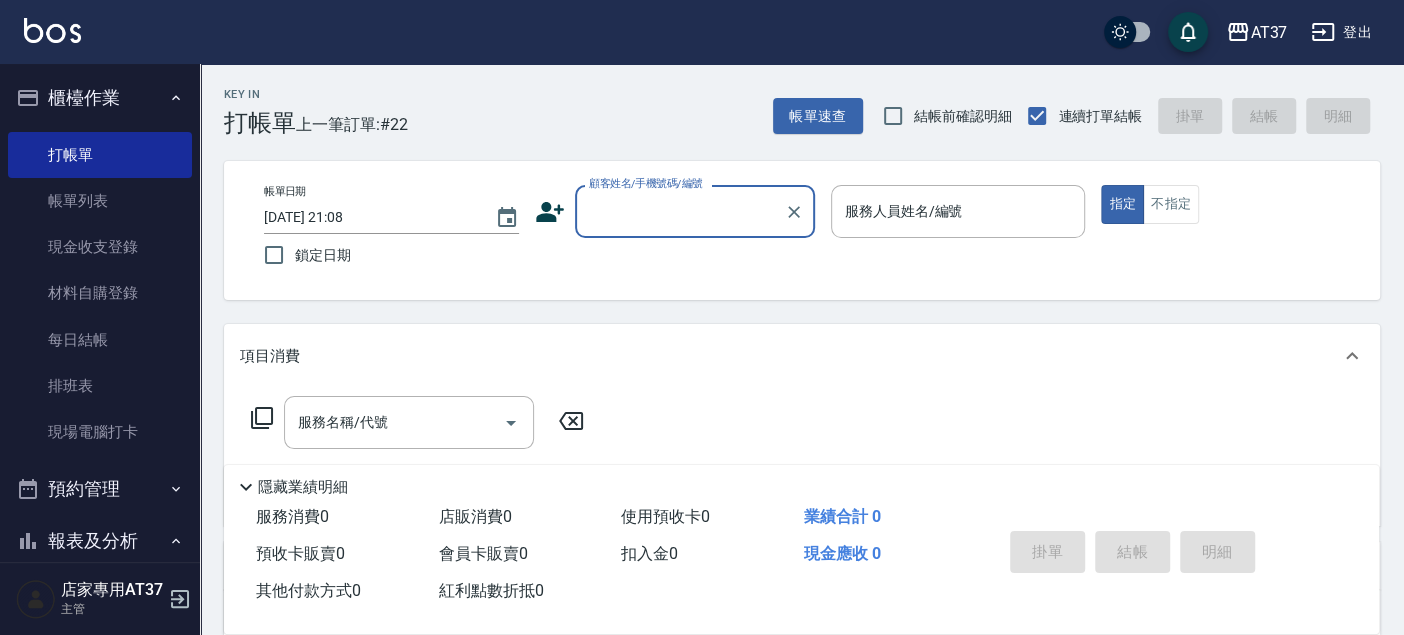 click on "顧客姓名/手機號碼/編號" at bounding box center [680, 211] 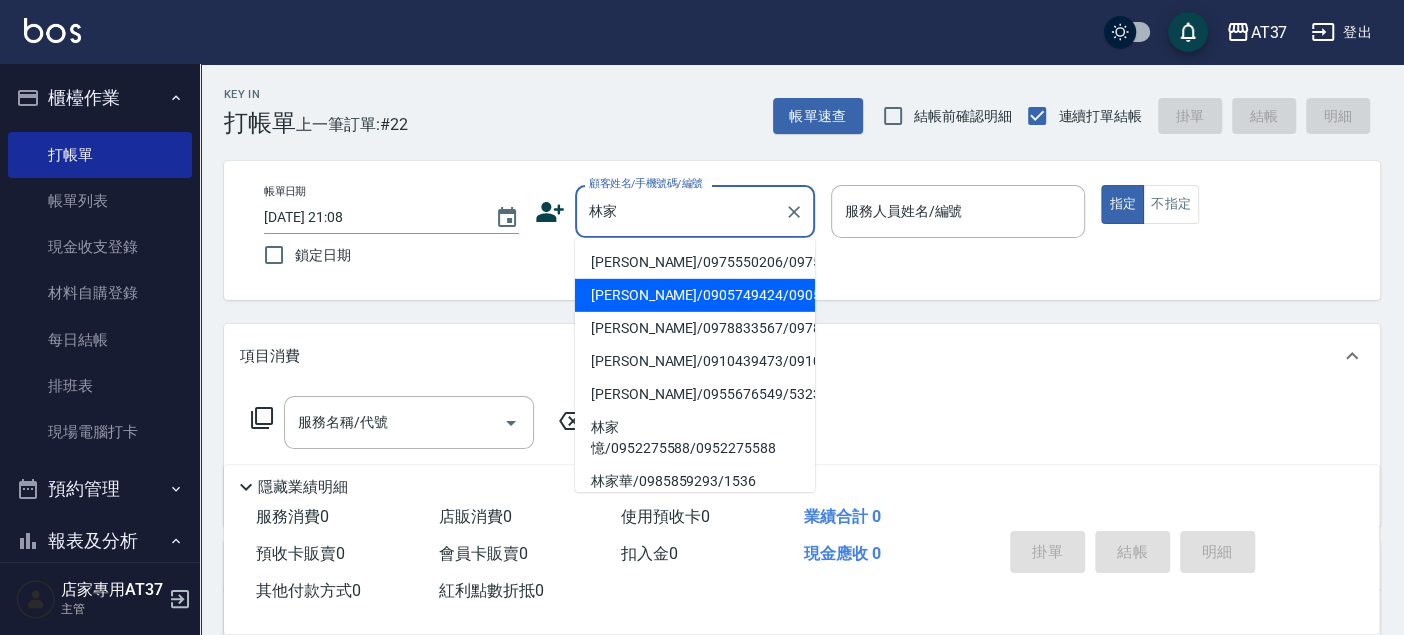 click on "[PERSON_NAME]/0905749424/0905749424" at bounding box center (695, 295) 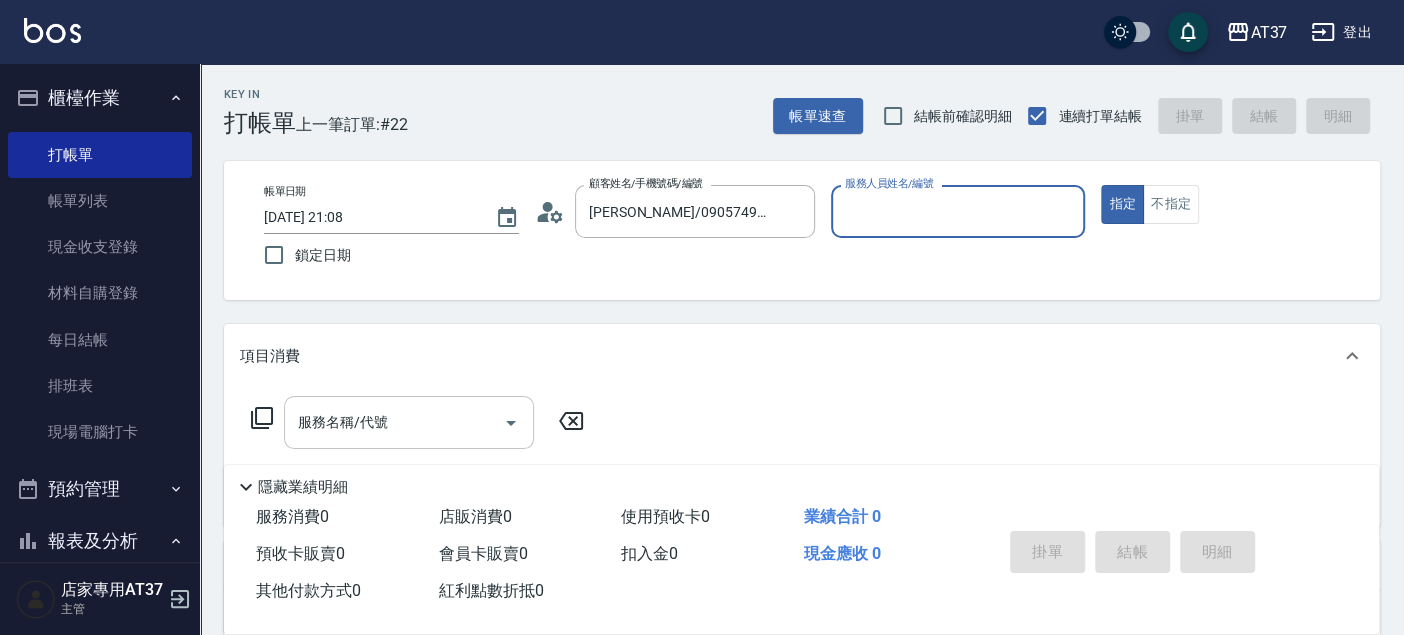 type on "Peggy-8" 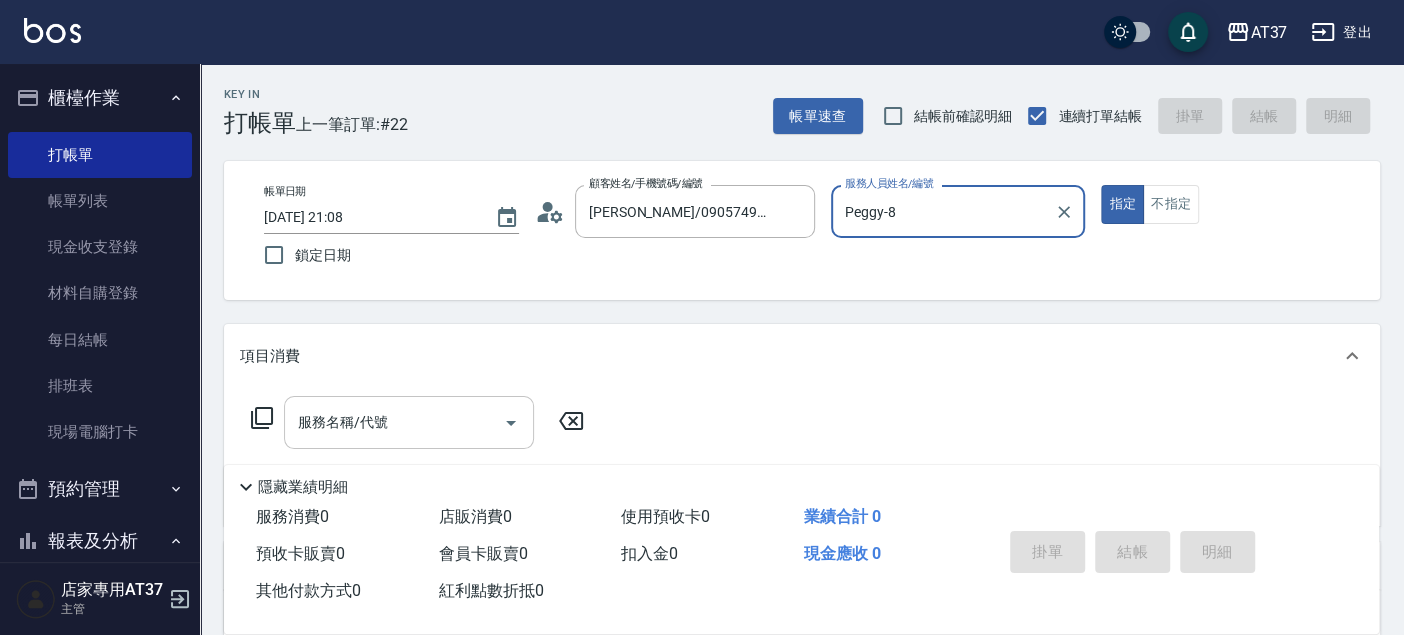 click on "服務名稱/代號" at bounding box center (394, 422) 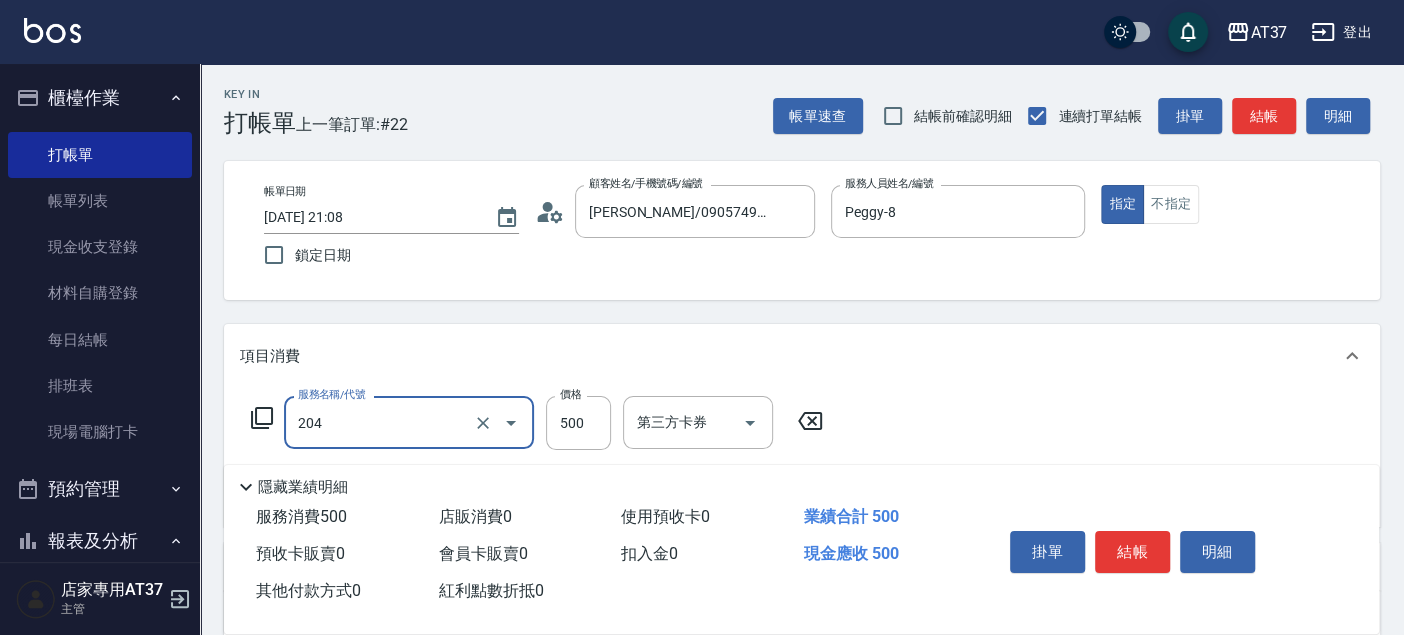 type on "A級洗+剪(204)" 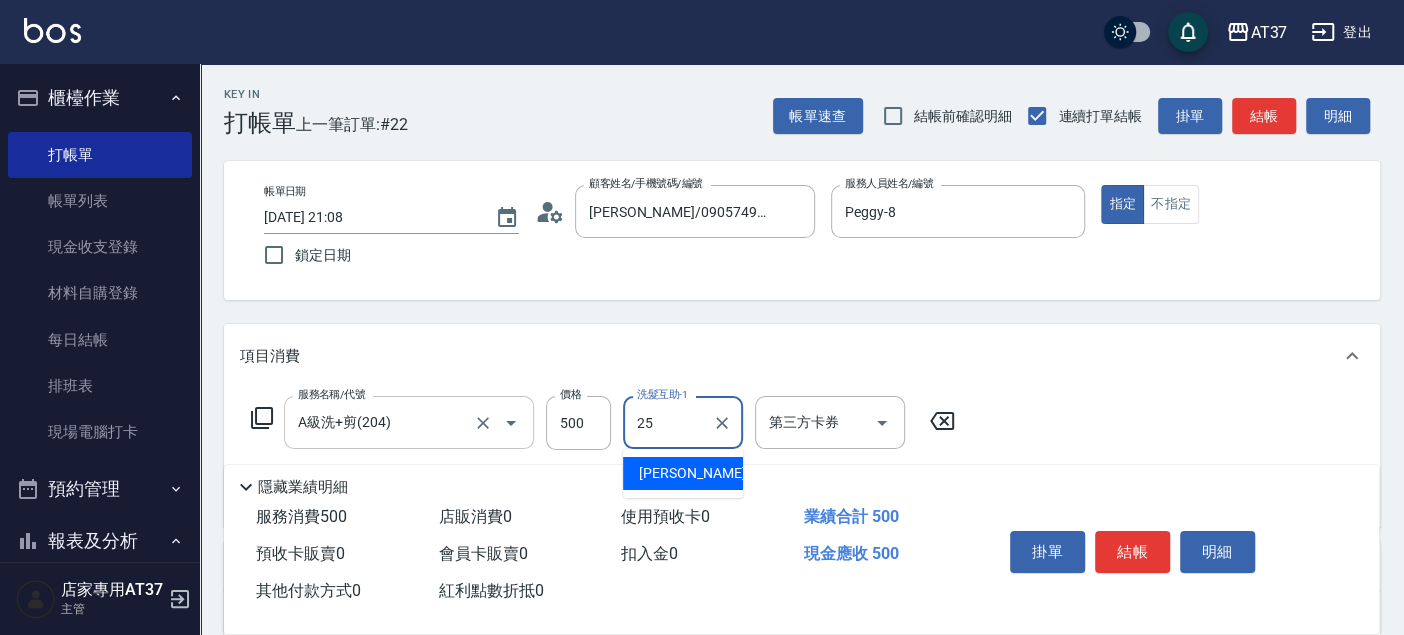 type on "[PERSON_NAME]-25" 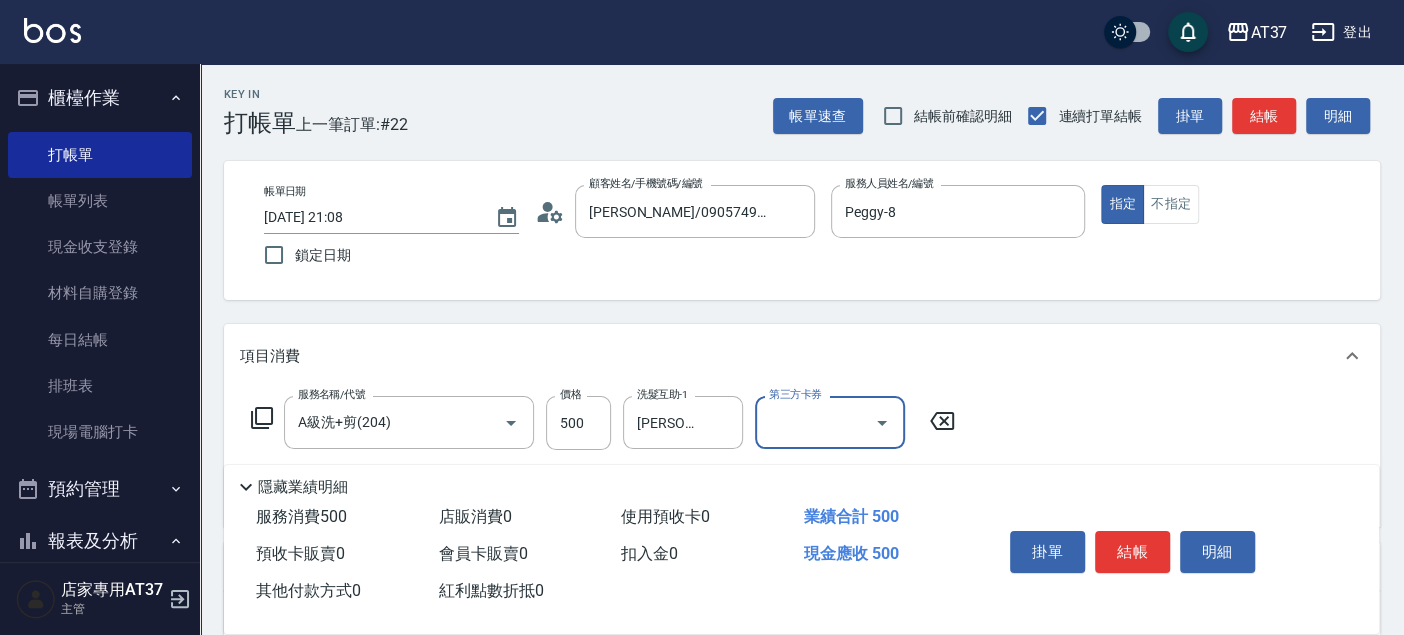 click on "結帳" at bounding box center [1132, 552] 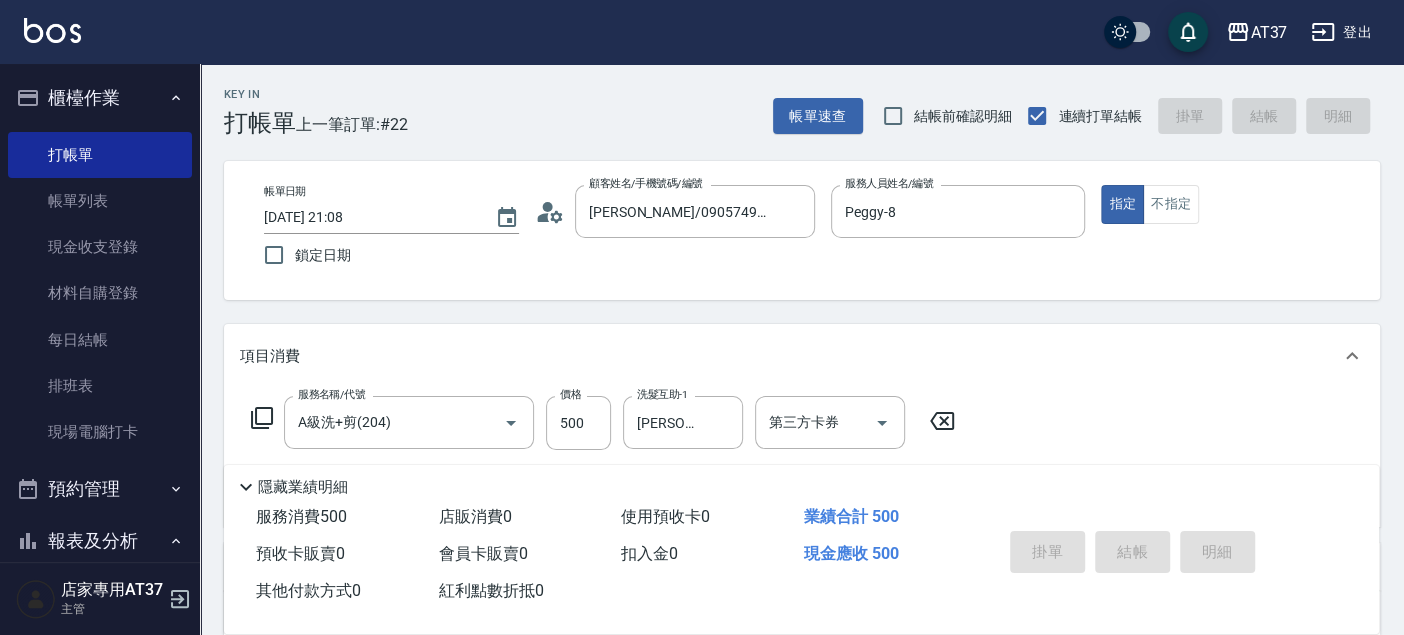 type 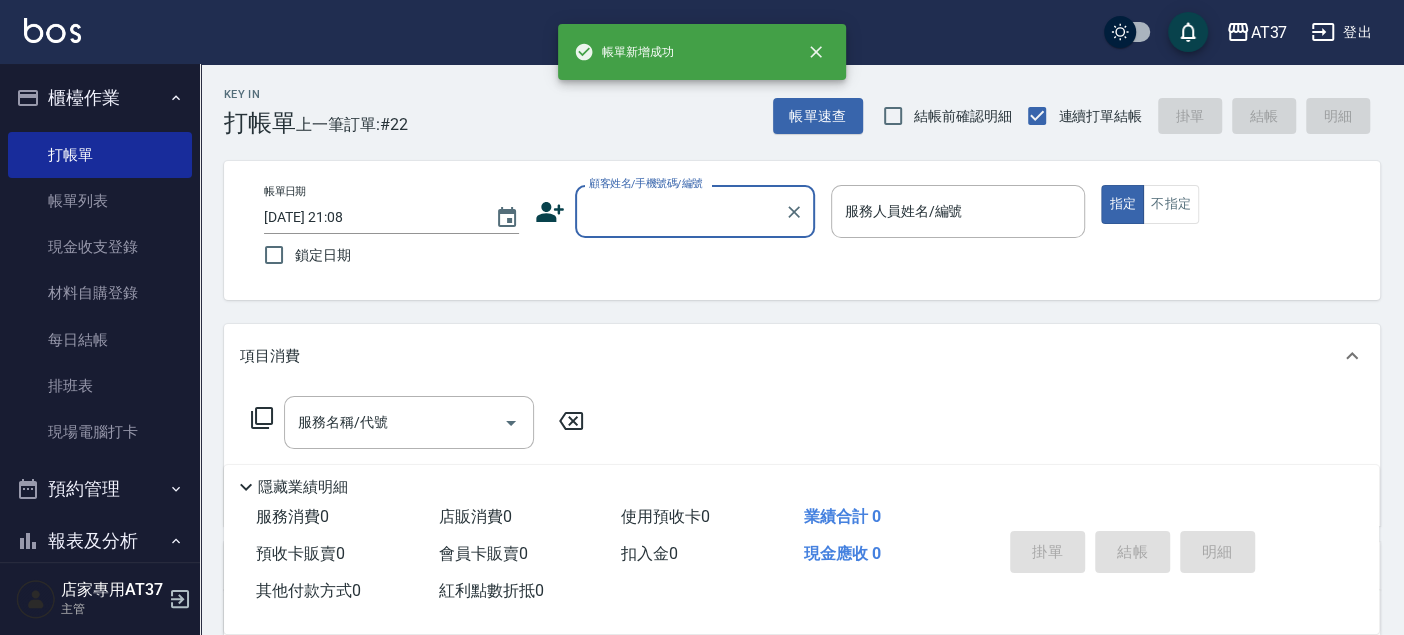 scroll, scrollTop: 0, scrollLeft: 0, axis: both 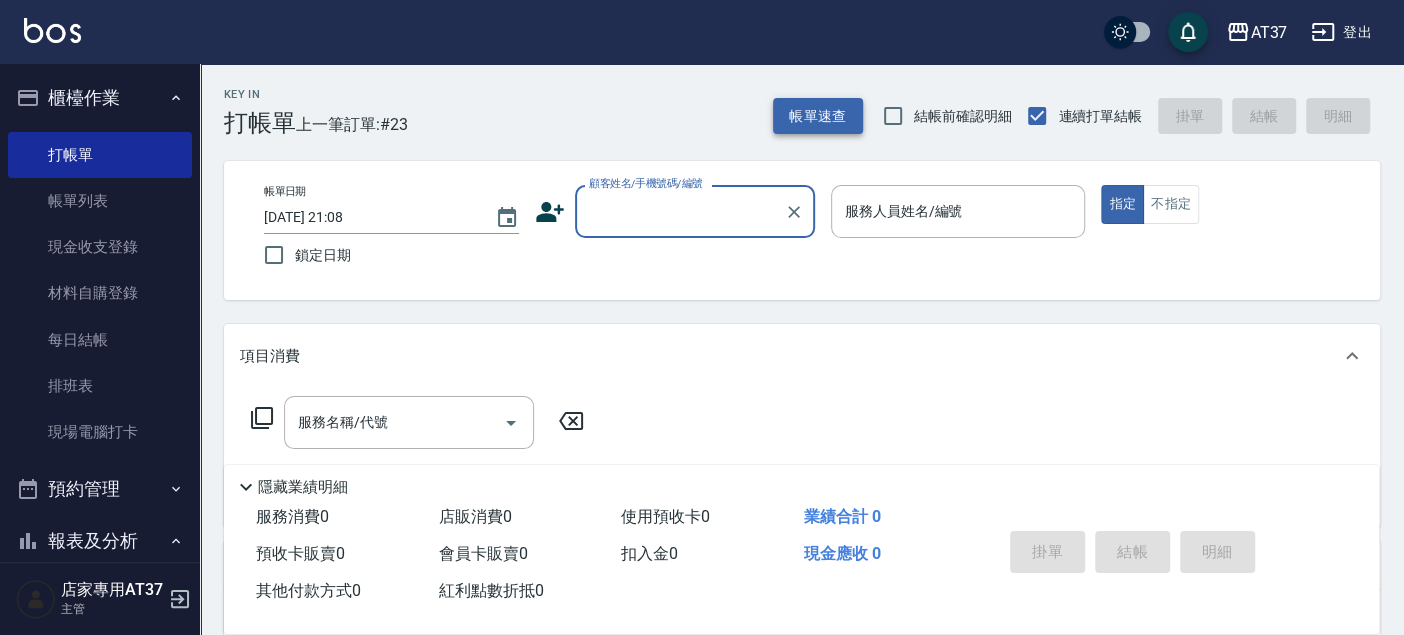 click on "帳單速查" at bounding box center (818, 116) 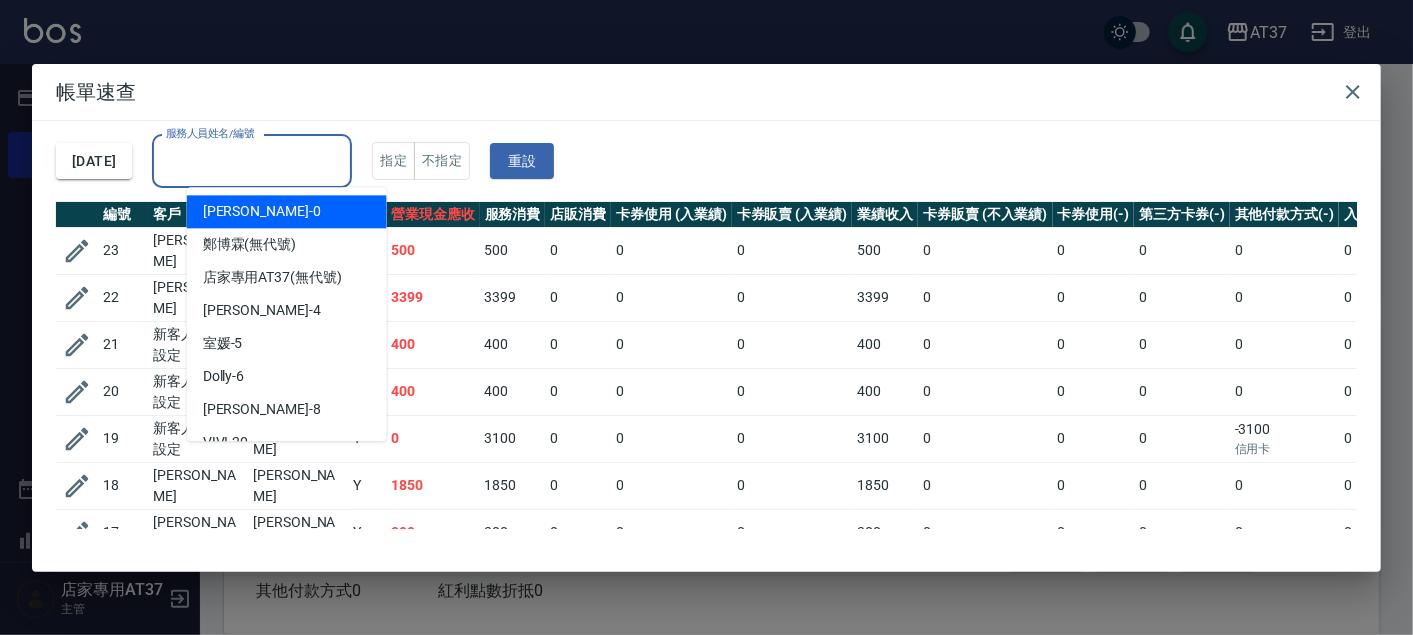click on "服務人員姓名/編號" at bounding box center [252, 161] 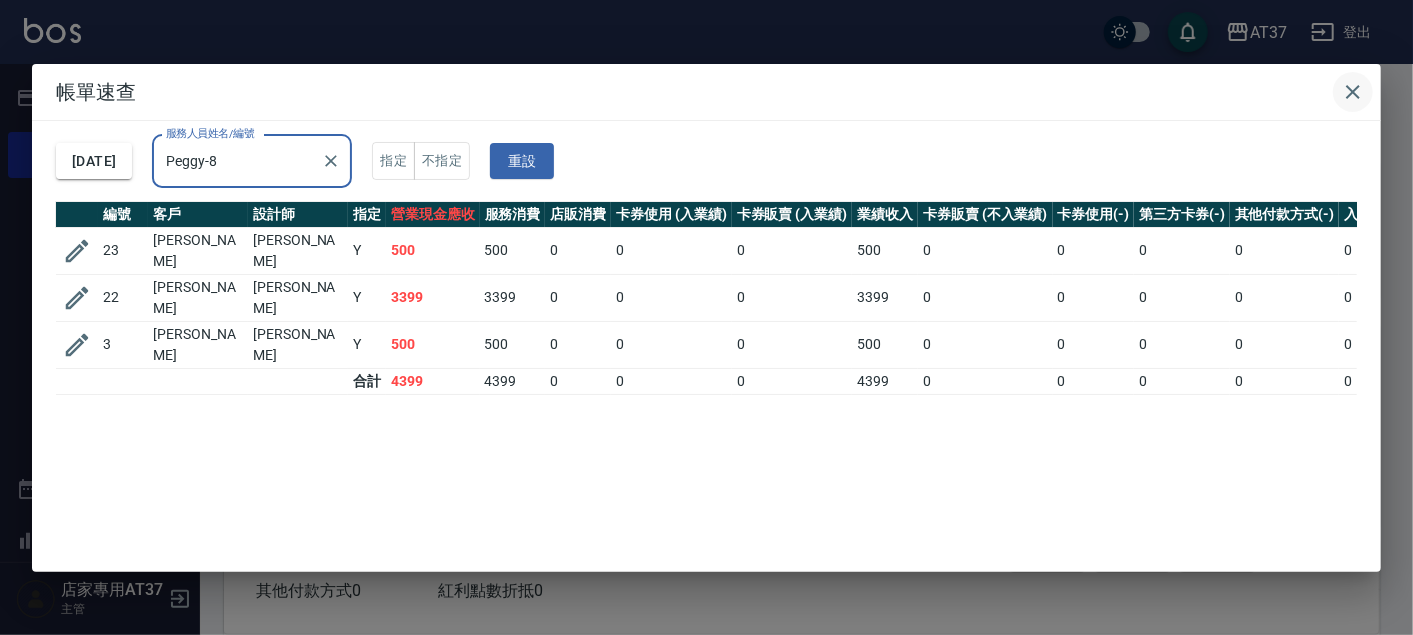 type on "Peggy-8" 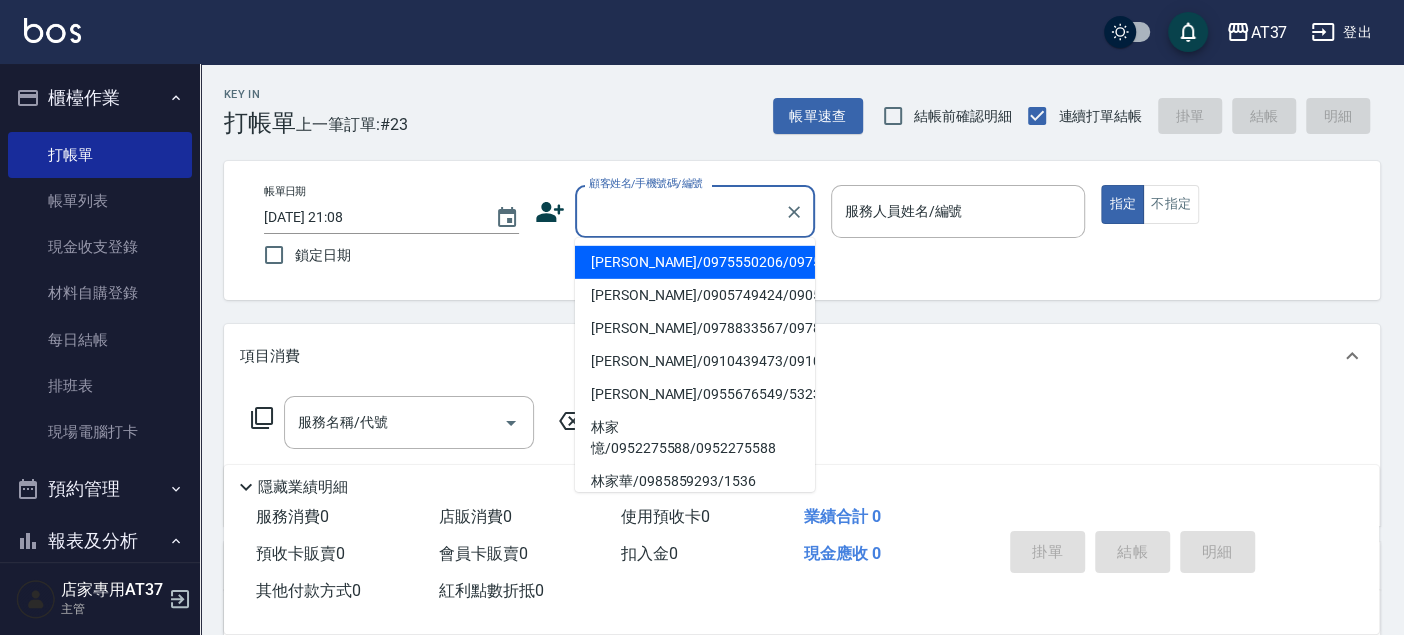 click on "顧客姓名/手機號碼/編號 顧客姓名/手機號碼/編號" at bounding box center (695, 211) 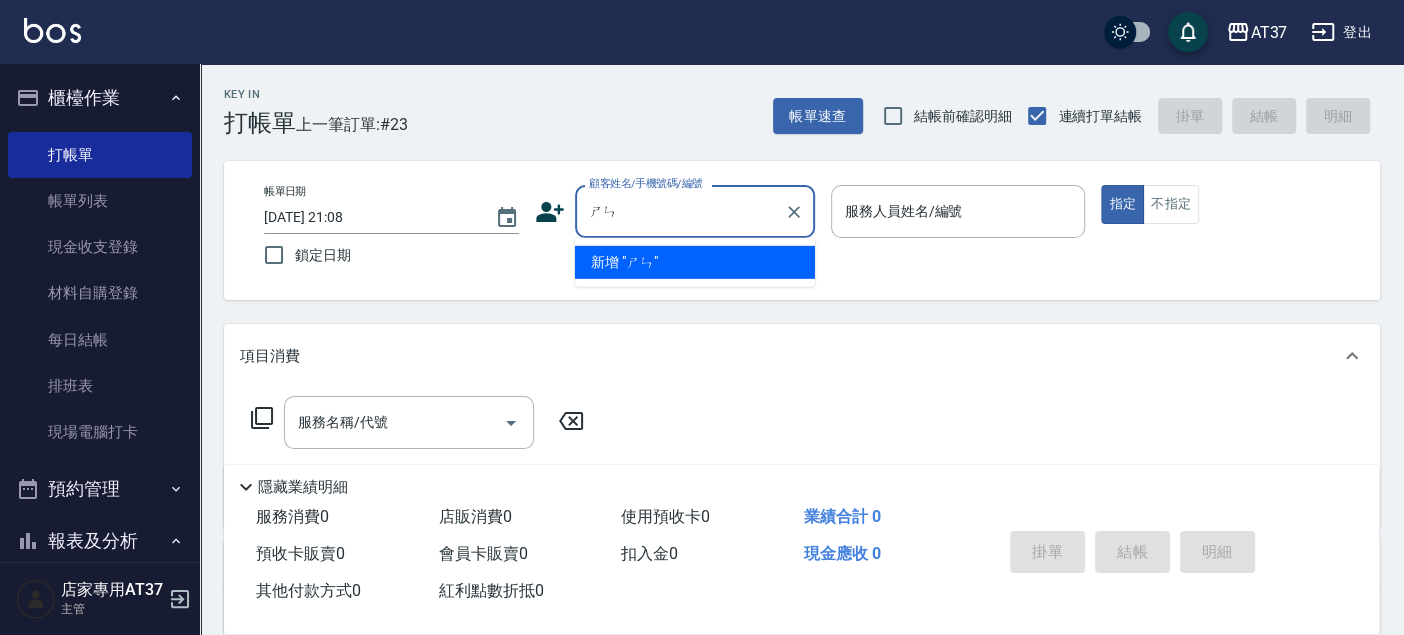 type on "沈" 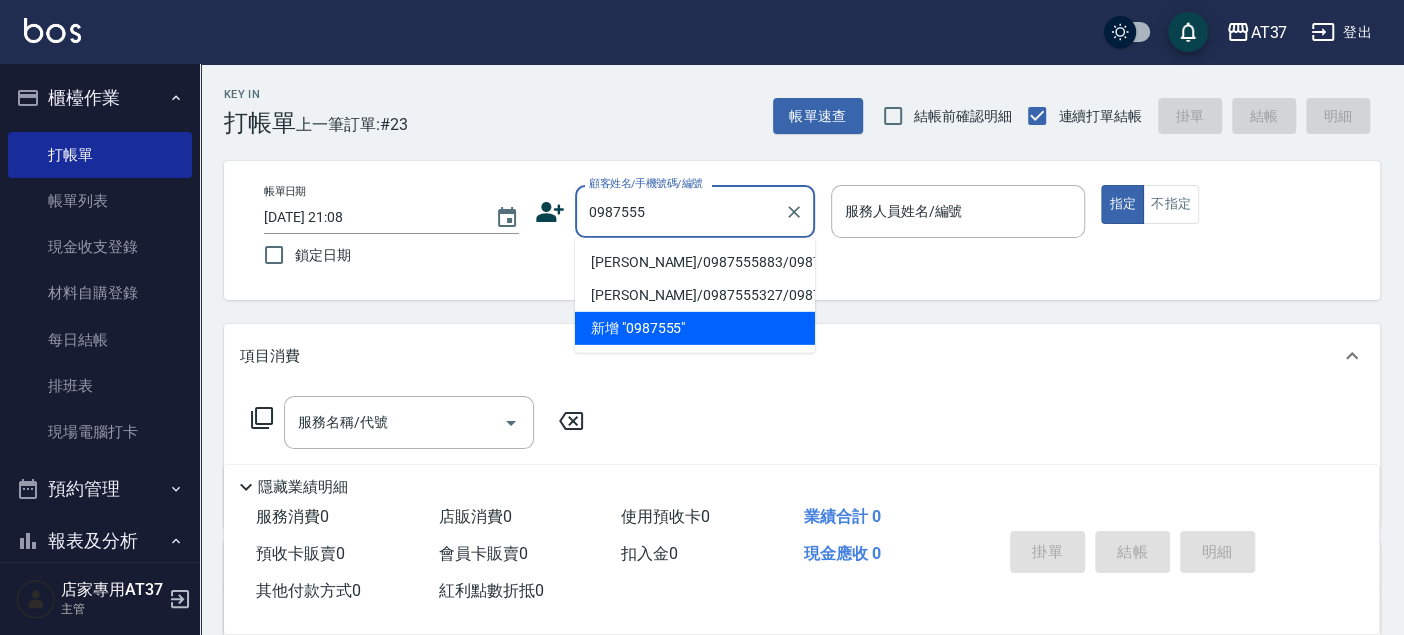 click on "[PERSON_NAME]/0987555883/0987555883" at bounding box center (695, 262) 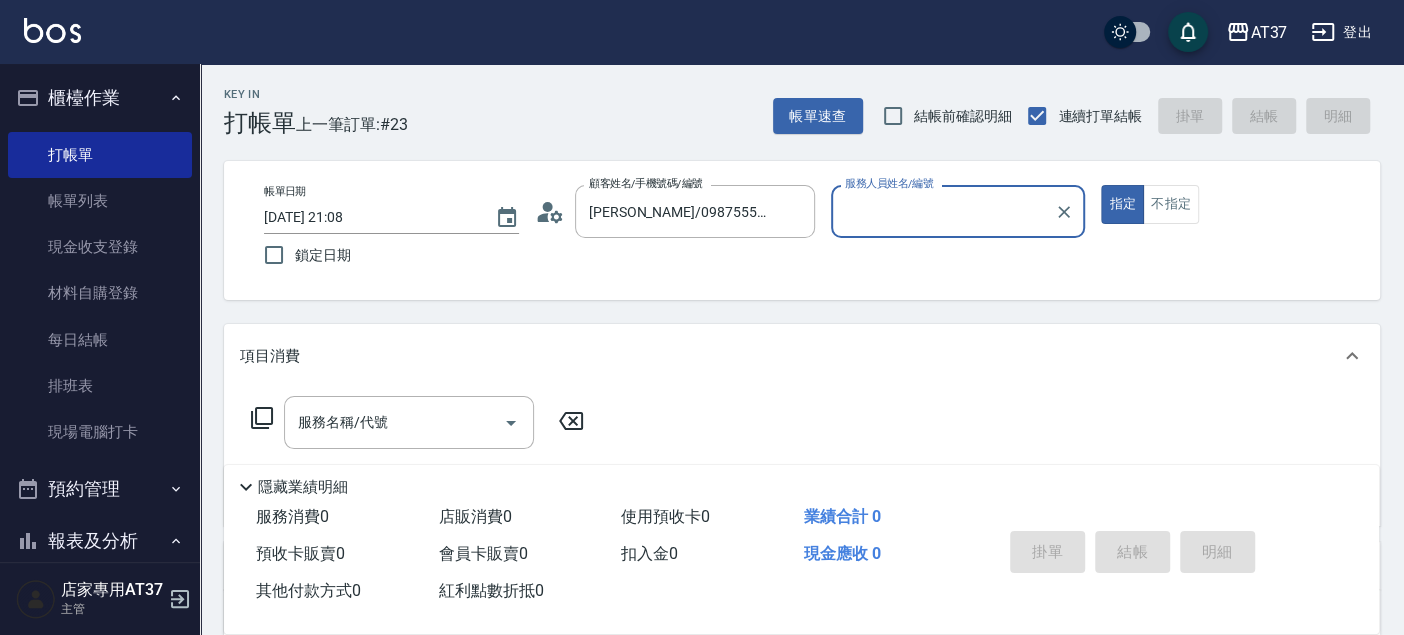 type on "Peggy-8" 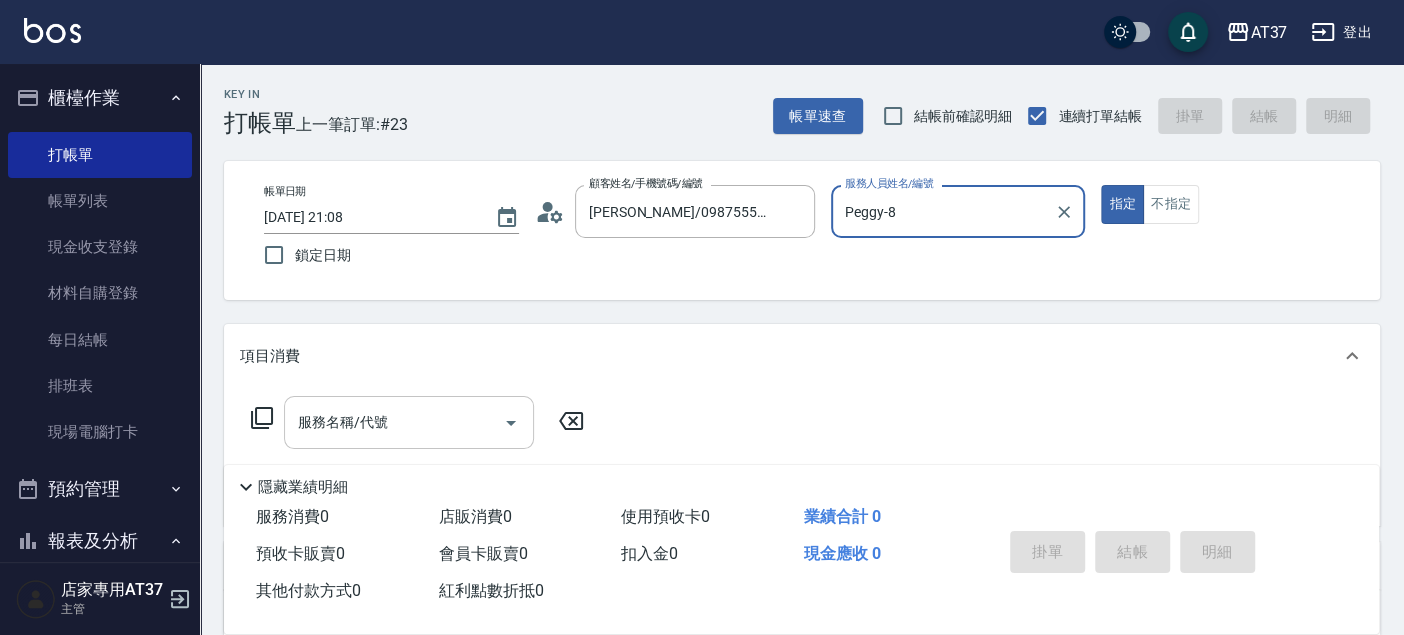 click on "服務名稱/代號" at bounding box center [394, 422] 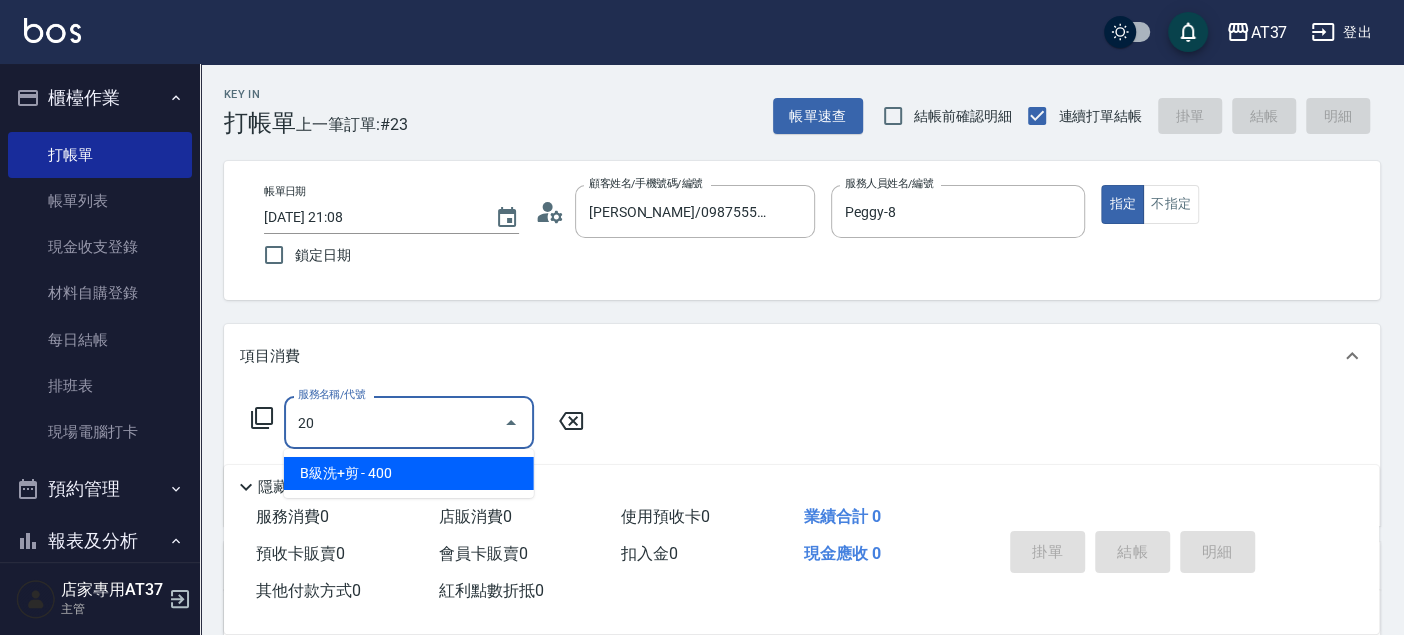 type on "2" 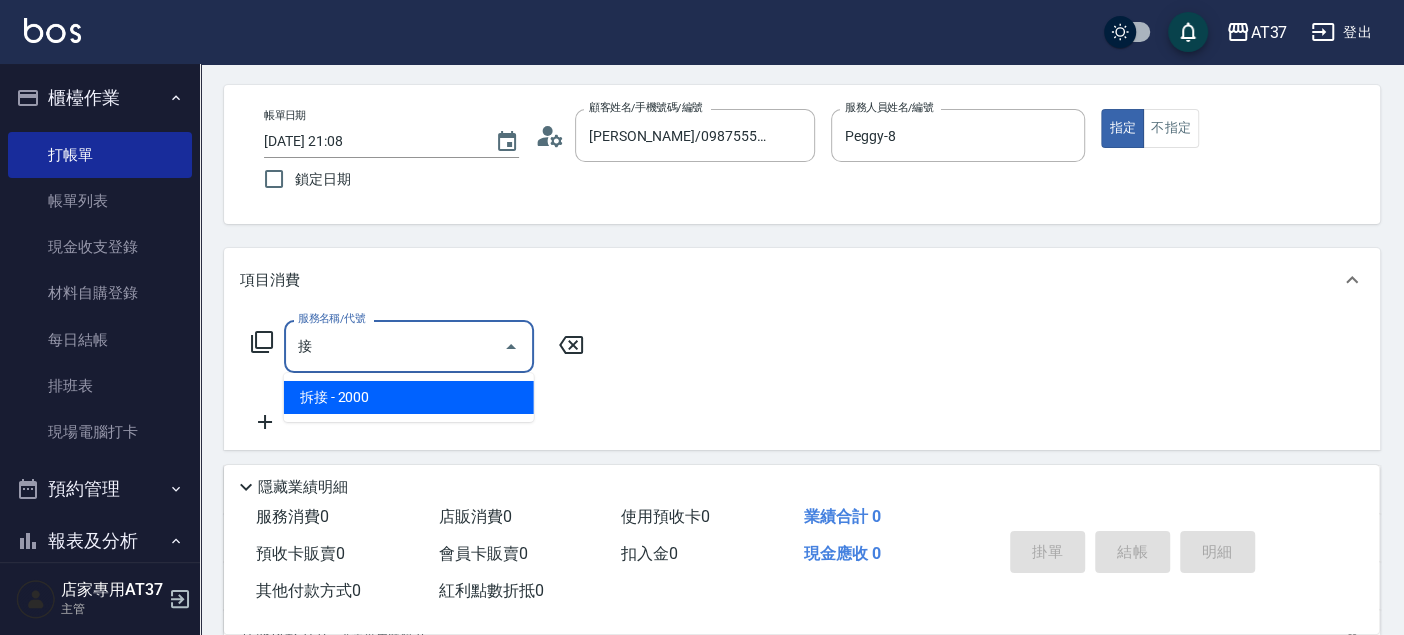 scroll, scrollTop: 111, scrollLeft: 0, axis: vertical 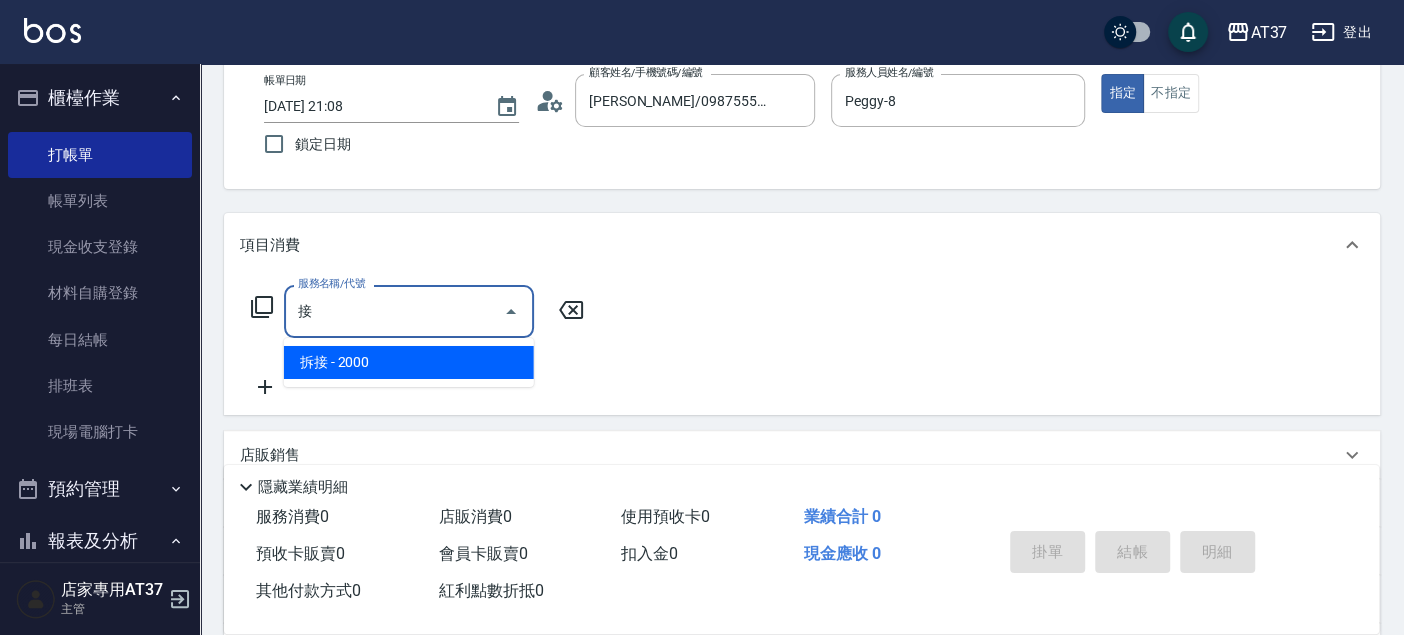 click on "拆接 - 2000" at bounding box center [409, 362] 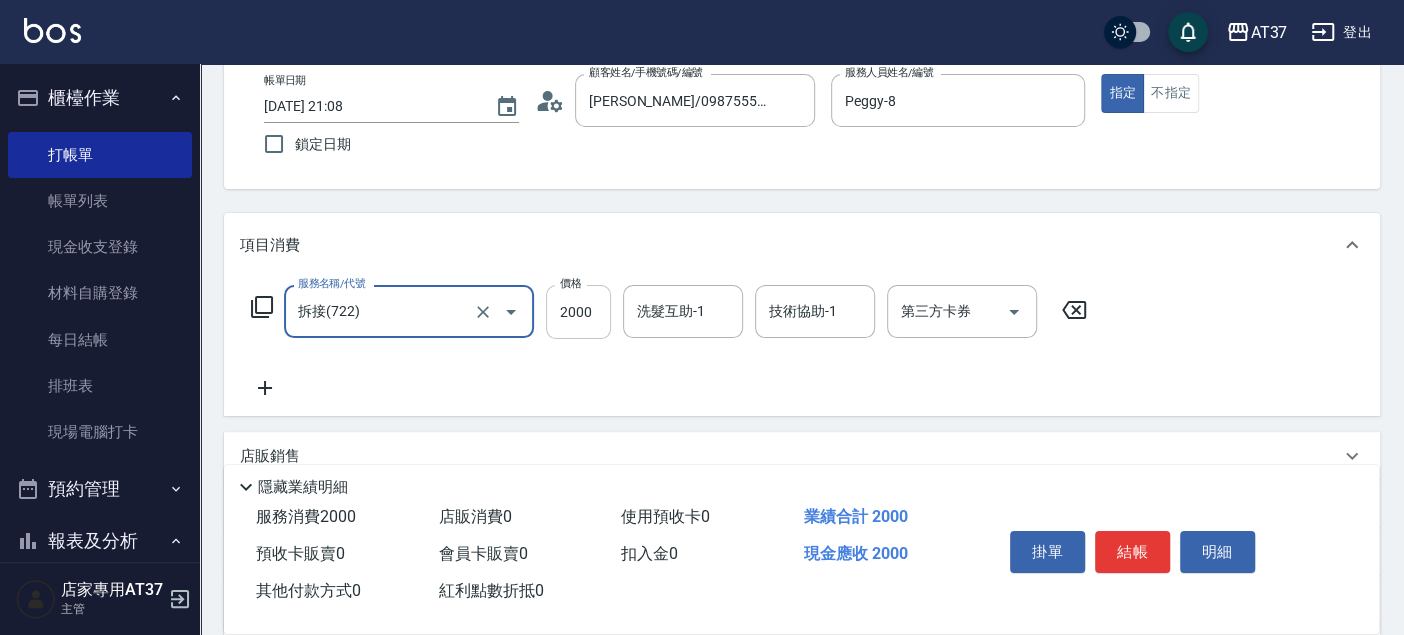 type on "拆接(722)" 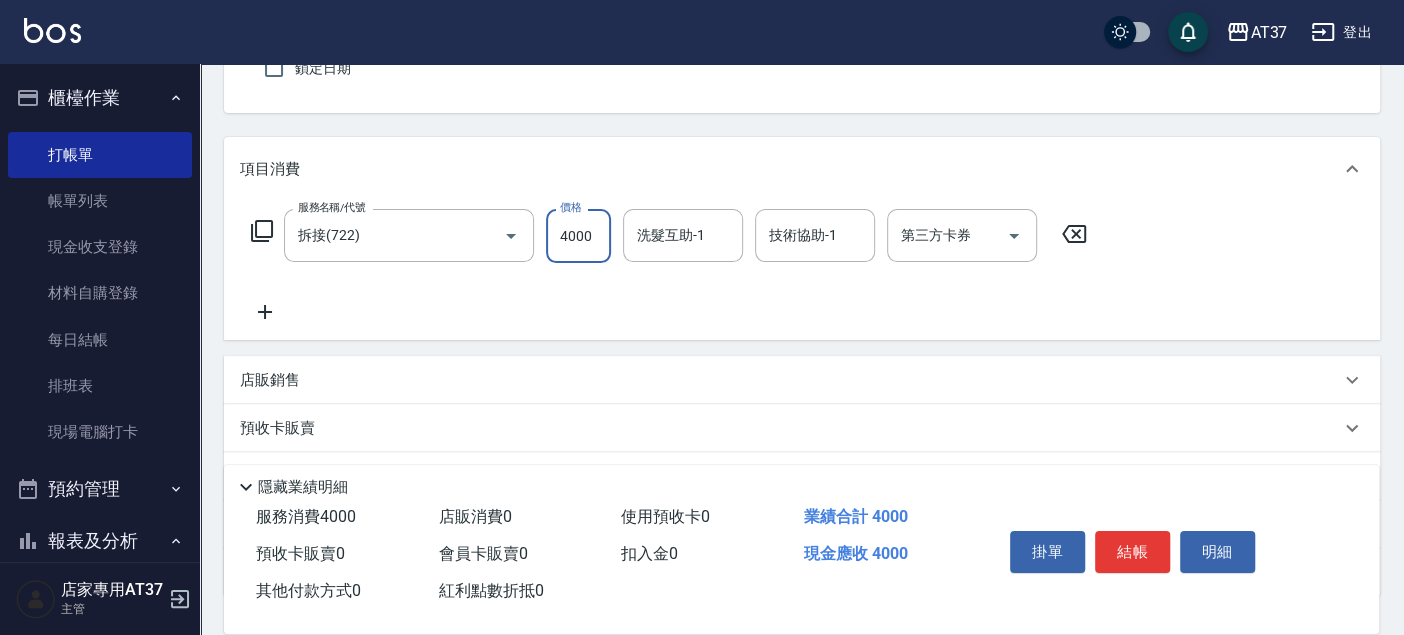 scroll, scrollTop: 222, scrollLeft: 0, axis: vertical 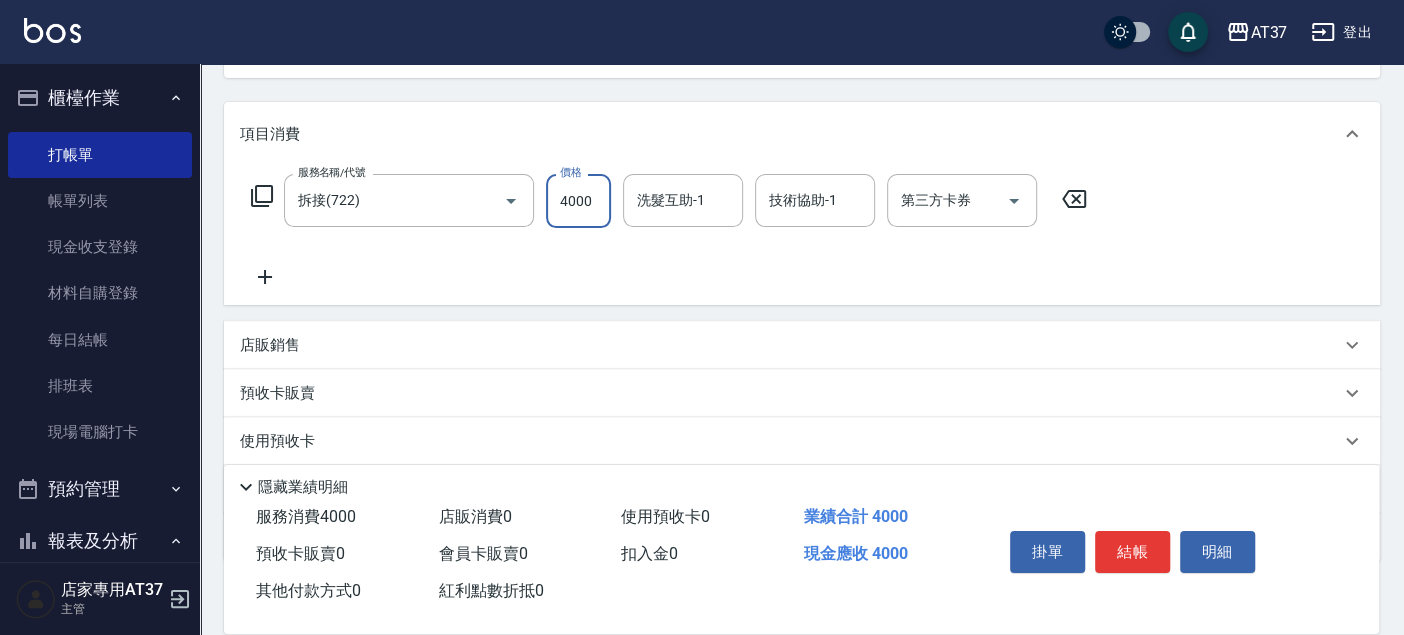 type on "4000" 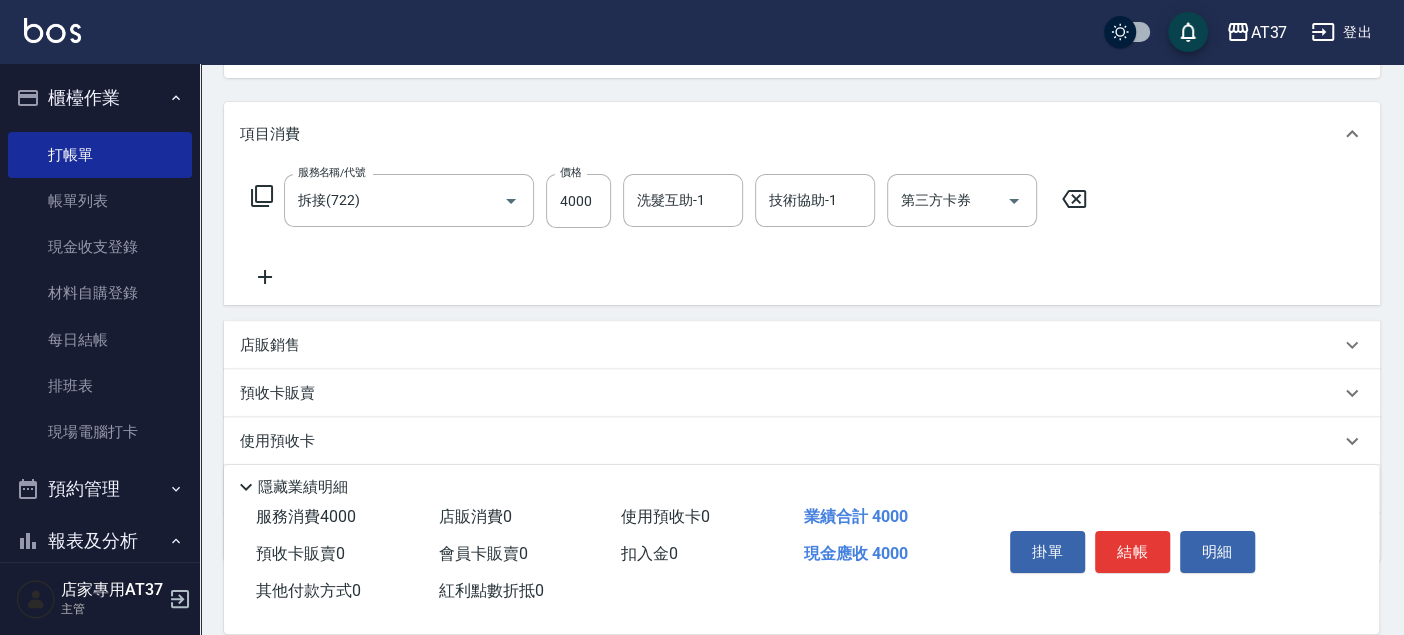 click 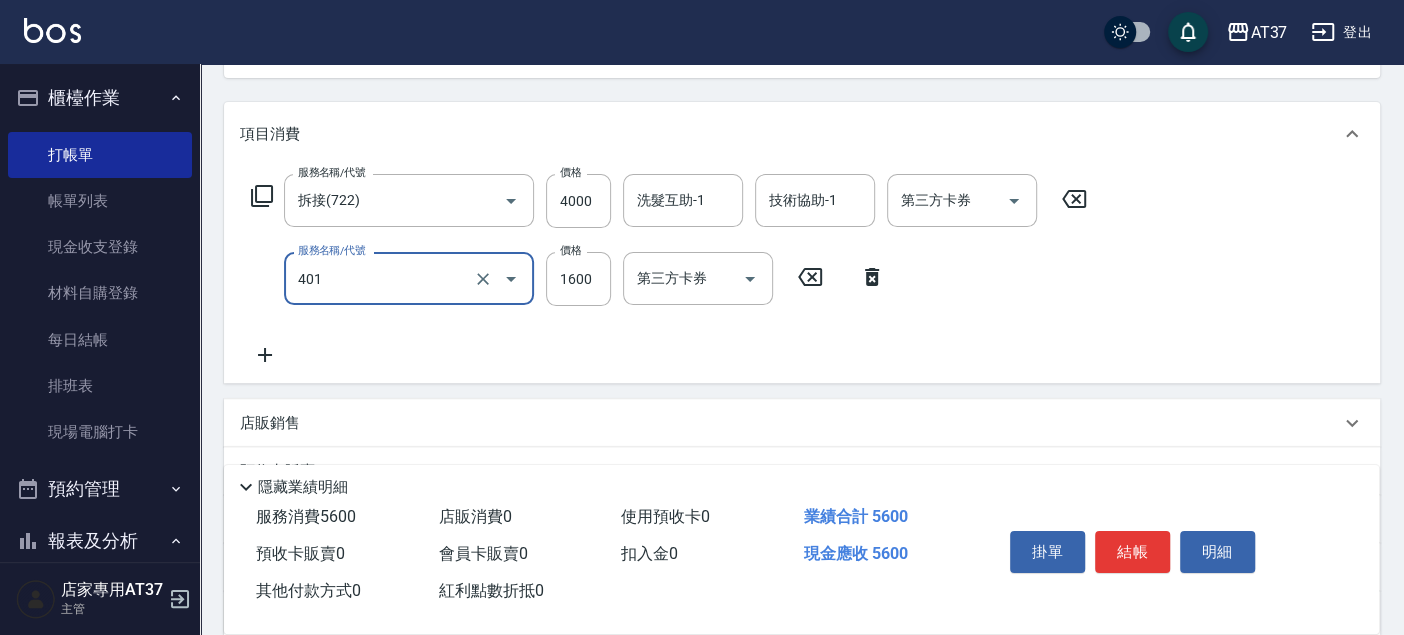 type on "基本染髮(401)" 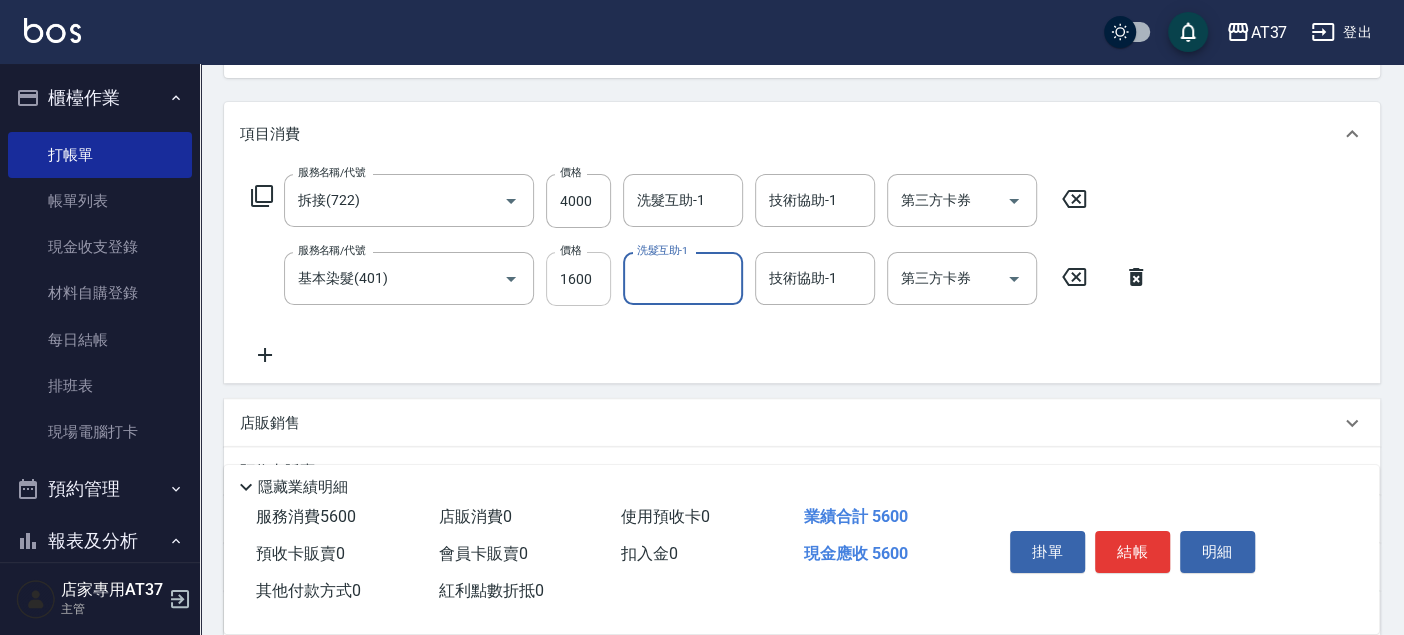 click on "1600" at bounding box center [578, 279] 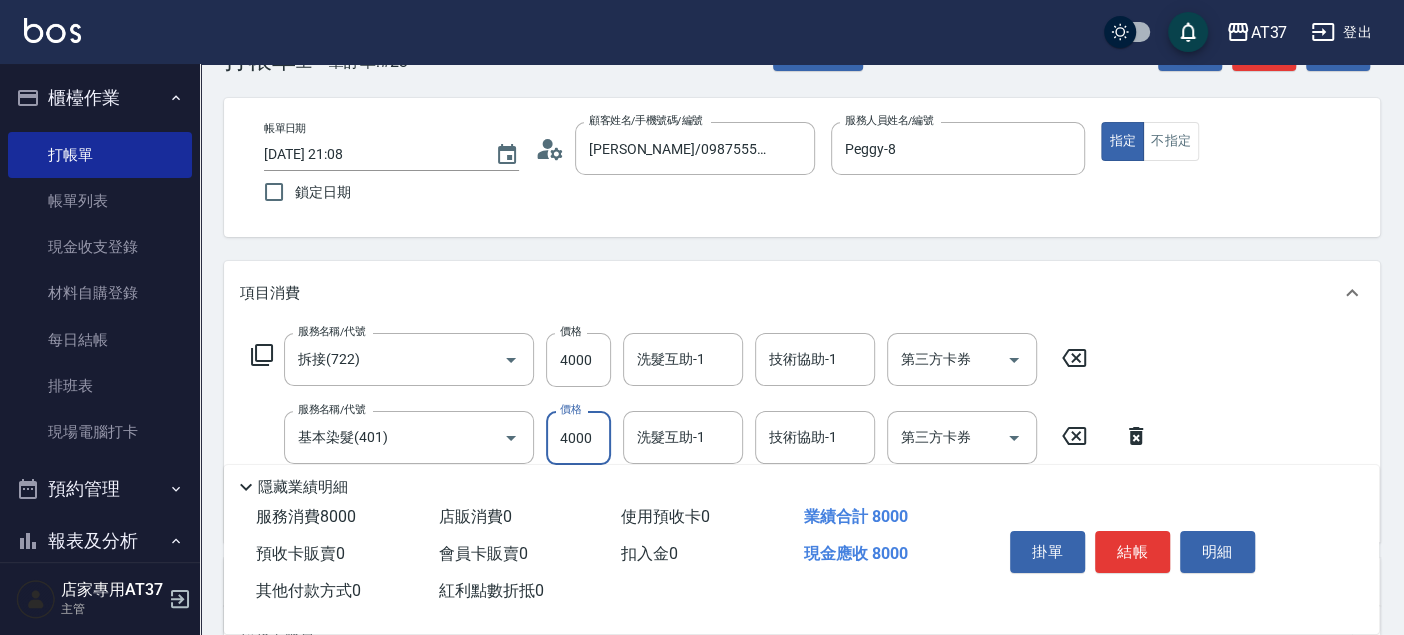 scroll, scrollTop: 111, scrollLeft: 0, axis: vertical 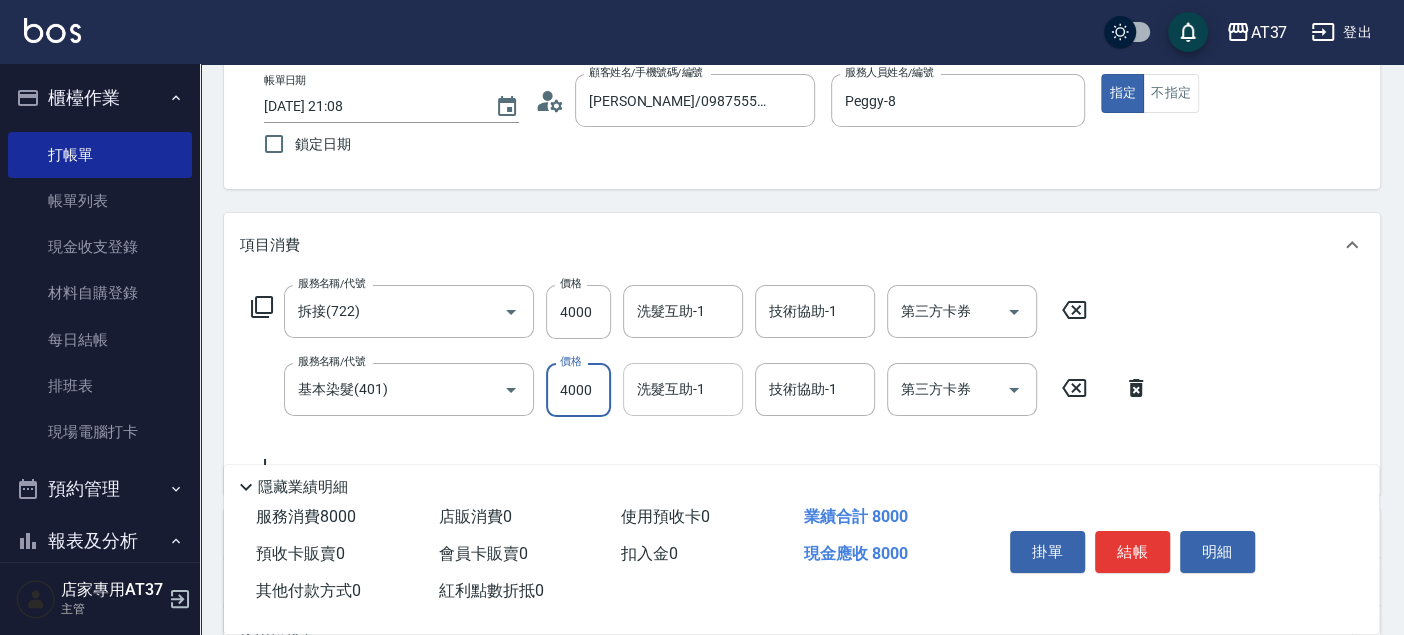 type on "4000" 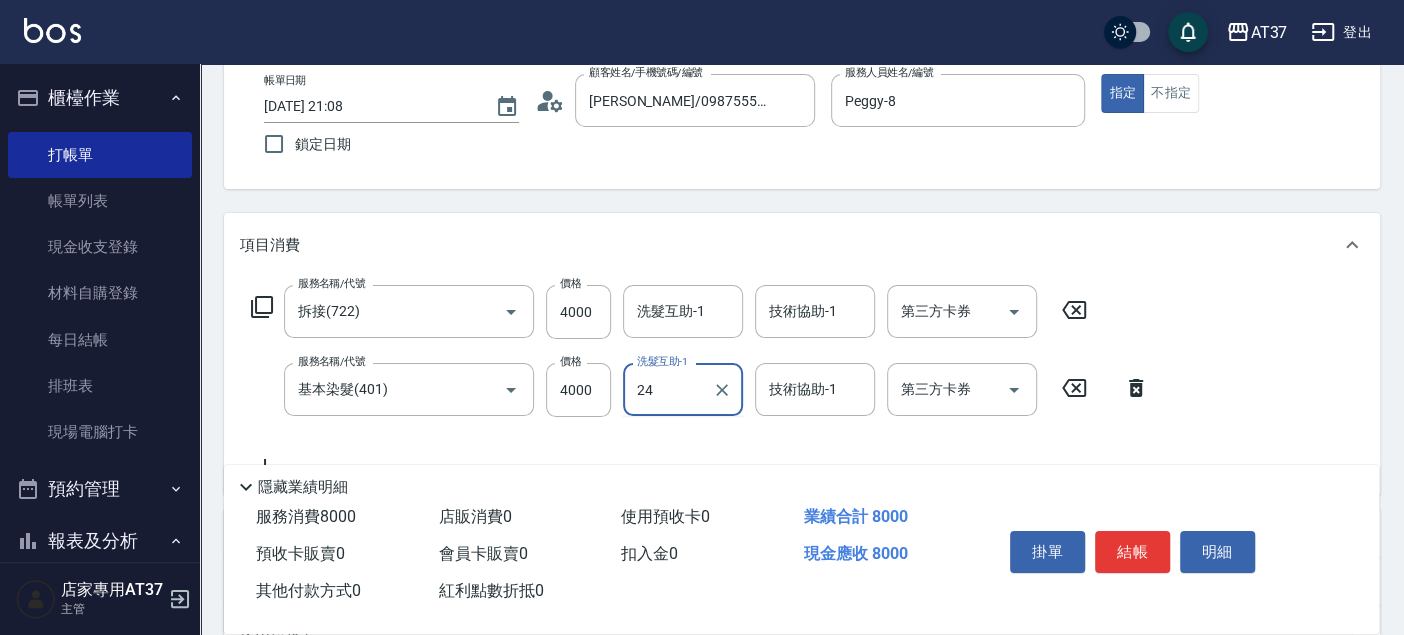 type on "小葉-24" 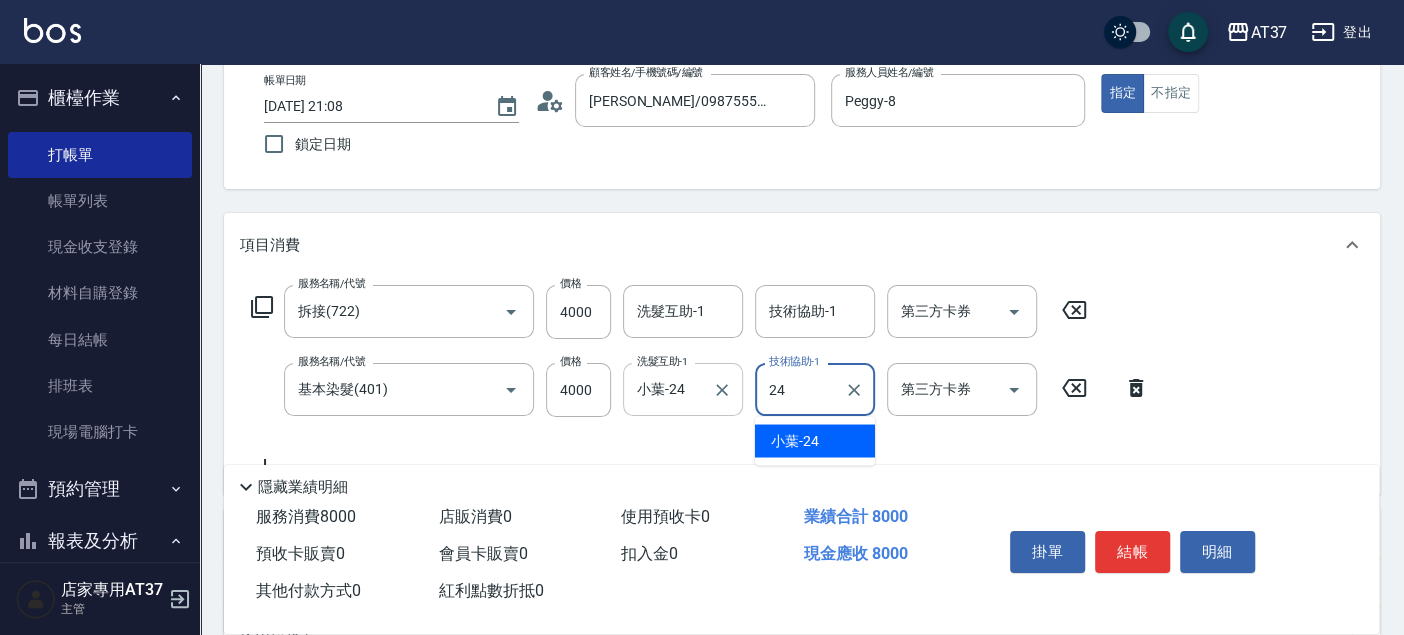 type on "小葉-24" 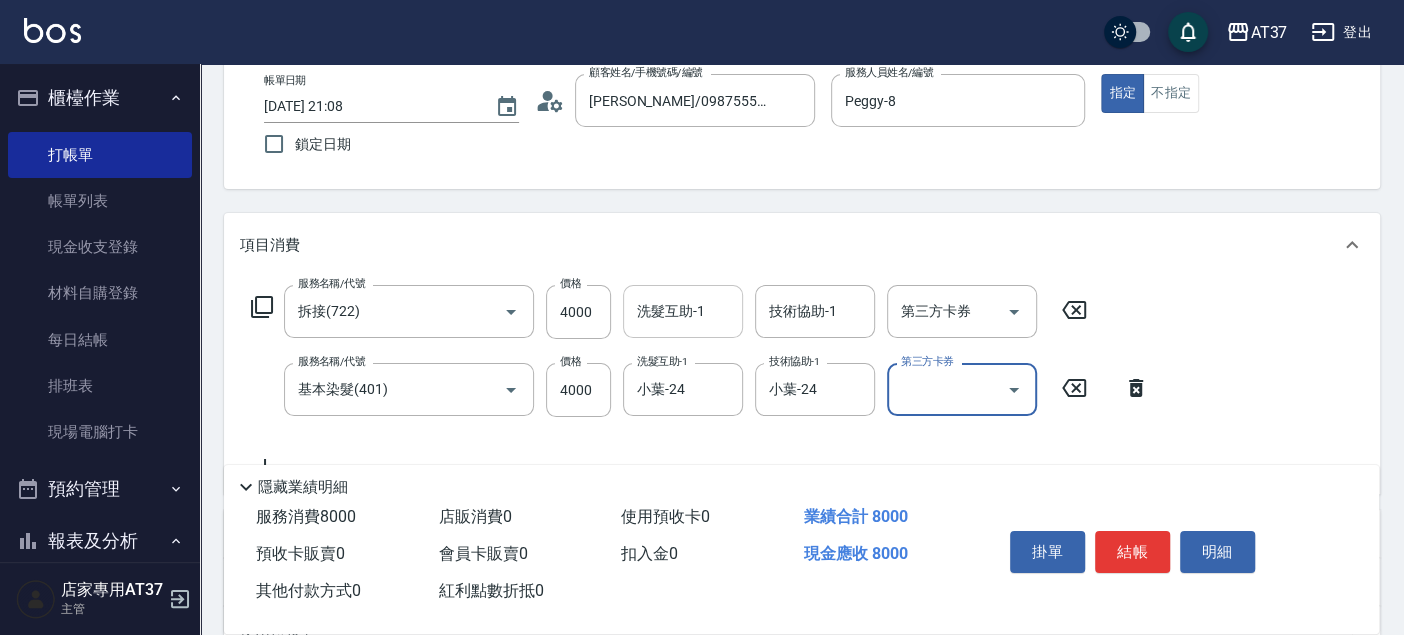click on "洗髮互助-1 洗髮互助-1" at bounding box center (683, 311) 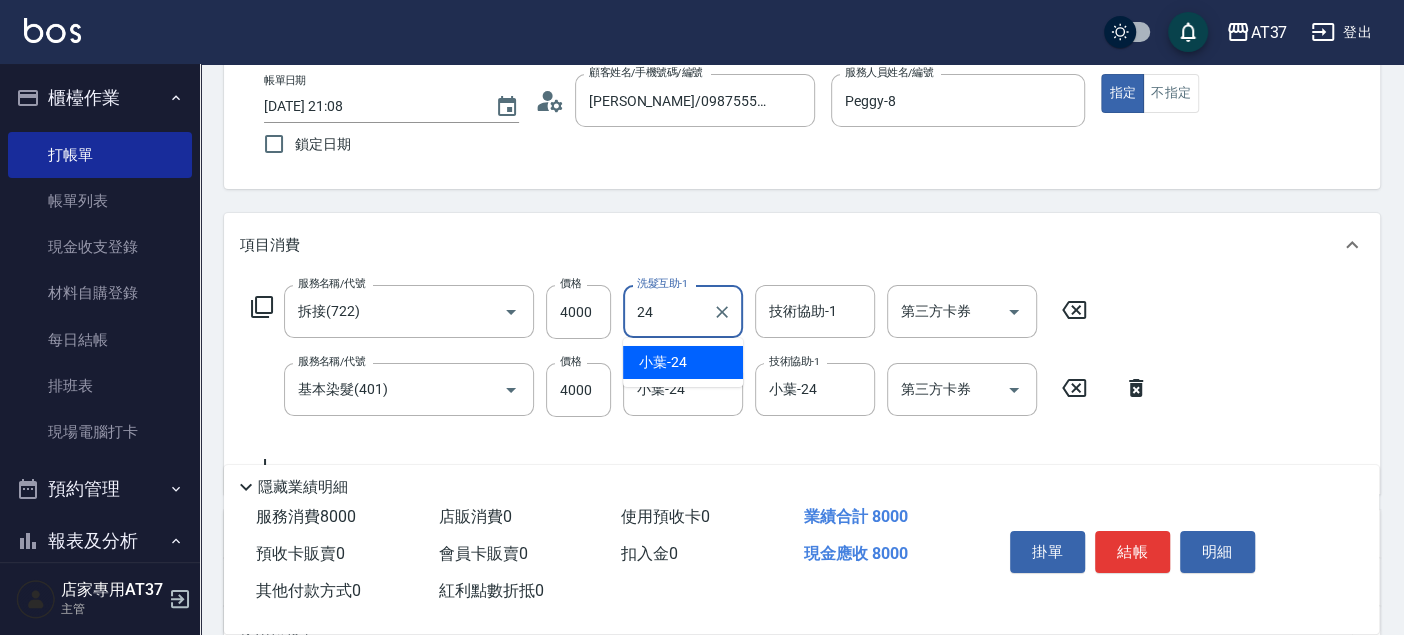 type on "小葉-24" 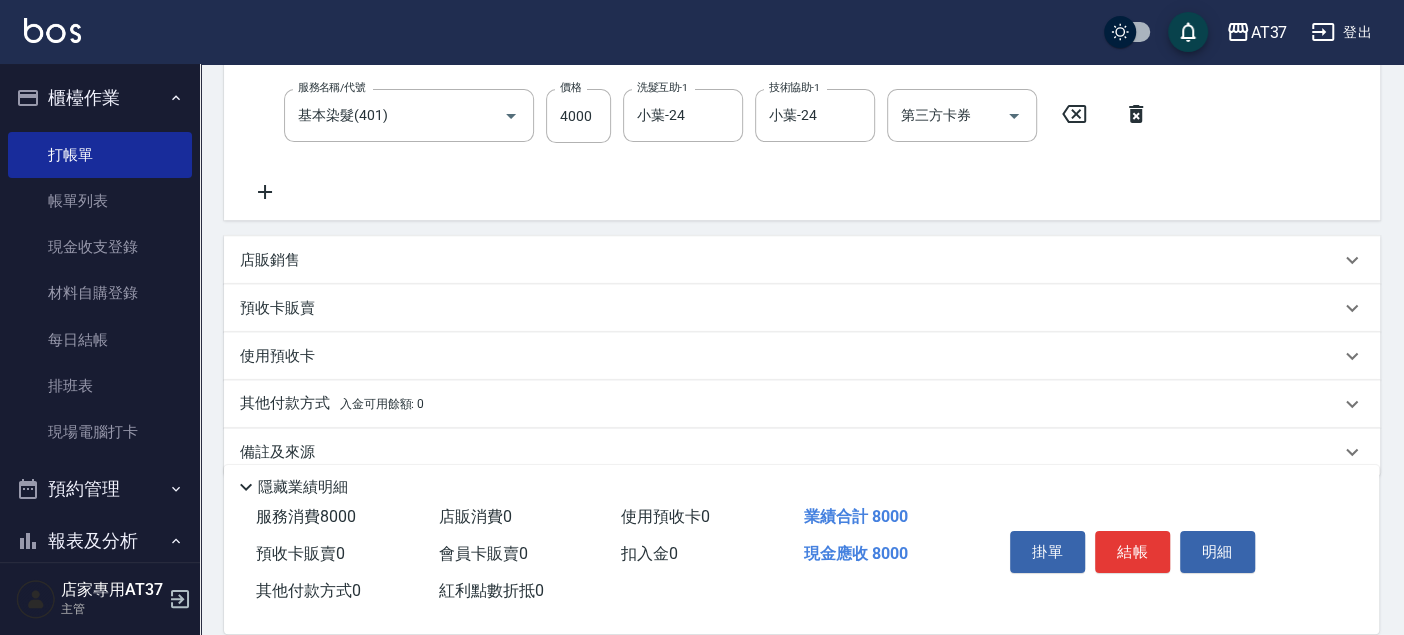 scroll, scrollTop: 414, scrollLeft: 0, axis: vertical 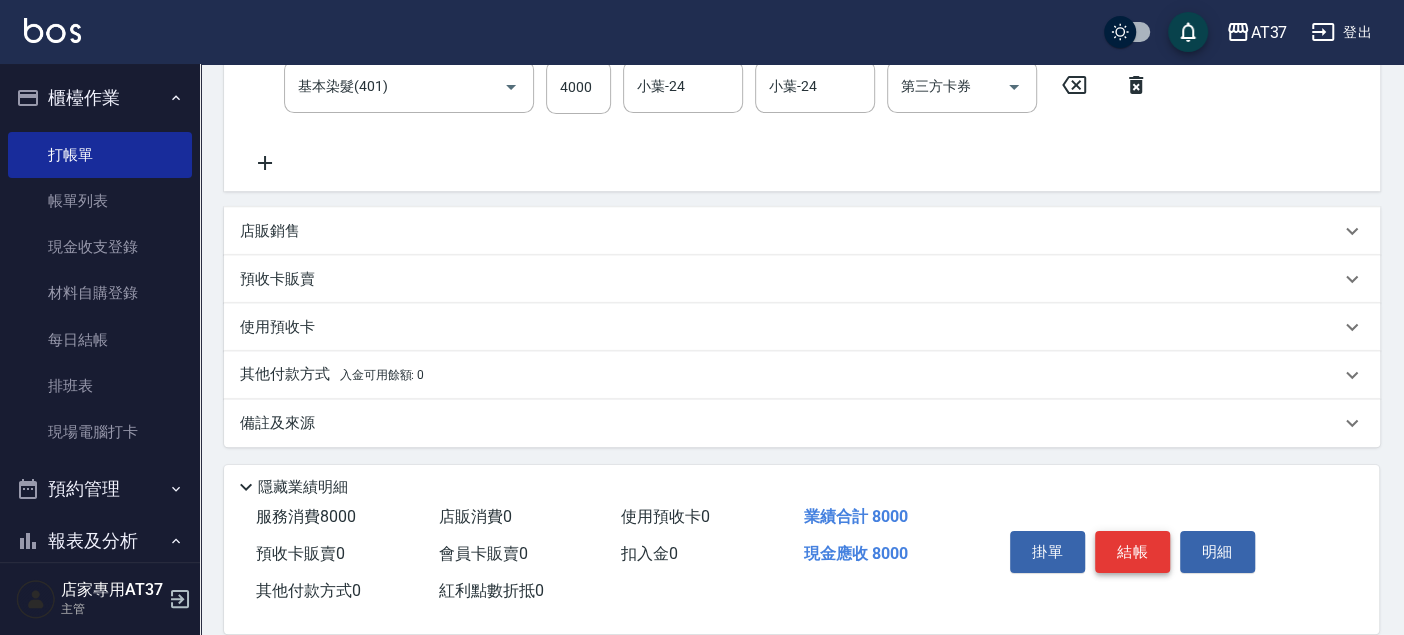 click on "結帳" at bounding box center [1132, 552] 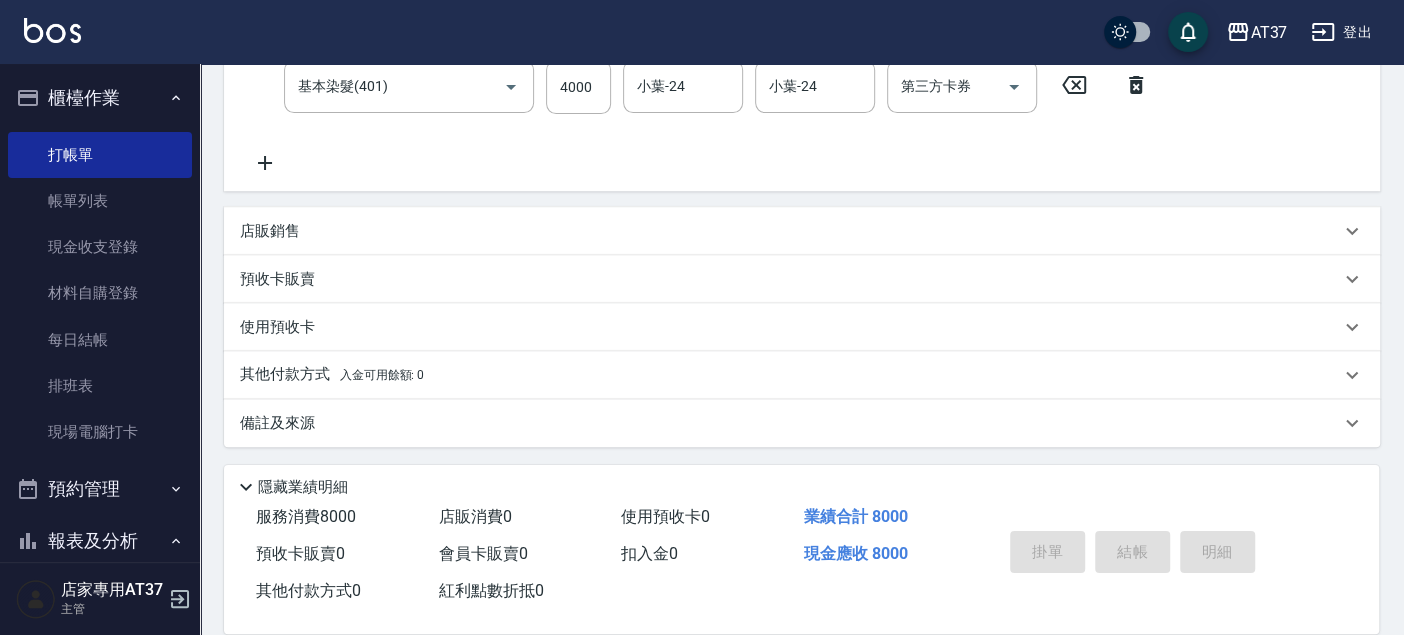 type on "[DATE] 21:10" 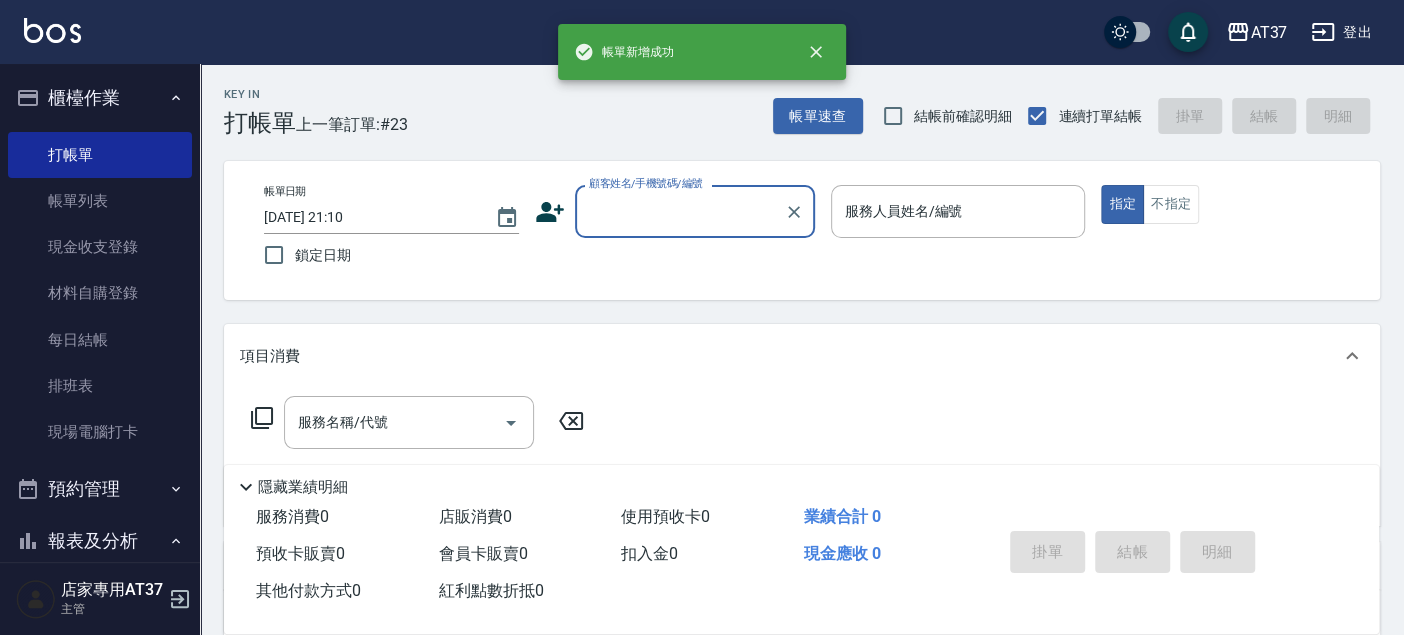 scroll, scrollTop: 0, scrollLeft: 0, axis: both 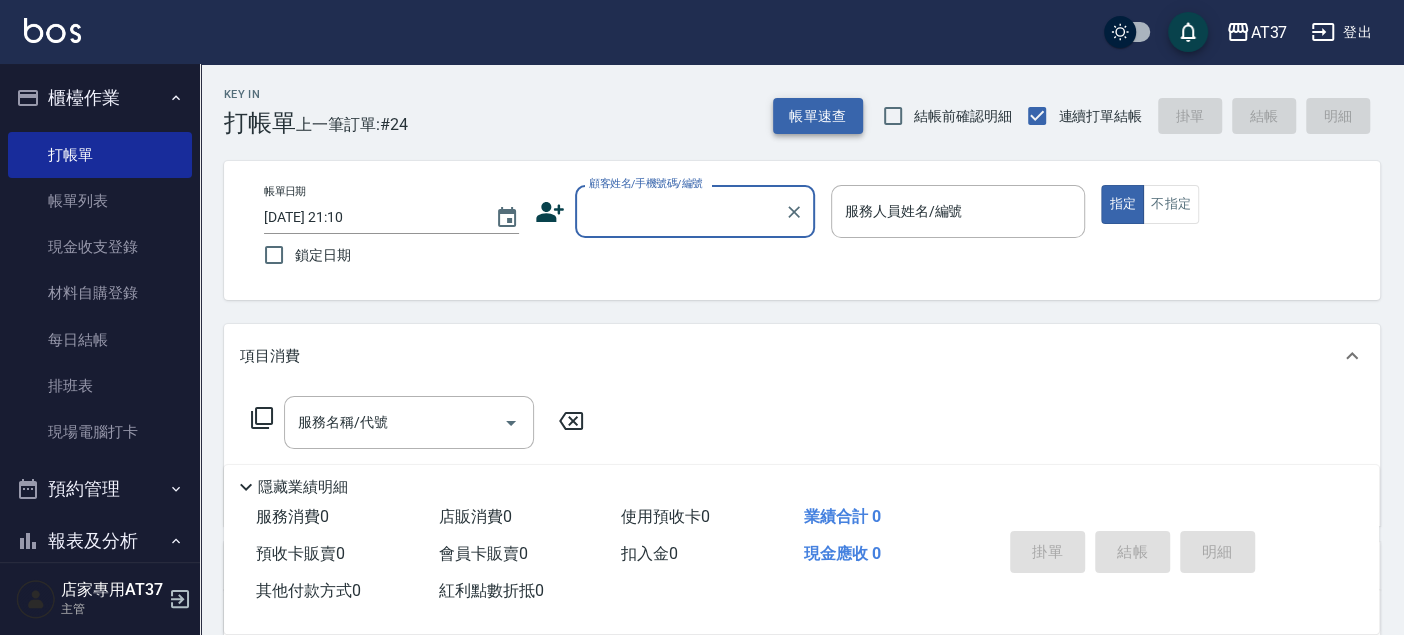 click on "帳單速查" at bounding box center [818, 116] 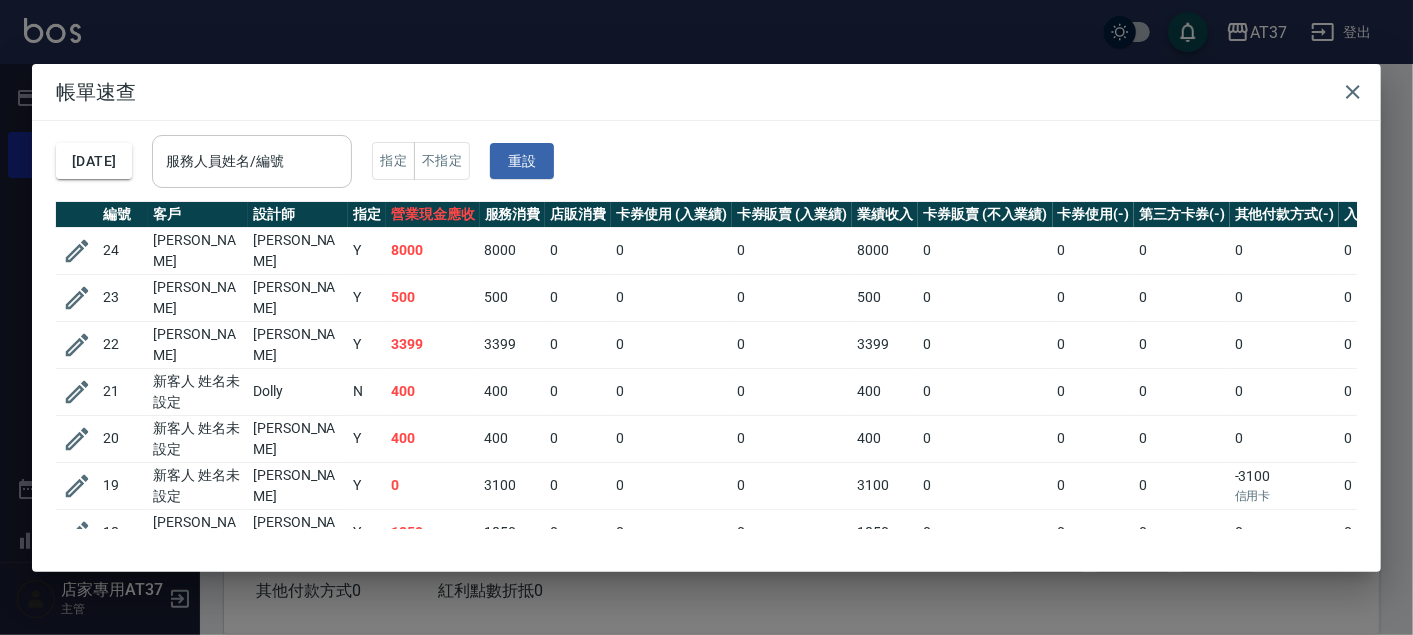 click on "服務人員姓名/編號" at bounding box center [252, 161] 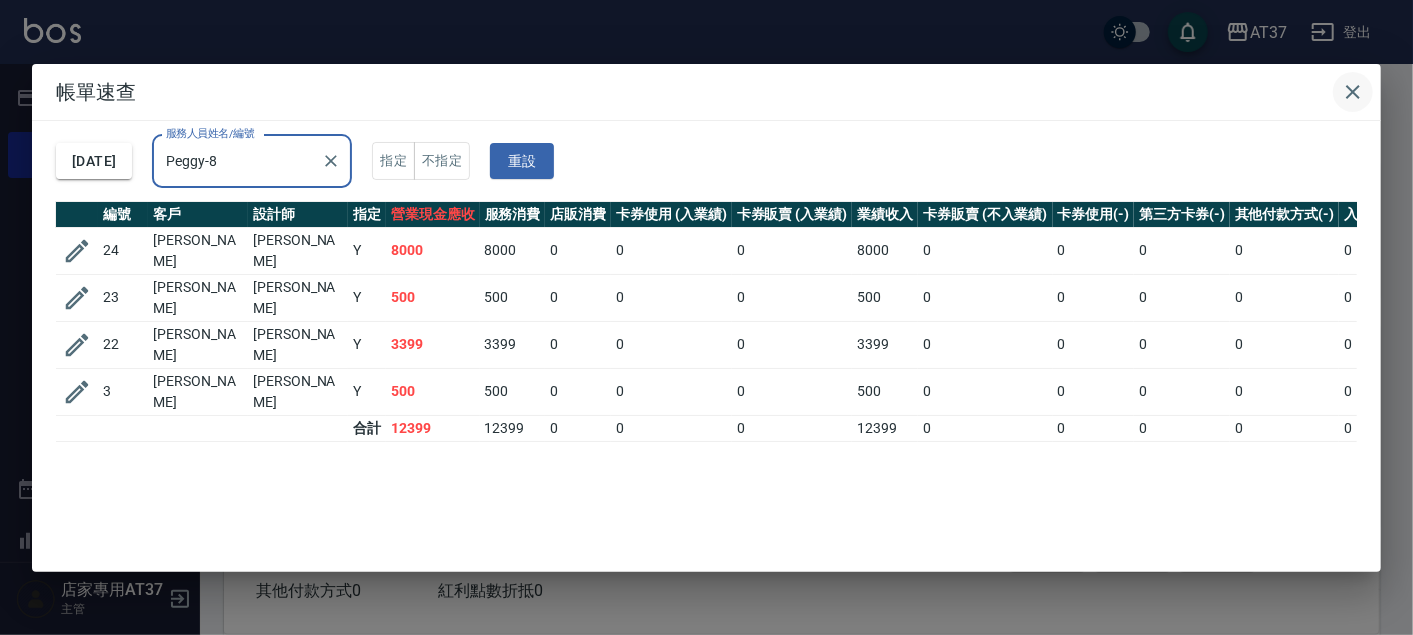 type on "Peggy-8" 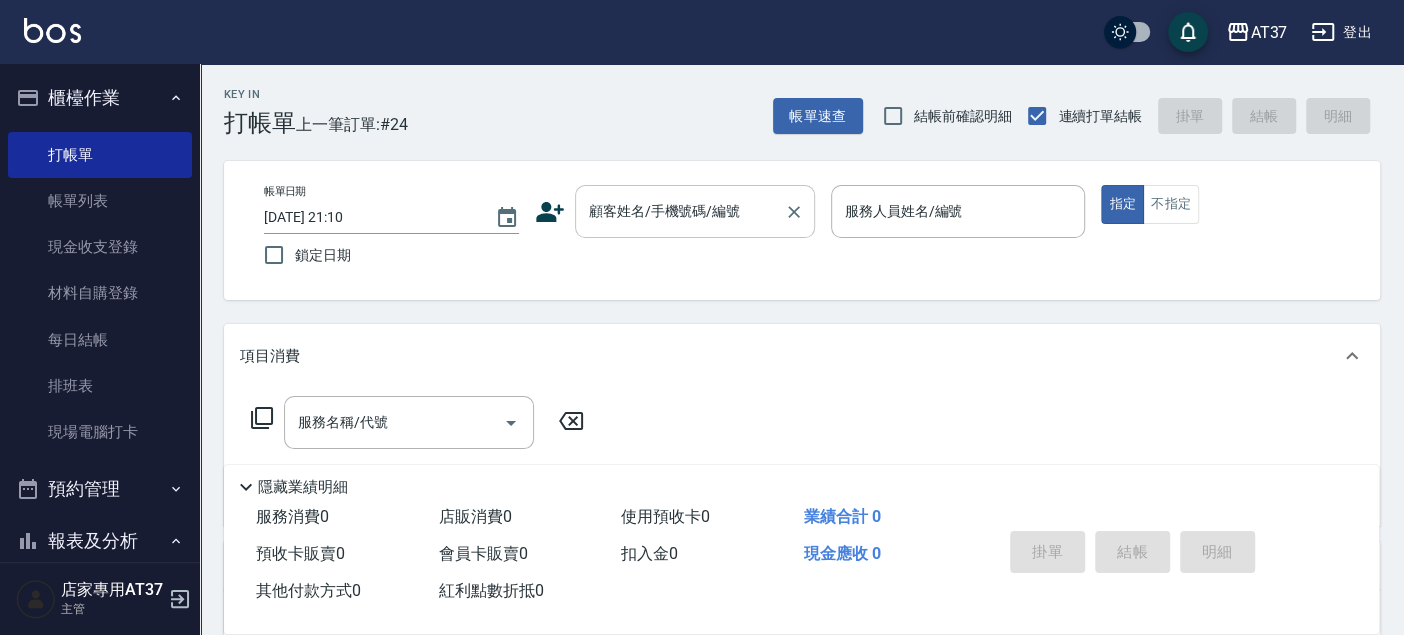 click on "顧客姓名/手機號碼/編號" at bounding box center [680, 211] 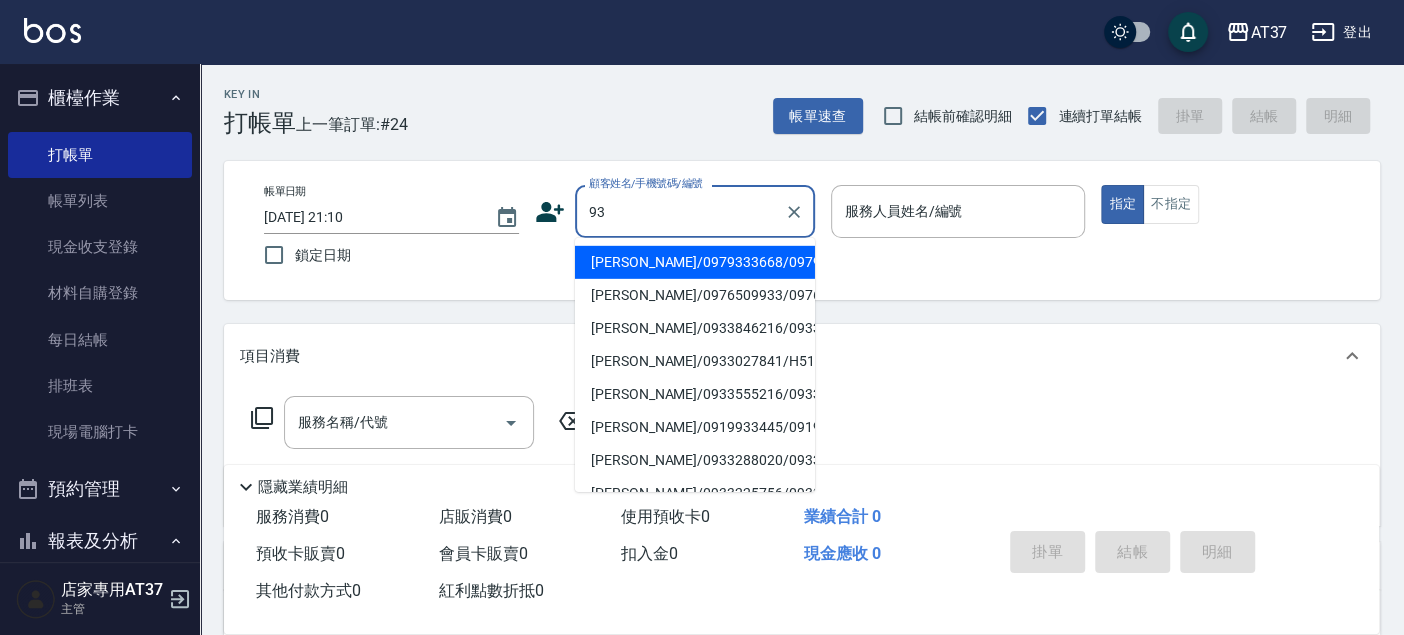 type on "9" 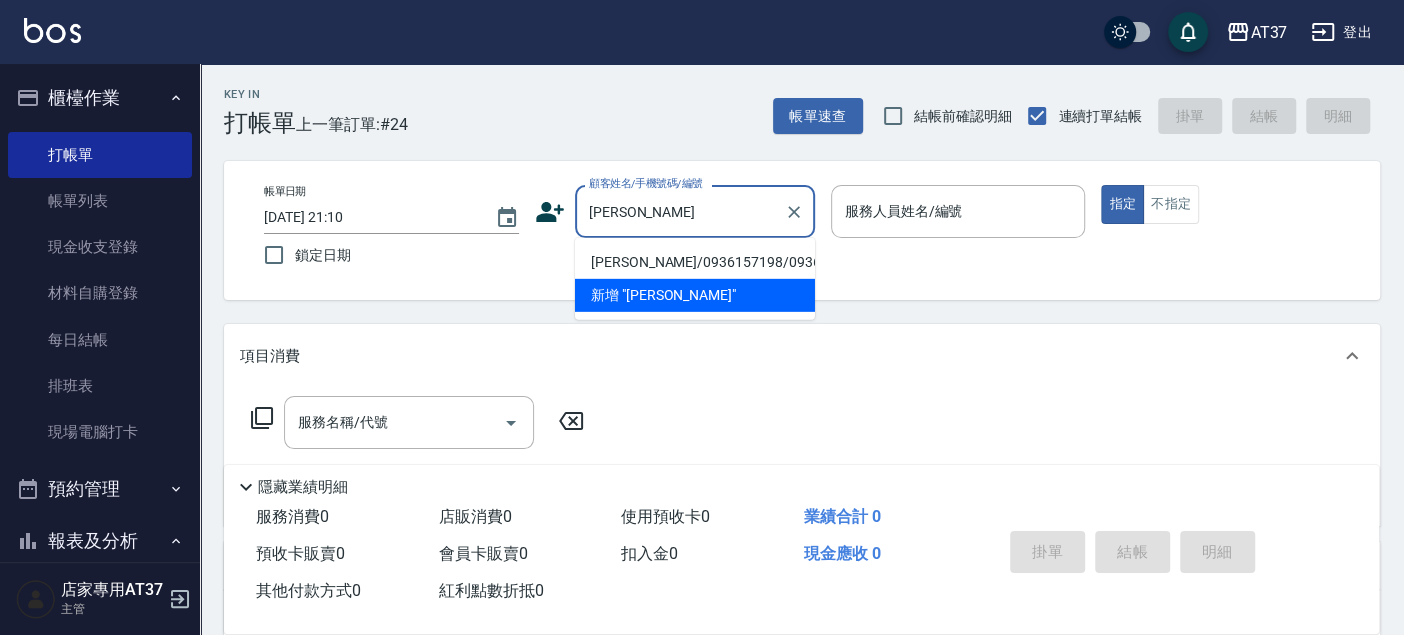 click on "[PERSON_NAME]/0936157198/0936157198" at bounding box center [695, 262] 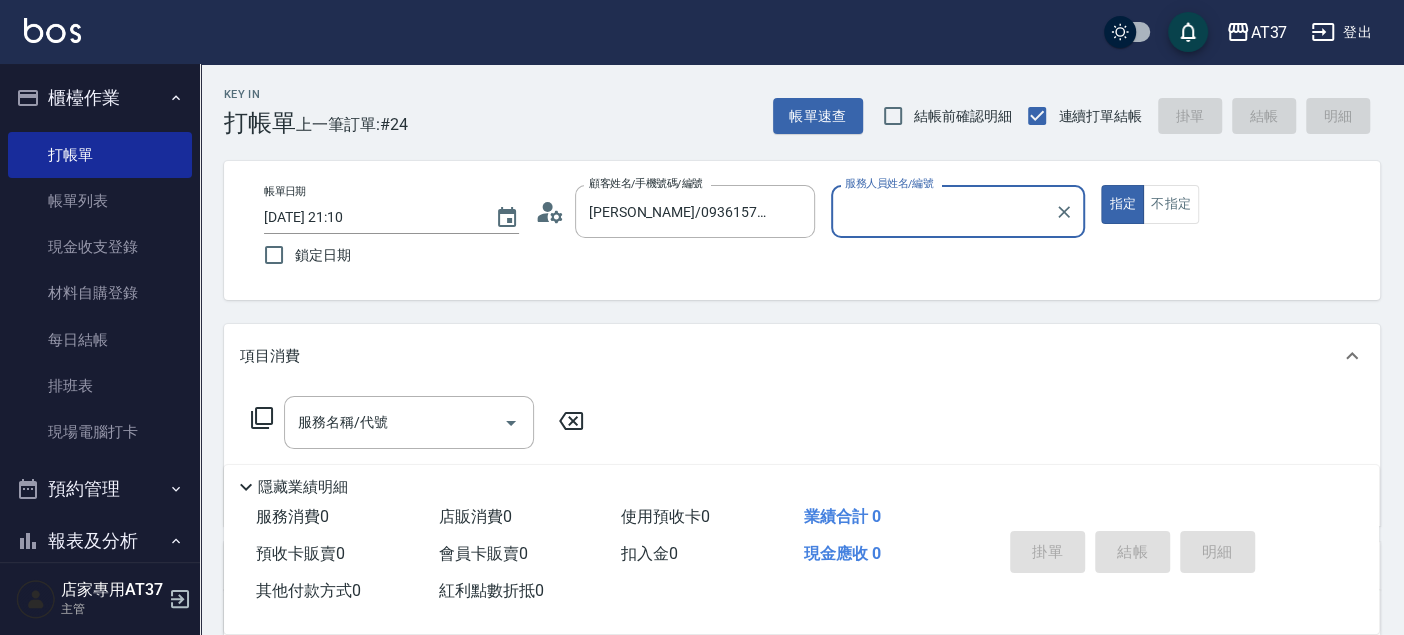 type on "Peggy-8" 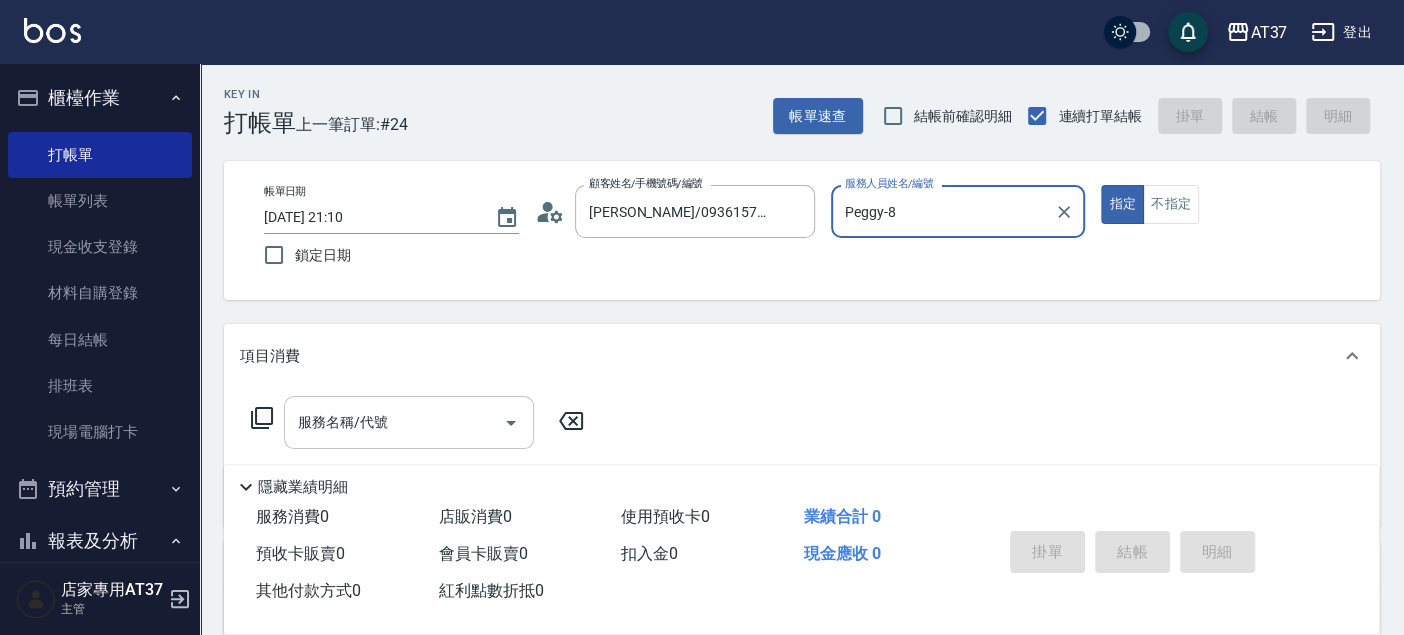 click on "服務名稱/代號" at bounding box center (394, 422) 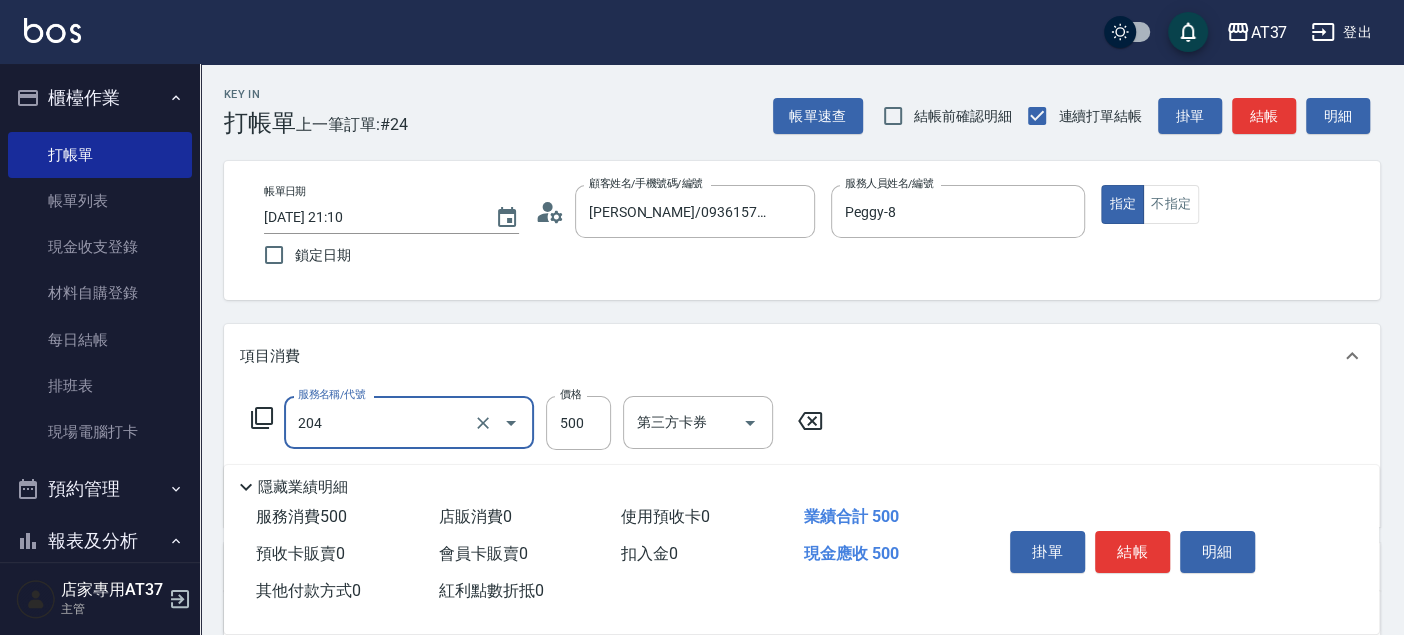 type on "A級洗+剪(204)" 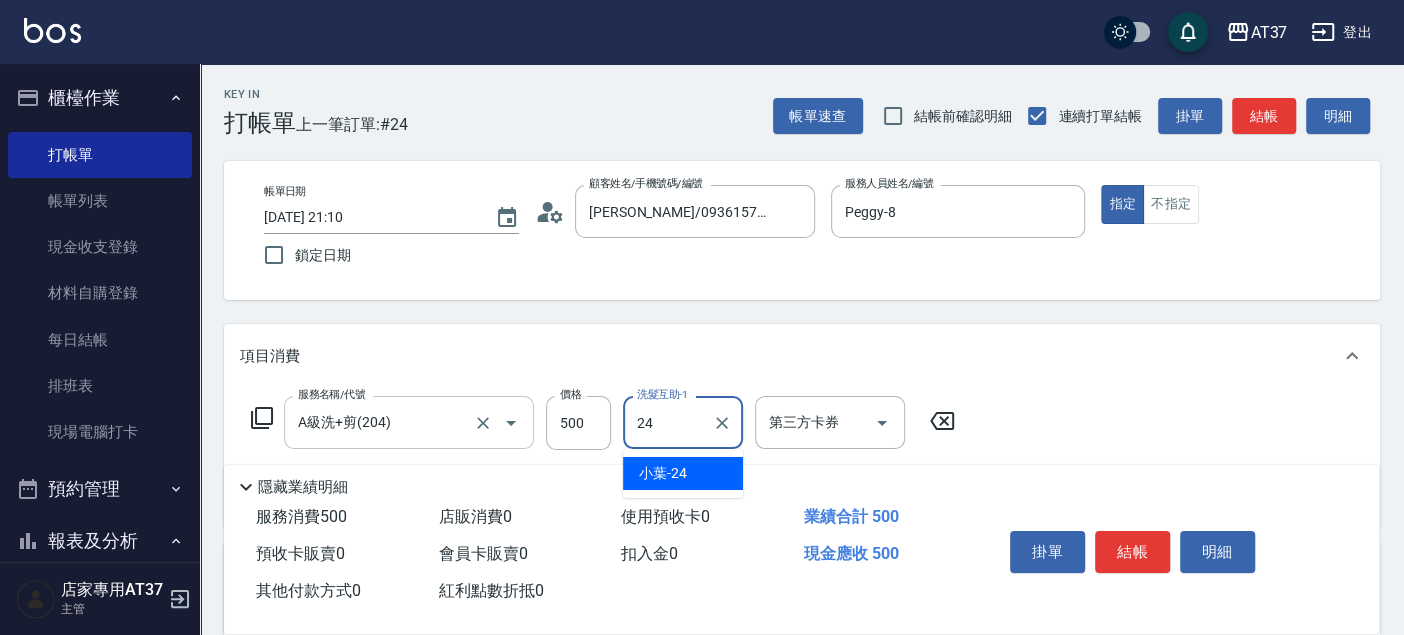 type on "小葉-24" 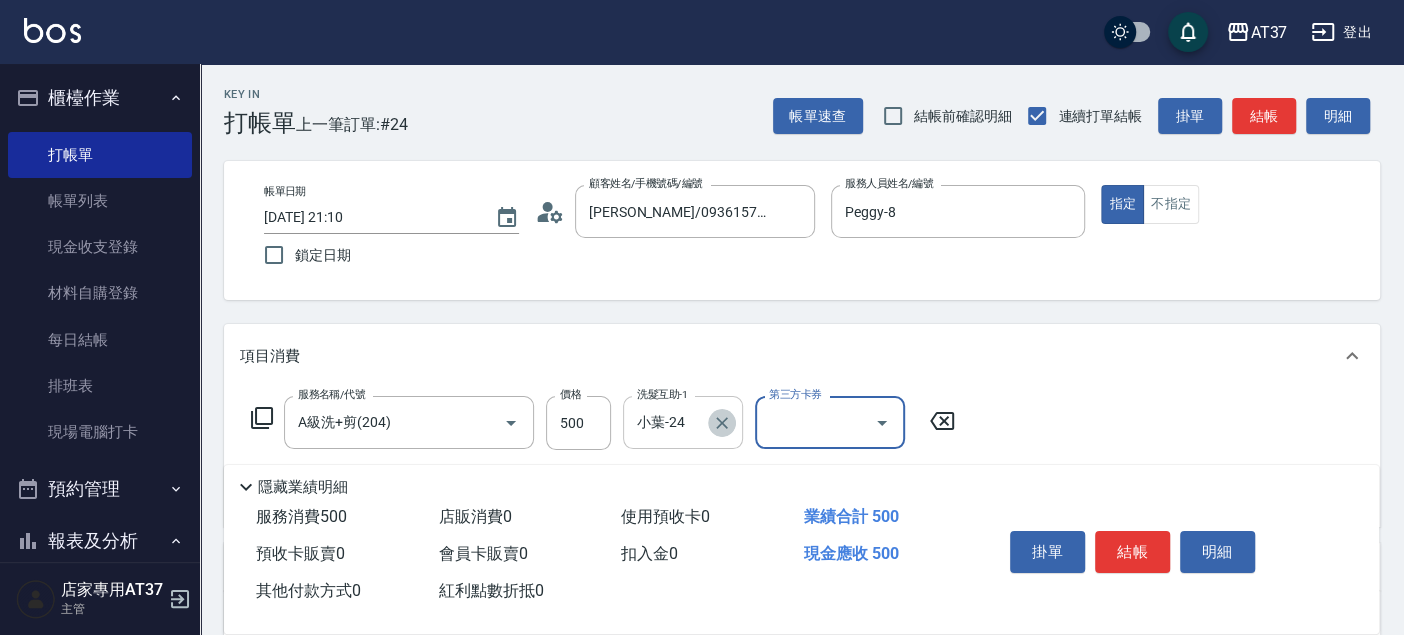 click 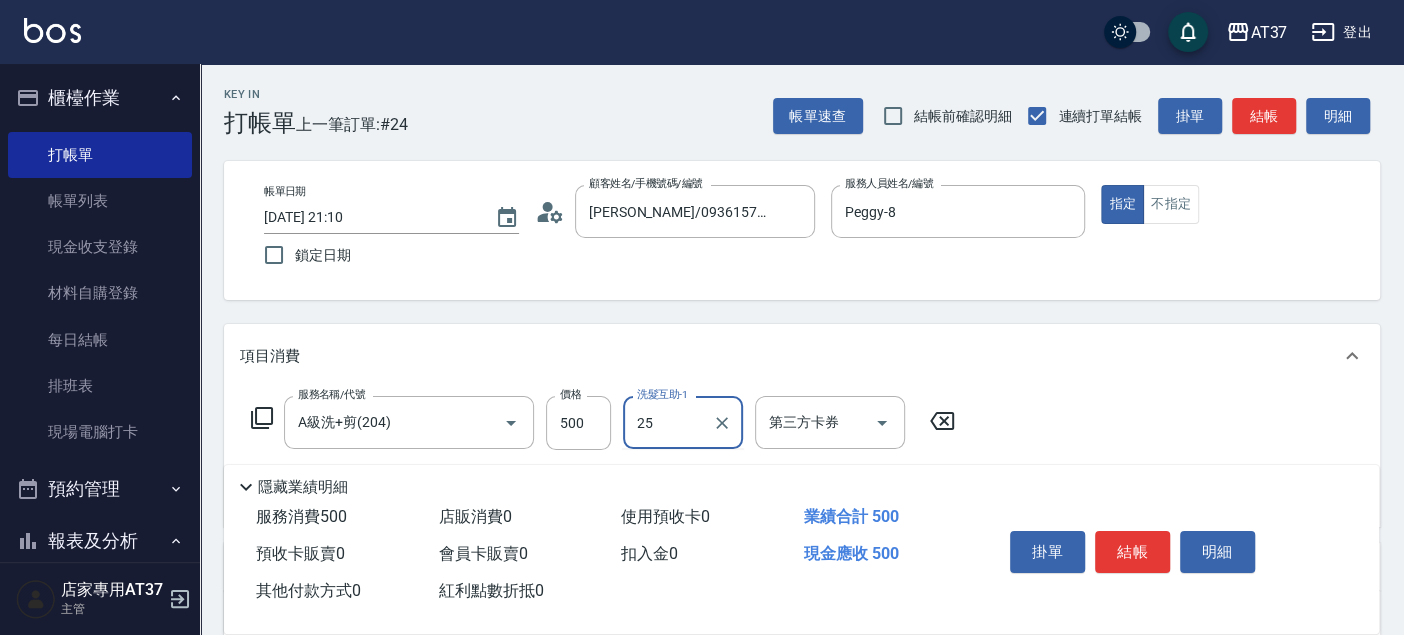 type on "[PERSON_NAME]-25" 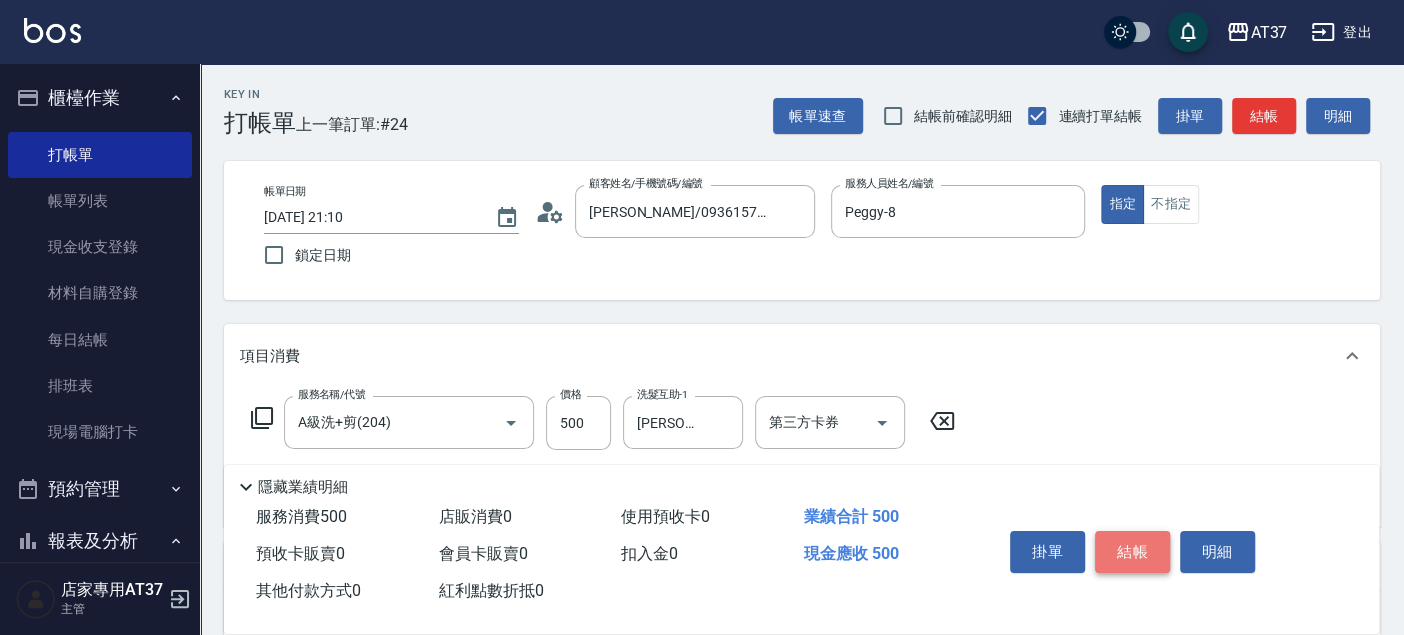 click on "結帳" at bounding box center [1132, 552] 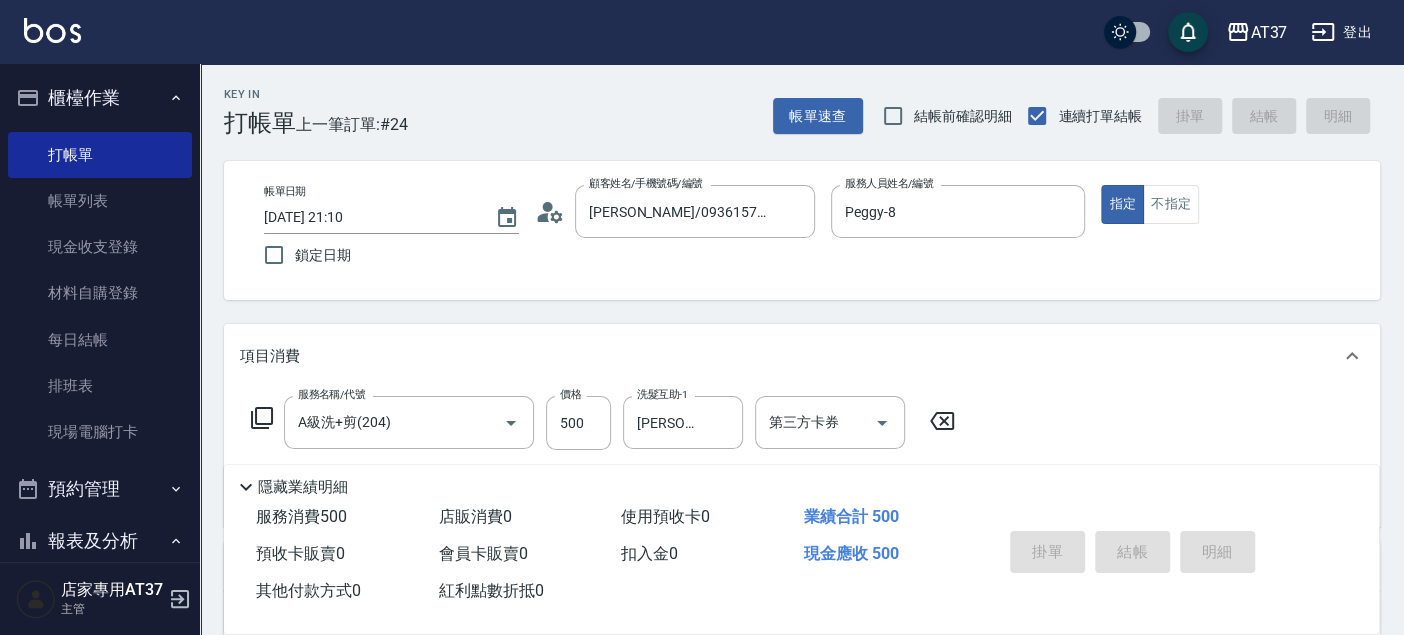 type on "[DATE] 21:12" 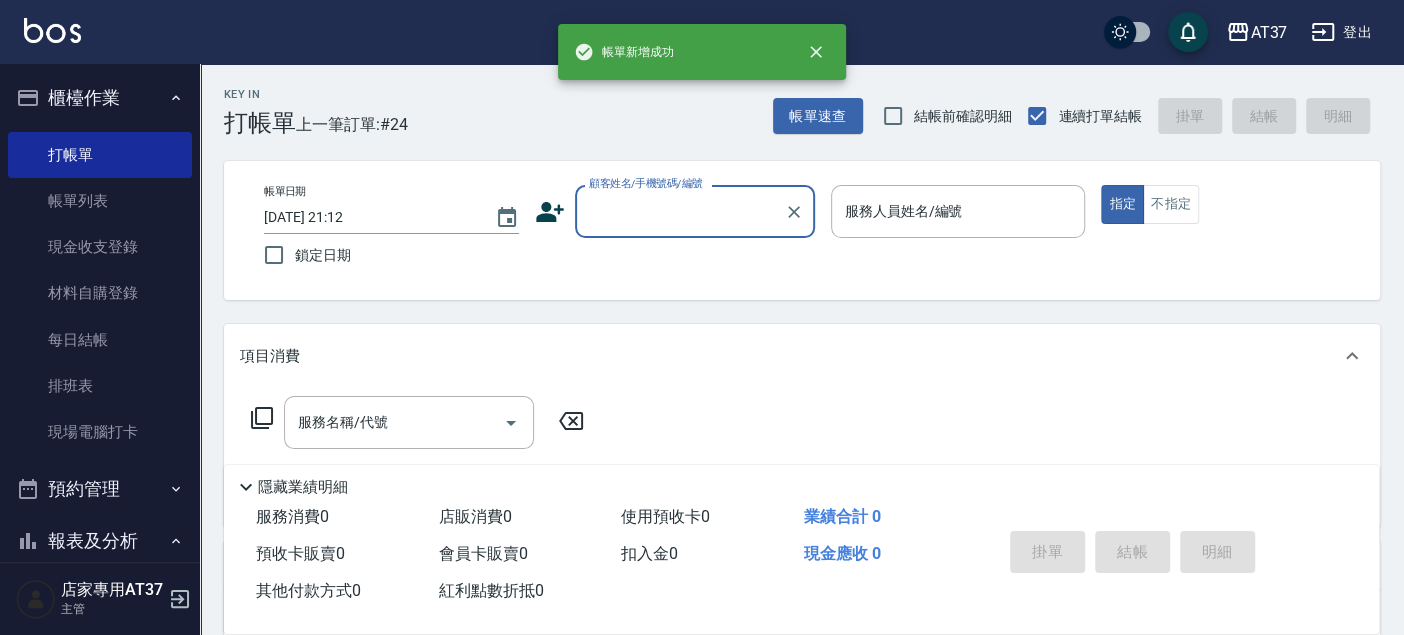 scroll, scrollTop: 0, scrollLeft: 0, axis: both 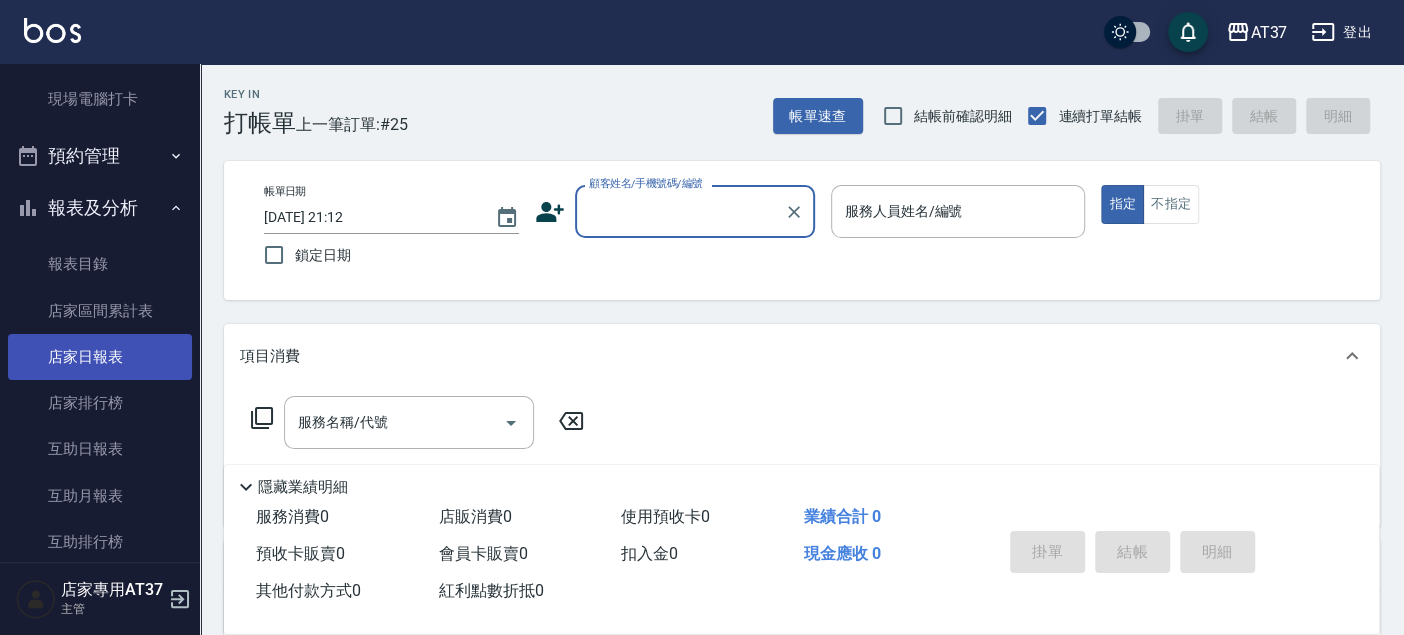 click on "店家日報表" at bounding box center (100, 357) 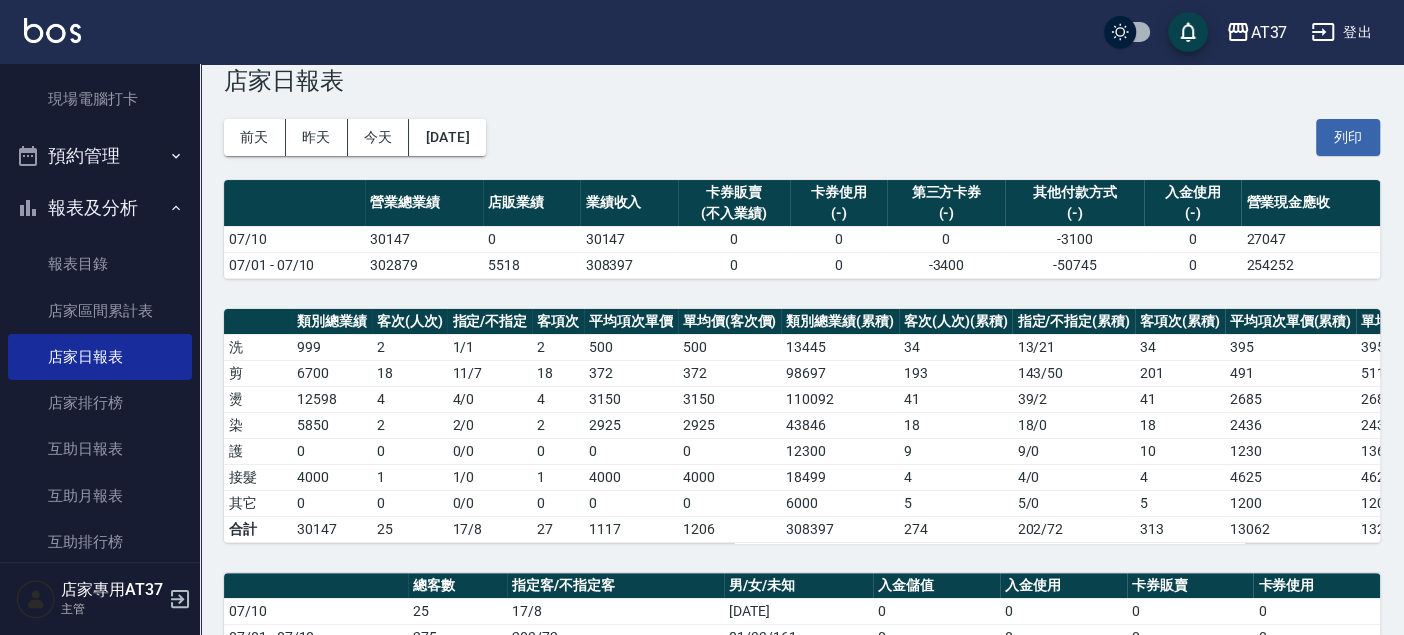 scroll, scrollTop: 0, scrollLeft: 0, axis: both 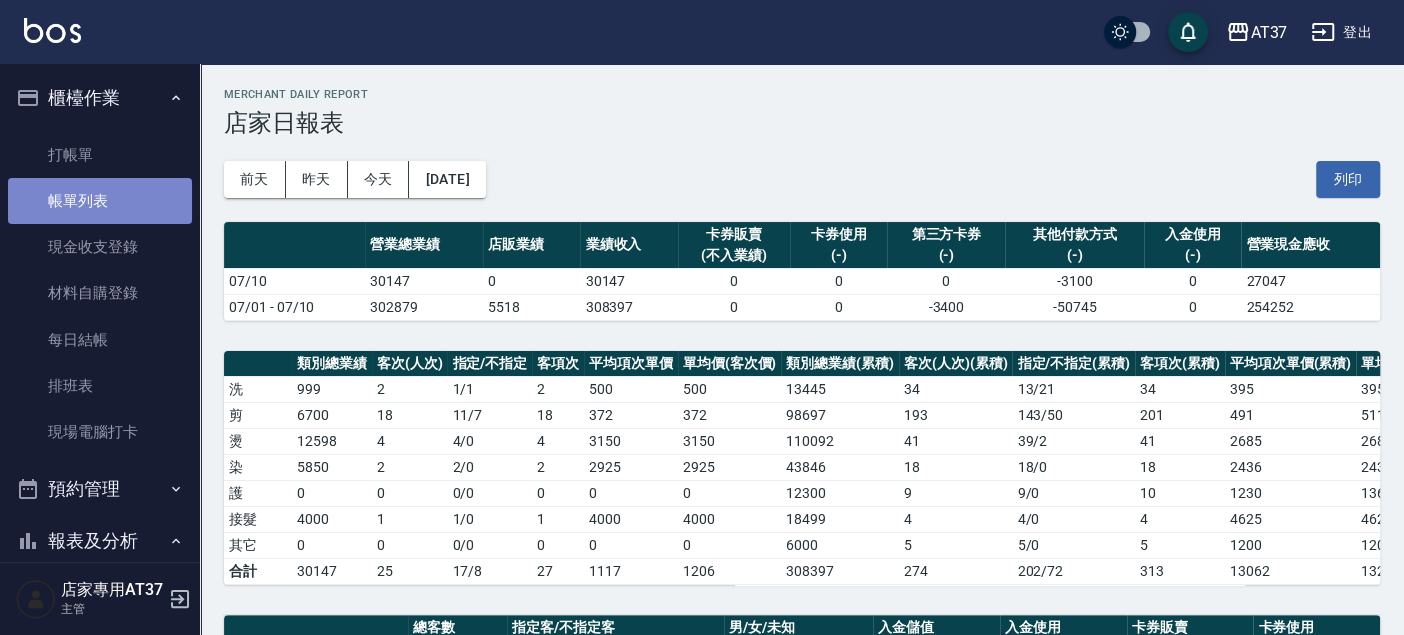 click on "帳單列表" at bounding box center (100, 201) 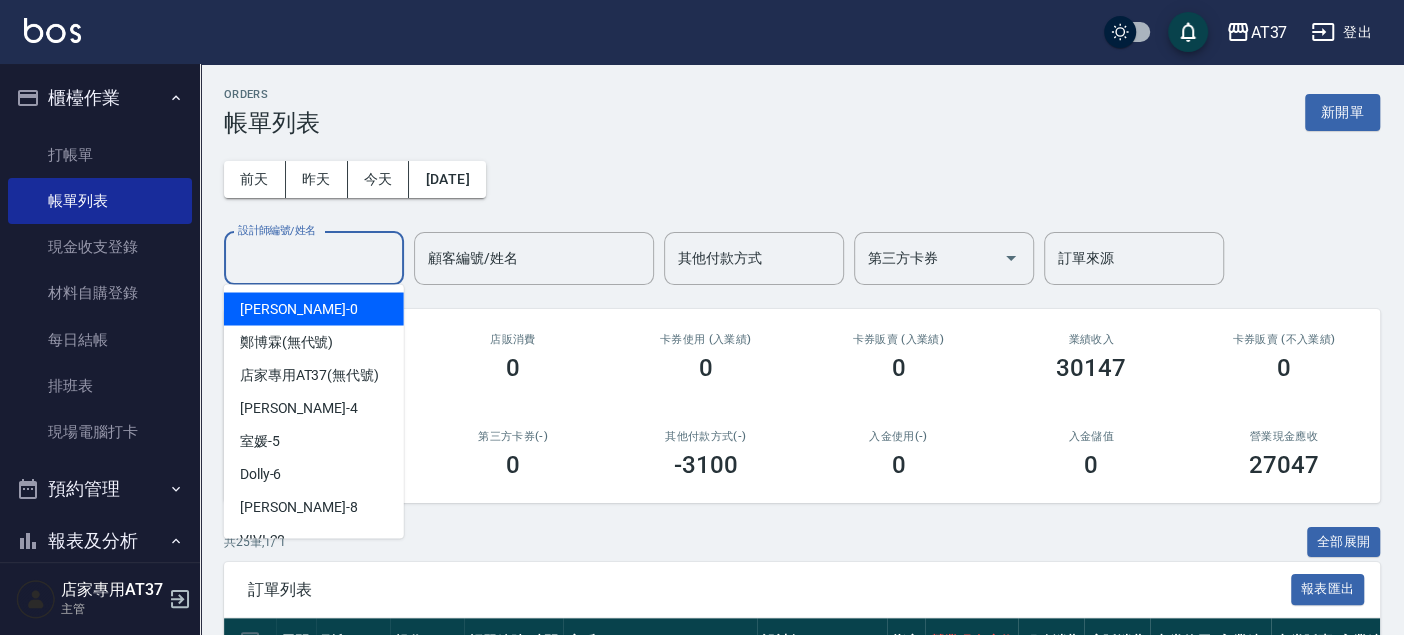 click on "設計師編號/姓名" at bounding box center [314, 258] 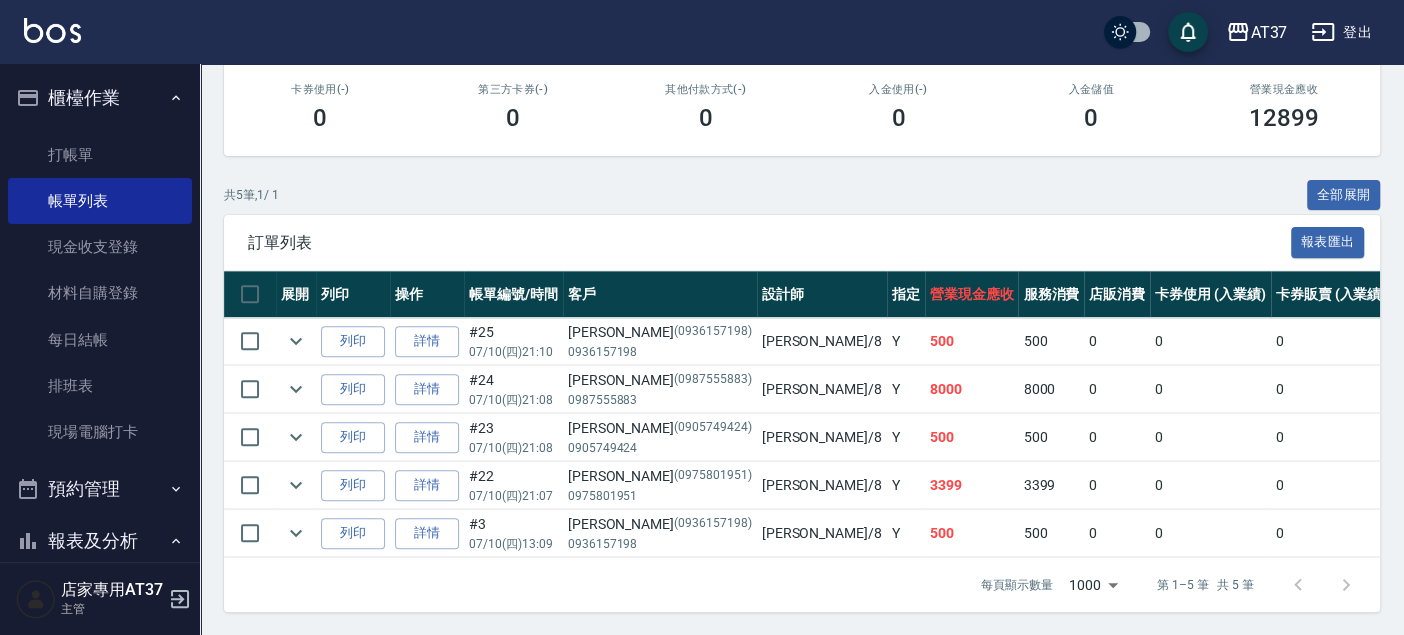 scroll, scrollTop: 361, scrollLeft: 0, axis: vertical 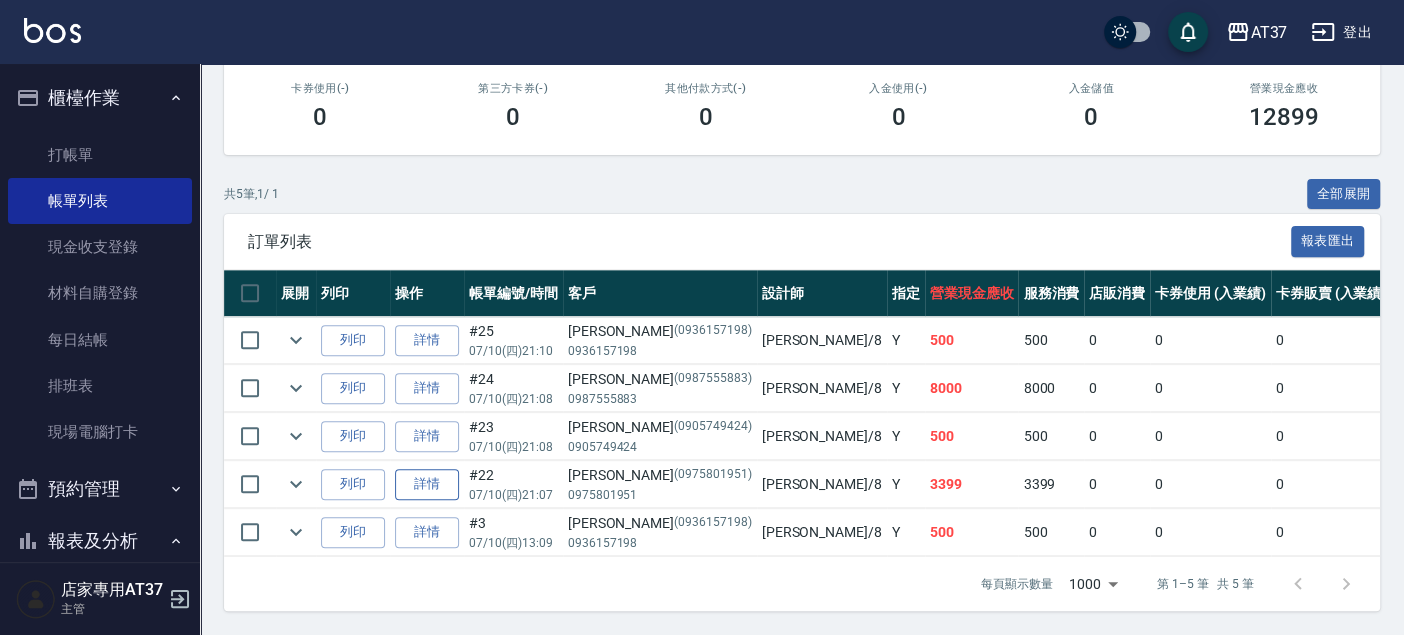 type on "Peggy-8" 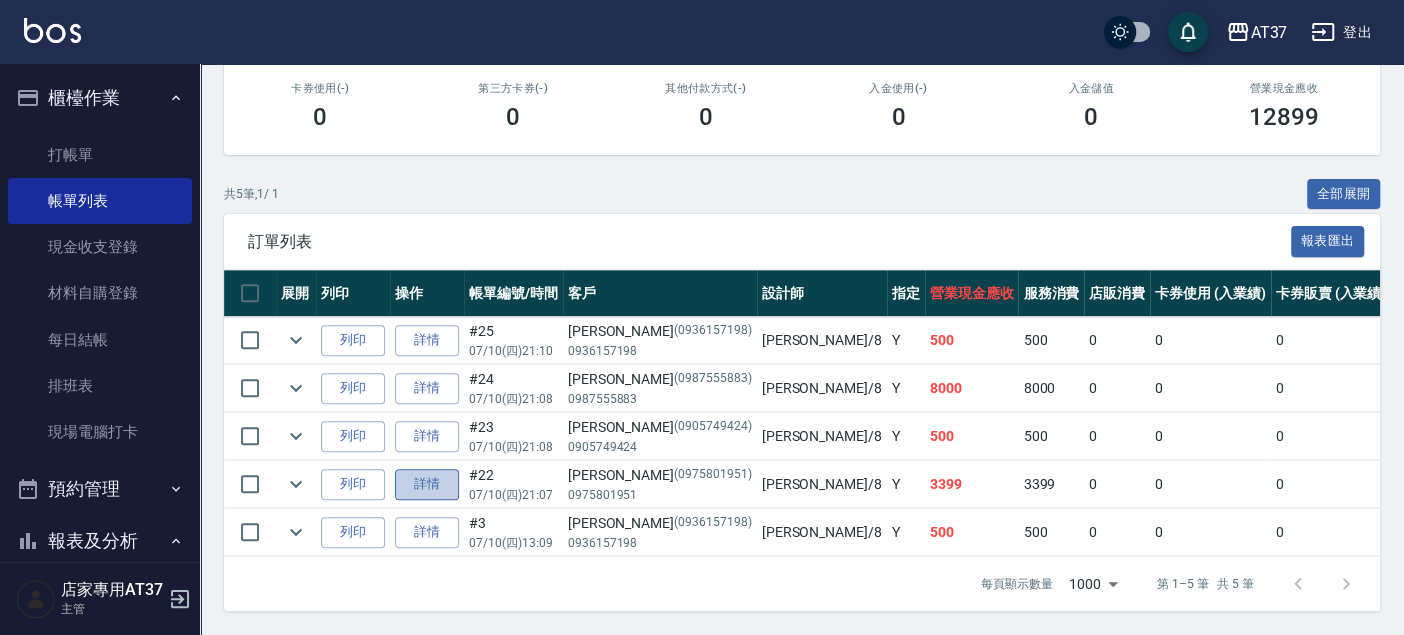 click on "詳情" at bounding box center (427, 484) 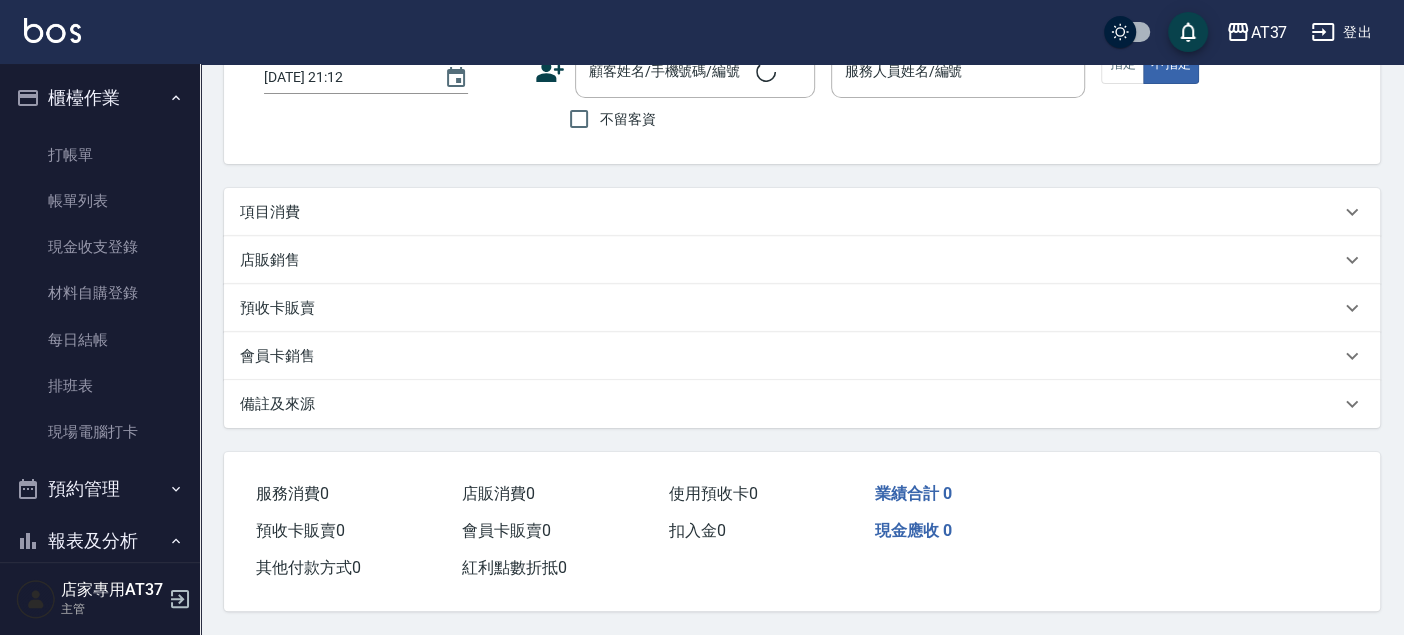 scroll, scrollTop: 0, scrollLeft: 0, axis: both 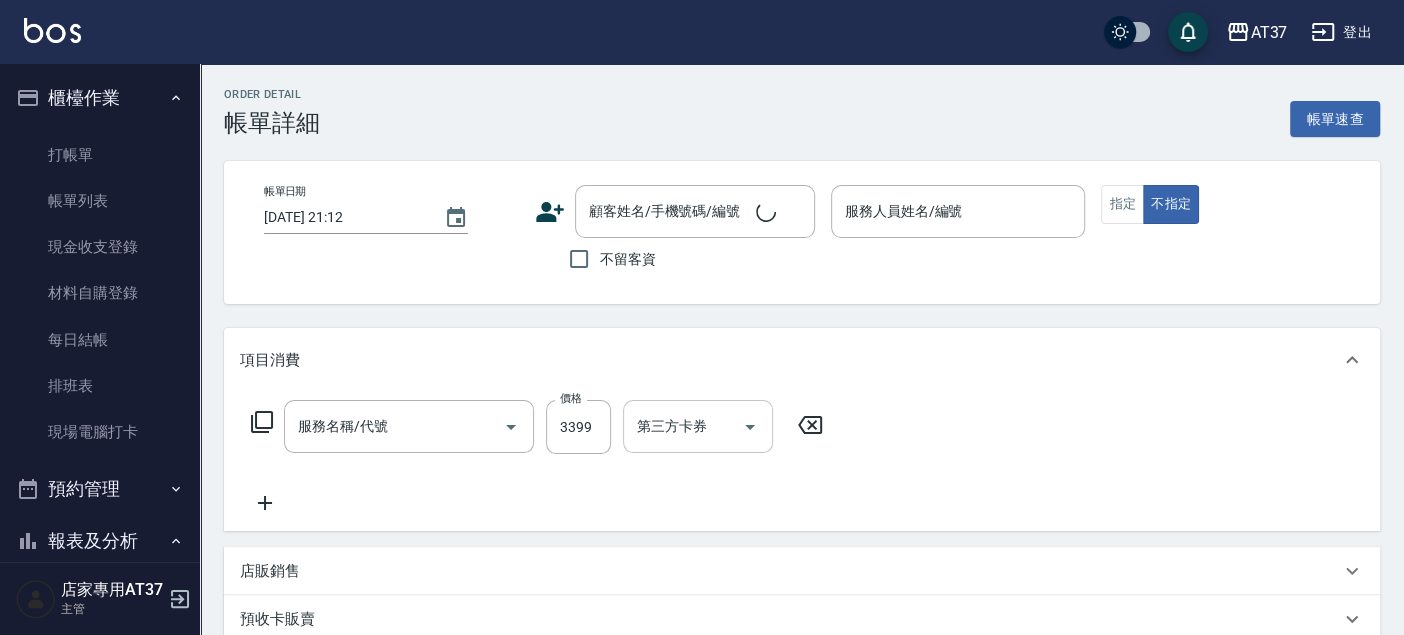 type on "[DATE] 21:07" 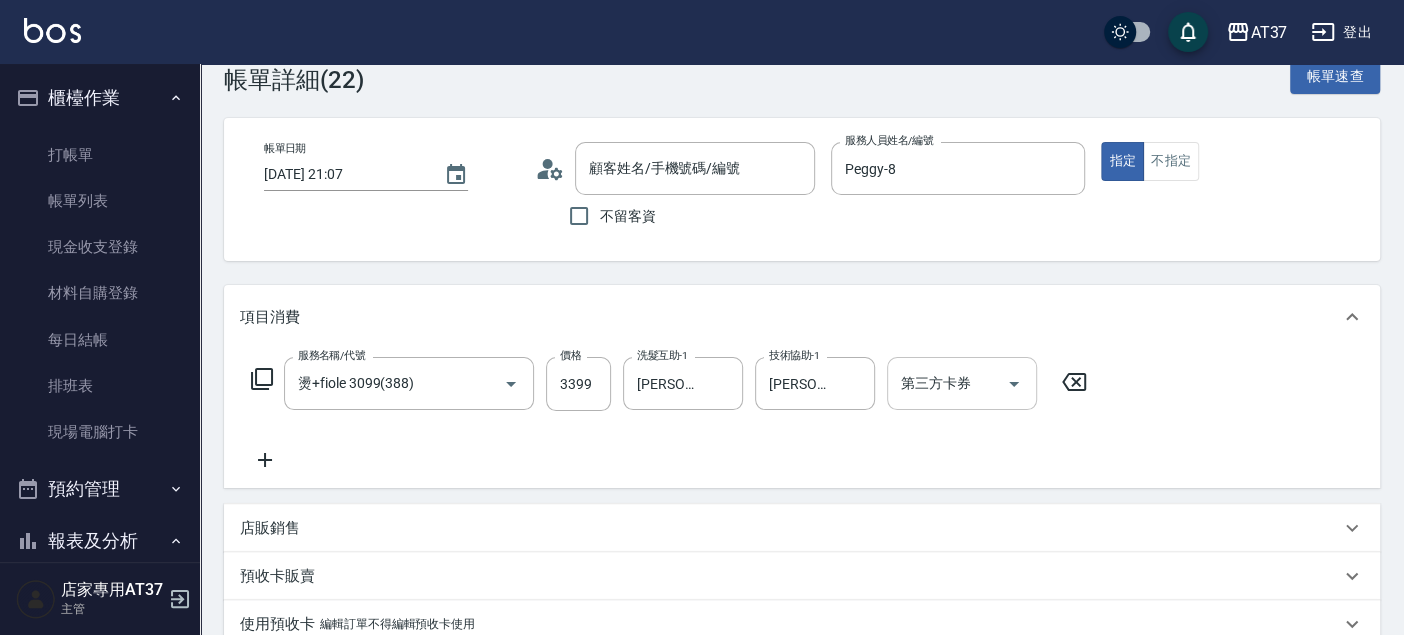 type on "[PERSON_NAME]/0975801951/0975801951" 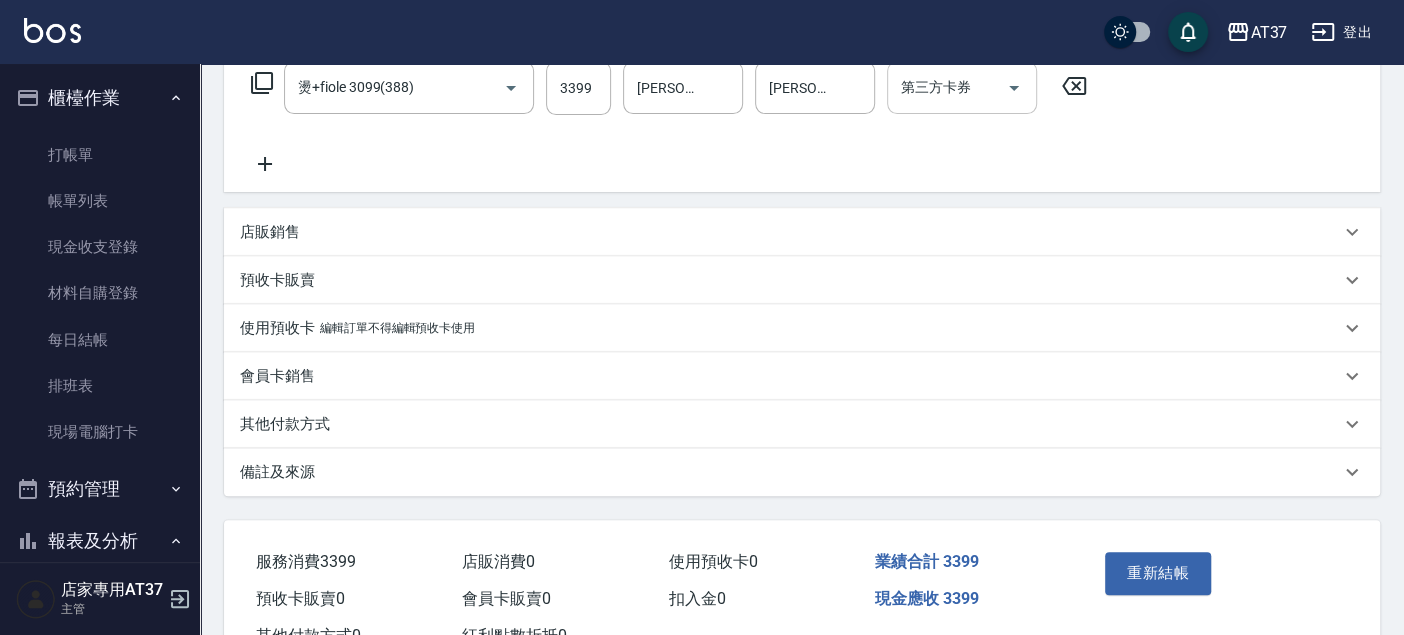 scroll, scrollTop: 412, scrollLeft: 0, axis: vertical 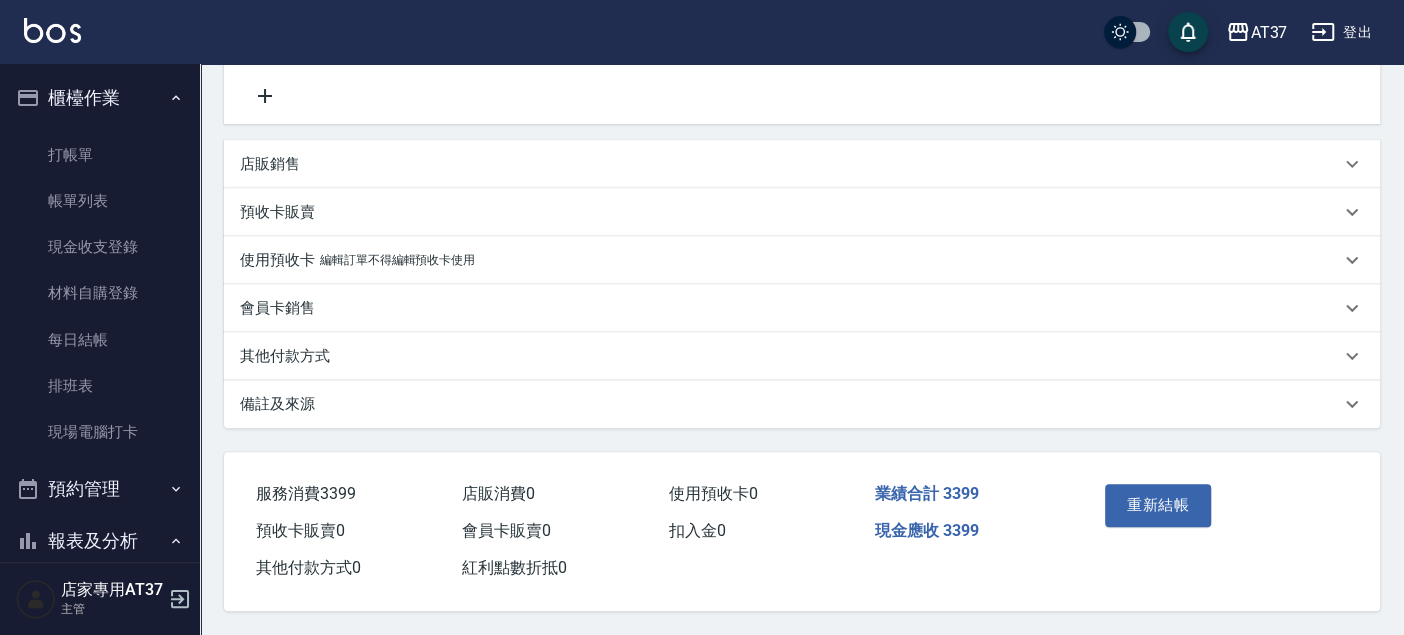 click on "其他付款方式" at bounding box center (285, 356) 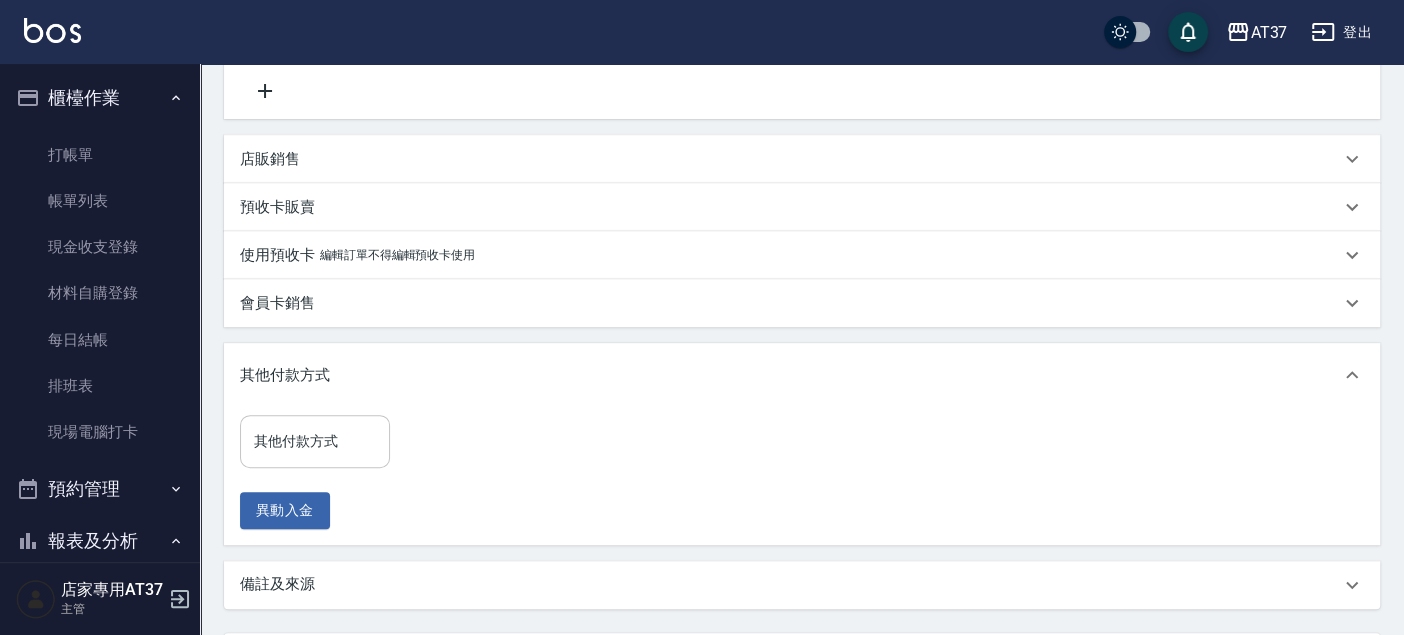 click on "其他付款方式 其他付款方式" at bounding box center [315, 441] 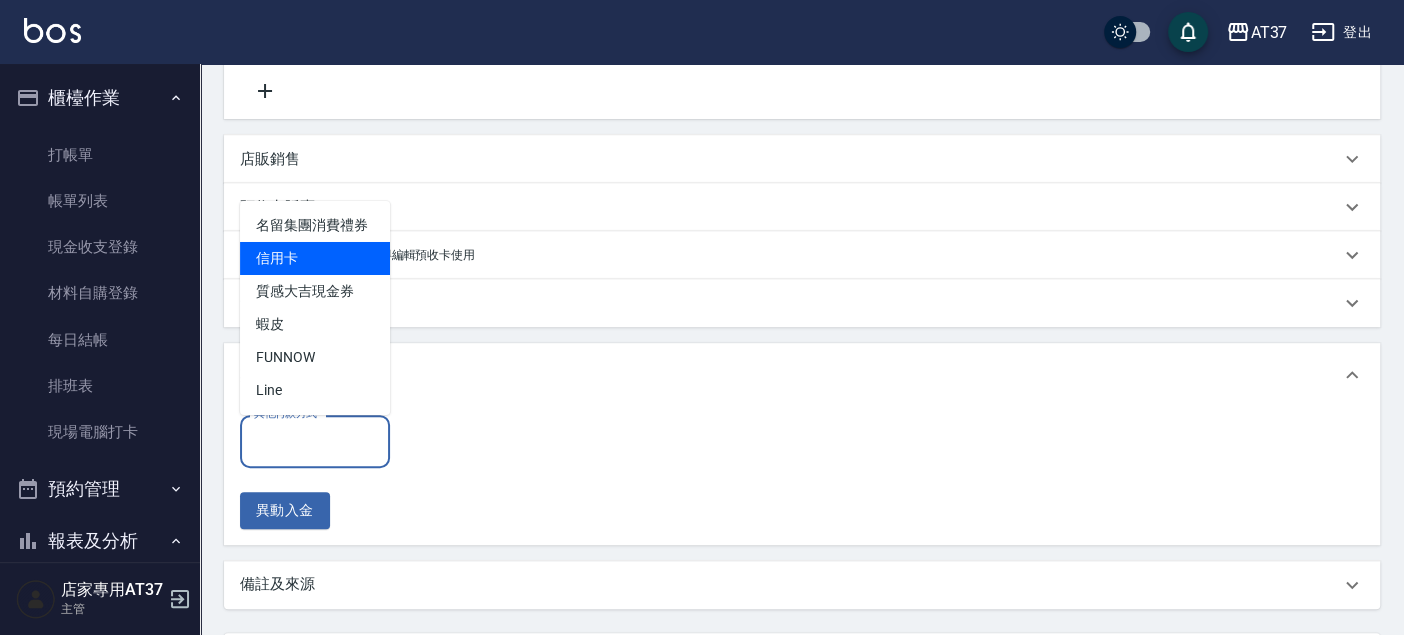 click on "信用卡" at bounding box center (315, 258) 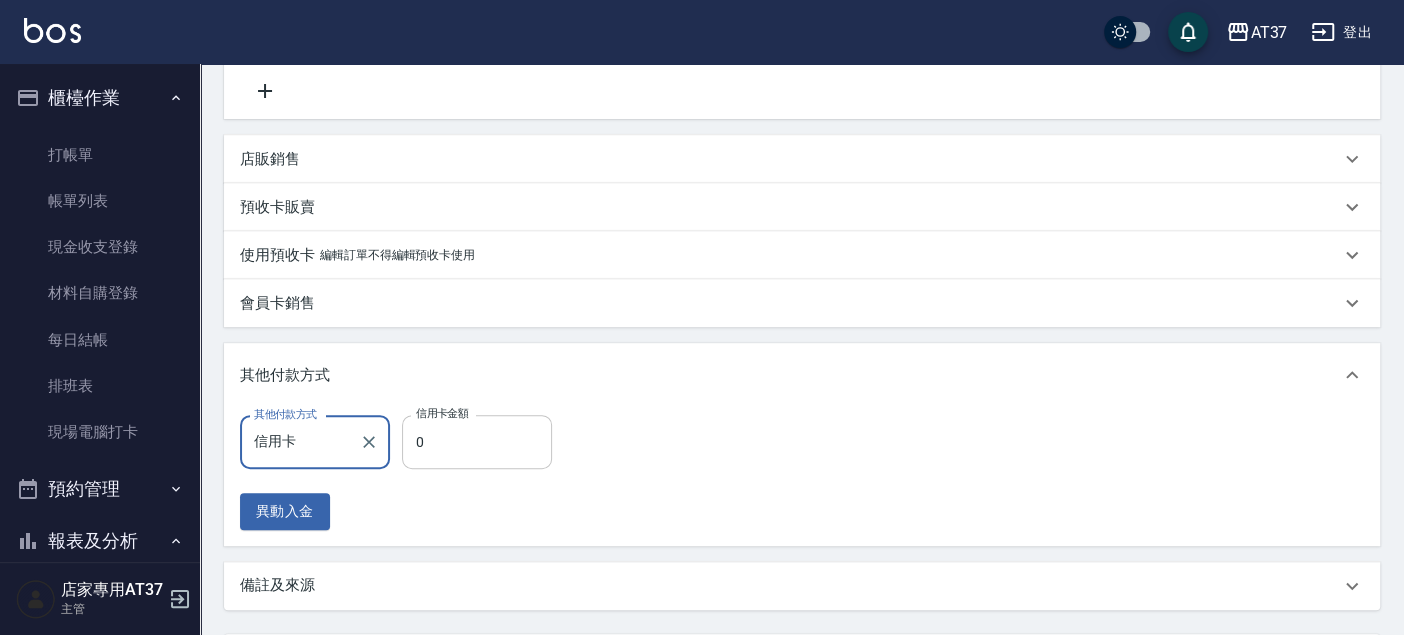 click on "0" at bounding box center (477, 442) 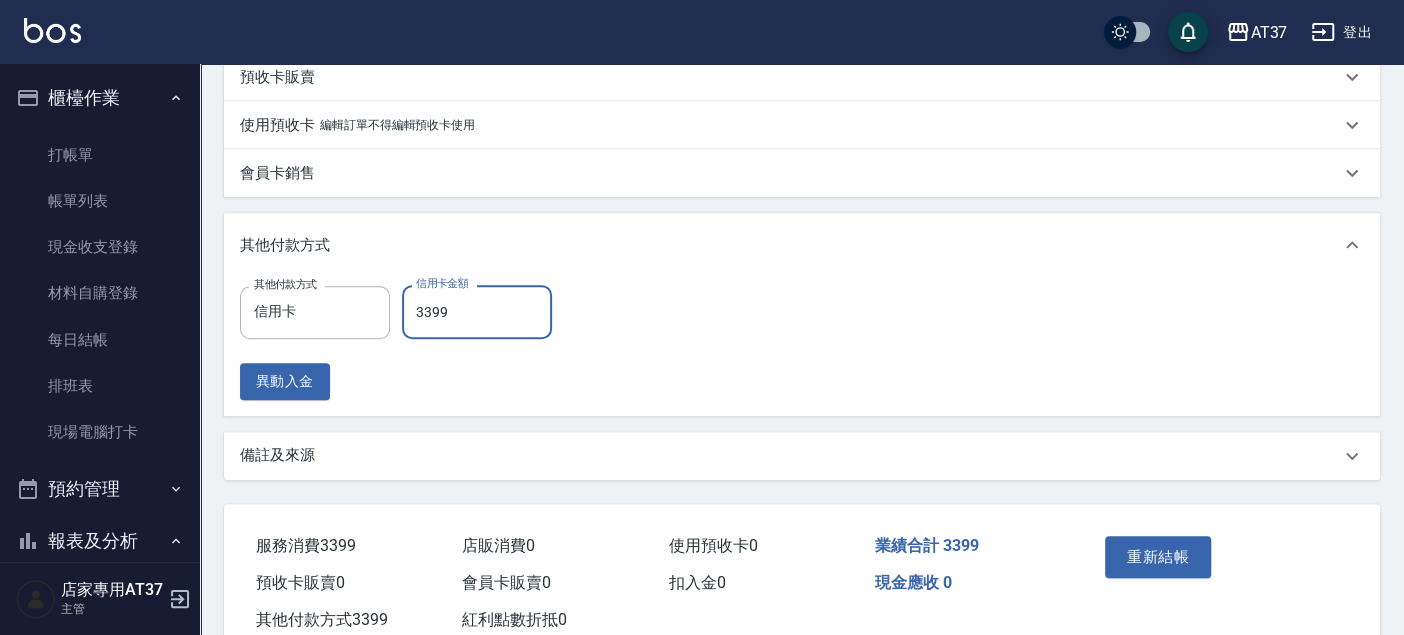 scroll, scrollTop: 599, scrollLeft: 0, axis: vertical 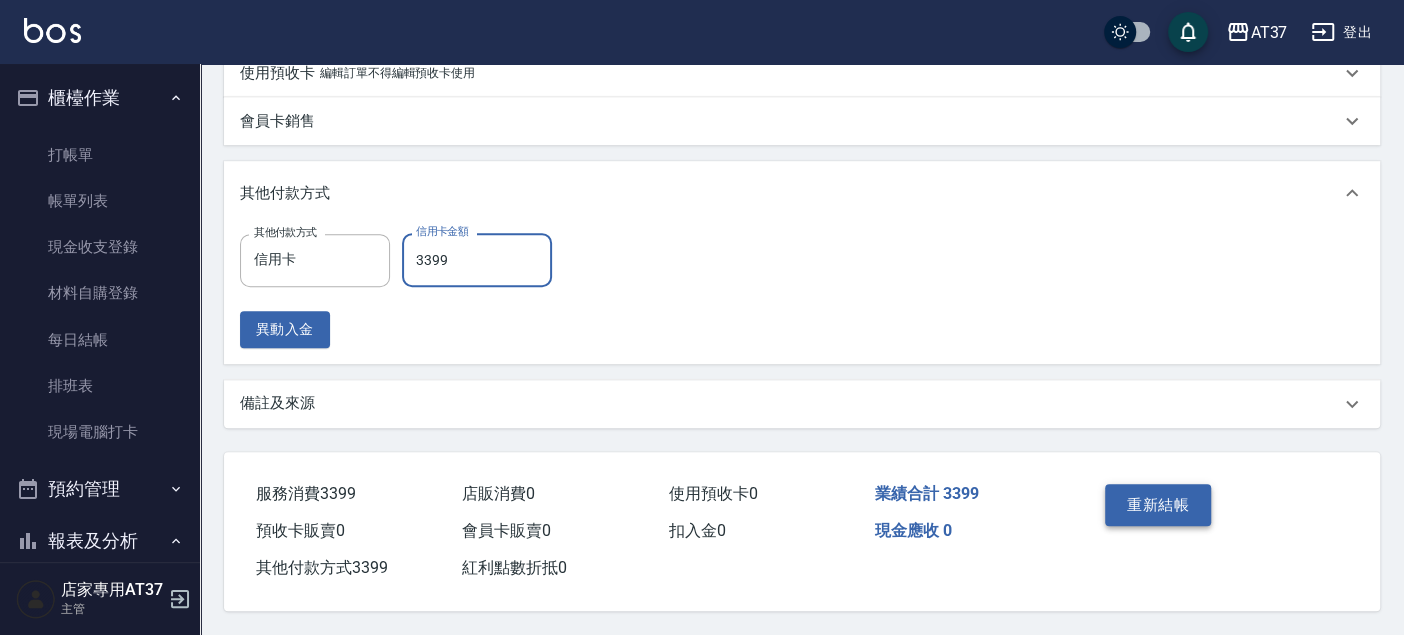 type on "3399" 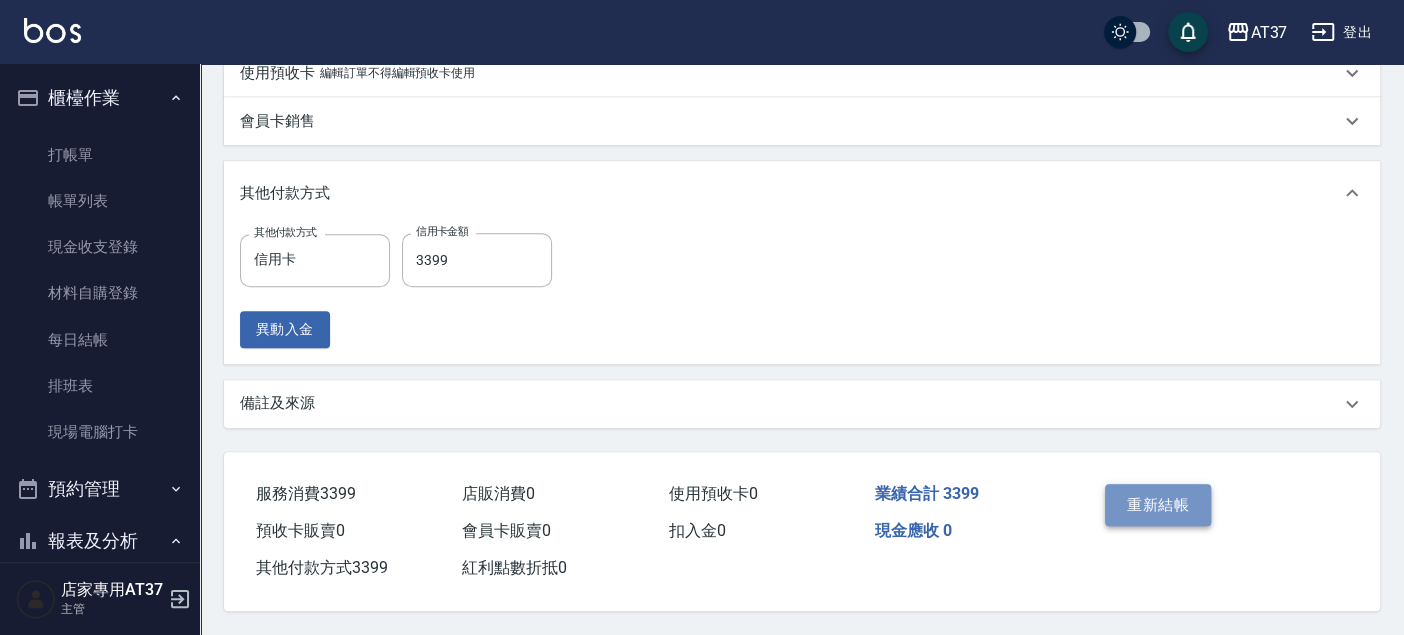 click on "重新結帳" at bounding box center (1158, 505) 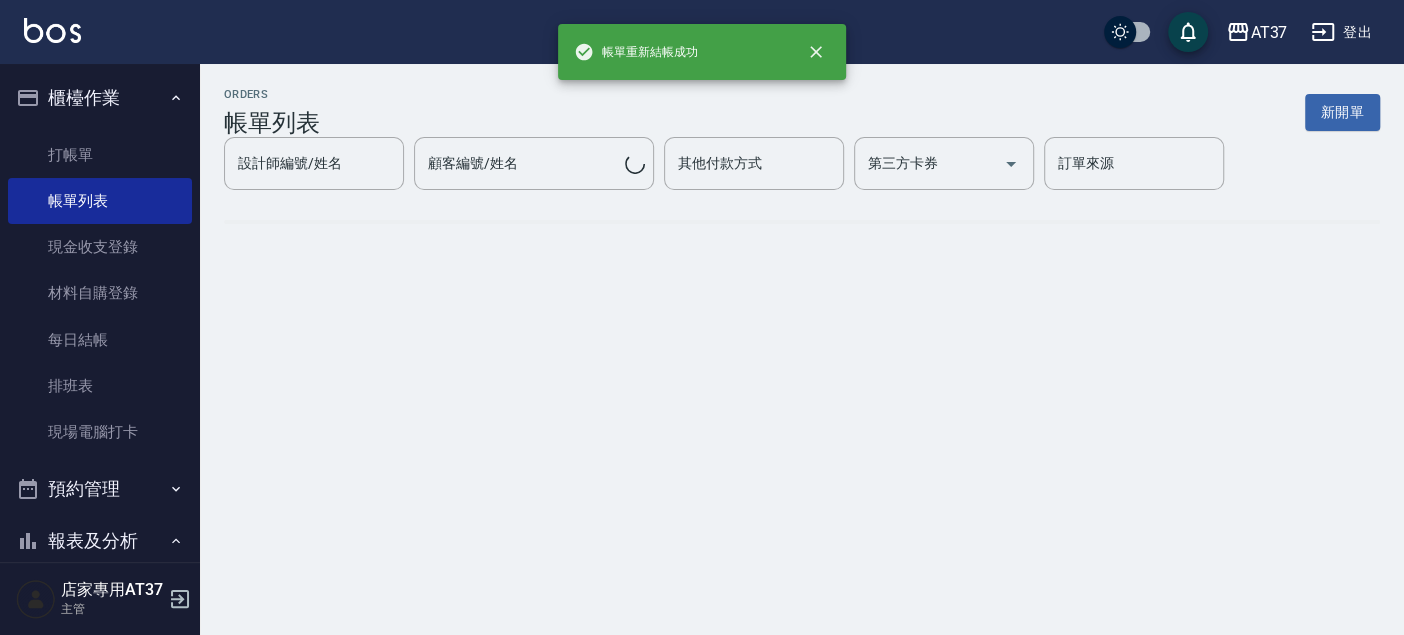 scroll, scrollTop: 0, scrollLeft: 0, axis: both 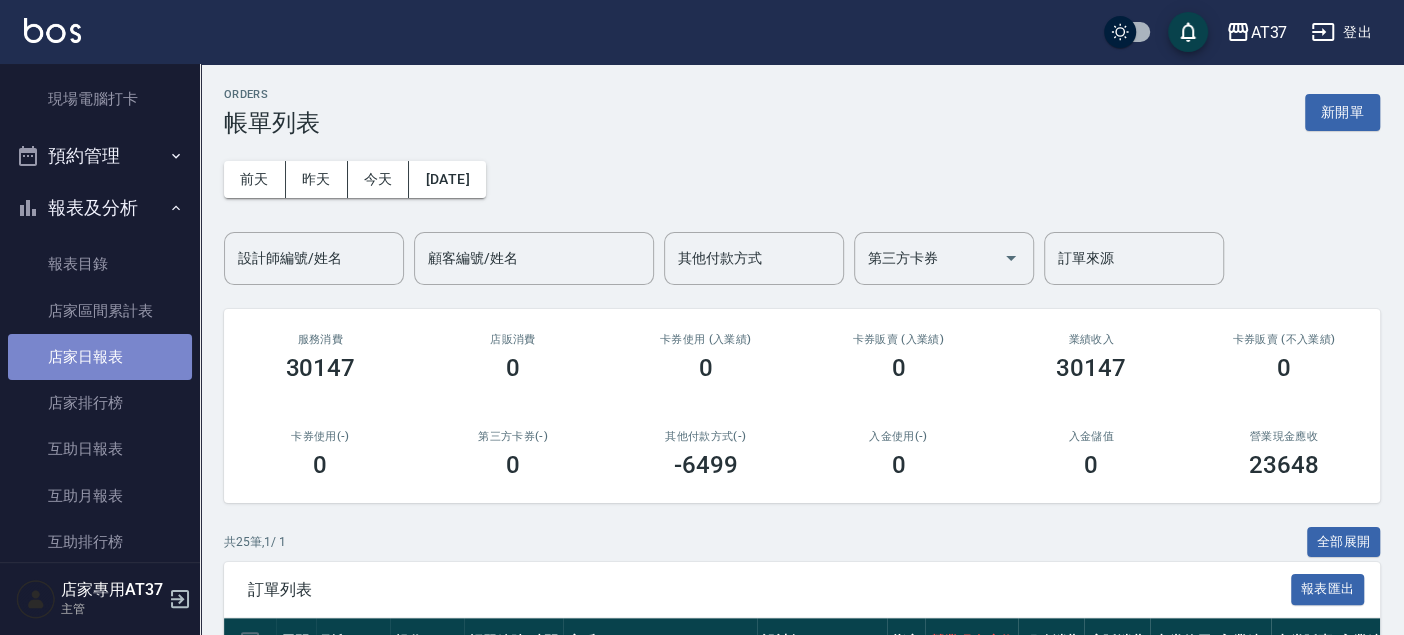 click on "店家日報表" at bounding box center [100, 357] 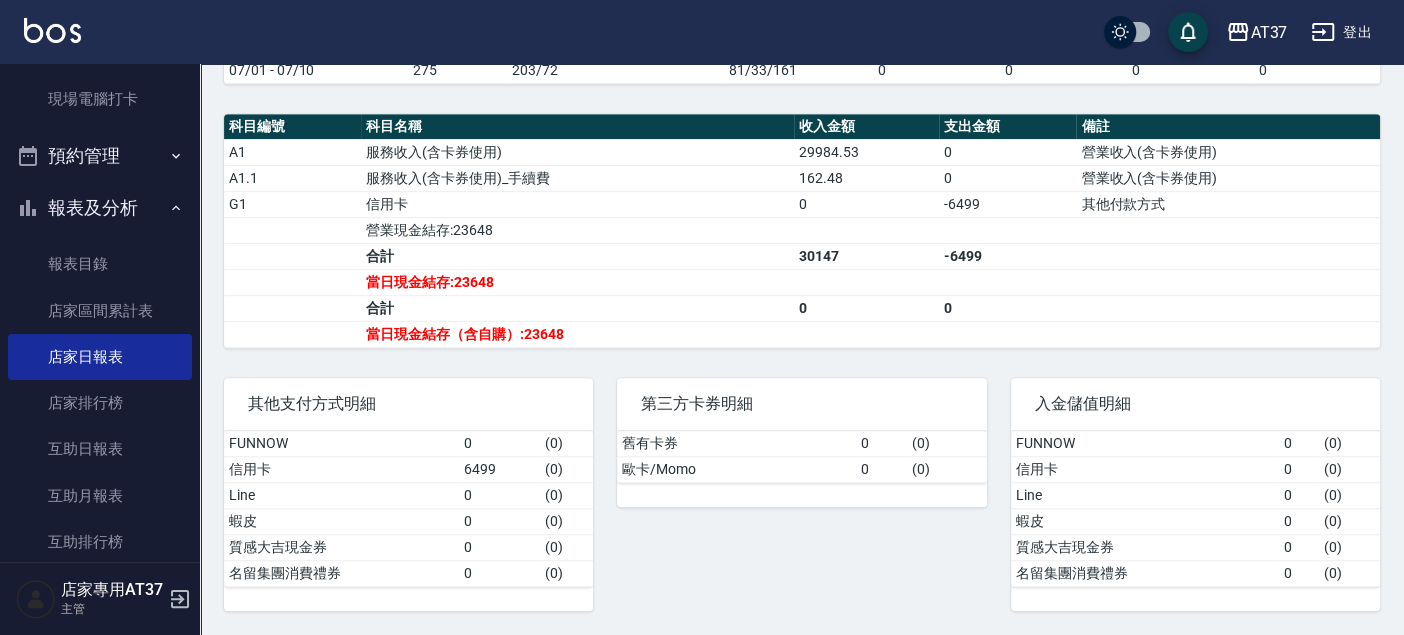 scroll, scrollTop: 616, scrollLeft: 0, axis: vertical 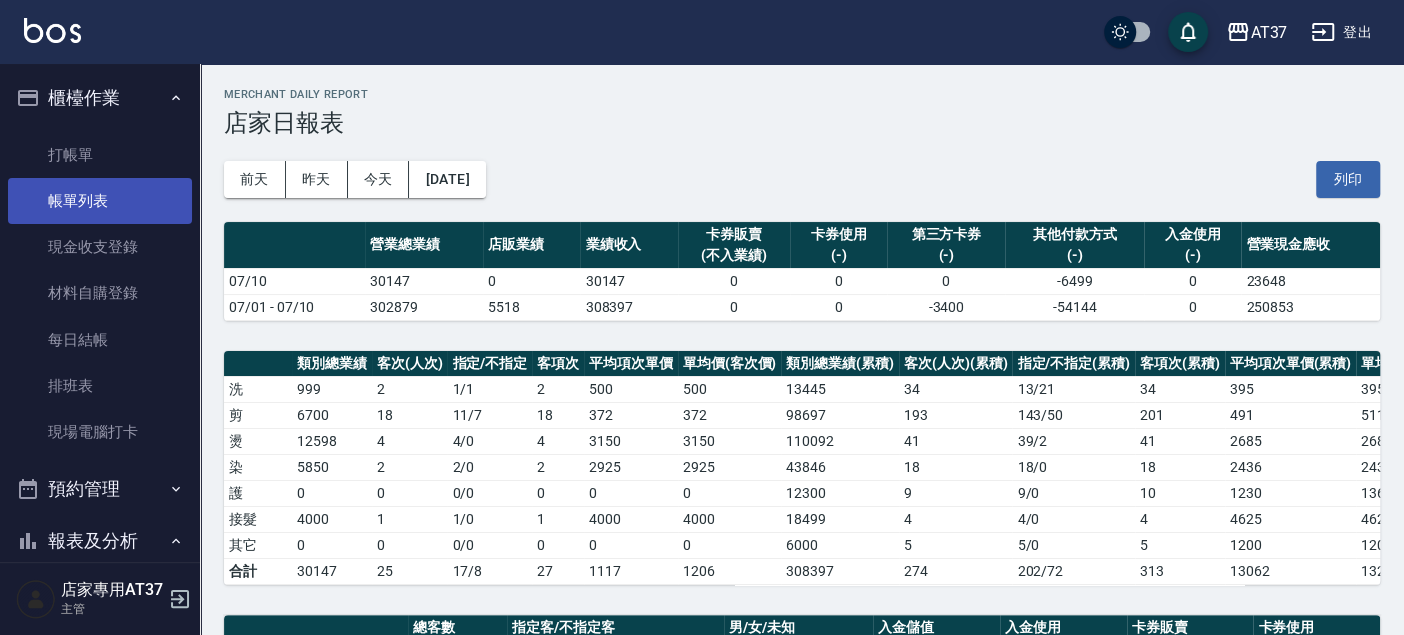click on "帳單列表" at bounding box center (100, 201) 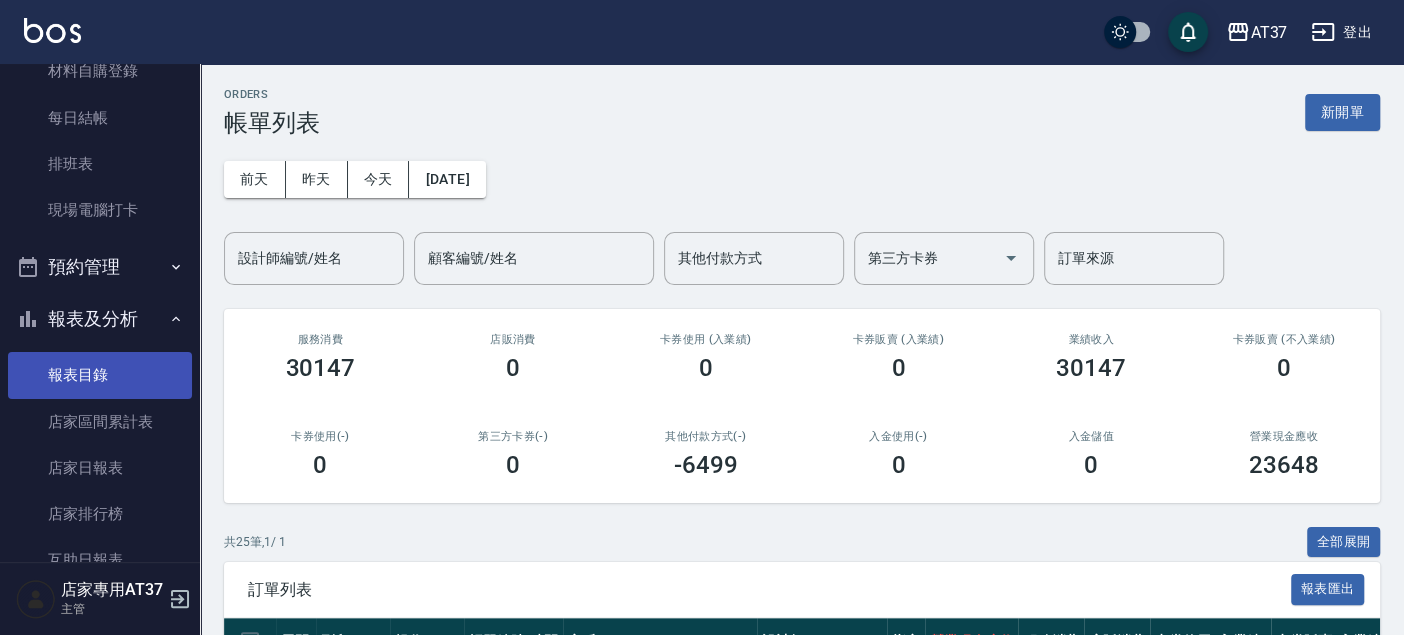 scroll, scrollTop: 333, scrollLeft: 0, axis: vertical 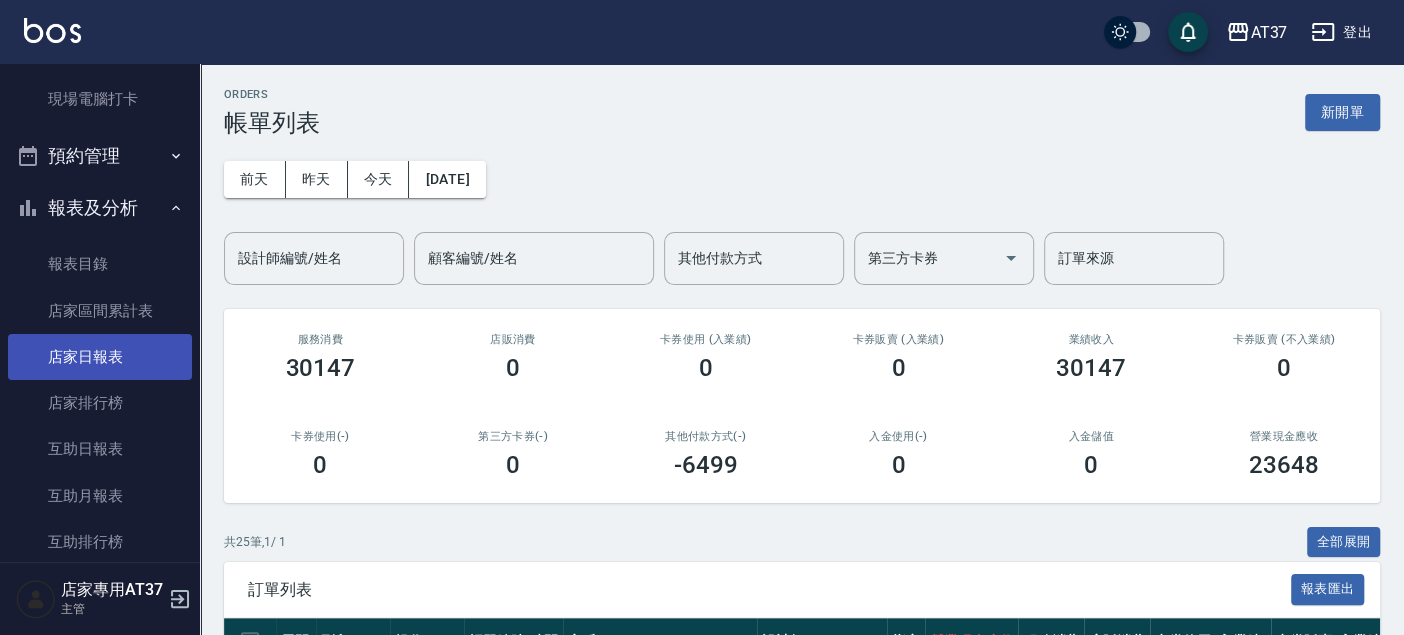 click on "店家日報表" at bounding box center (100, 357) 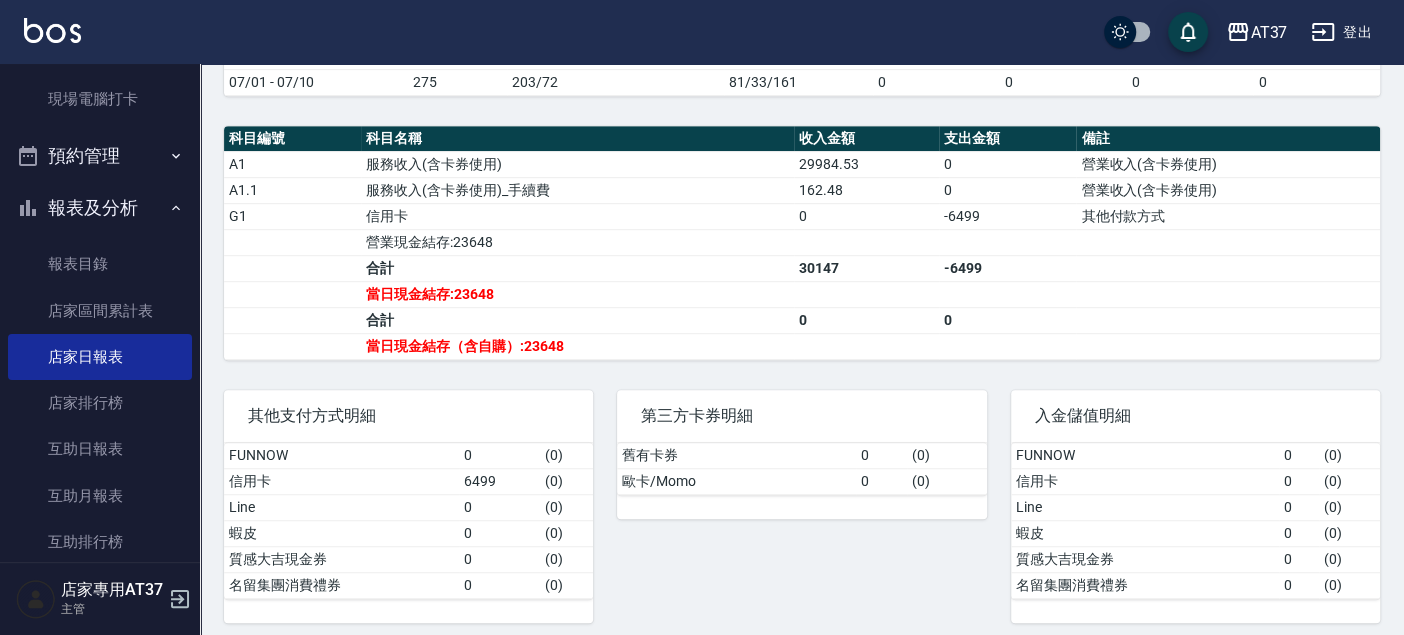 scroll, scrollTop: 616, scrollLeft: 0, axis: vertical 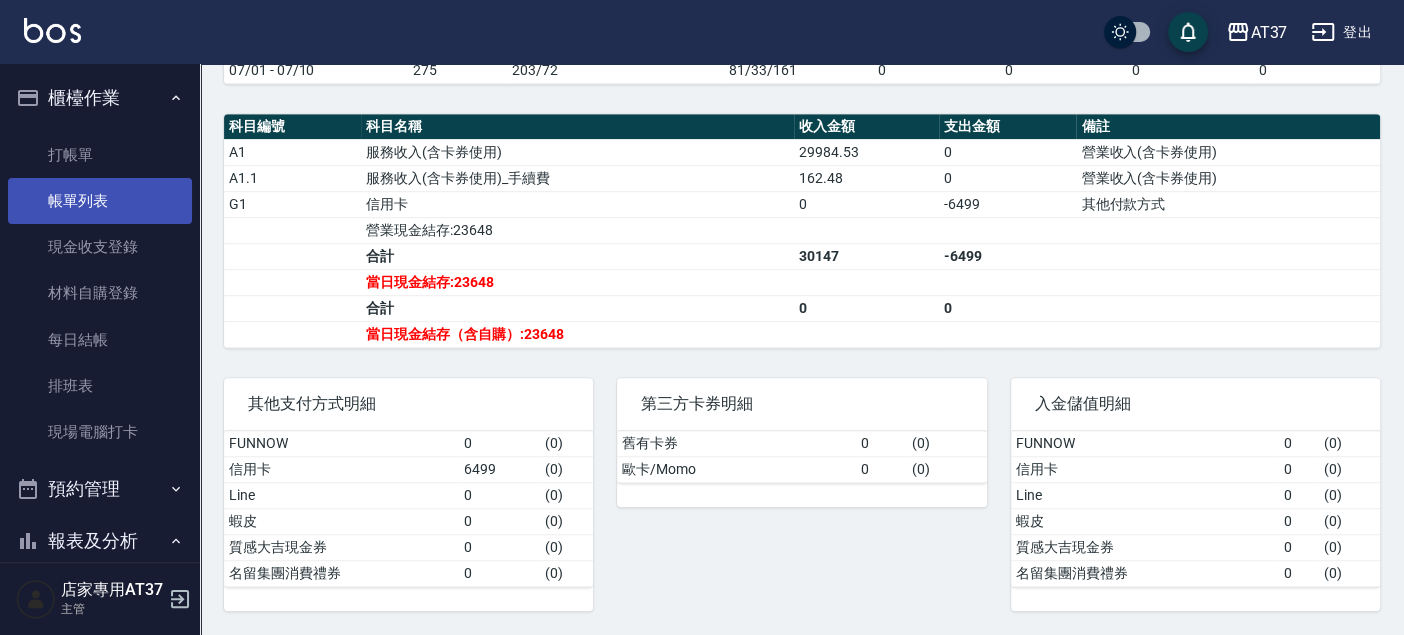 click on "帳單列表" at bounding box center (100, 201) 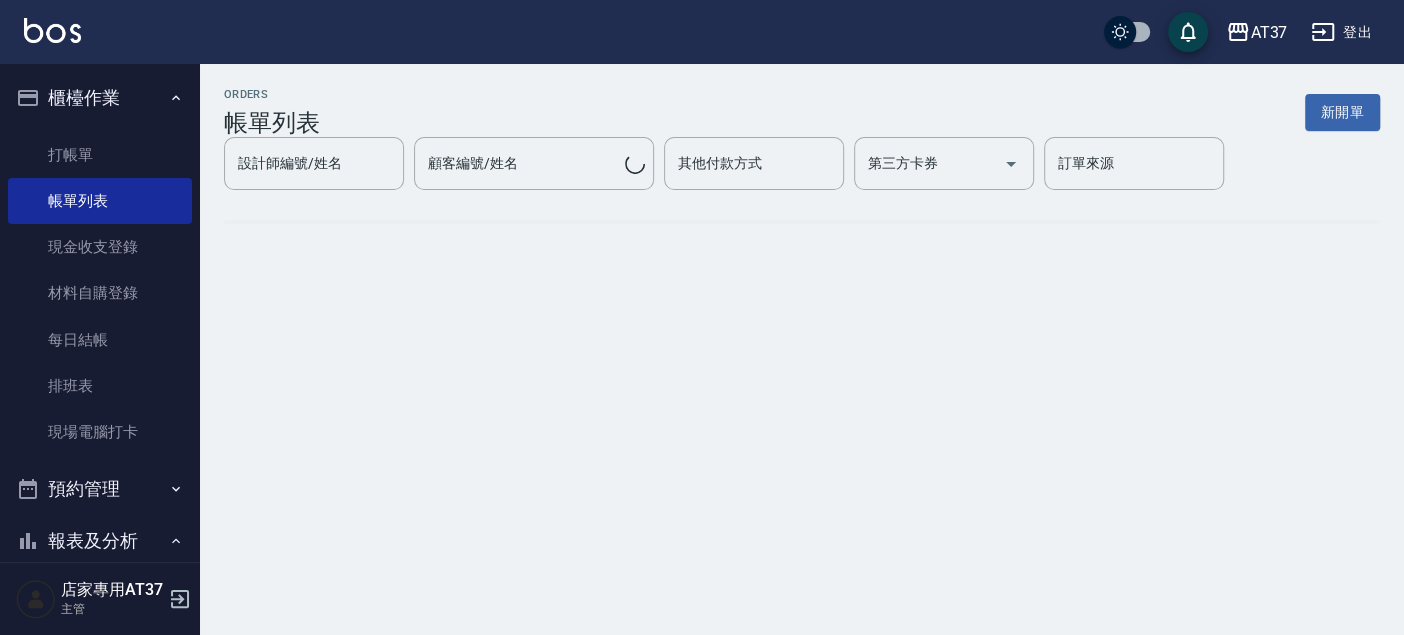 scroll, scrollTop: 0, scrollLeft: 0, axis: both 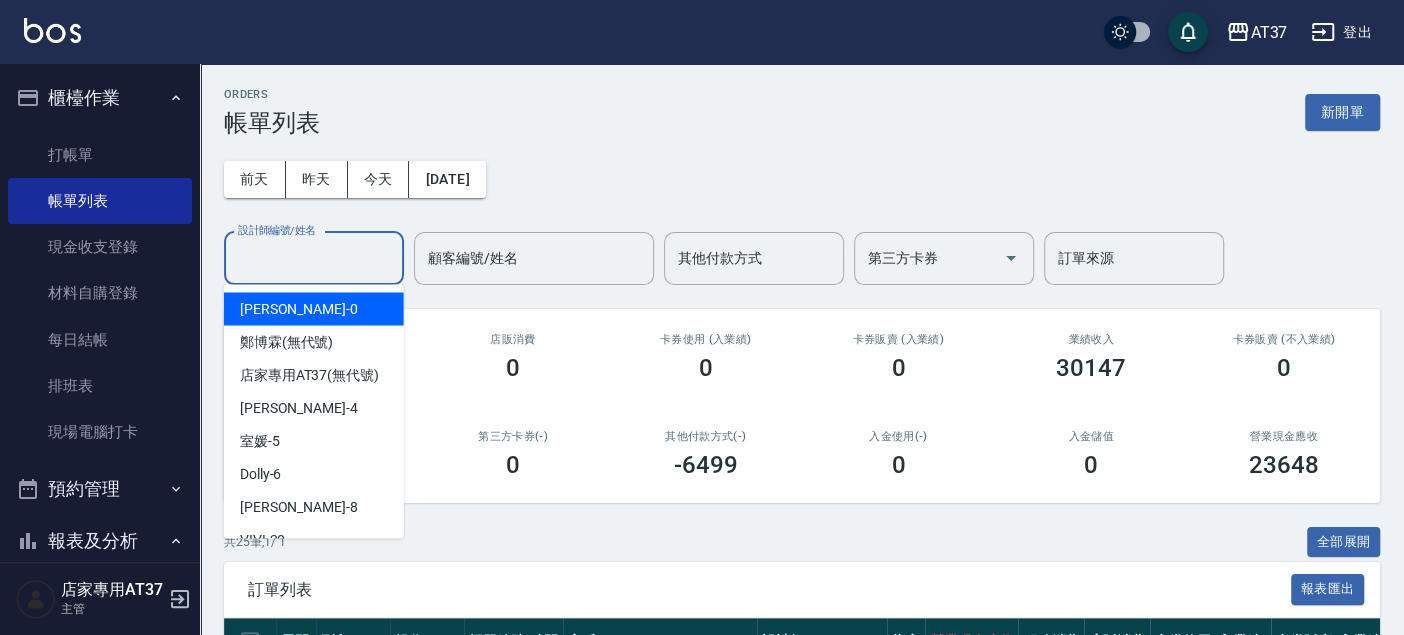 click on "設計師編號/姓名" at bounding box center (314, 258) 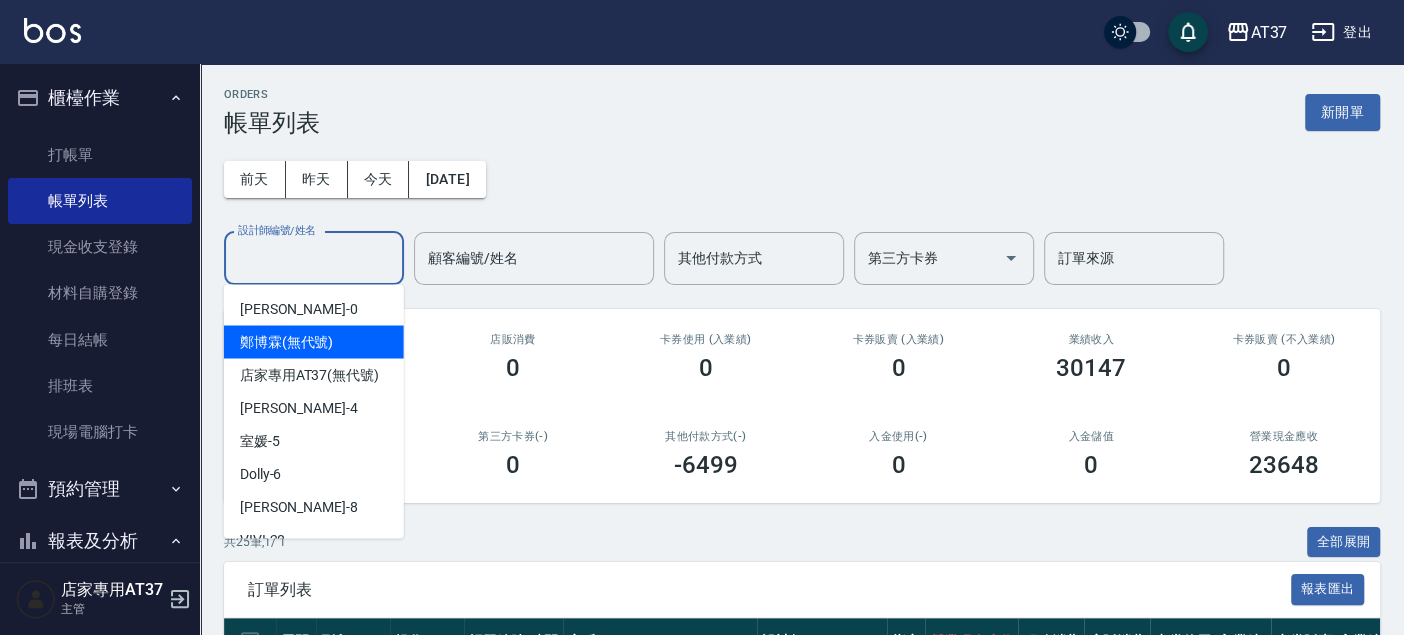 click on "共  25  筆,  1  /   1 全部展開" at bounding box center [802, 542] 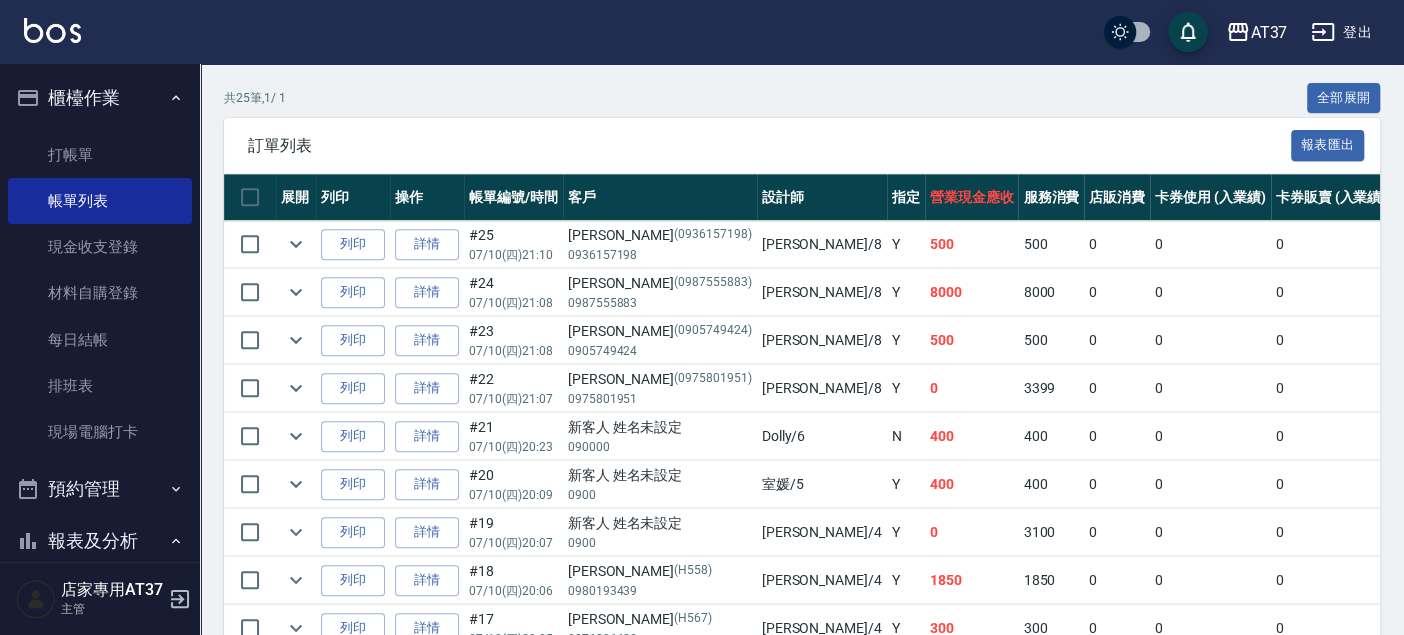 scroll, scrollTop: 0, scrollLeft: 0, axis: both 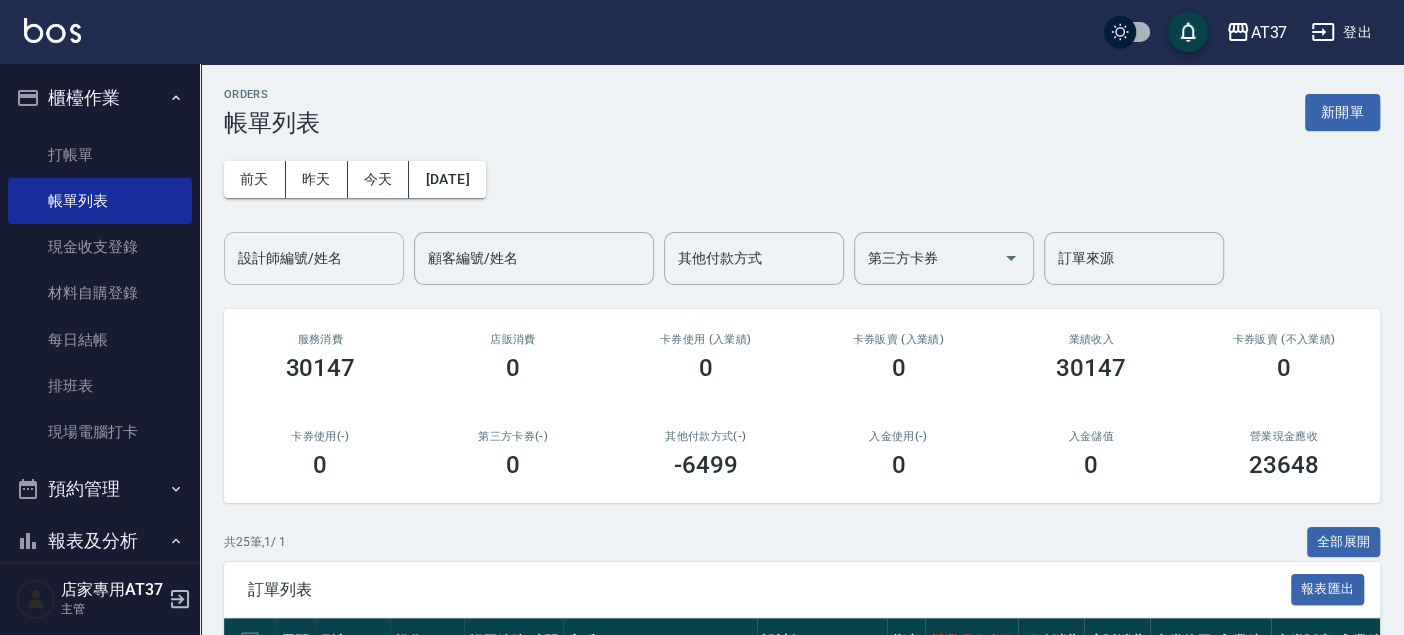 click on "設計師編號/姓名" at bounding box center [314, 258] 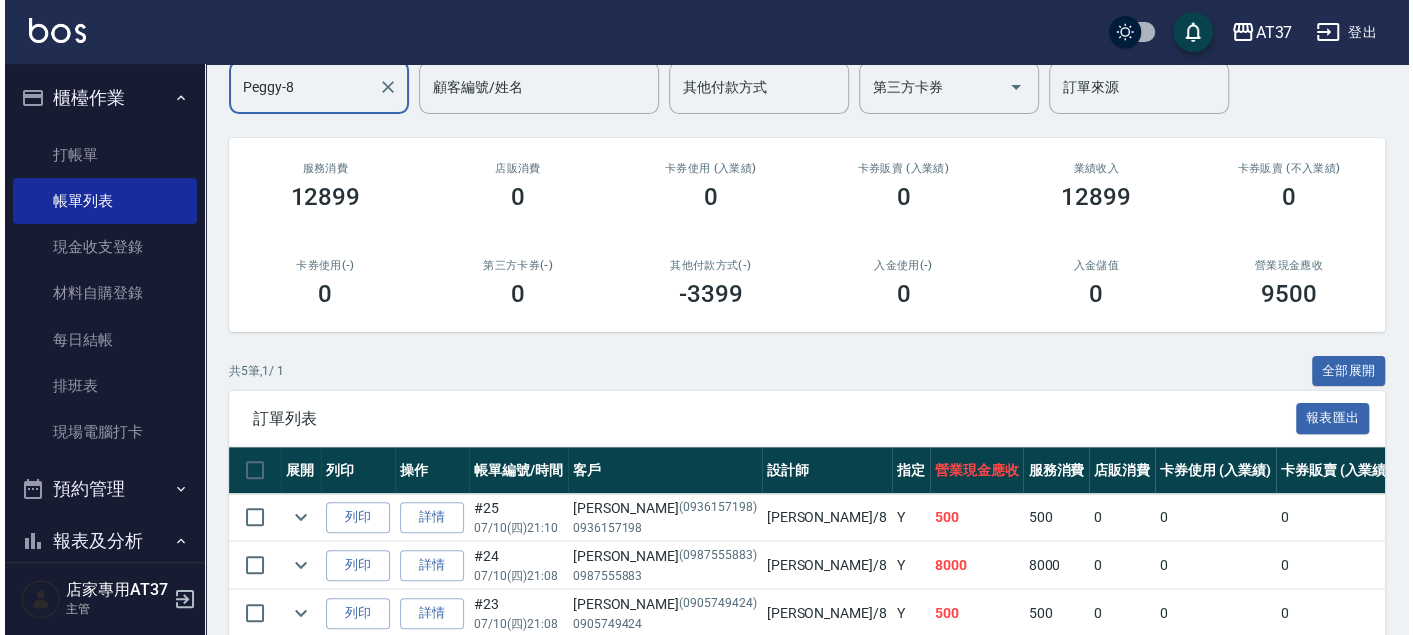 scroll, scrollTop: 333, scrollLeft: 0, axis: vertical 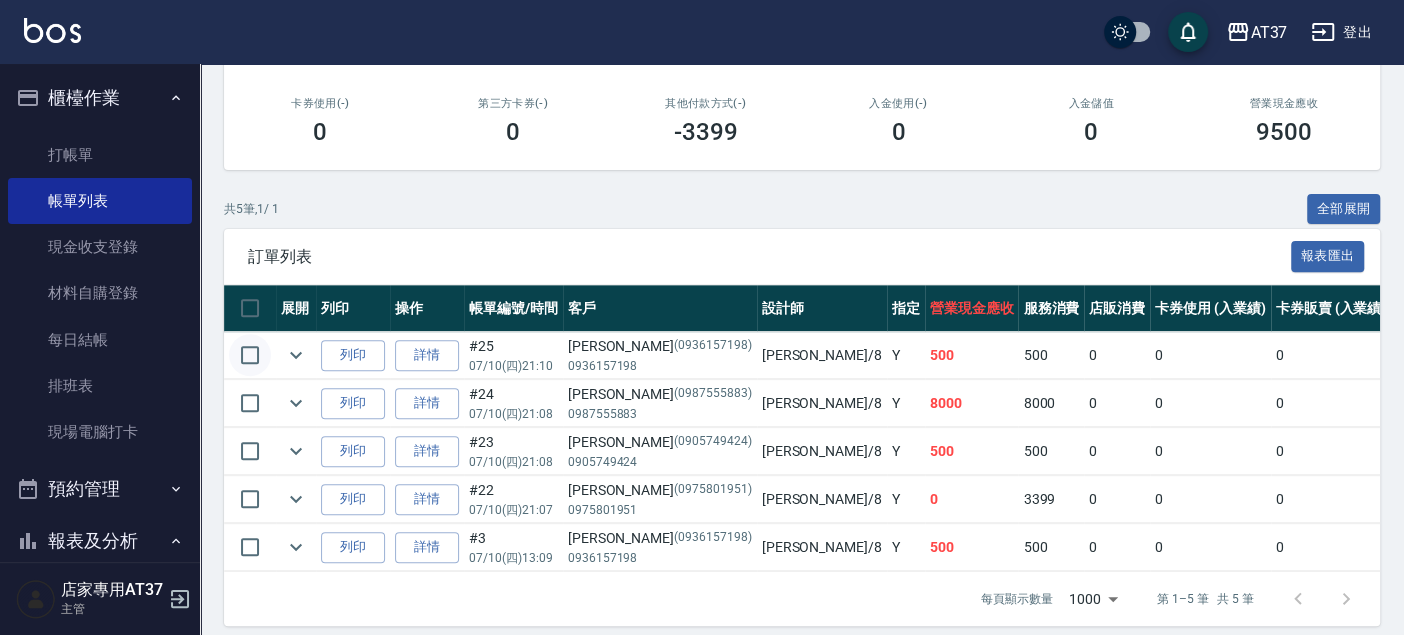 type on "Peggy-8" 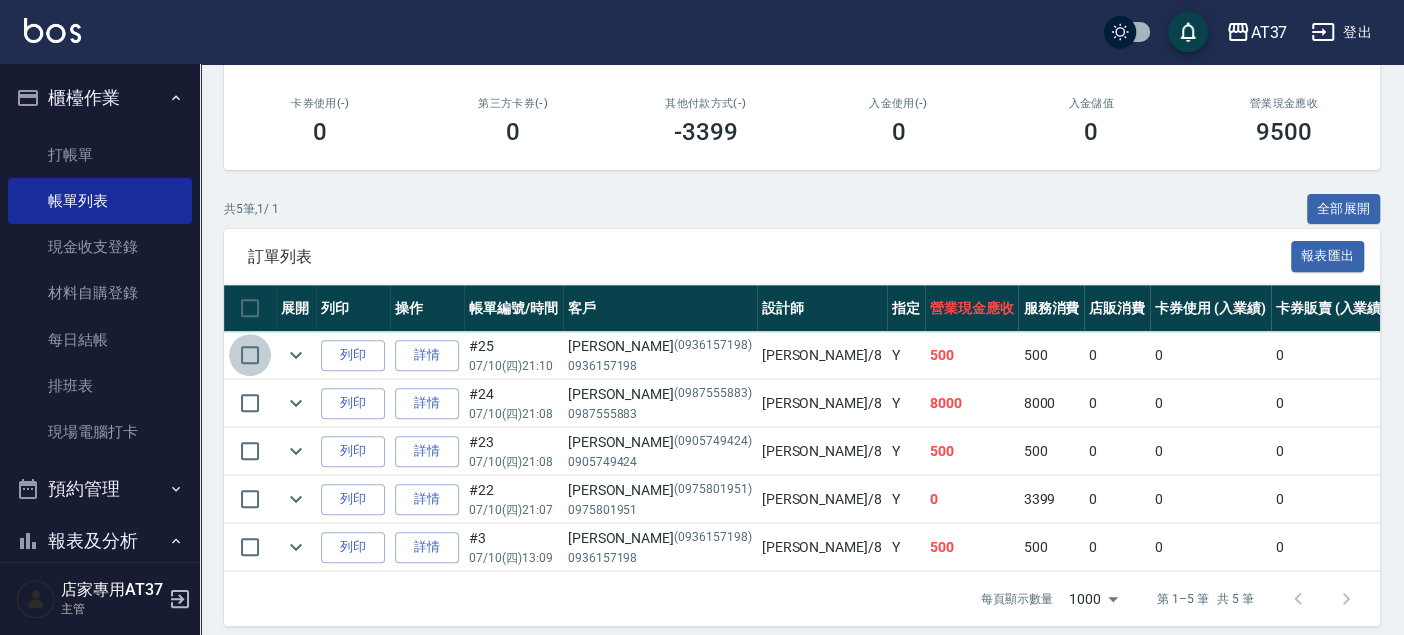 click at bounding box center [250, 355] 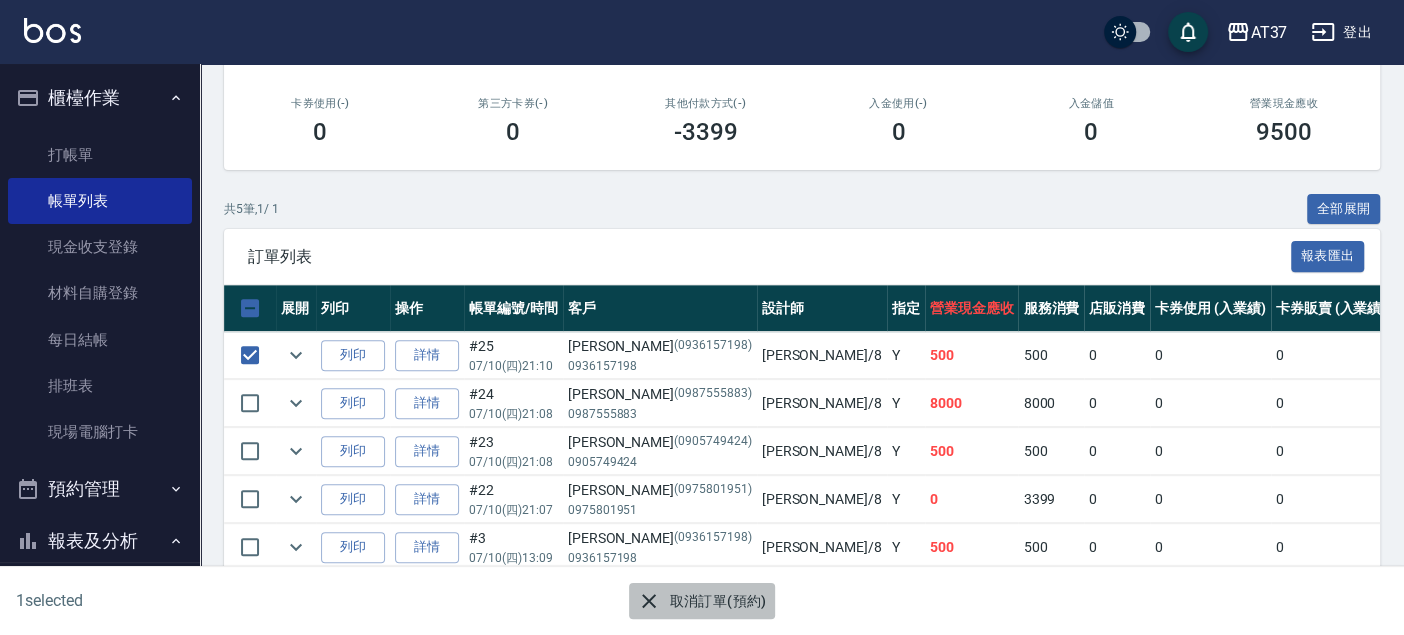 click on "取消訂單(預約)" at bounding box center [701, 601] 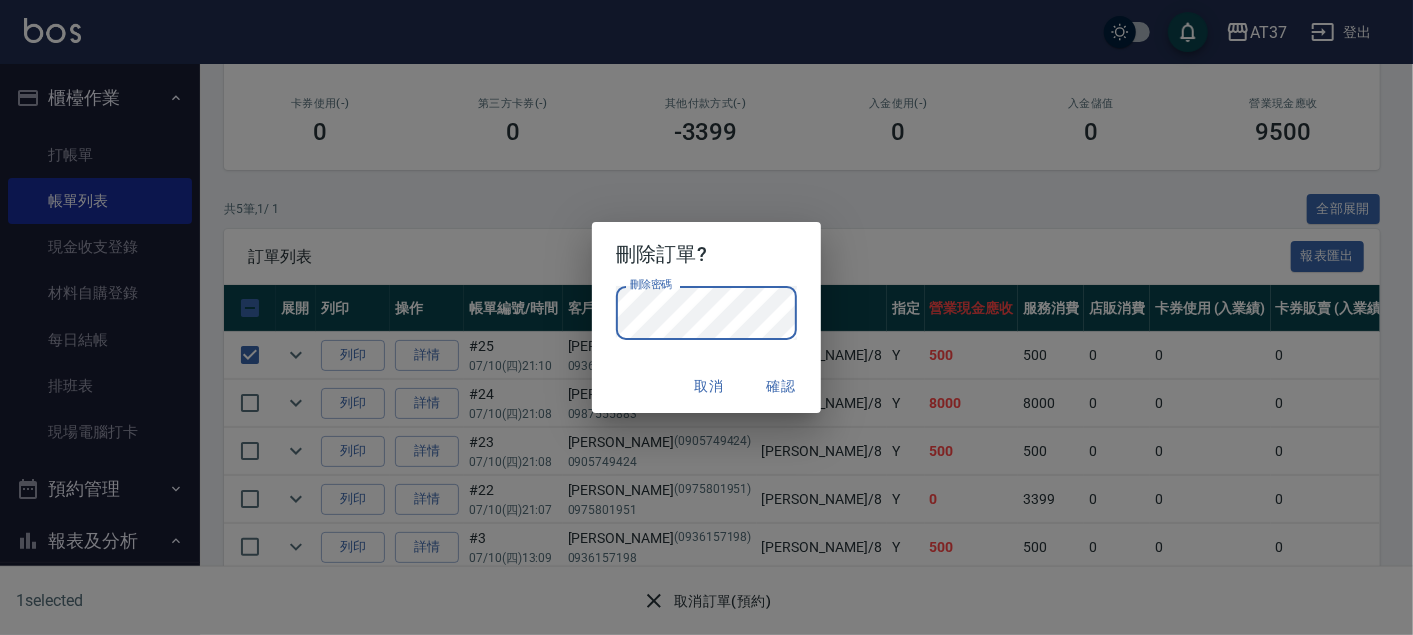 click on "確認" at bounding box center (781, 386) 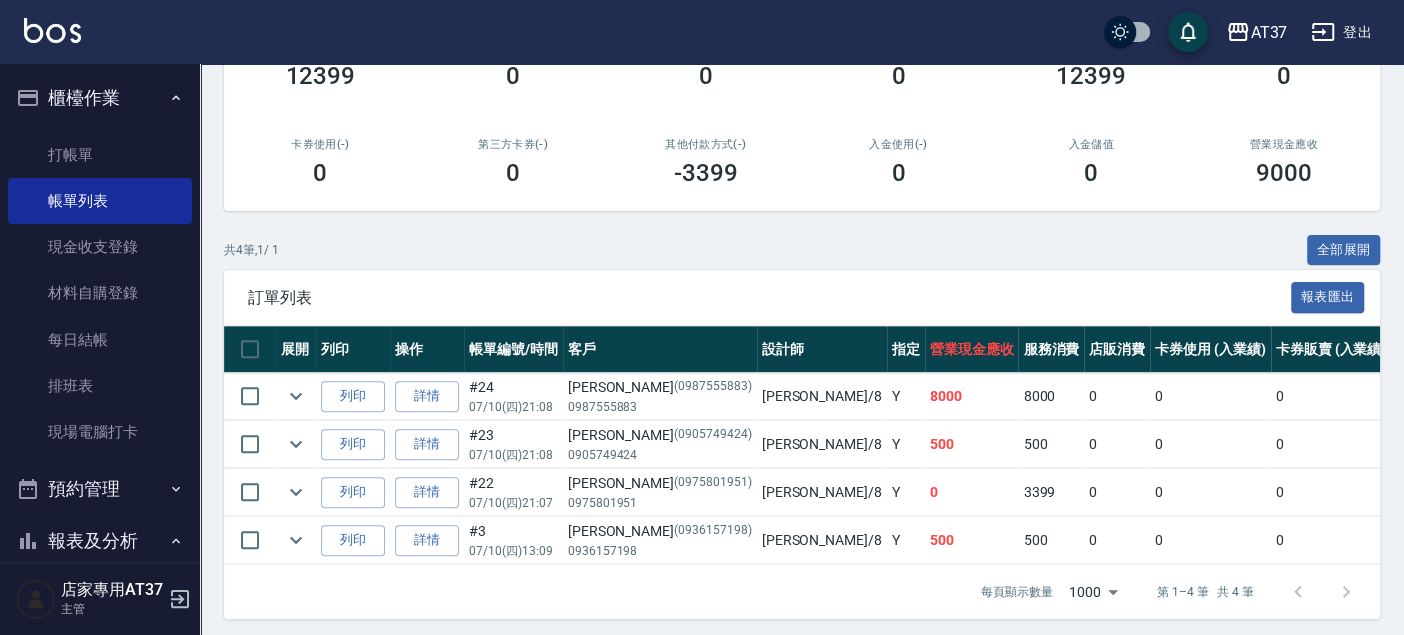 scroll, scrollTop: 314, scrollLeft: 0, axis: vertical 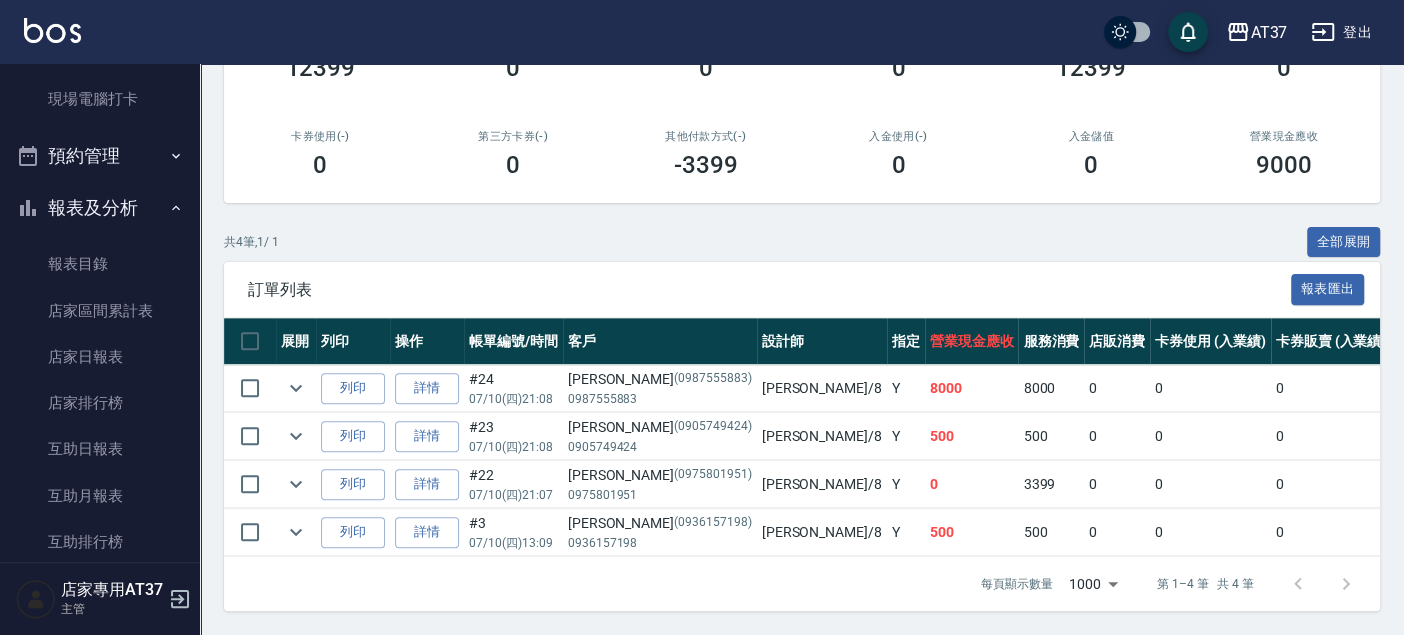 drag, startPoint x: 123, startPoint y: 354, endPoint x: 194, endPoint y: 348, distance: 71.25307 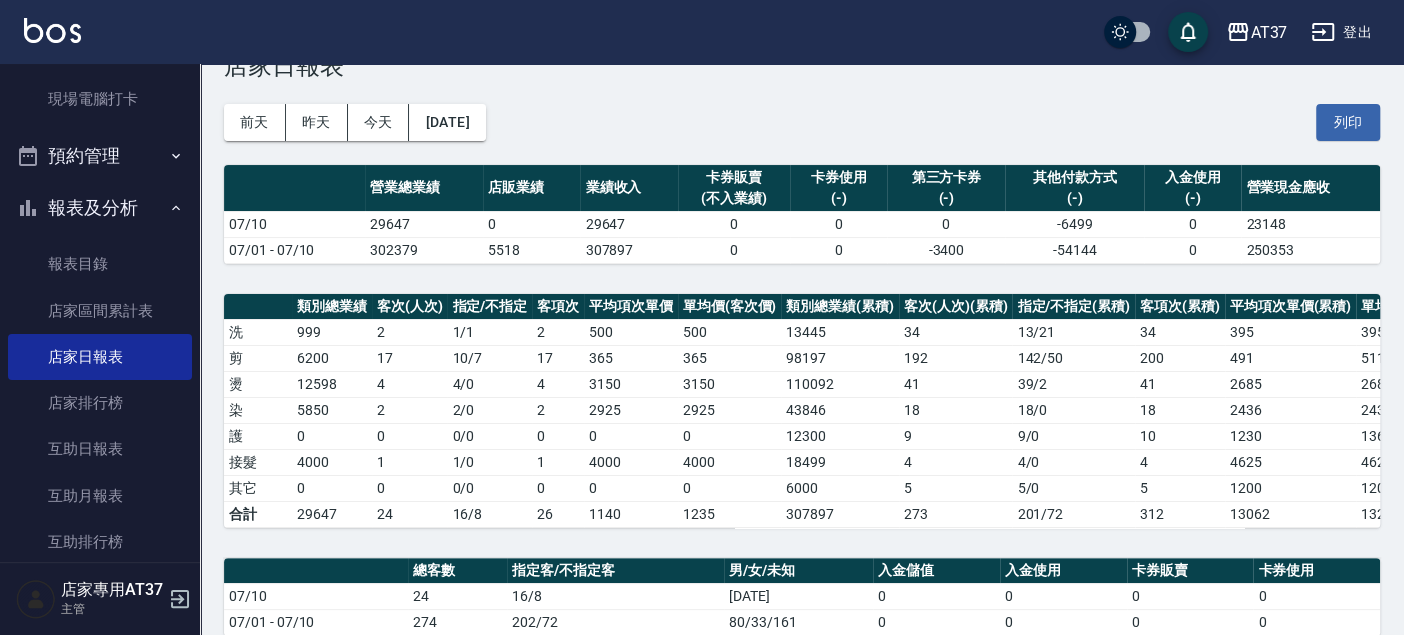 scroll, scrollTop: 0, scrollLeft: 0, axis: both 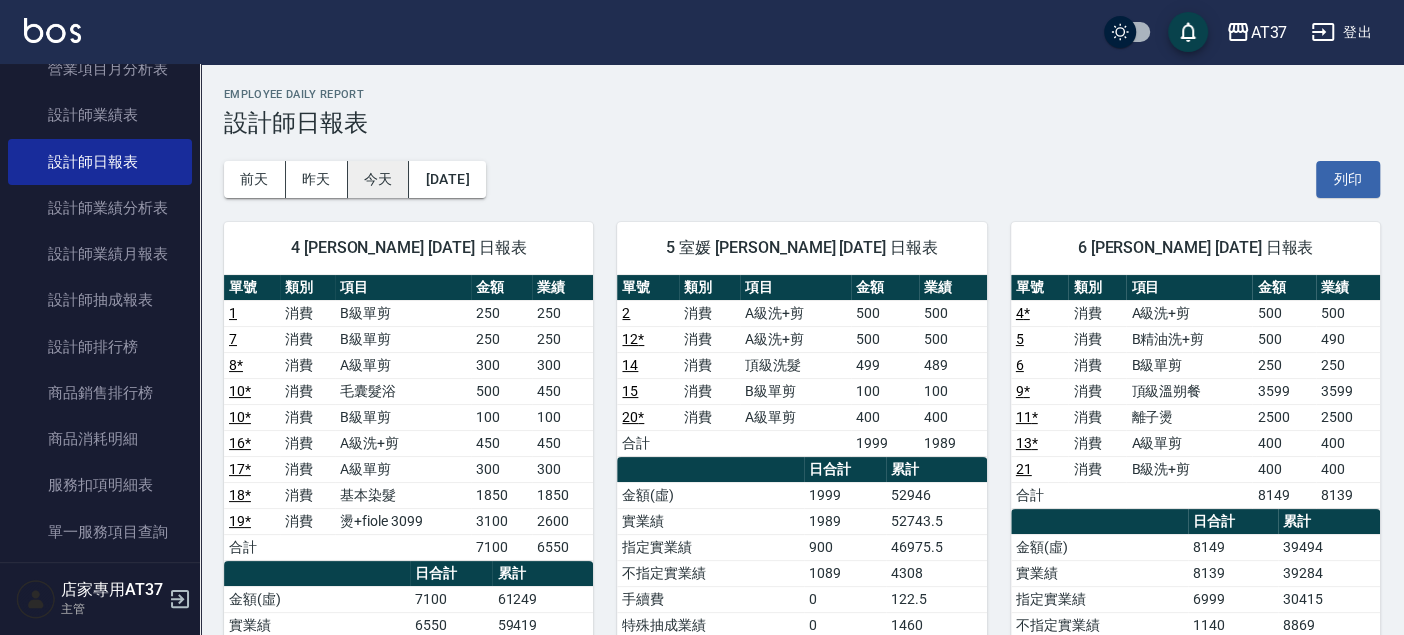 click on "今天" at bounding box center [379, 179] 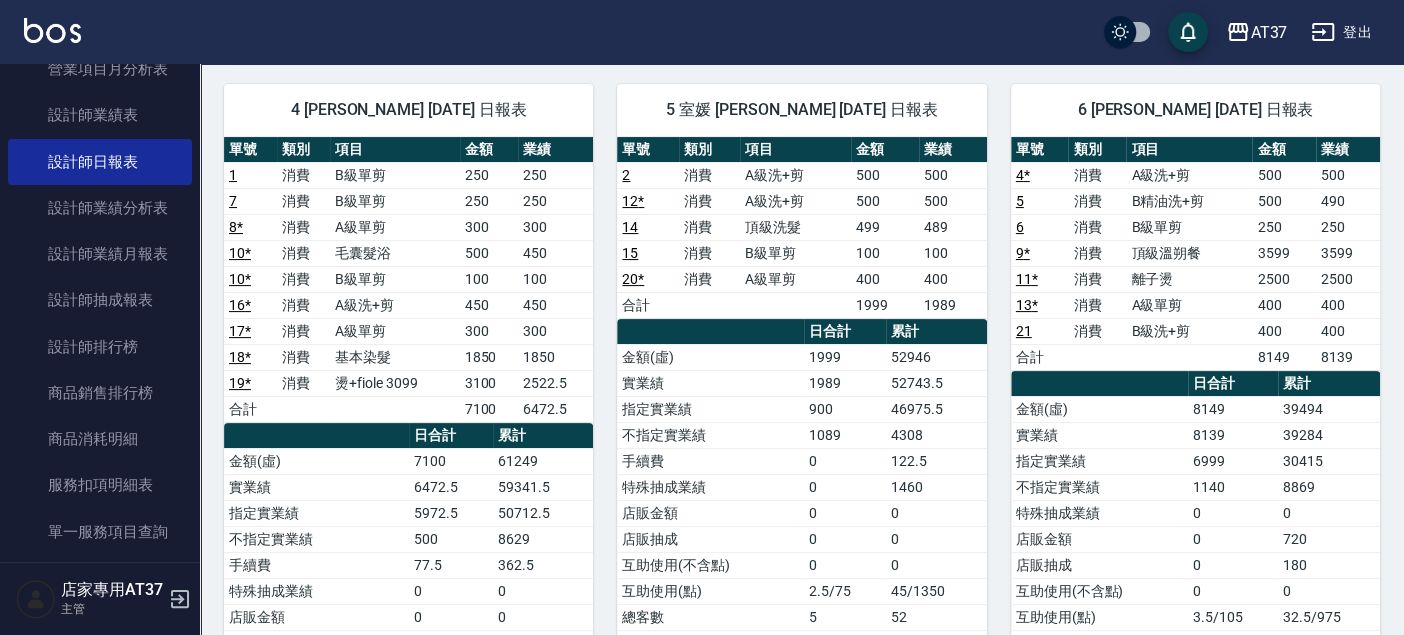 scroll, scrollTop: 0, scrollLeft: 0, axis: both 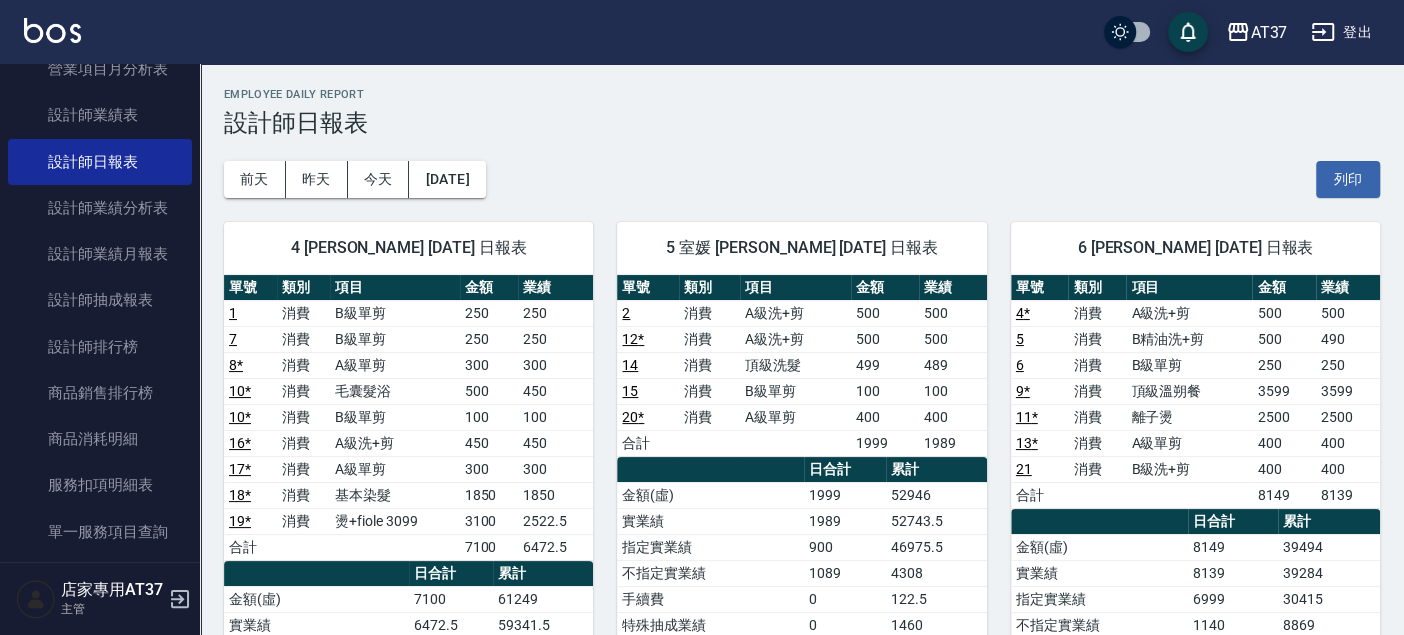 click on "1989" at bounding box center (953, 443) 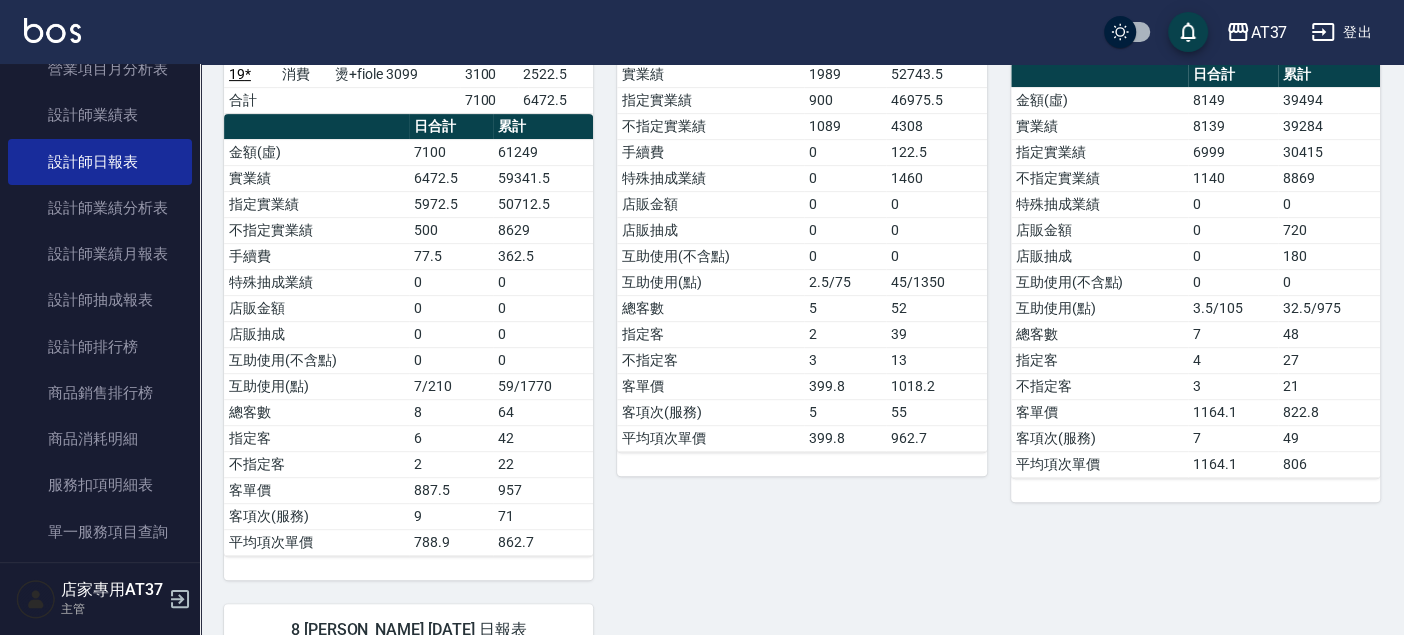 scroll, scrollTop: 444, scrollLeft: 0, axis: vertical 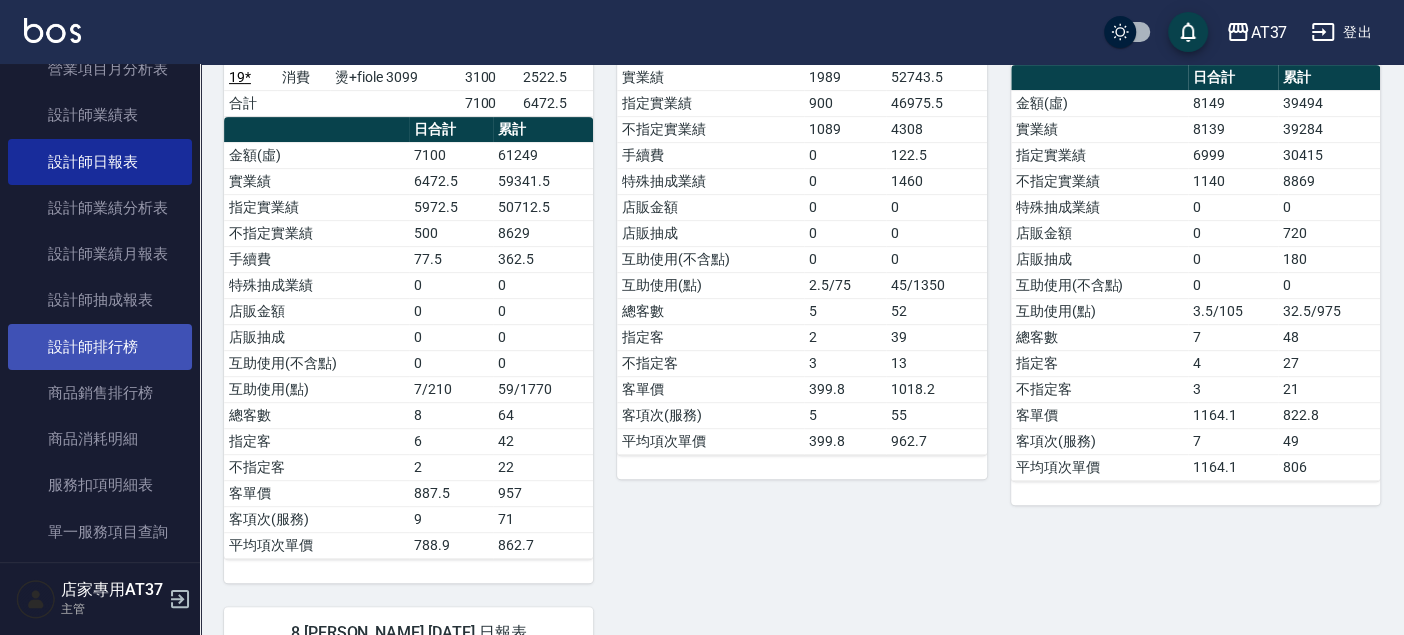 drag, startPoint x: 132, startPoint y: 333, endPoint x: 149, endPoint y: 334, distance: 17.029387 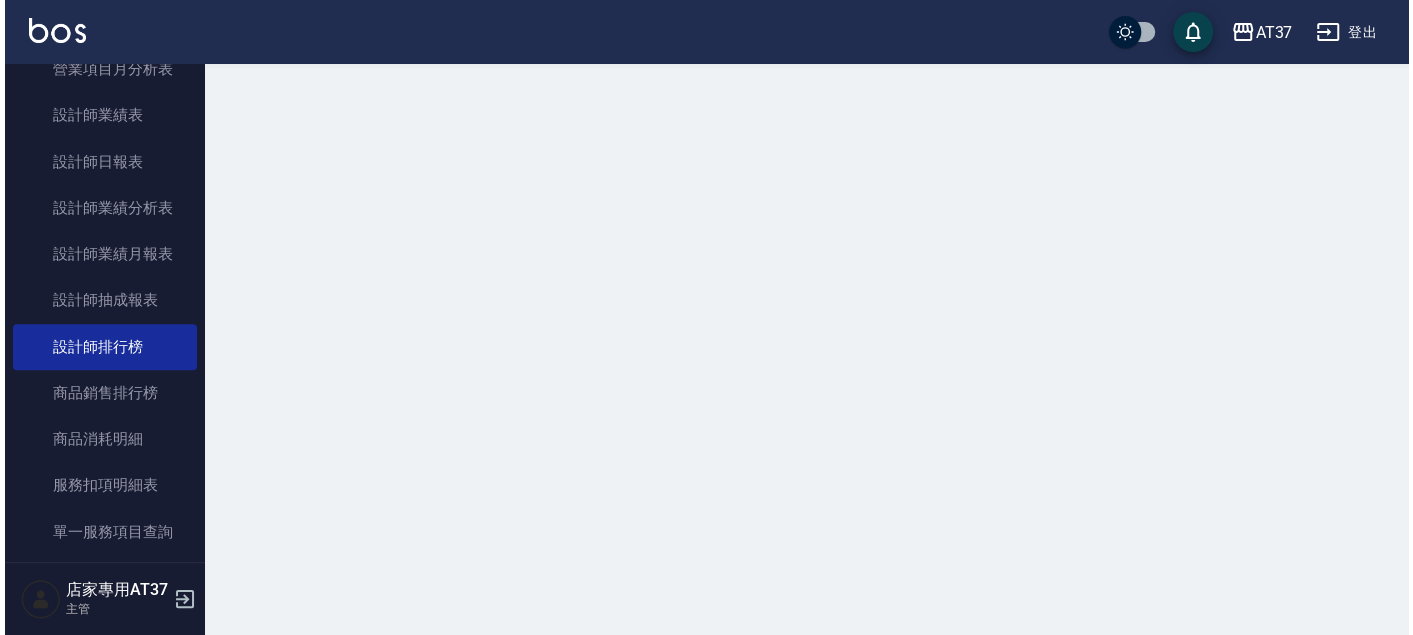 scroll, scrollTop: 0, scrollLeft: 0, axis: both 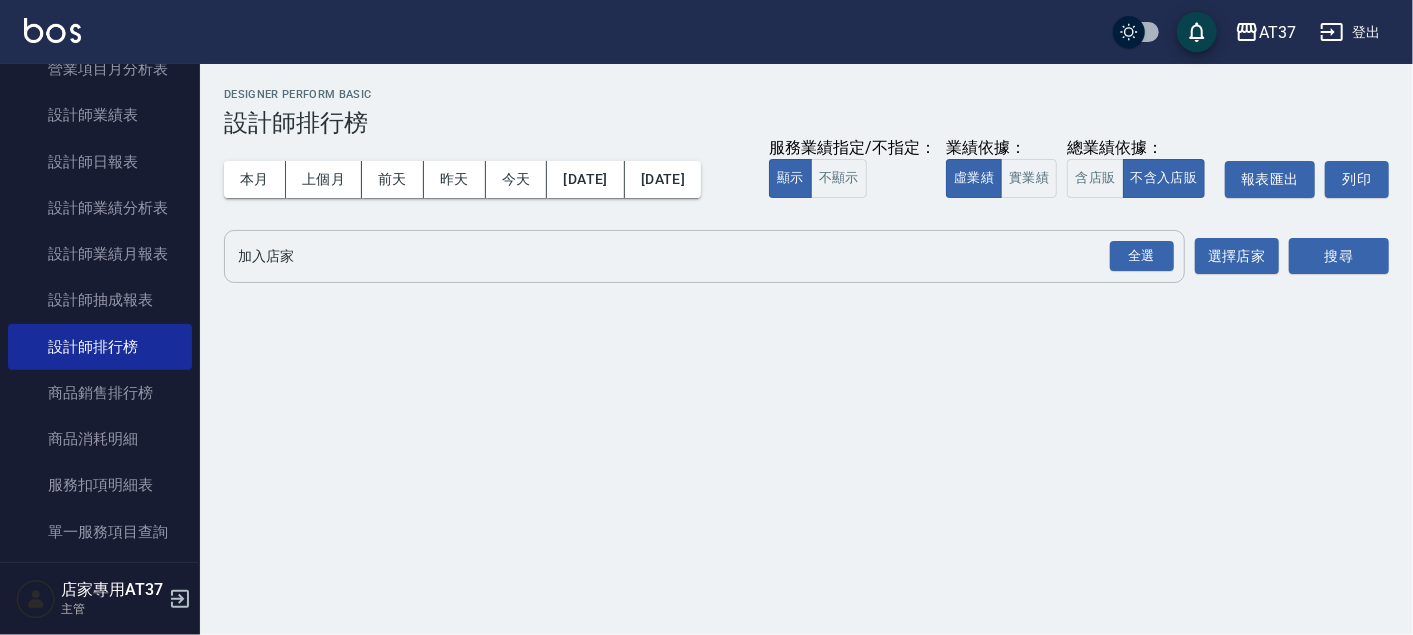 click on "加入店家" at bounding box center [689, 256] 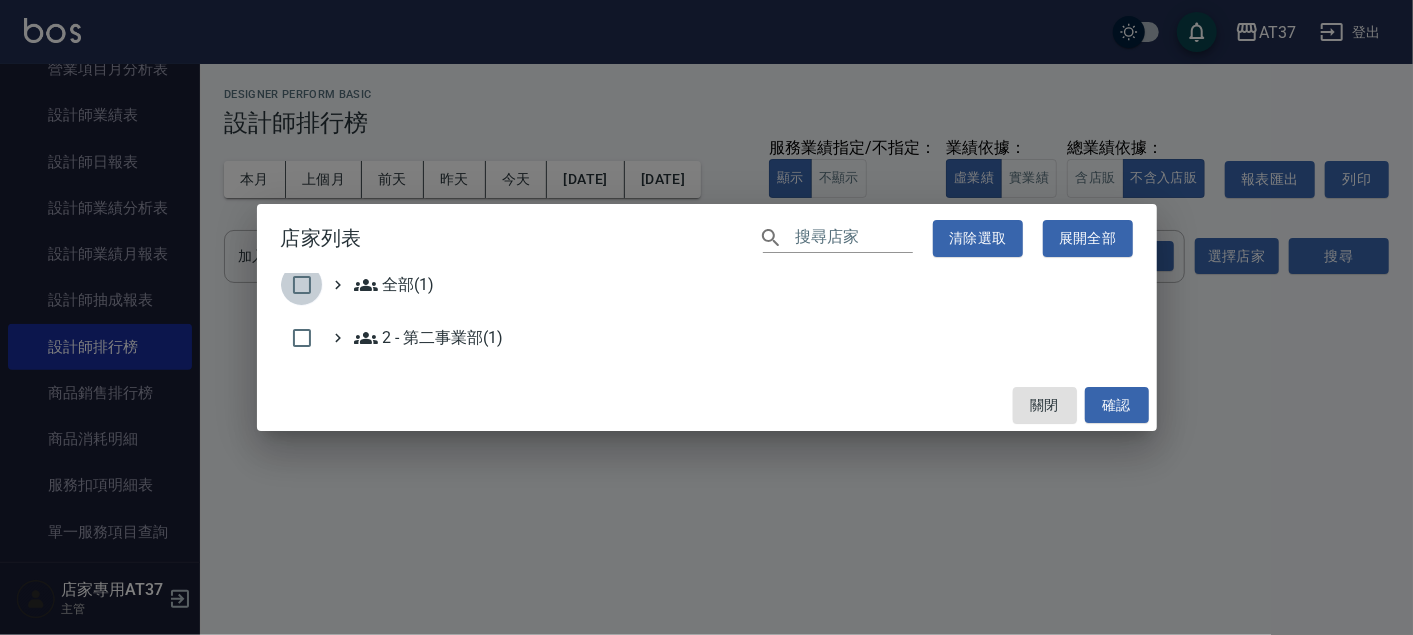 click at bounding box center [302, 285] 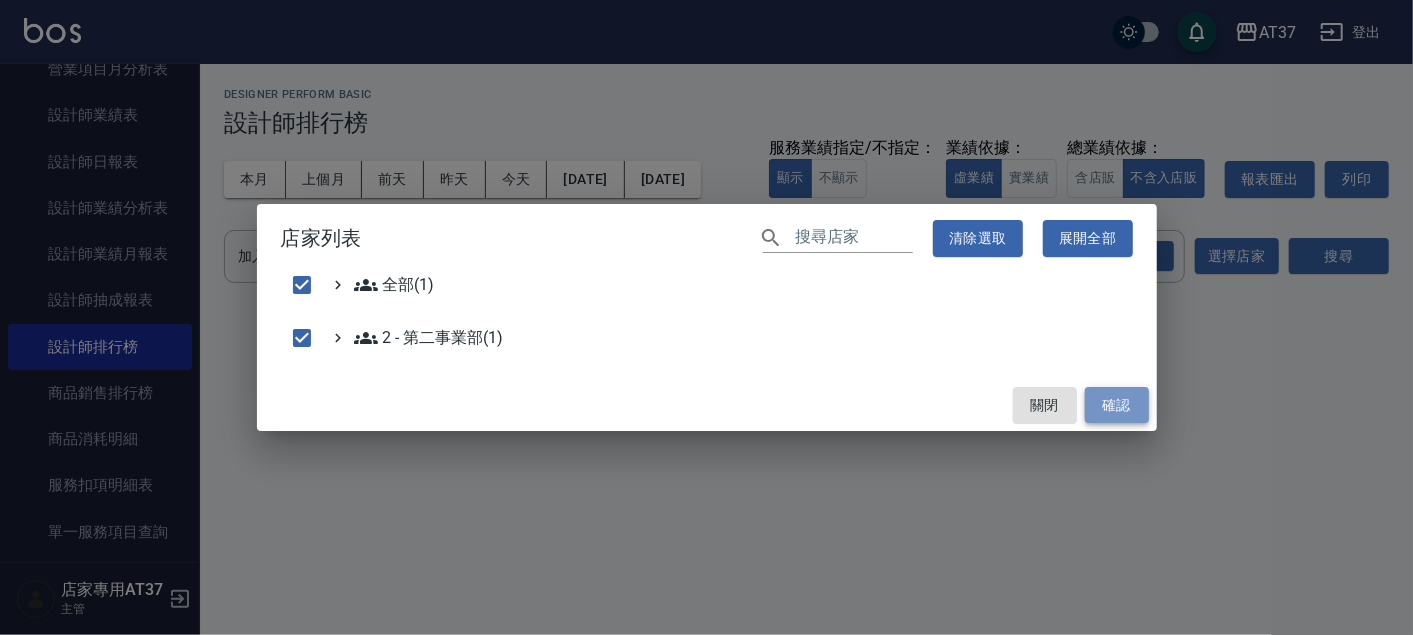click on "確認" at bounding box center [1117, 405] 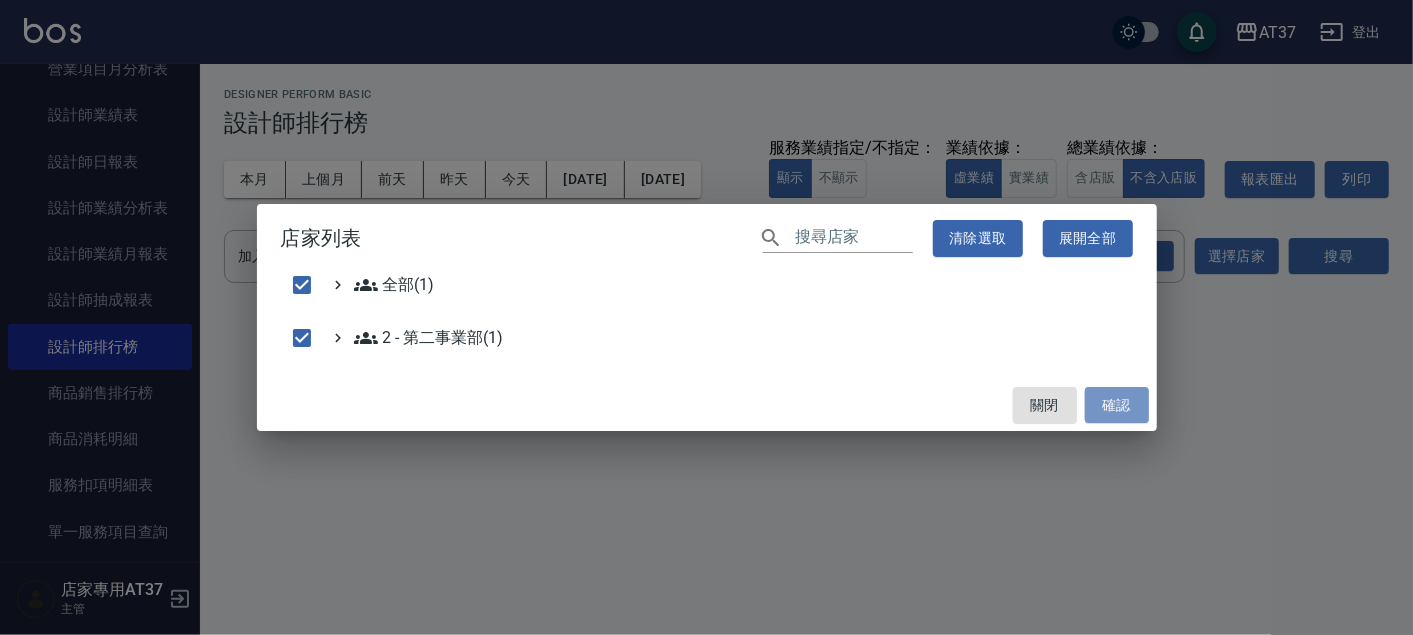 checkbox on "false" 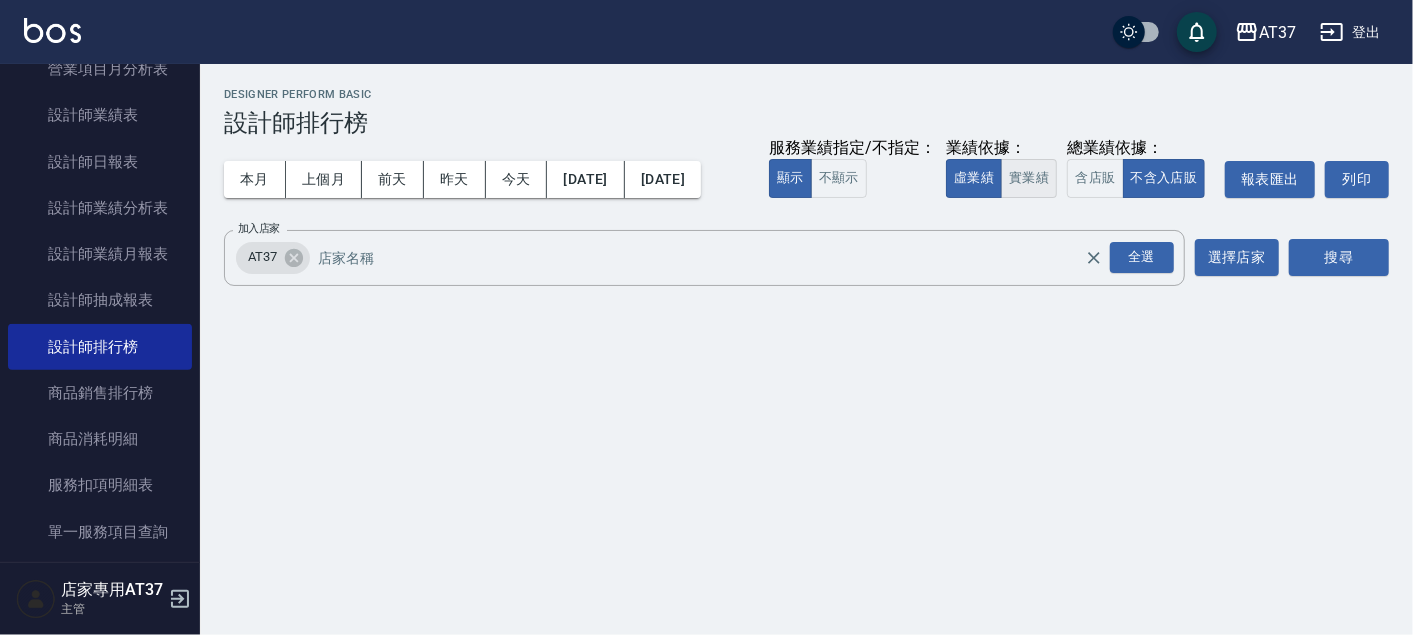 click on "實業績" at bounding box center (1029, 178) 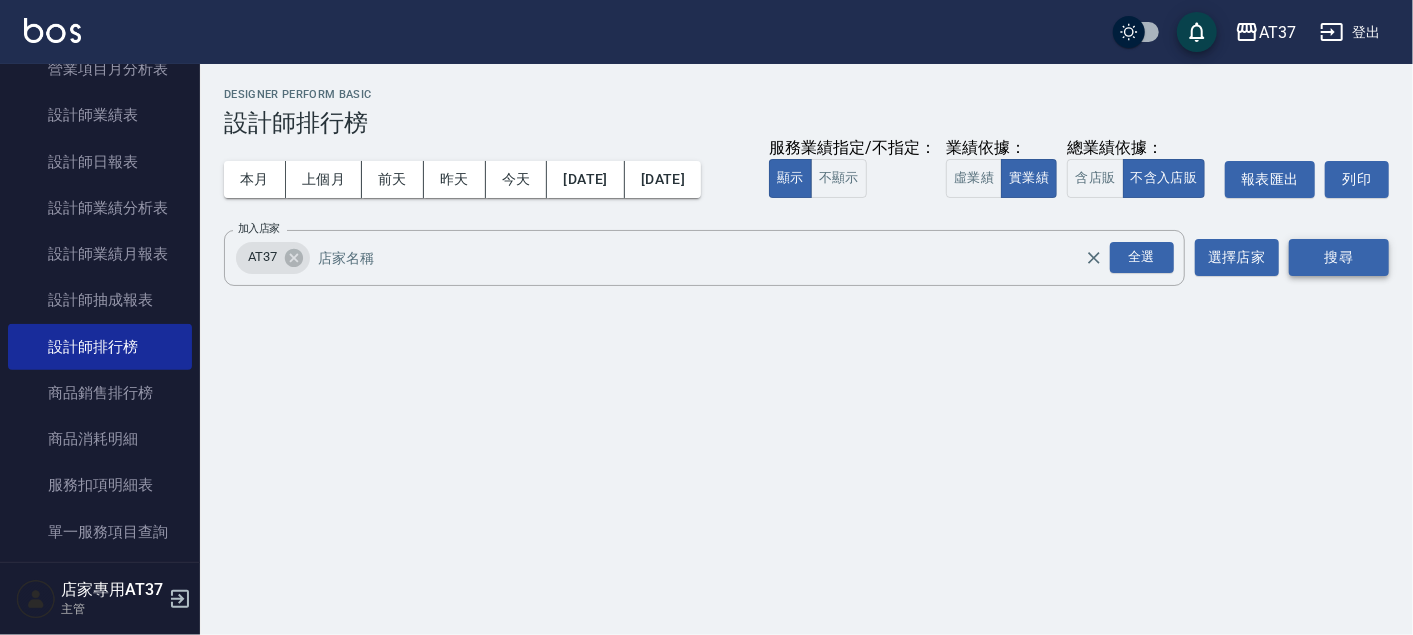 click on "搜尋" at bounding box center [1339, 257] 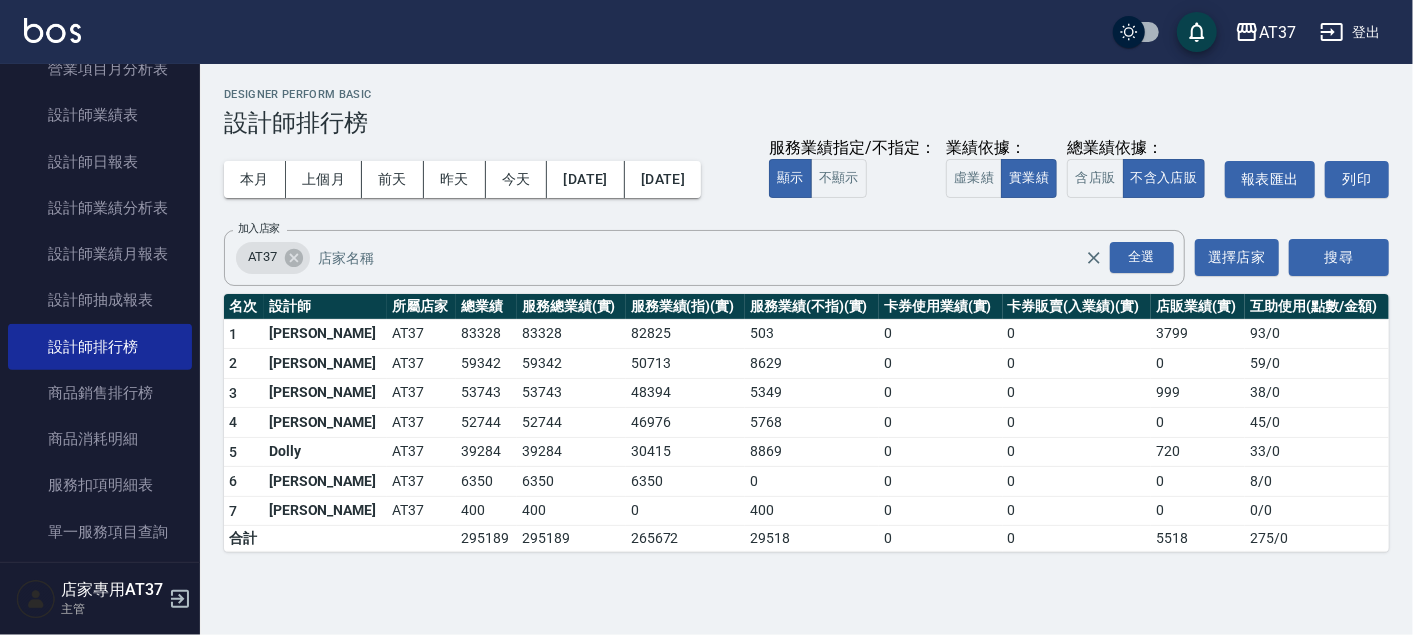 click on "AT37   [DATE]  - [DATE]   設計師排行榜 列印時間： [DATE][PHONE_NUMBER]:45 Designer Perform Basic 設計師排行榜 本月 上個月 [DATE] [DATE] [DATE] [DATE] [DATE] 服務業績指定/不指定： 顯示 不顯示 業績依據： 虛業績 實業績 總業績依據： 含店販 不含入店販 報表匯出 列印 加入店家 AT37 全選 加入店家 選擇店家 搜尋 名次 設計師 所屬店家 總業績 服務總業績(實) 服務業績(指)(實) 服務業績(不指)(實) 卡券使用業績(實) 卡券販賣(入業績)(實) 店販業績(實) 互助使用(點數/金額) 1 [PERSON_NAME]AT37 83328 83328 82825 503 0 0 3799 93 / 0 2 [PERSON_NAME] AT37 59342 59342 50713 8629 0 0 0 59 / 0 3 [PERSON_NAME] AT37 53743 53743 48394 5349 0 0 999 38 / 0 4 [PERSON_NAME] AT37 52744 52744 46976 5768 0 0 0 45 / 0 5 Dolly AT37 39284 39284 30415 8869 0 0 720 33 / 0 6 [PERSON_NAME]AT37 6350 6350 6350 0 0 0 0 8 / 0 7 [PERSON_NAME]AT37 400 400 0 400 0 0 0 0 / 0 合計 295189 295189 265672 29518 0 0 5518 275 / 0" at bounding box center [806, 320] 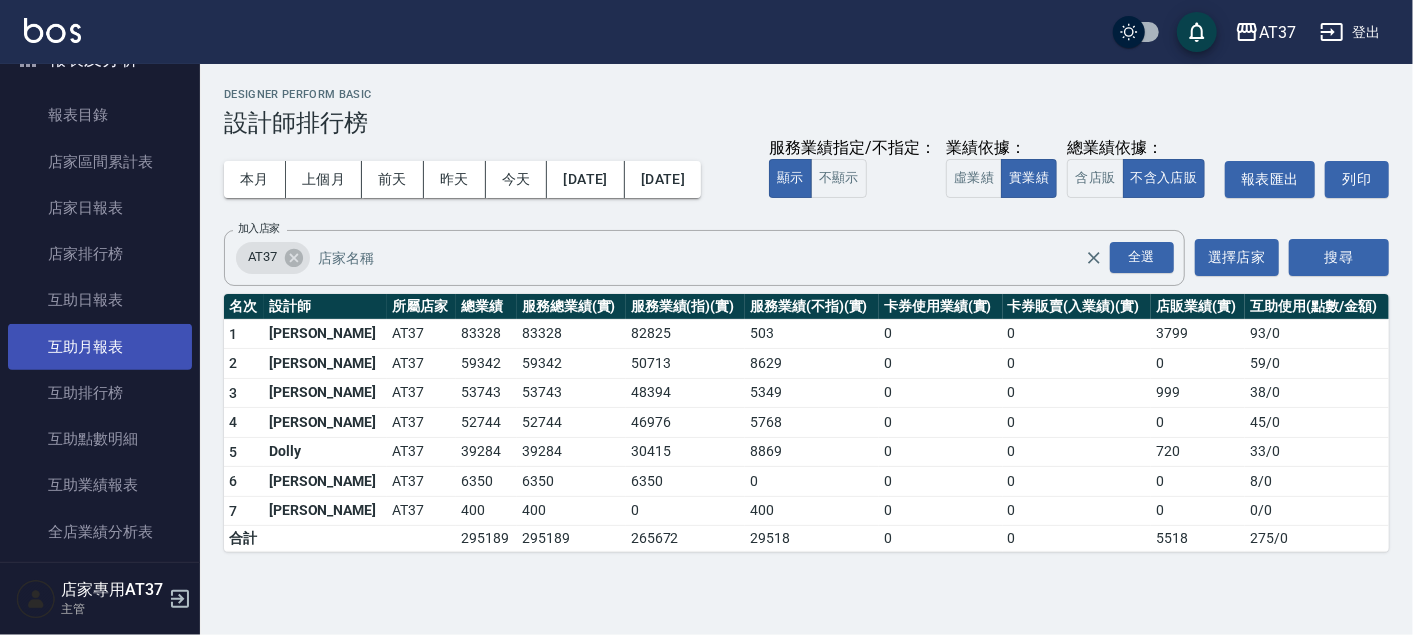 scroll, scrollTop: 0, scrollLeft: 0, axis: both 